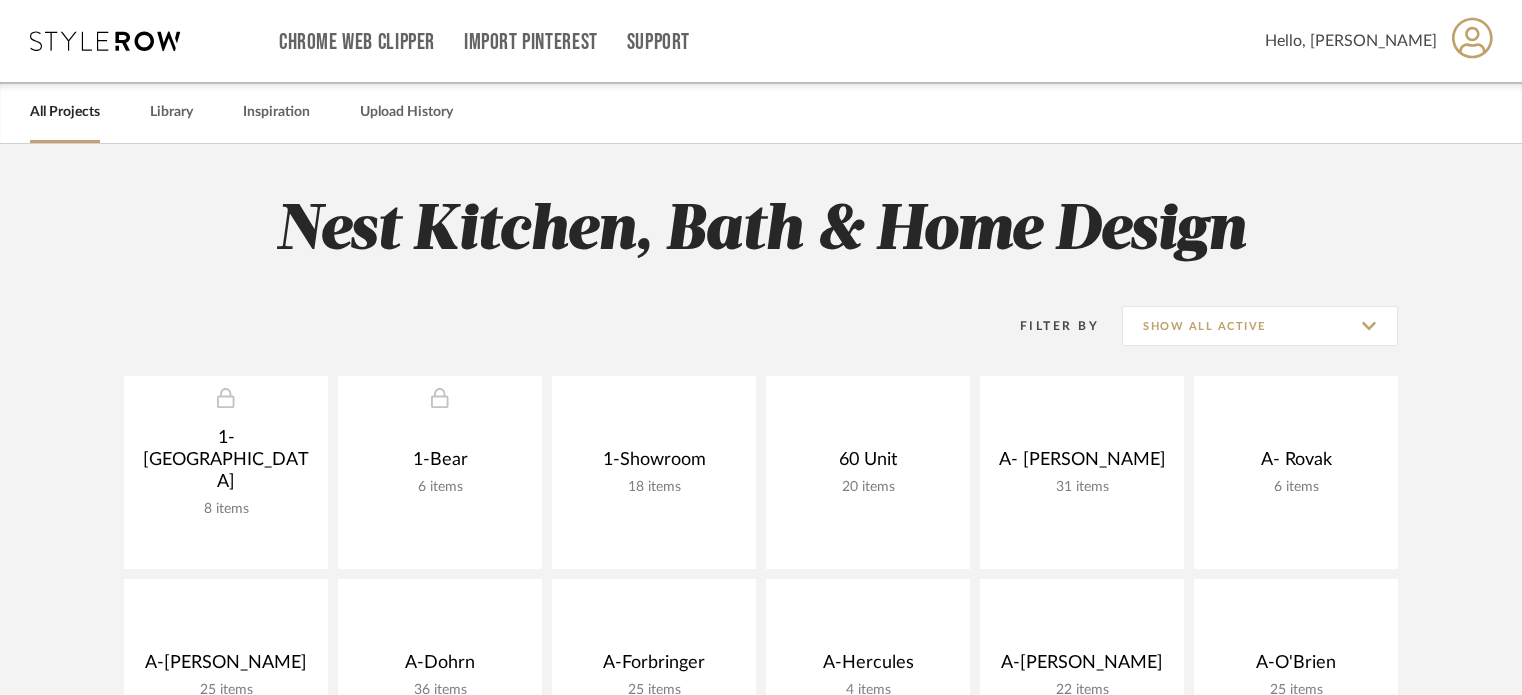 scroll, scrollTop: 572, scrollLeft: 0, axis: vertical 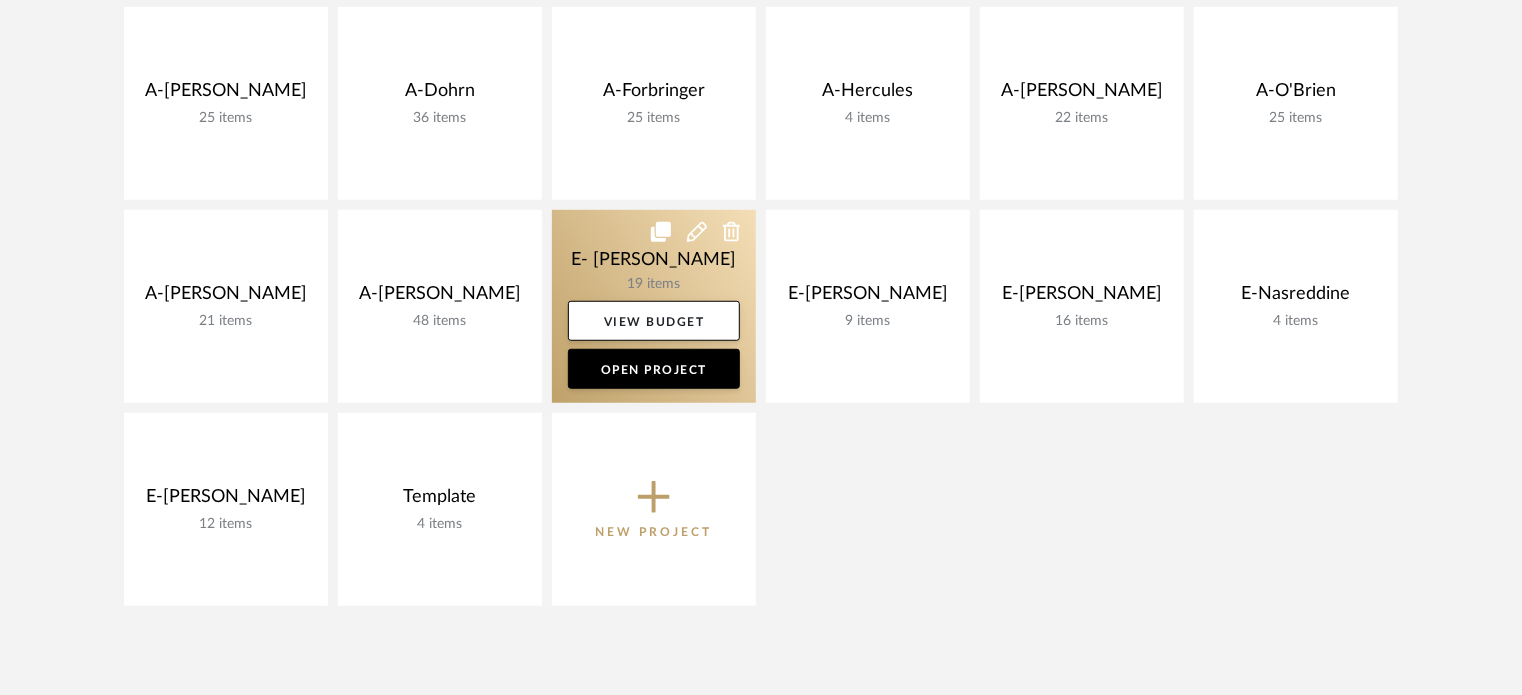 click 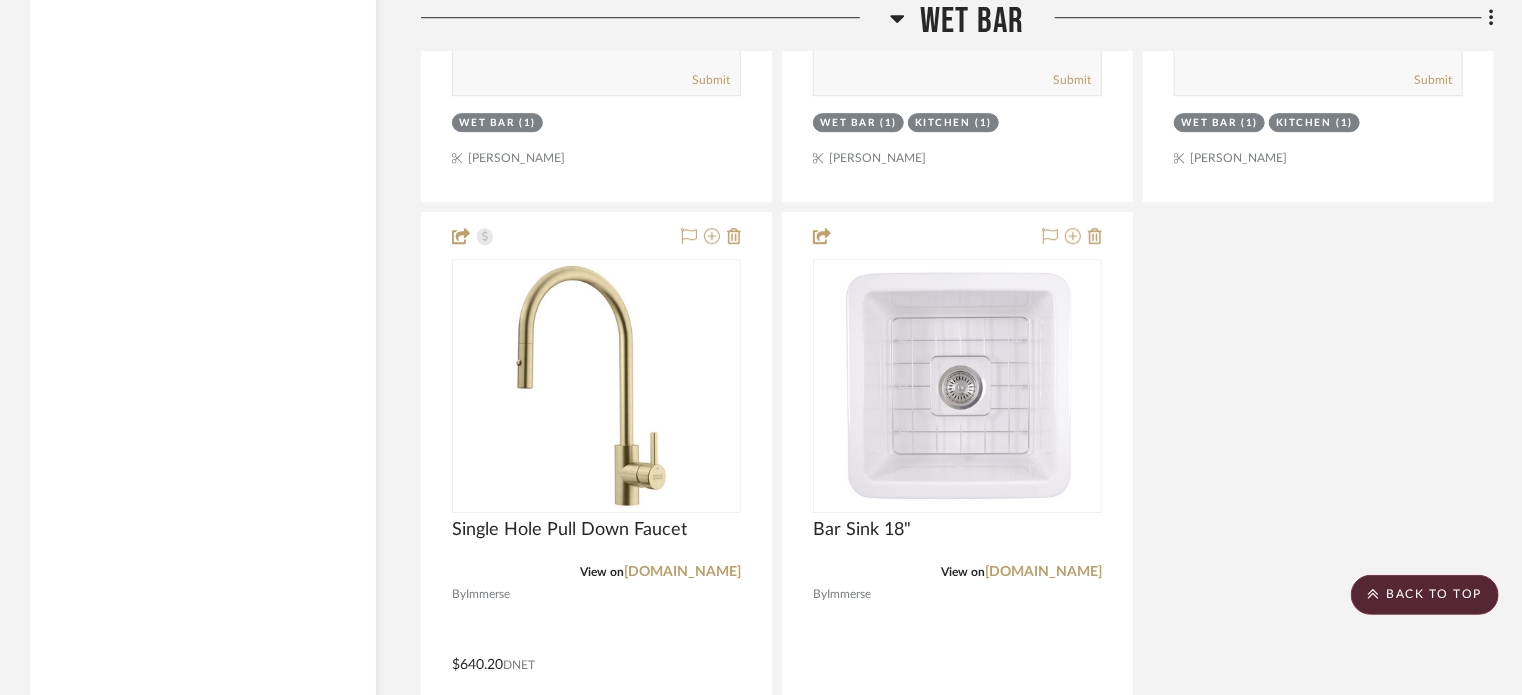 scroll, scrollTop: 6816, scrollLeft: 0, axis: vertical 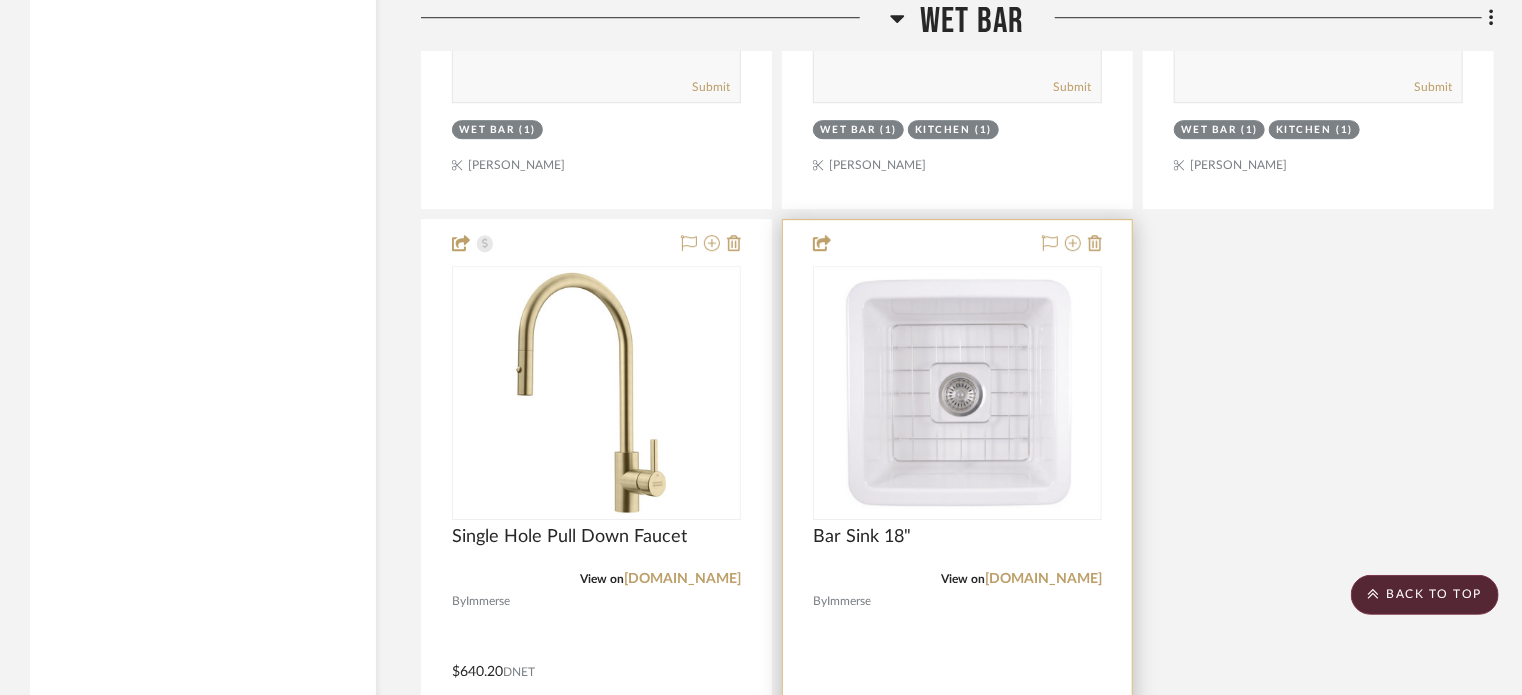 click at bounding box center (957, 657) 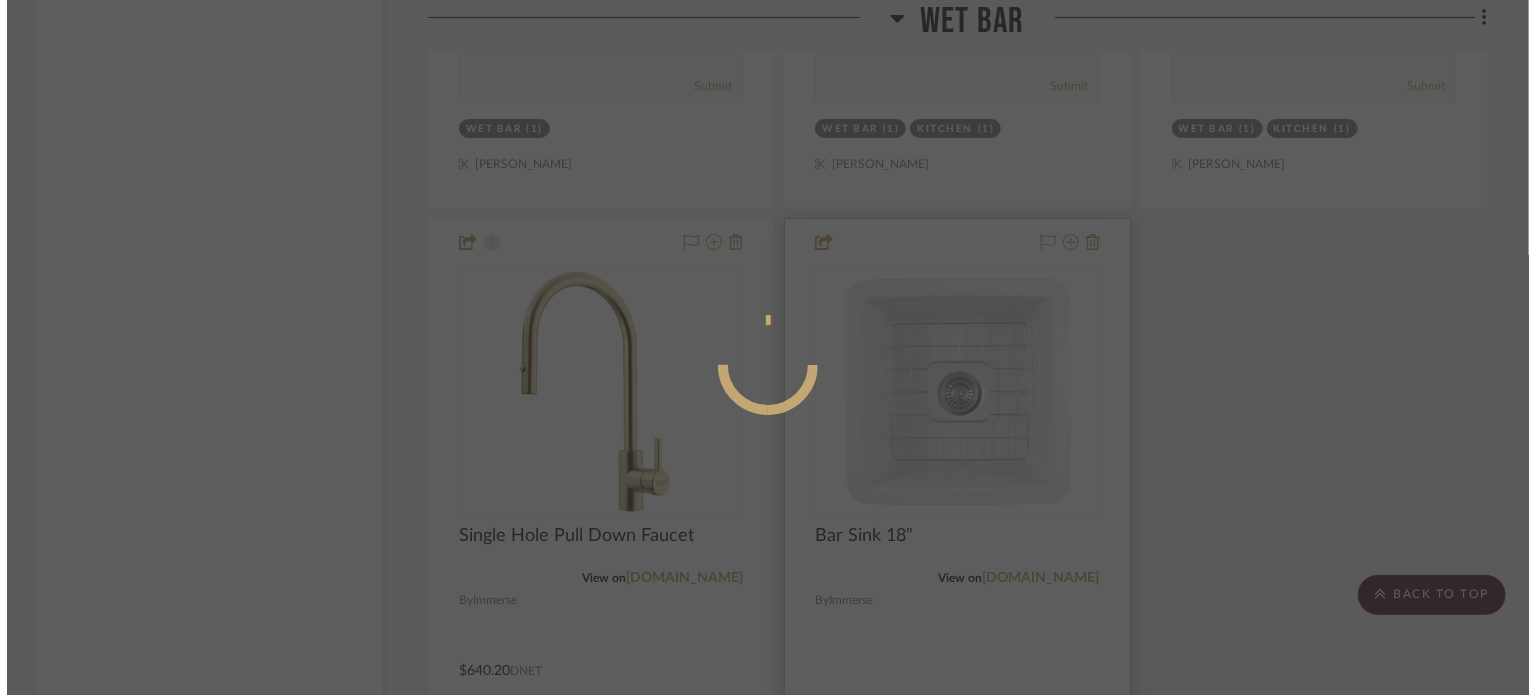 scroll, scrollTop: 0, scrollLeft: 0, axis: both 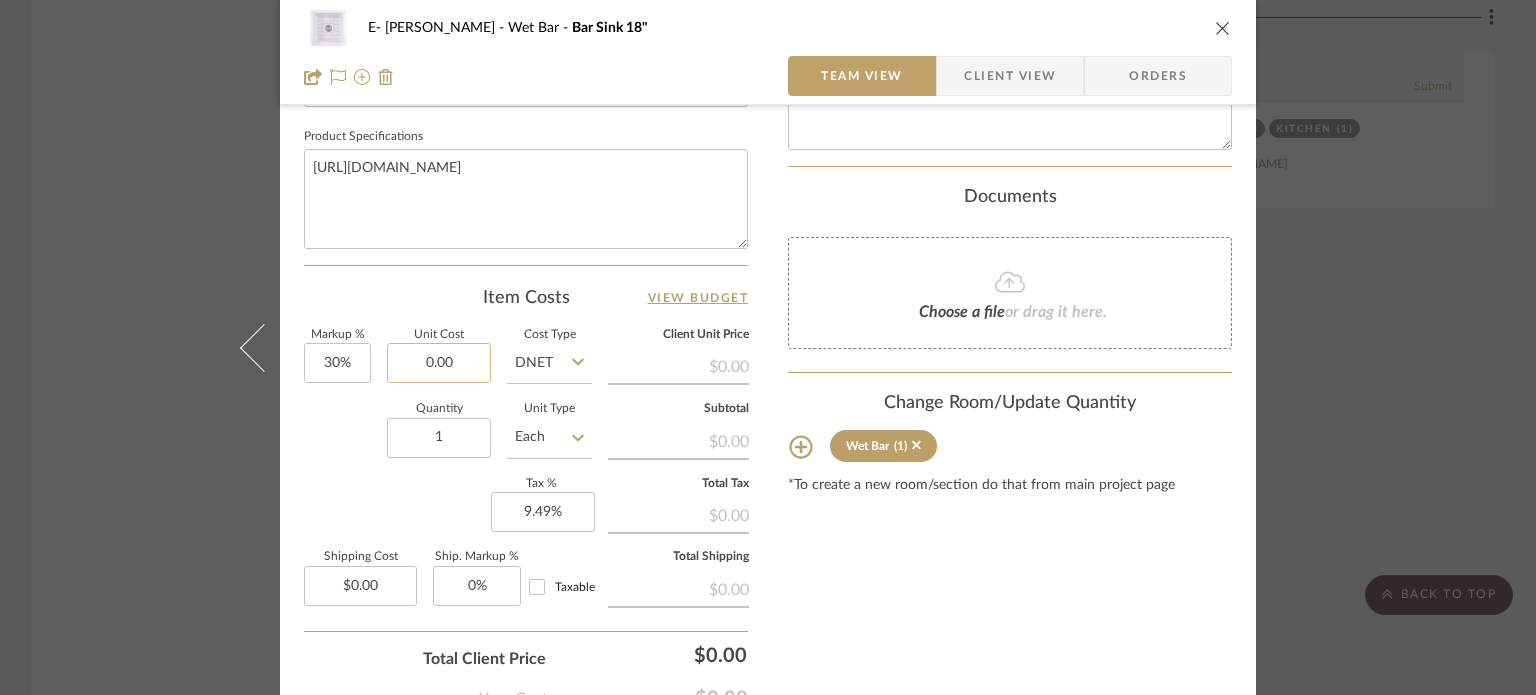 click on "0.00" 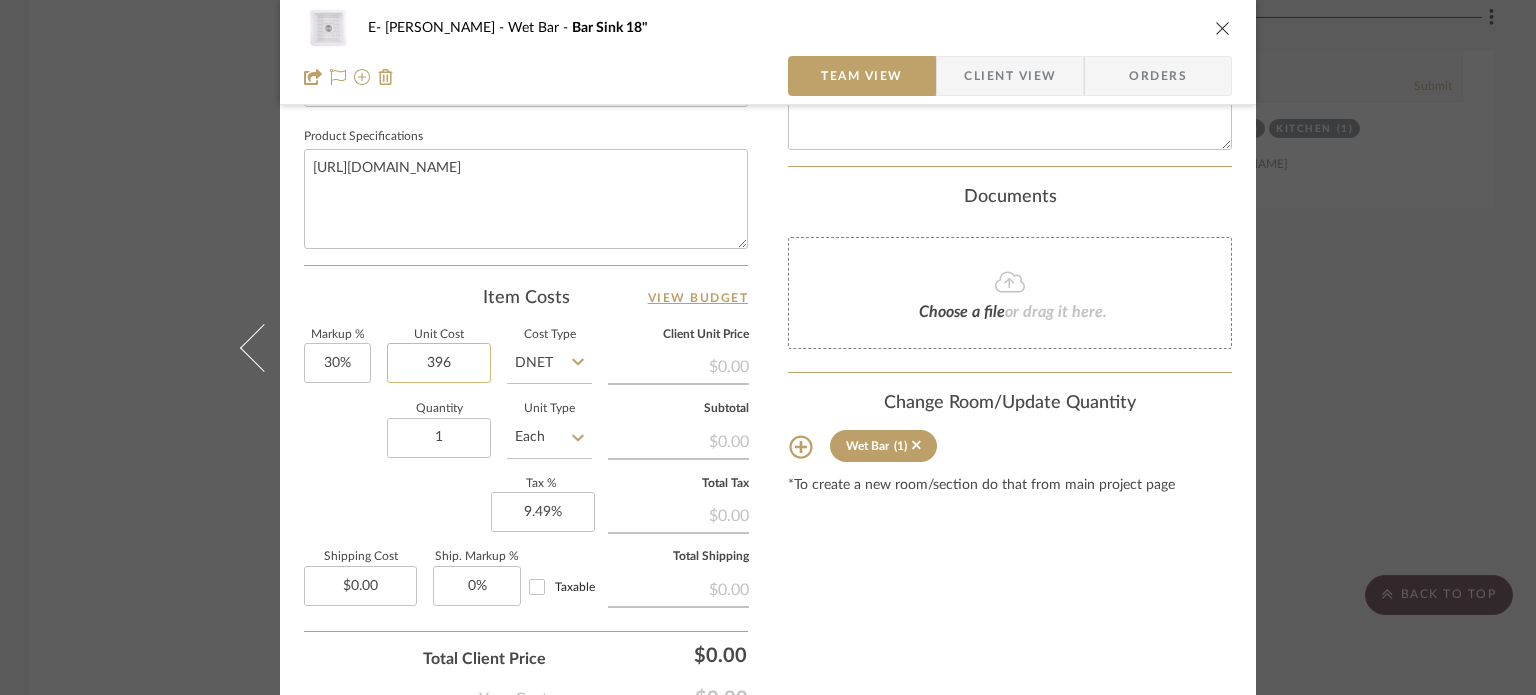 type on "$396.00" 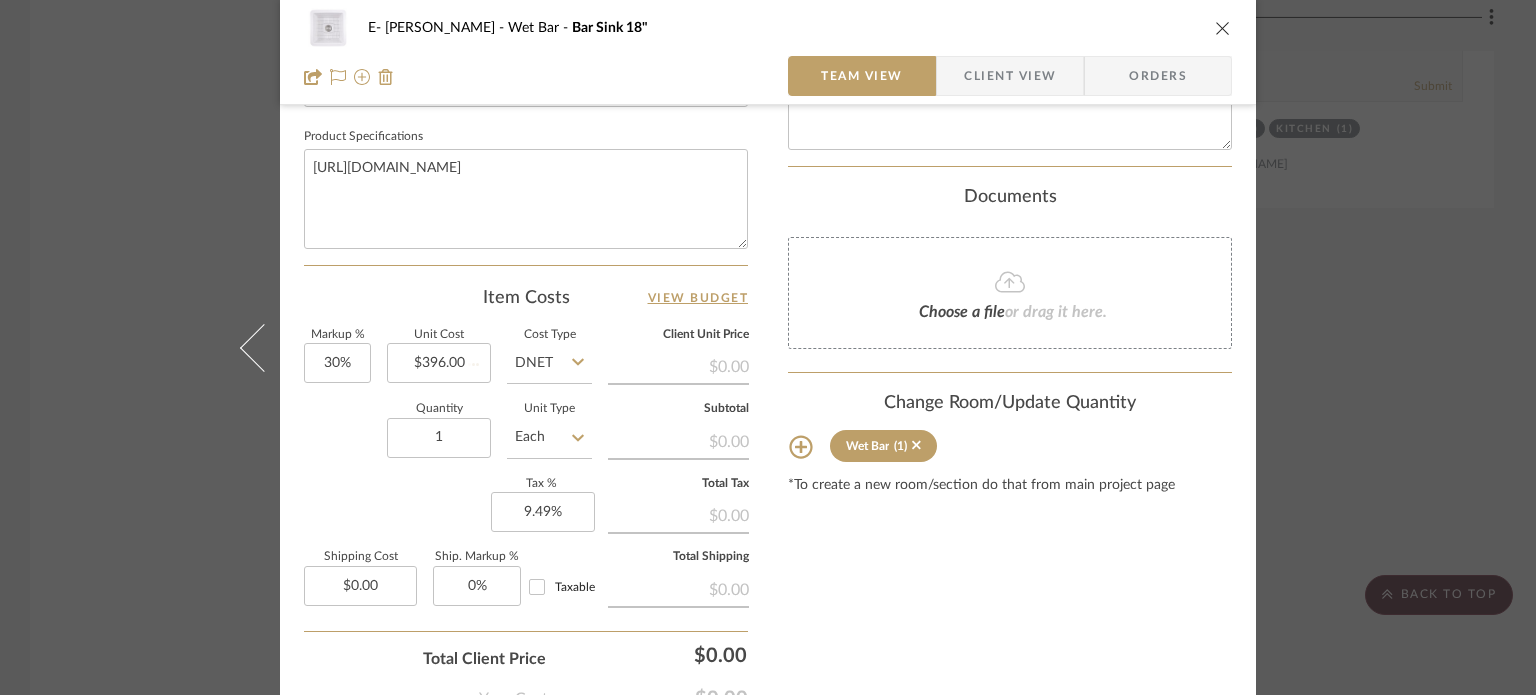 type 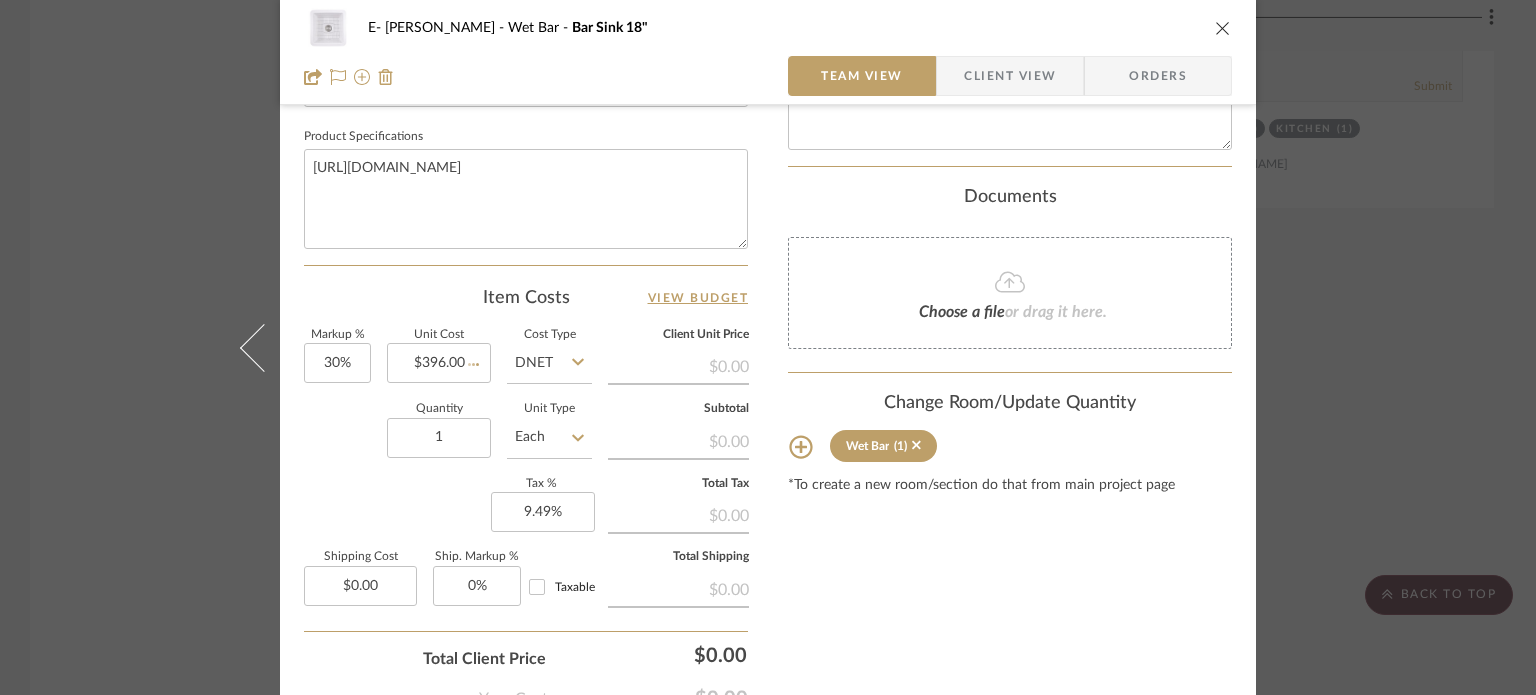 type on "$51.48" 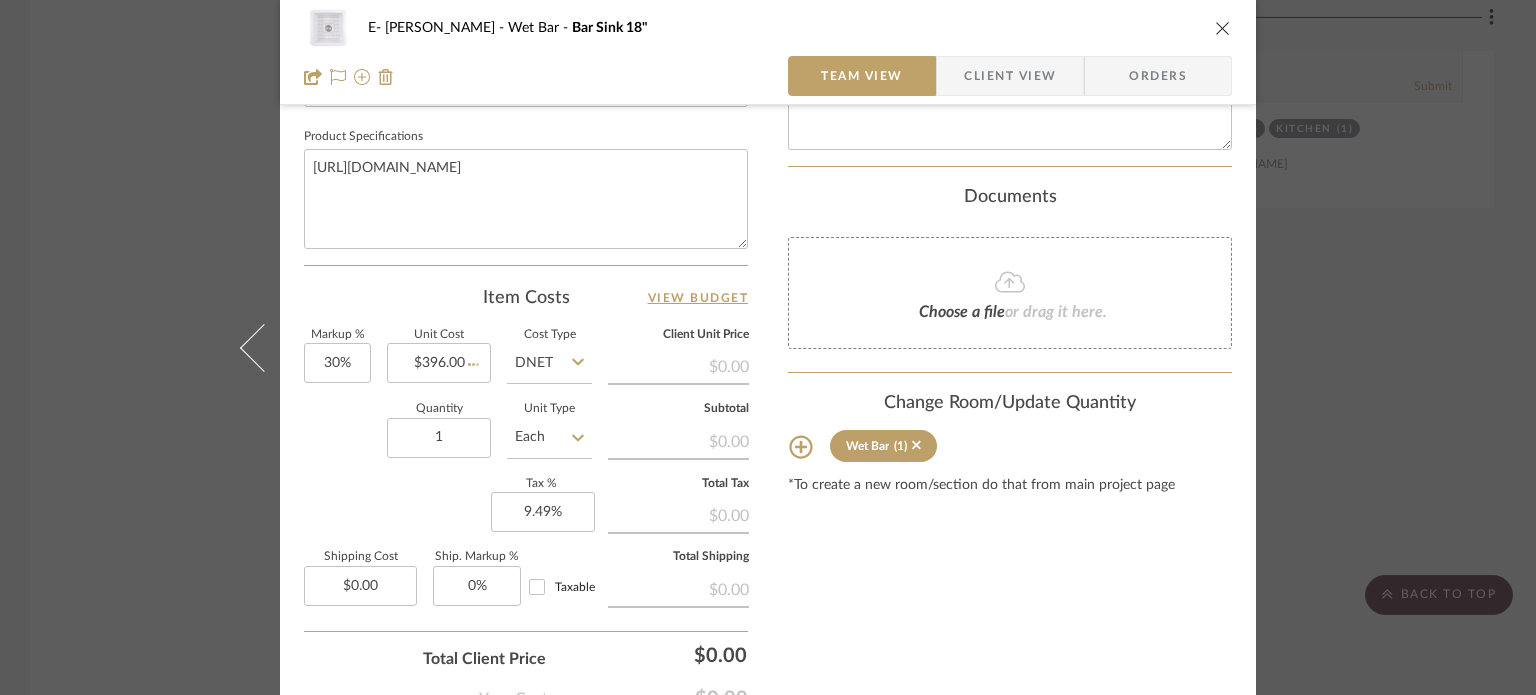 type 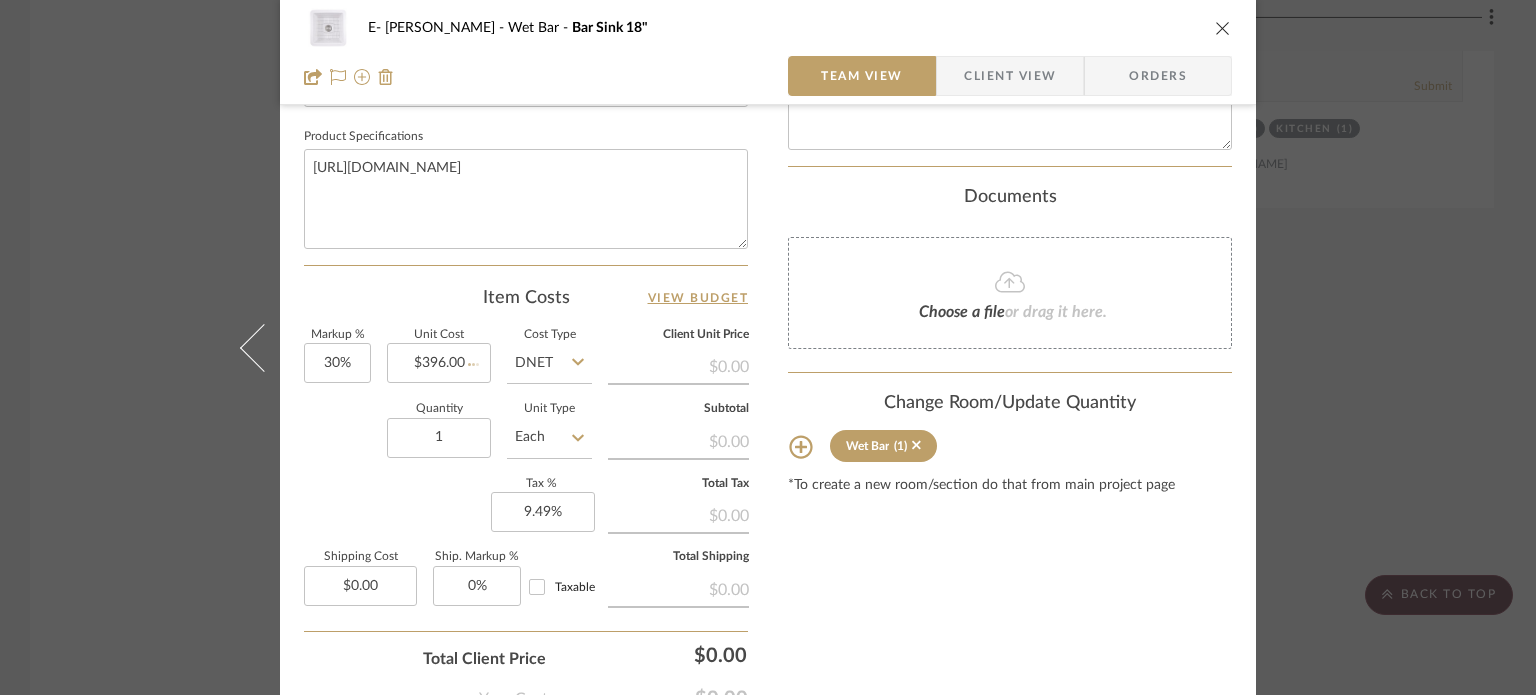 type 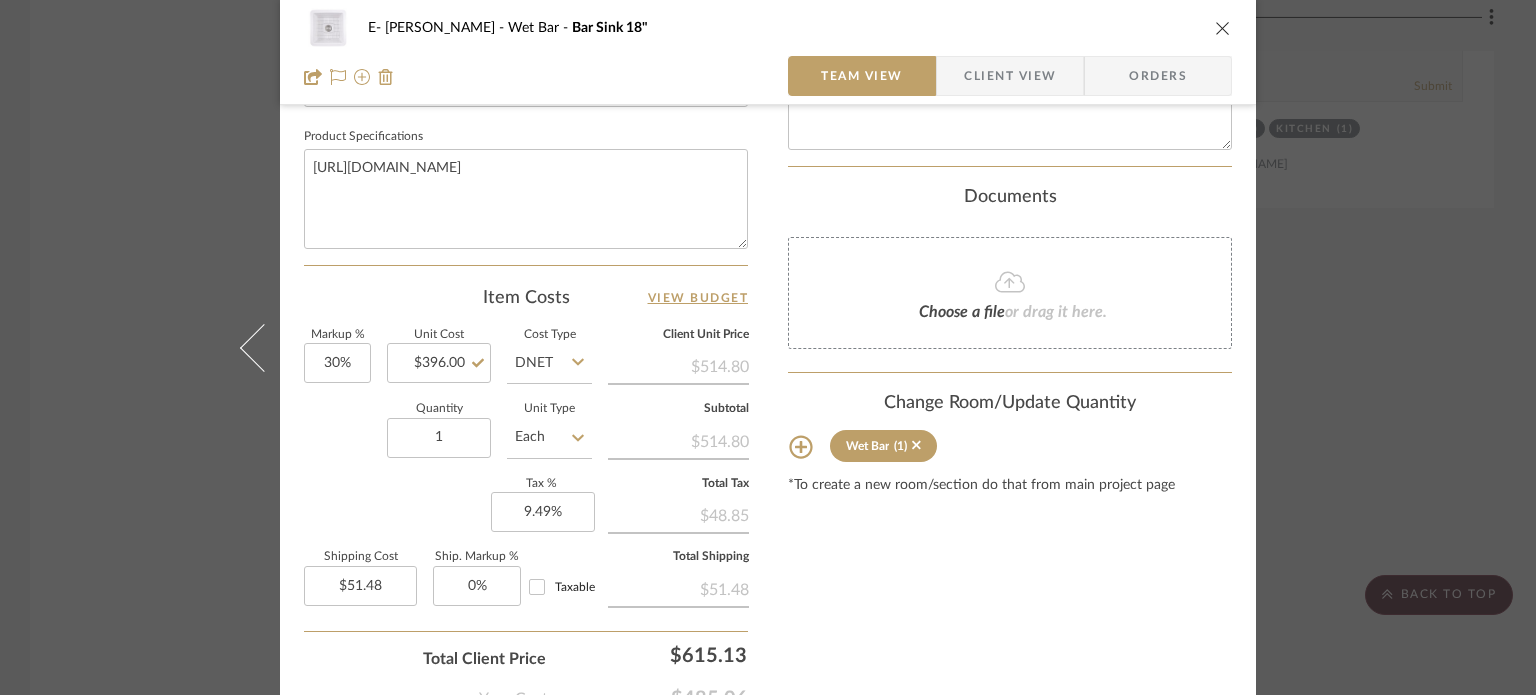 click on "Content here copies to Client View - confirm visibility there.  Show in Client Dashboard   Include in Budget   View Budget  Team Status  Lead Time  In Stock Weeks  Est. Min   Est. Max   Due Date   Install Date  Tasks / To-Dos /  team Messaging  Leave yourself a note here or share next steps with your team. You will receive emails when they
respond!  Invite Collaborator Internal Notes  Documents  Choose a file  or drag it here. Change Room/Update Quantity  Wet Bar  (1) *To create a new room/section do that from main project page" at bounding box center (1010, -23) 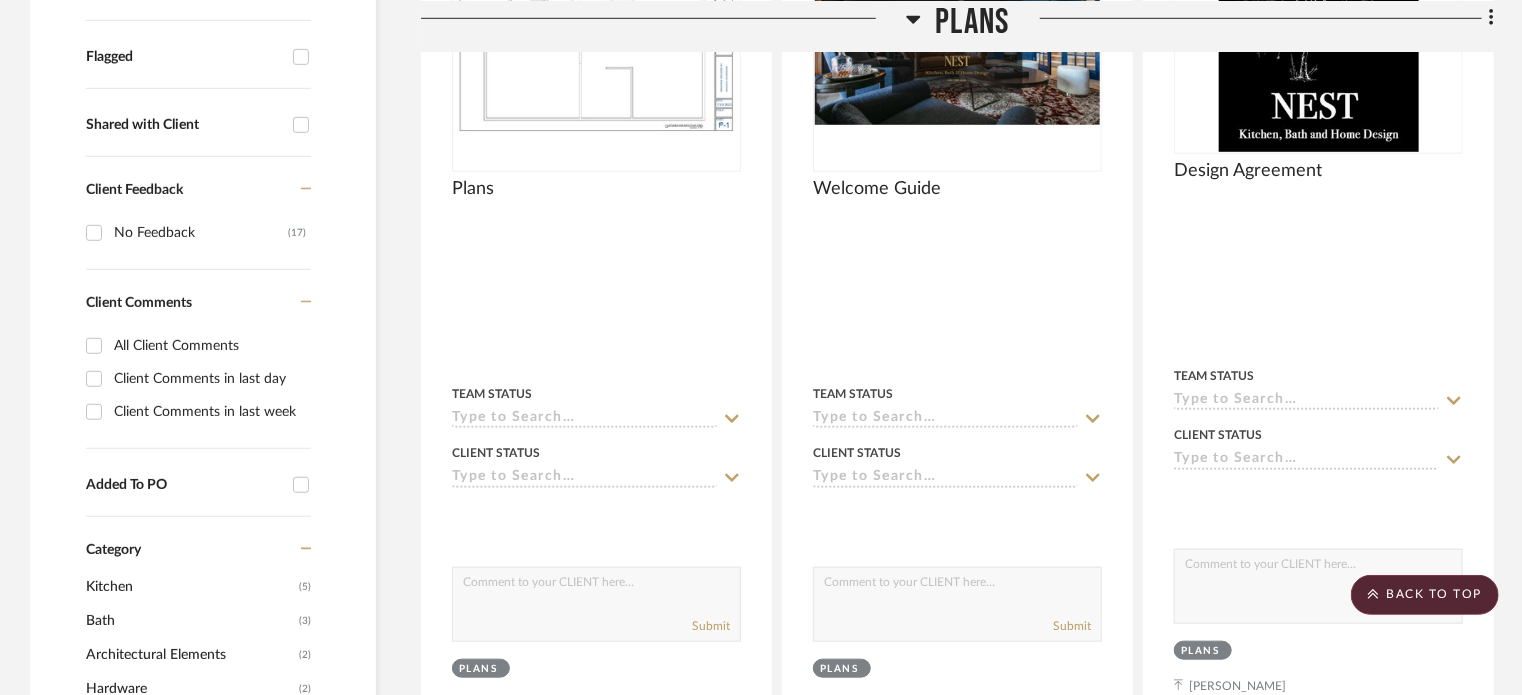 scroll, scrollTop: 0, scrollLeft: 0, axis: both 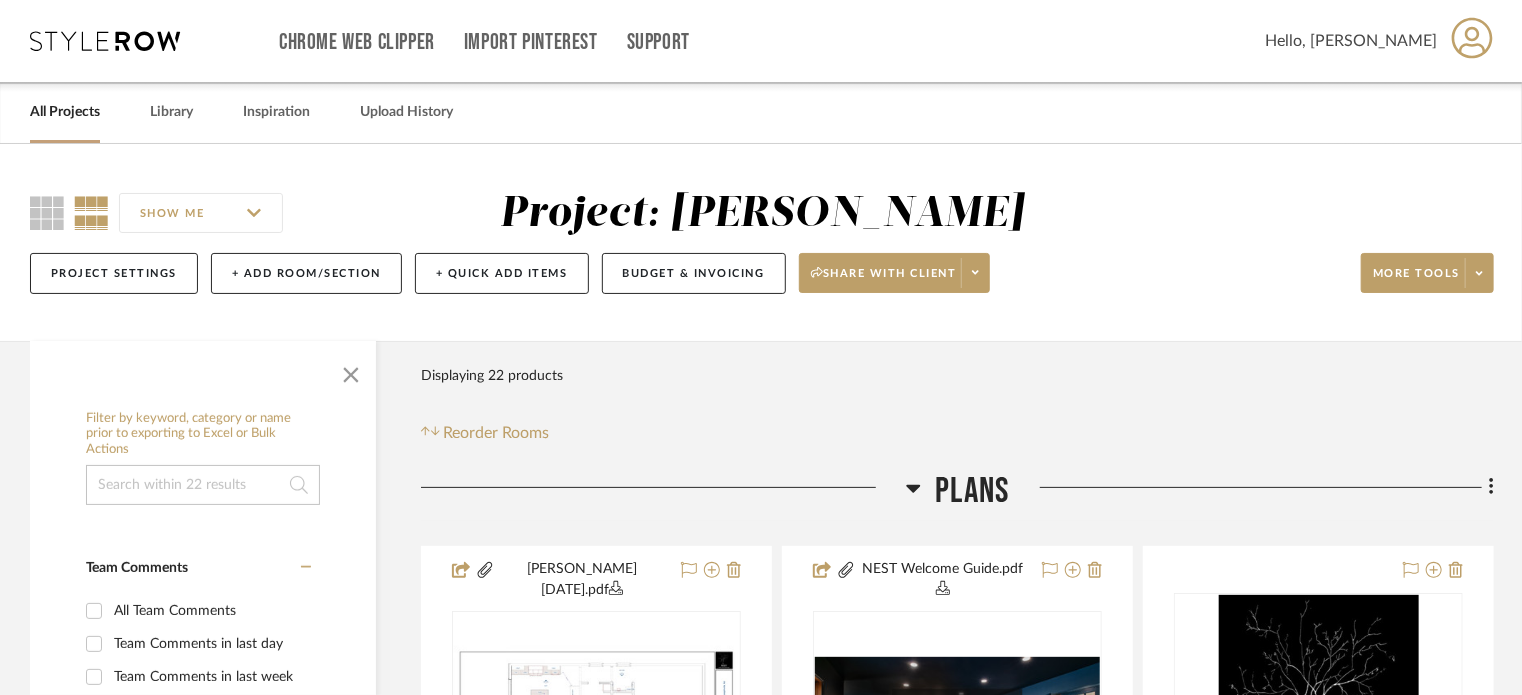 click on "All Projects" at bounding box center (65, 112) 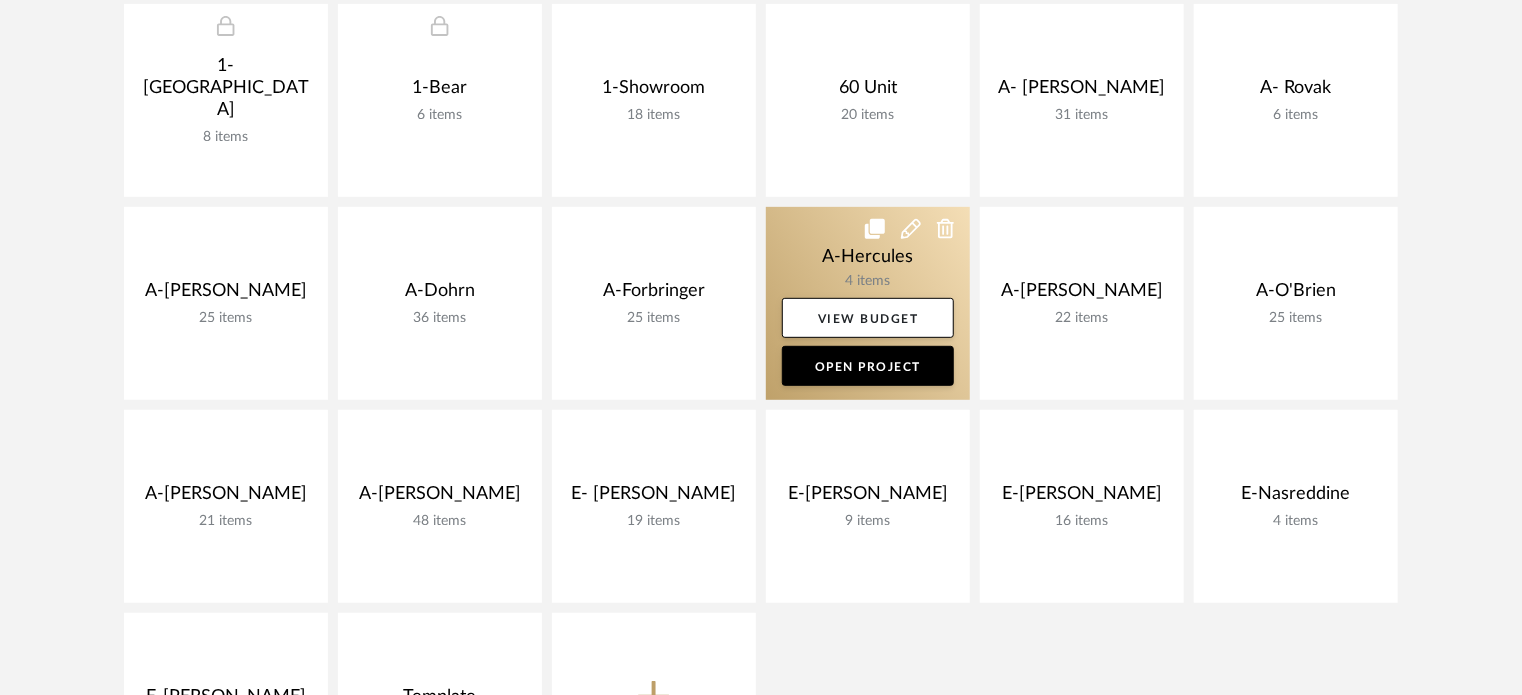 scroll, scrollTop: 372, scrollLeft: 0, axis: vertical 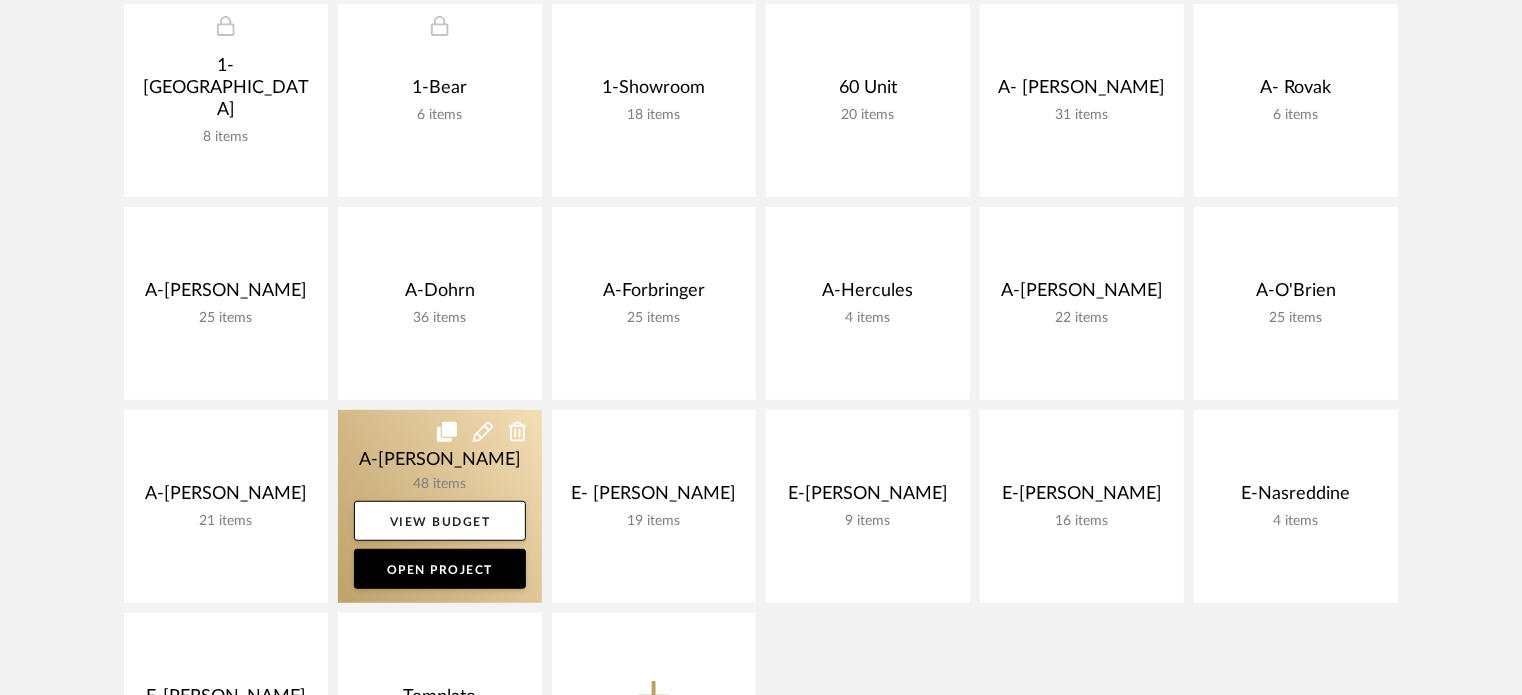 click 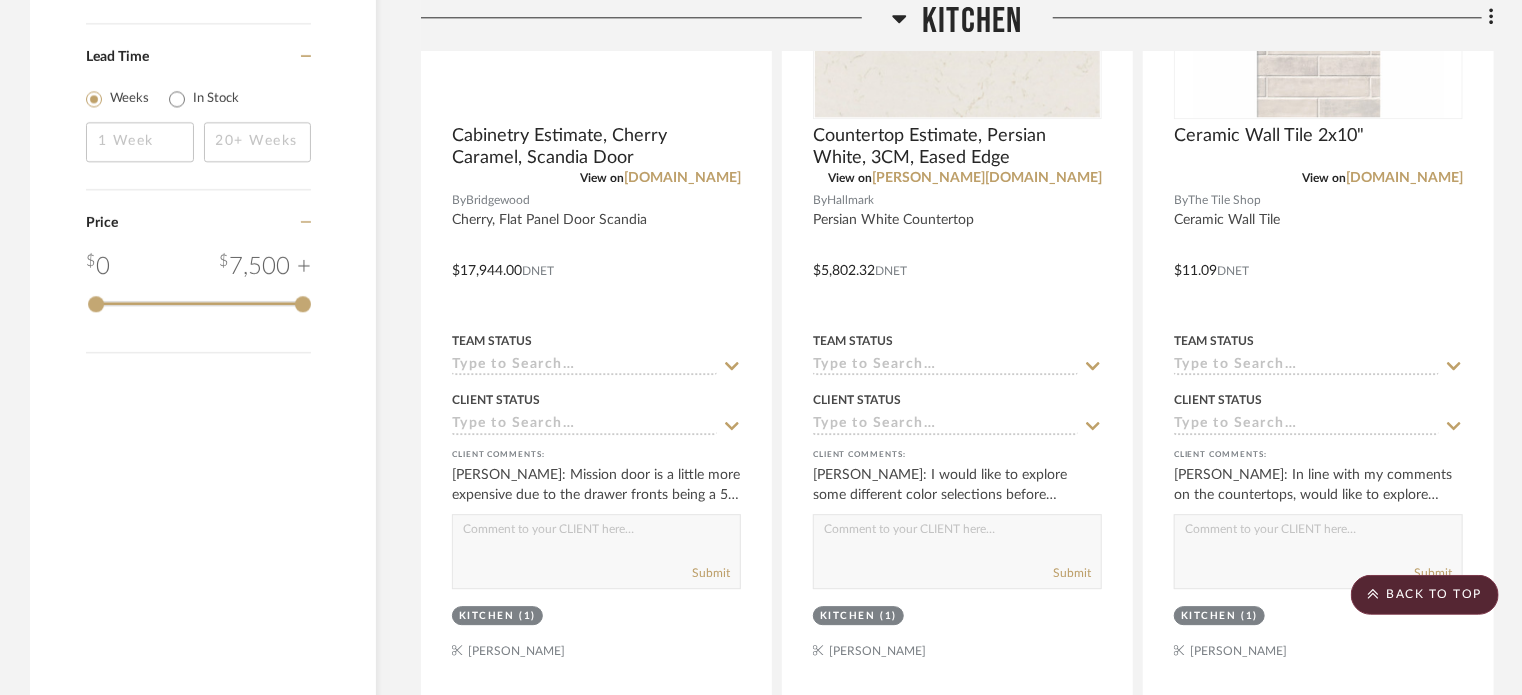 scroll, scrollTop: 2528, scrollLeft: 0, axis: vertical 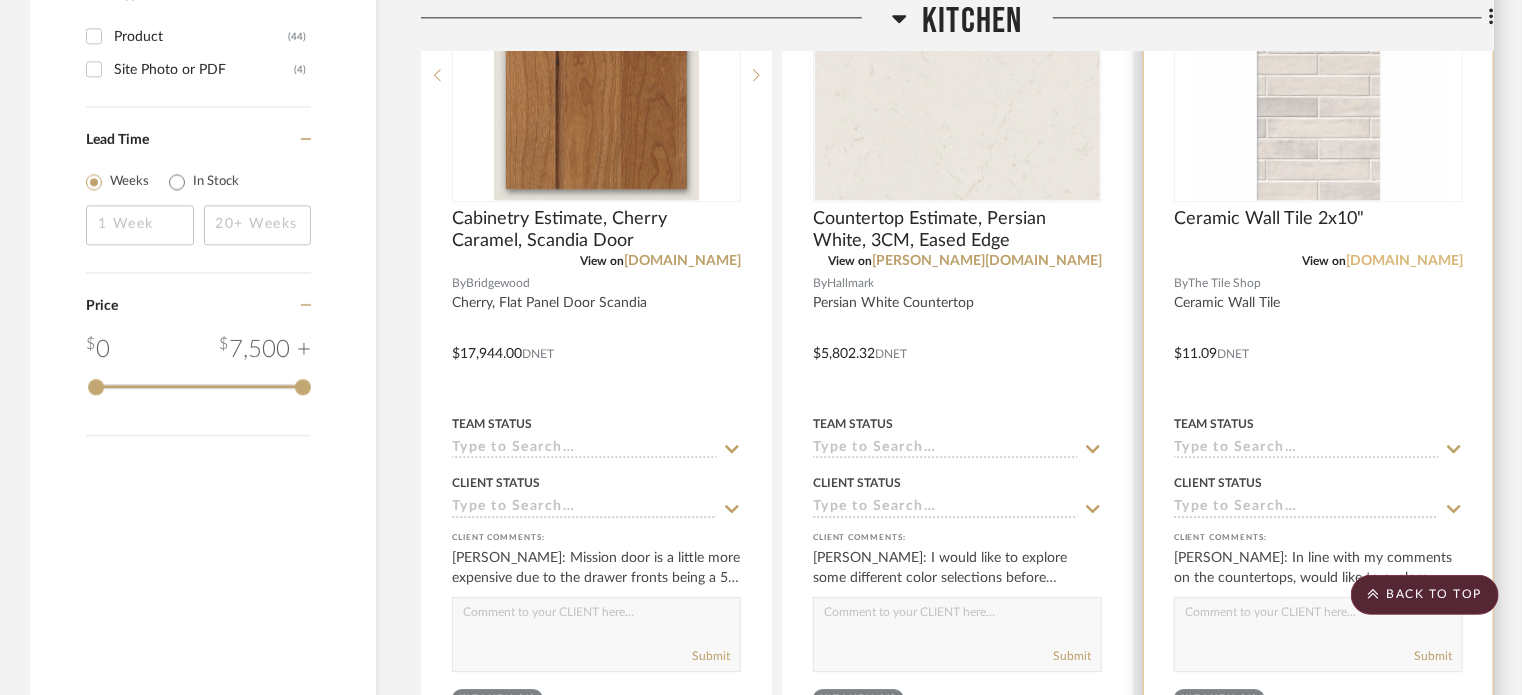 click on "[DOMAIN_NAME]" at bounding box center [1404, 261] 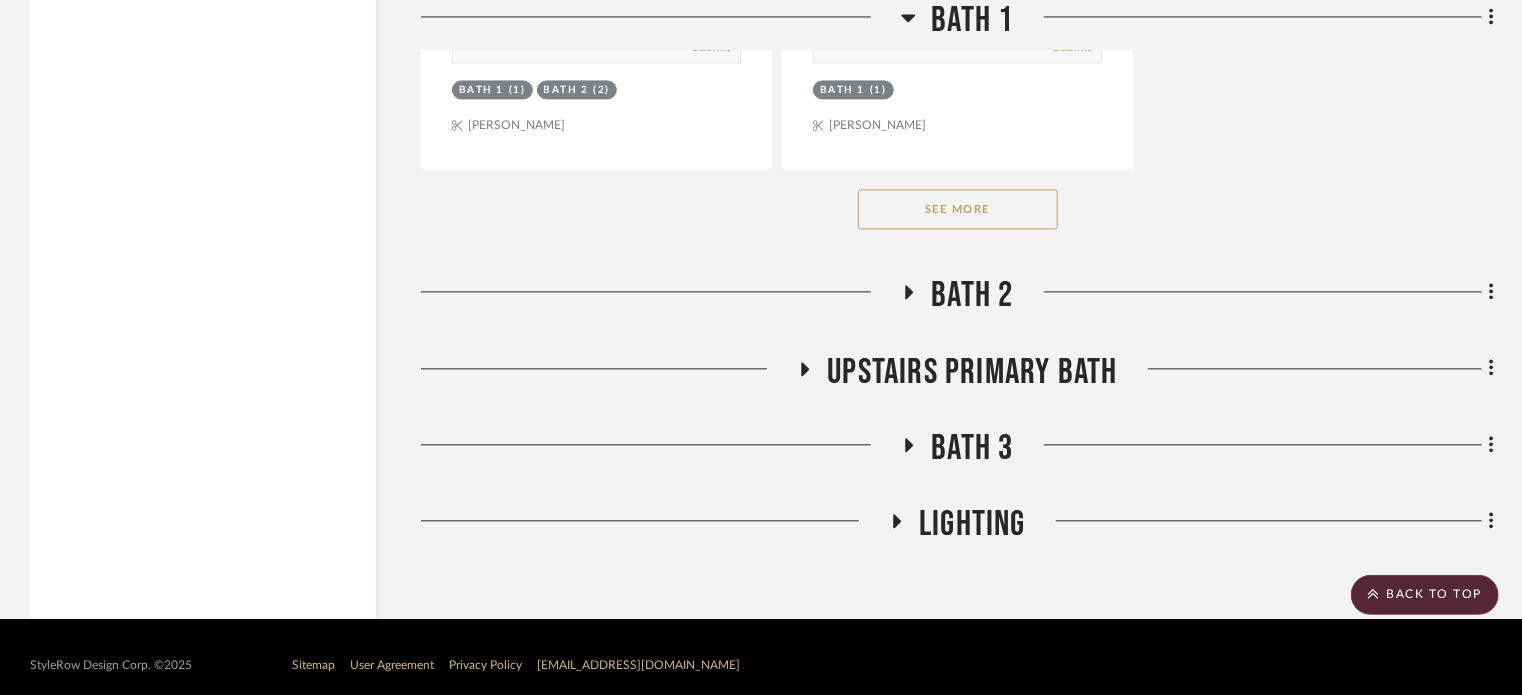 scroll, scrollTop: 9685, scrollLeft: 0, axis: vertical 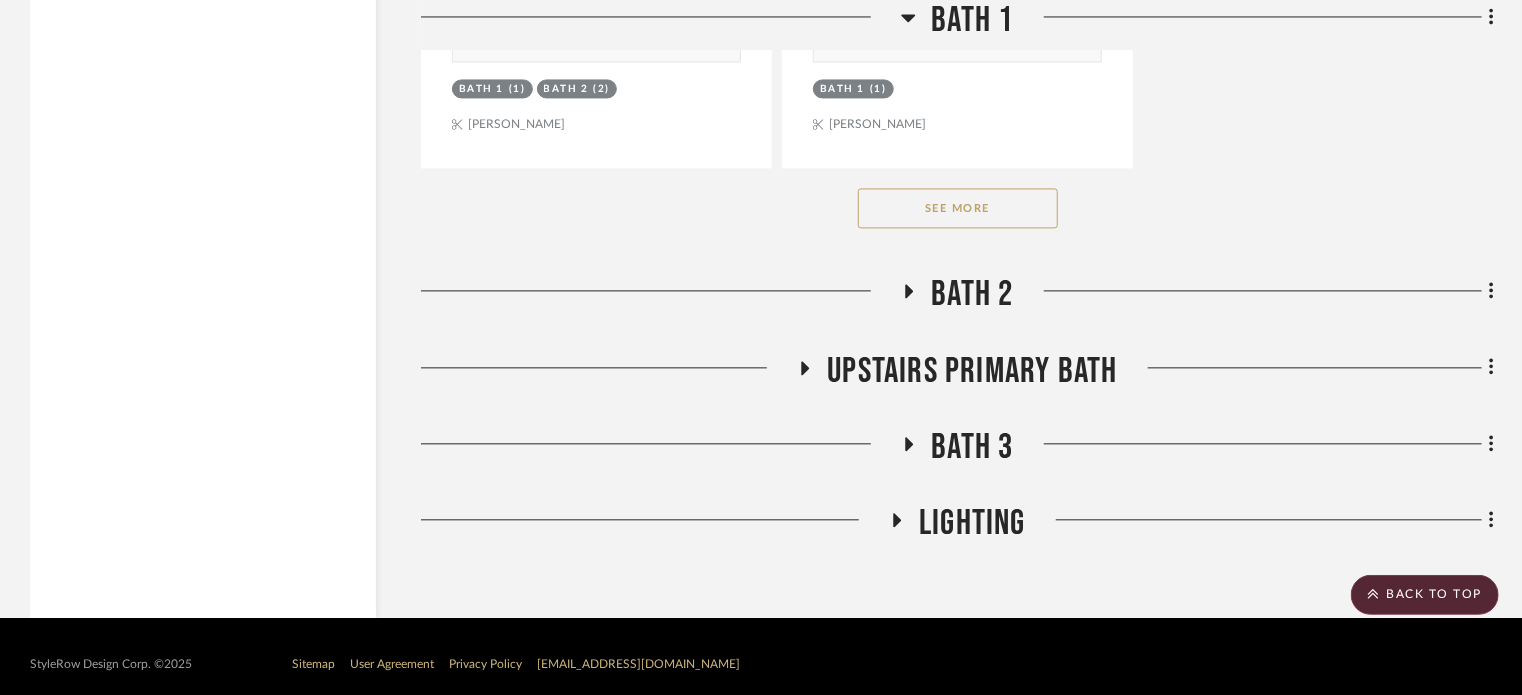 click on "Upstairs Primary Bath" 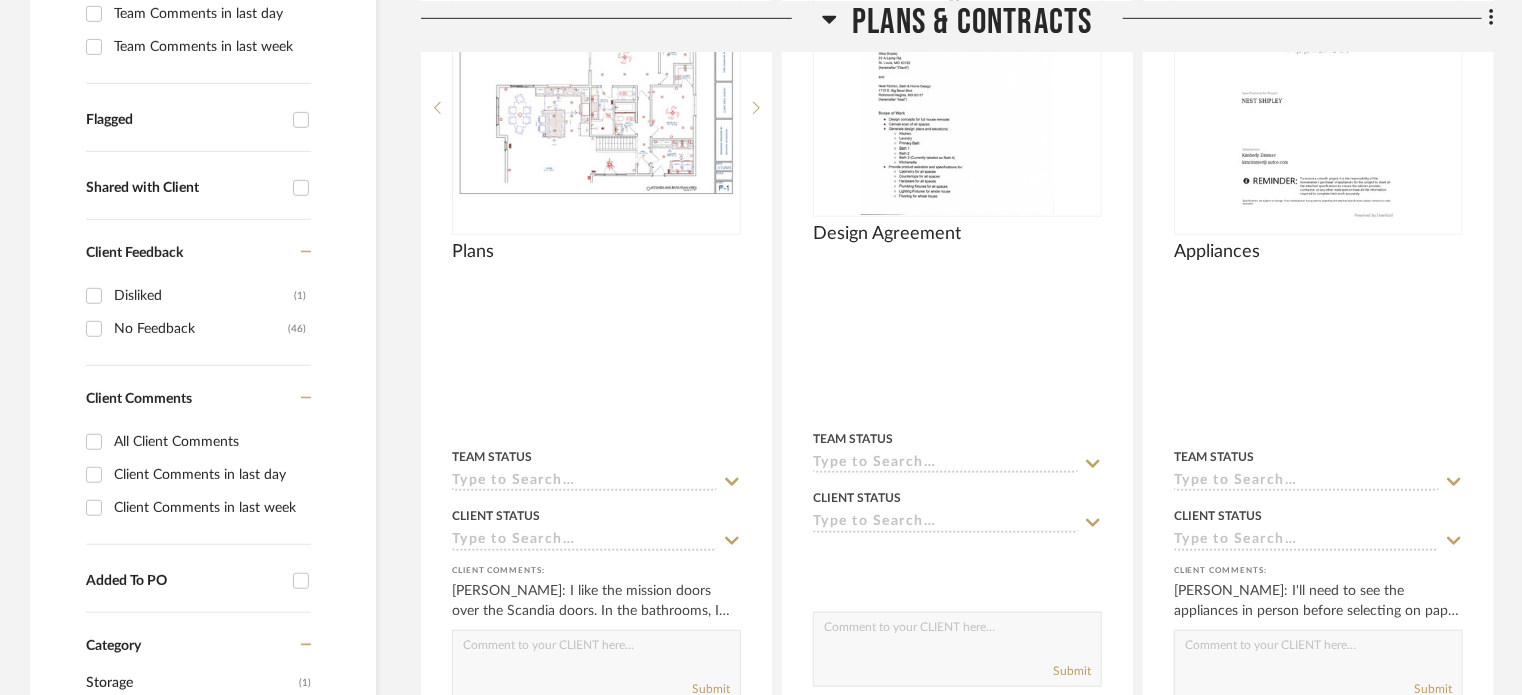 scroll, scrollTop: 632, scrollLeft: 0, axis: vertical 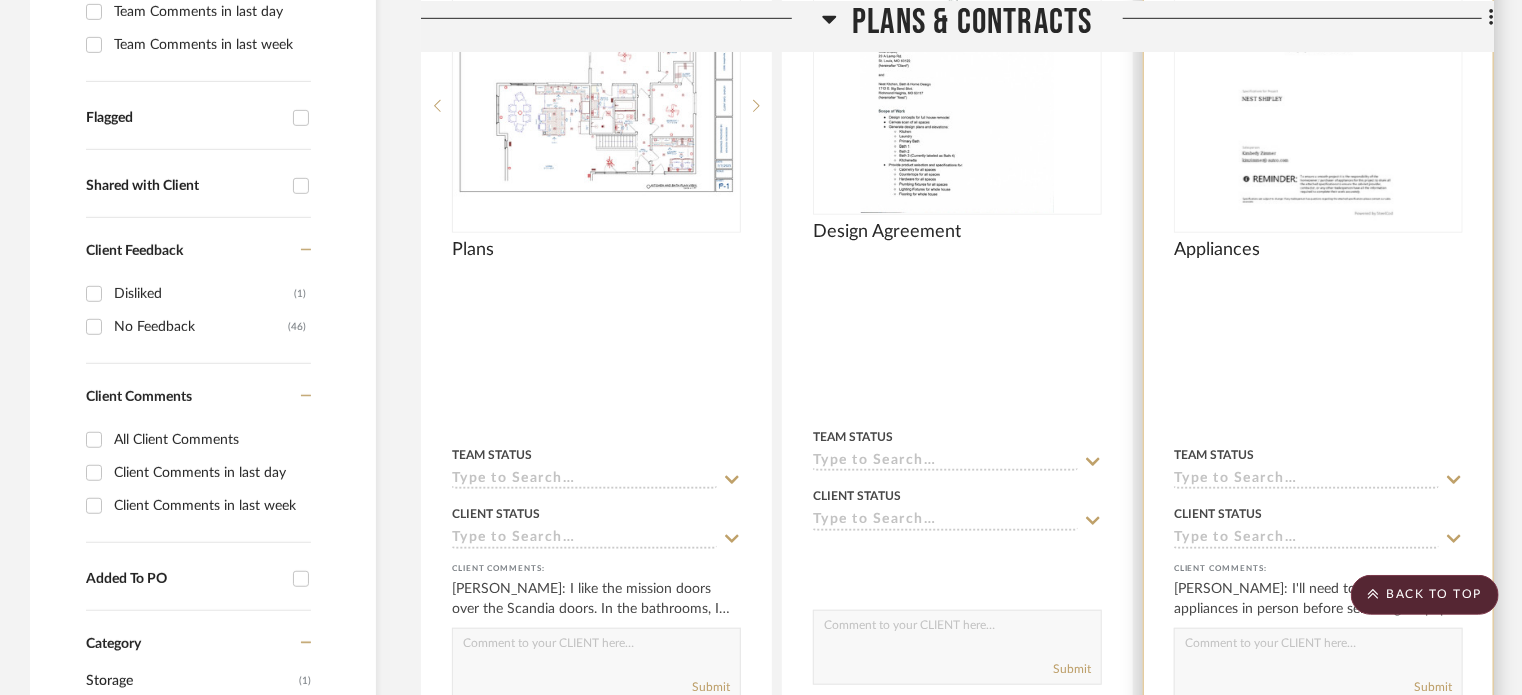 click at bounding box center [1318, 361] 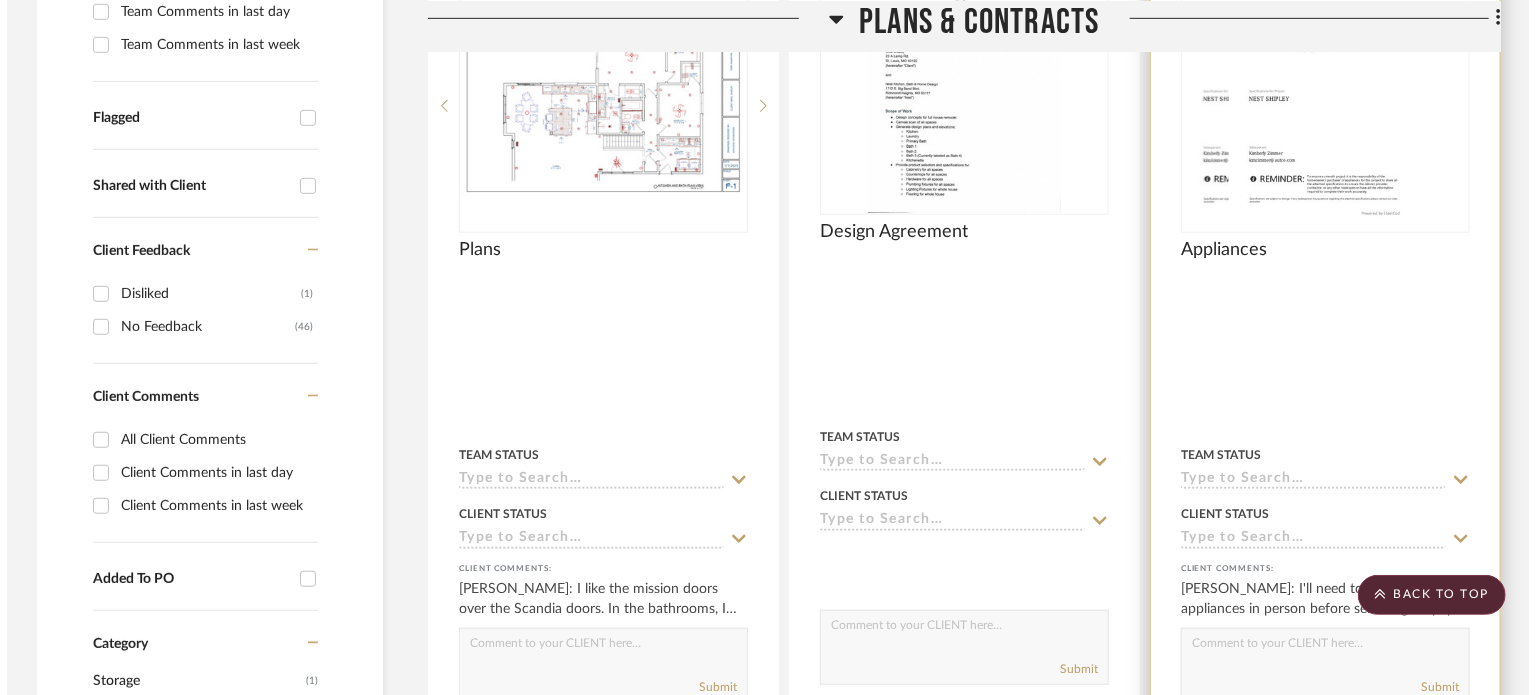 scroll, scrollTop: 0, scrollLeft: 0, axis: both 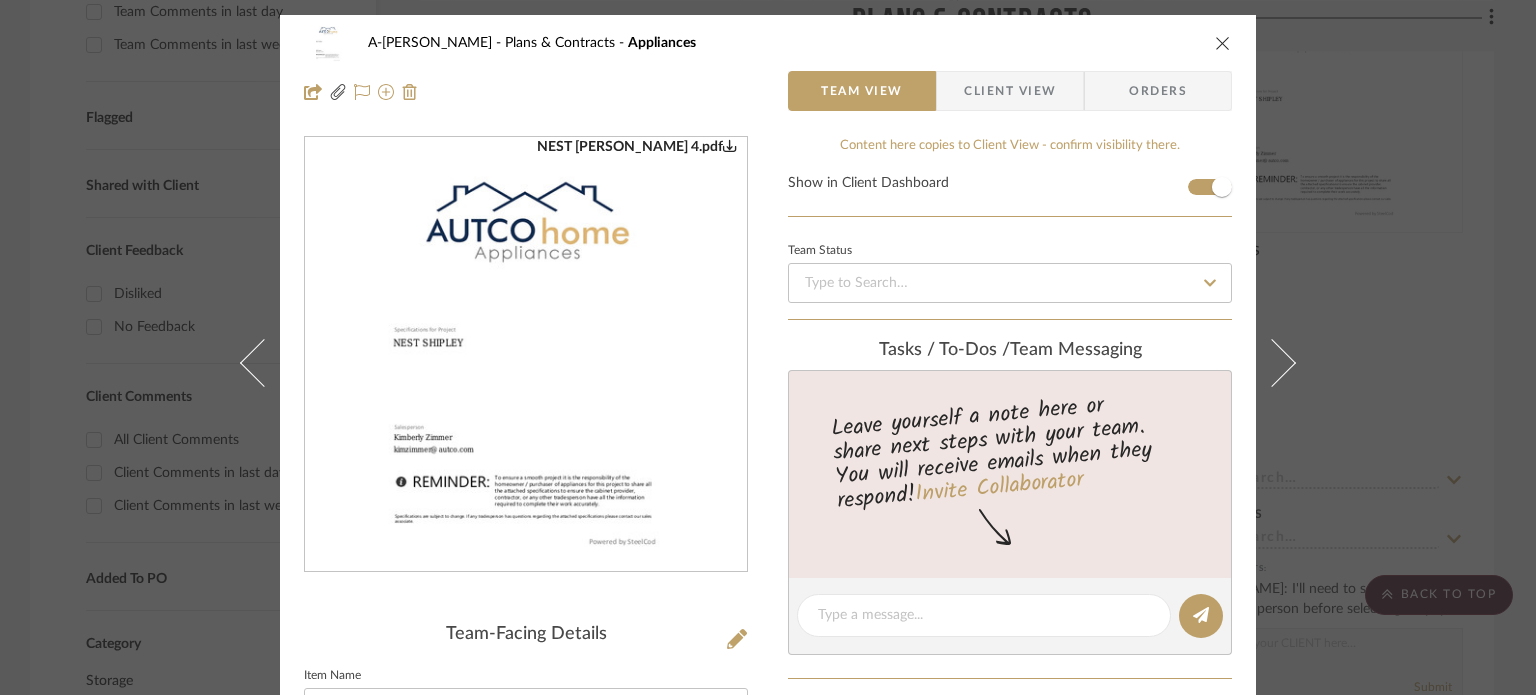 click at bounding box center [526, 355] 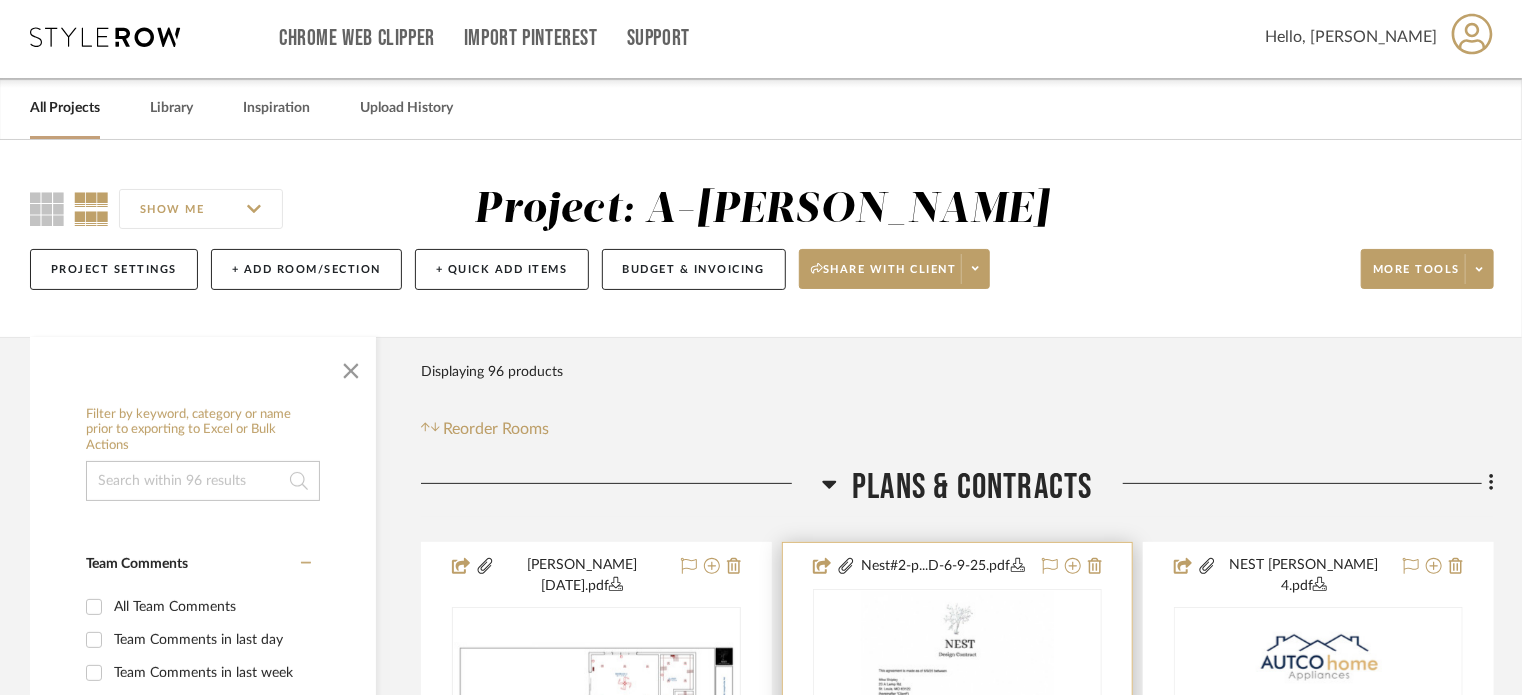 scroll, scrollTop: 0, scrollLeft: 0, axis: both 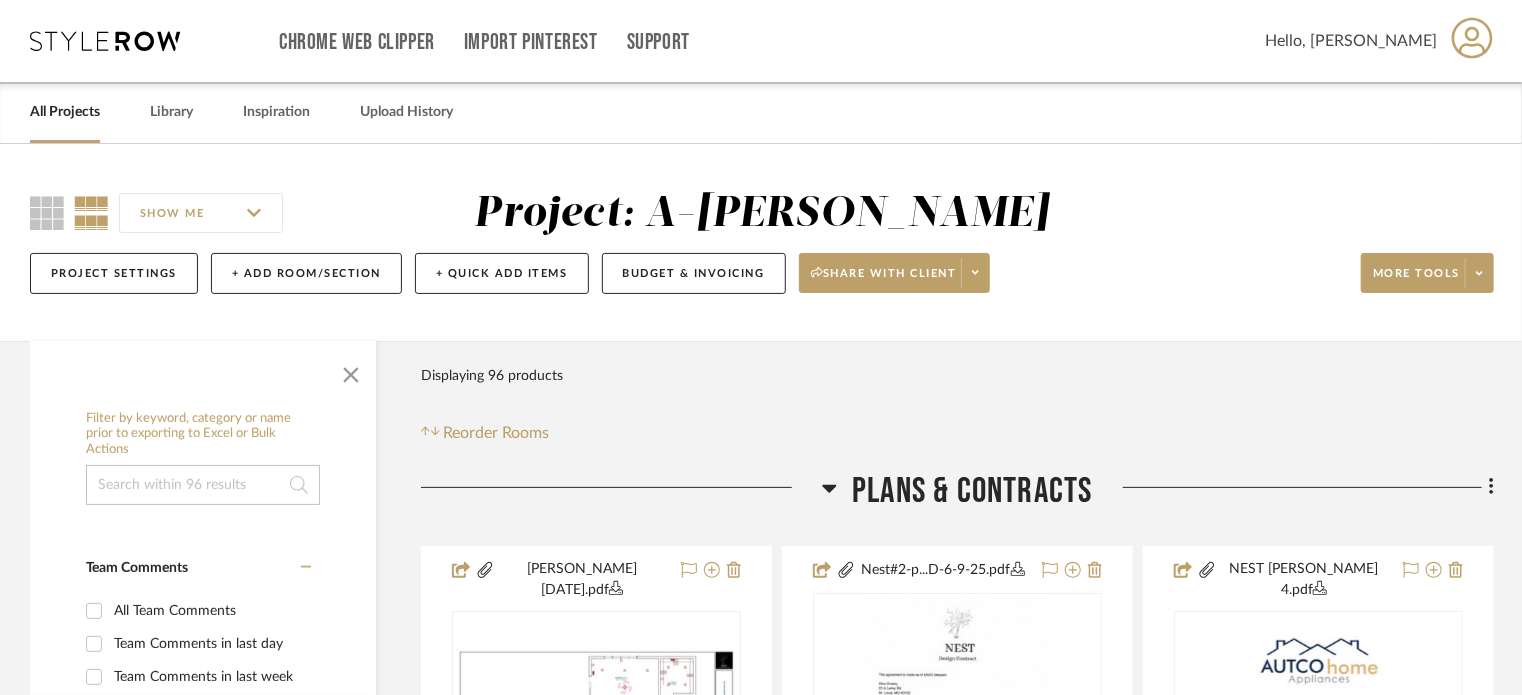 click on "All Projects" at bounding box center (65, 112) 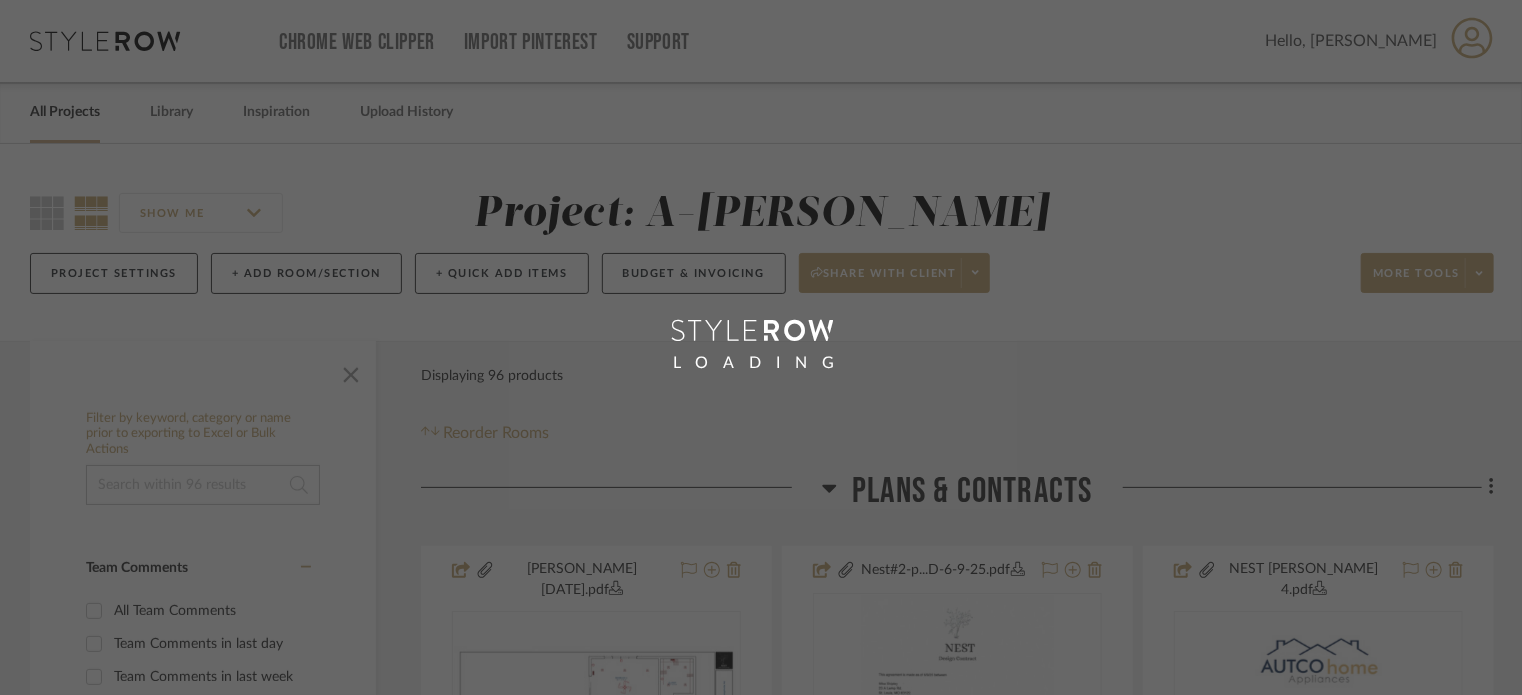 click on "LOADING" at bounding box center [761, 347] 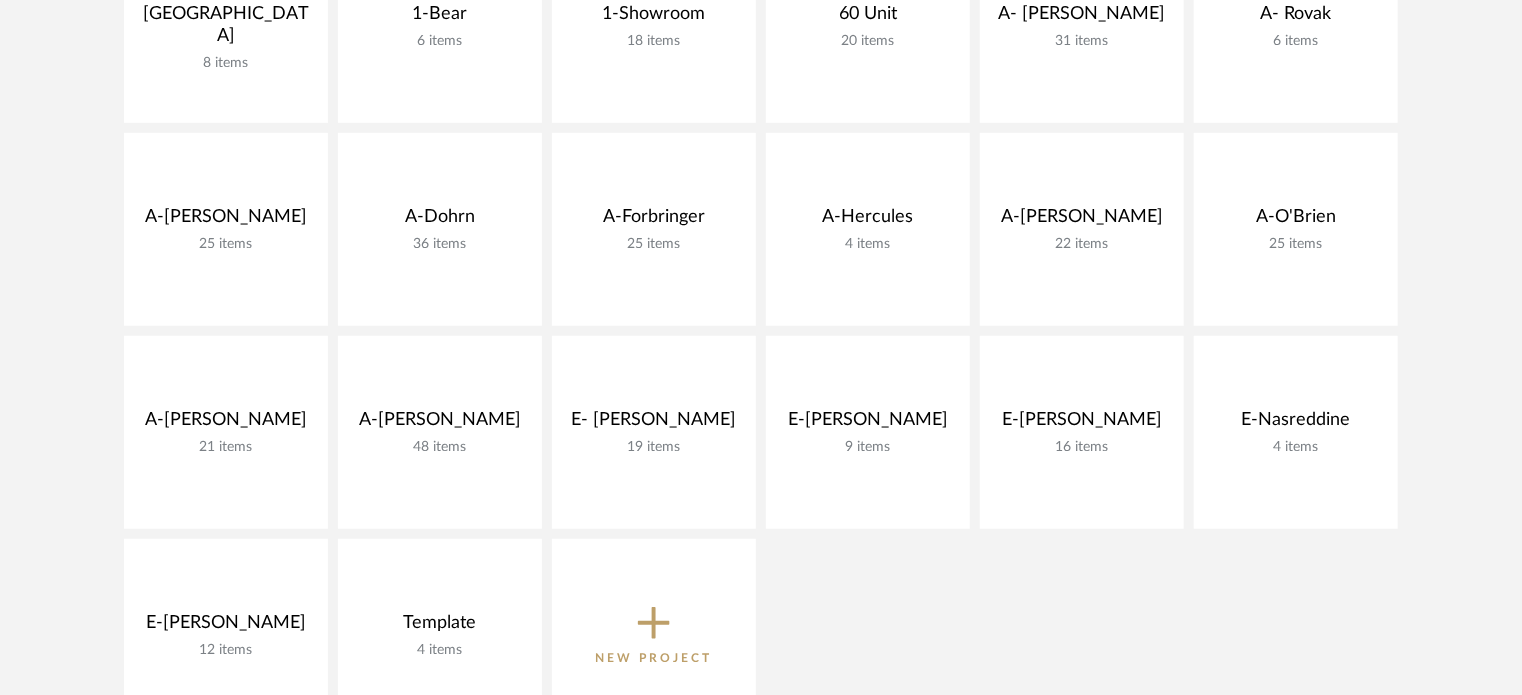 scroll, scrollTop: 458, scrollLeft: 0, axis: vertical 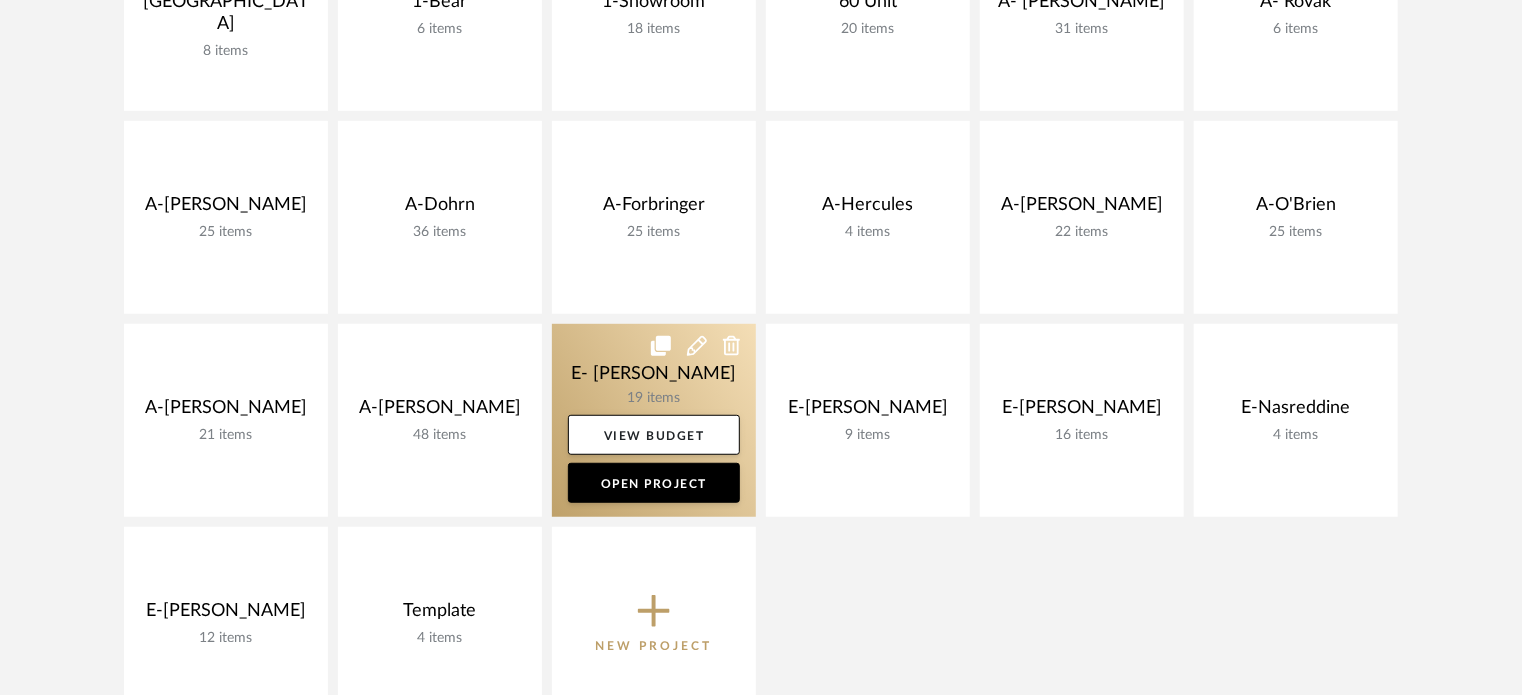 click 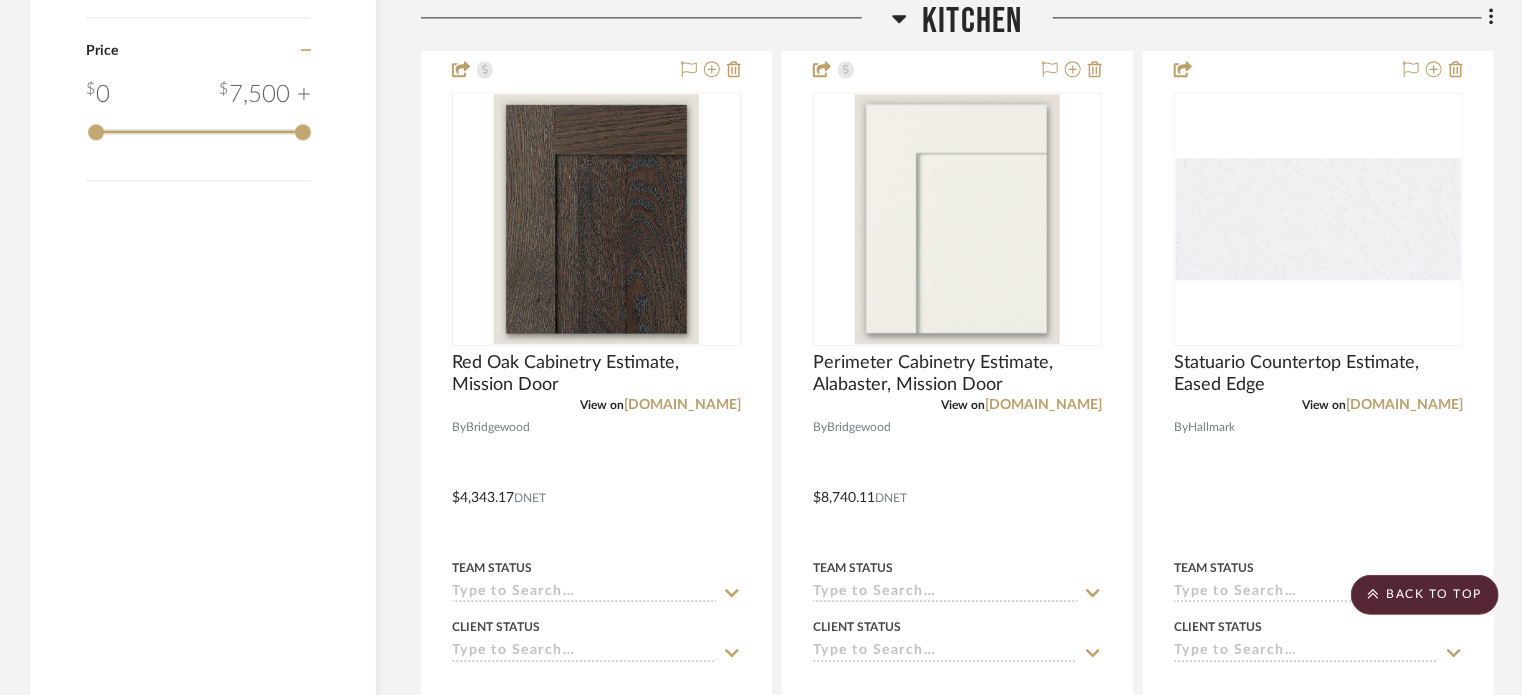 scroll, scrollTop: 2372, scrollLeft: 0, axis: vertical 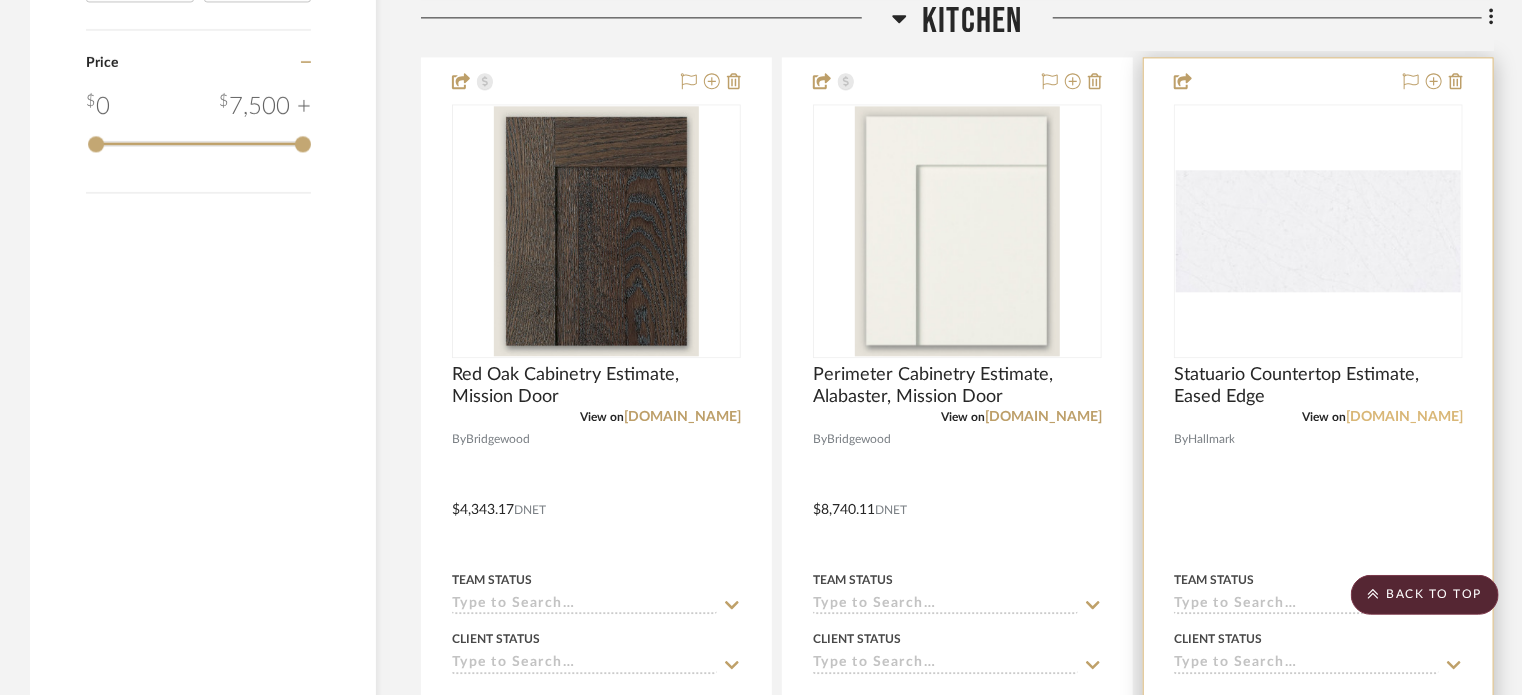 click on "[DOMAIN_NAME]" at bounding box center [1404, 417] 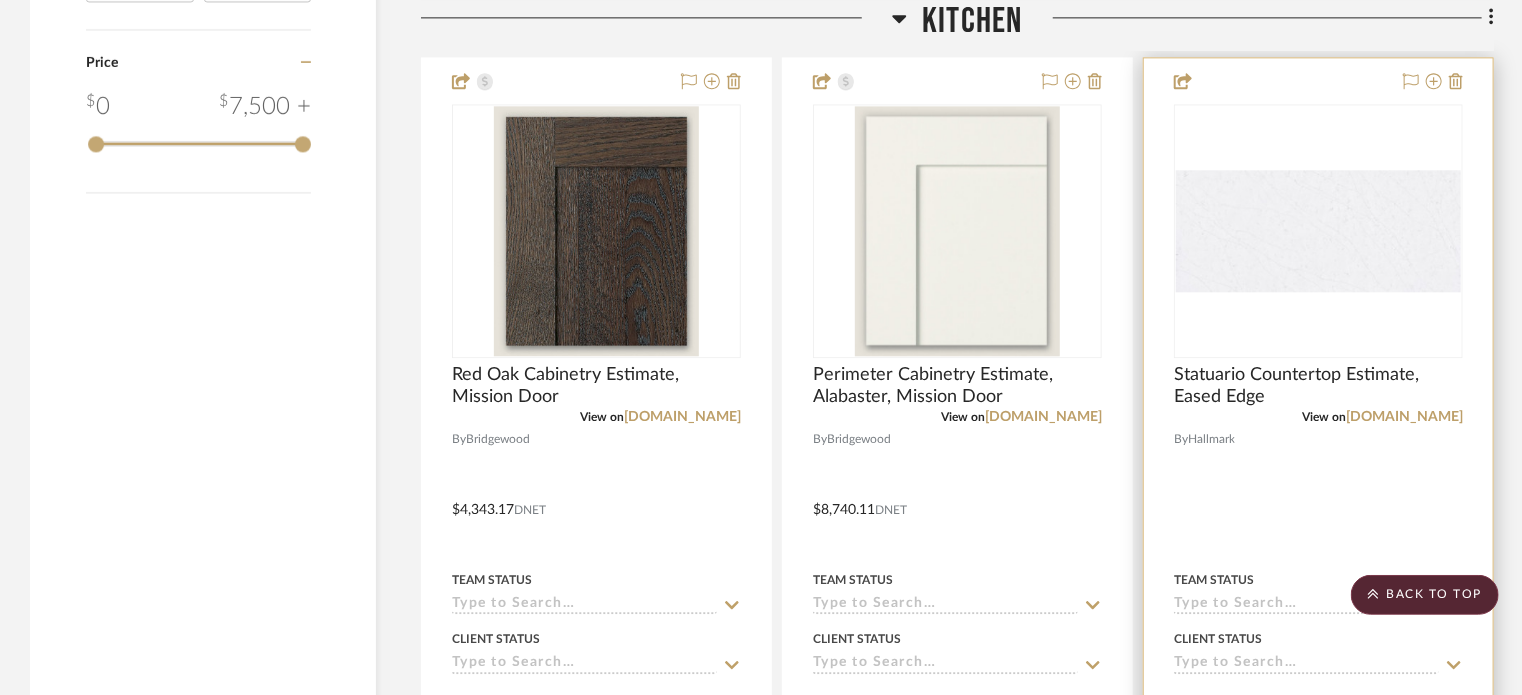 click at bounding box center (1318, 495) 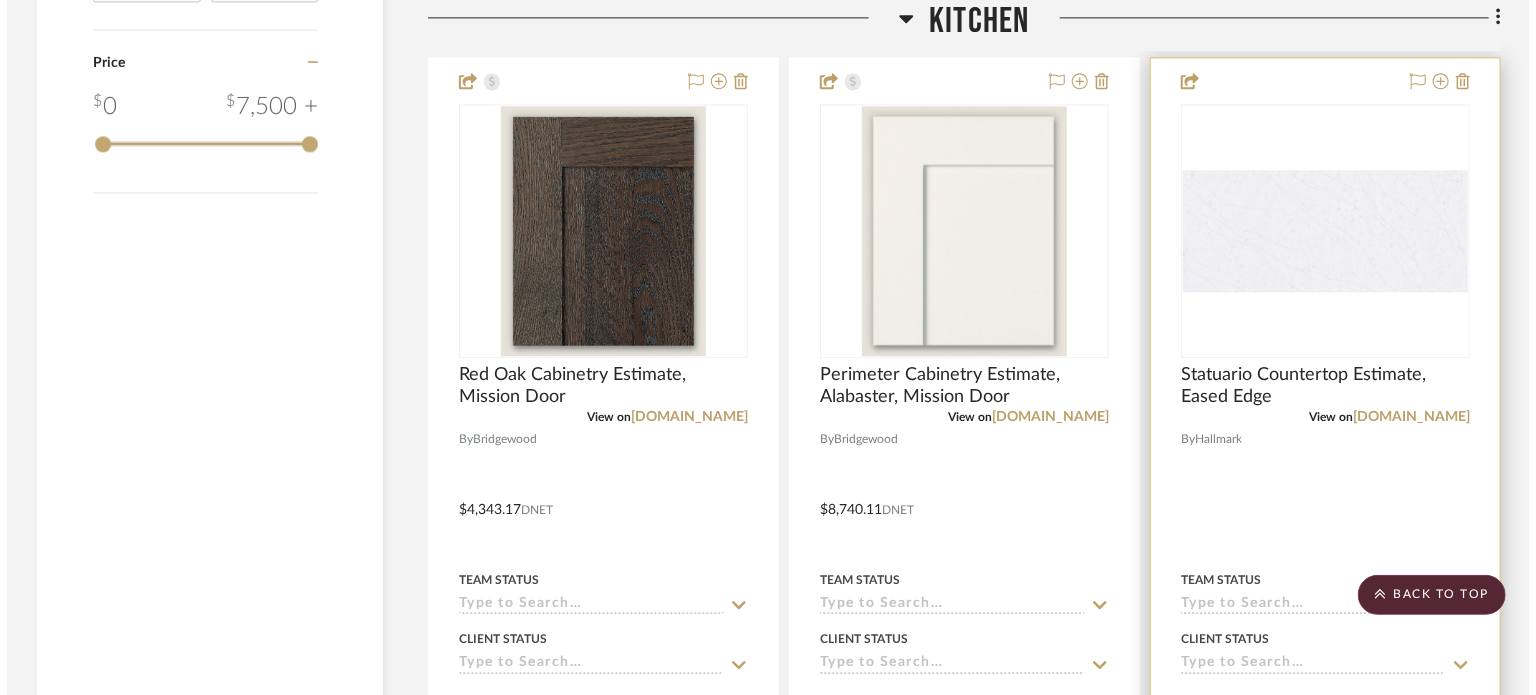 scroll, scrollTop: 0, scrollLeft: 0, axis: both 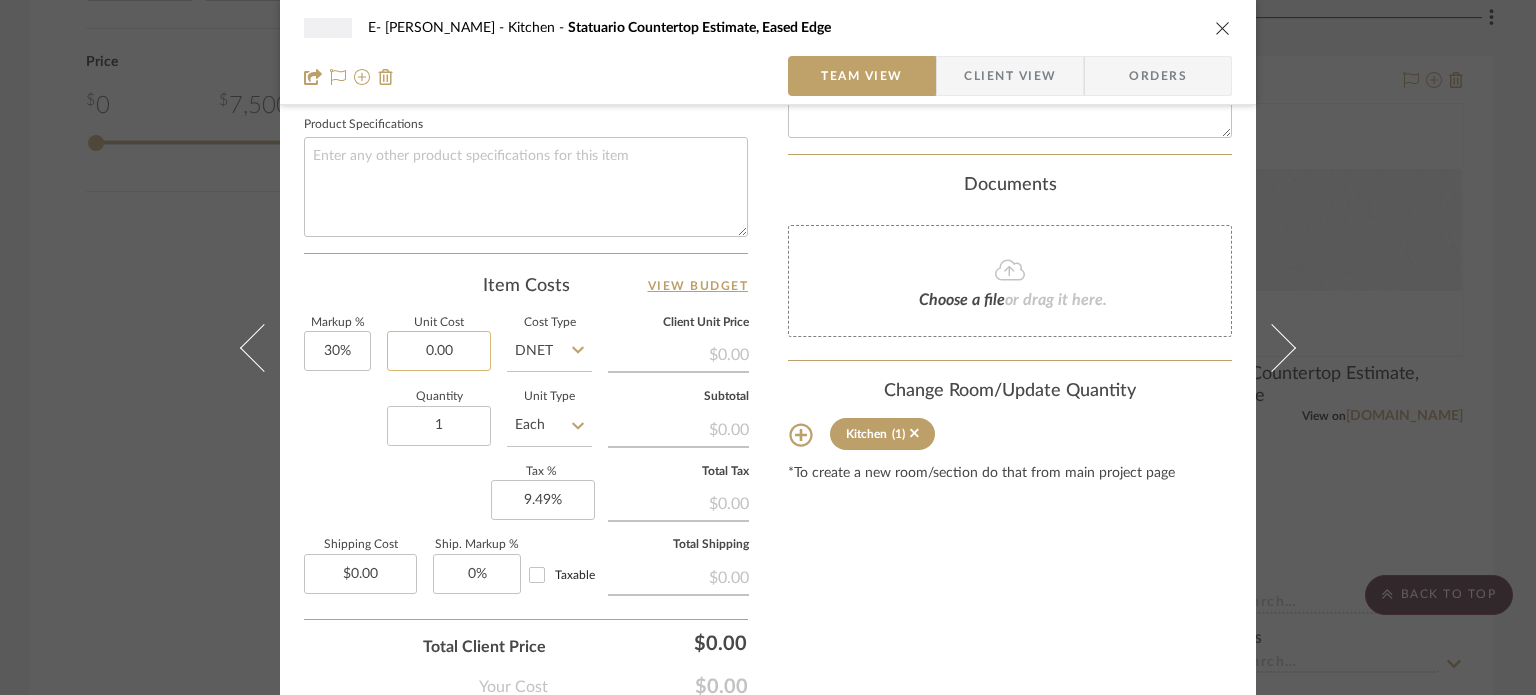 click on "0.00" 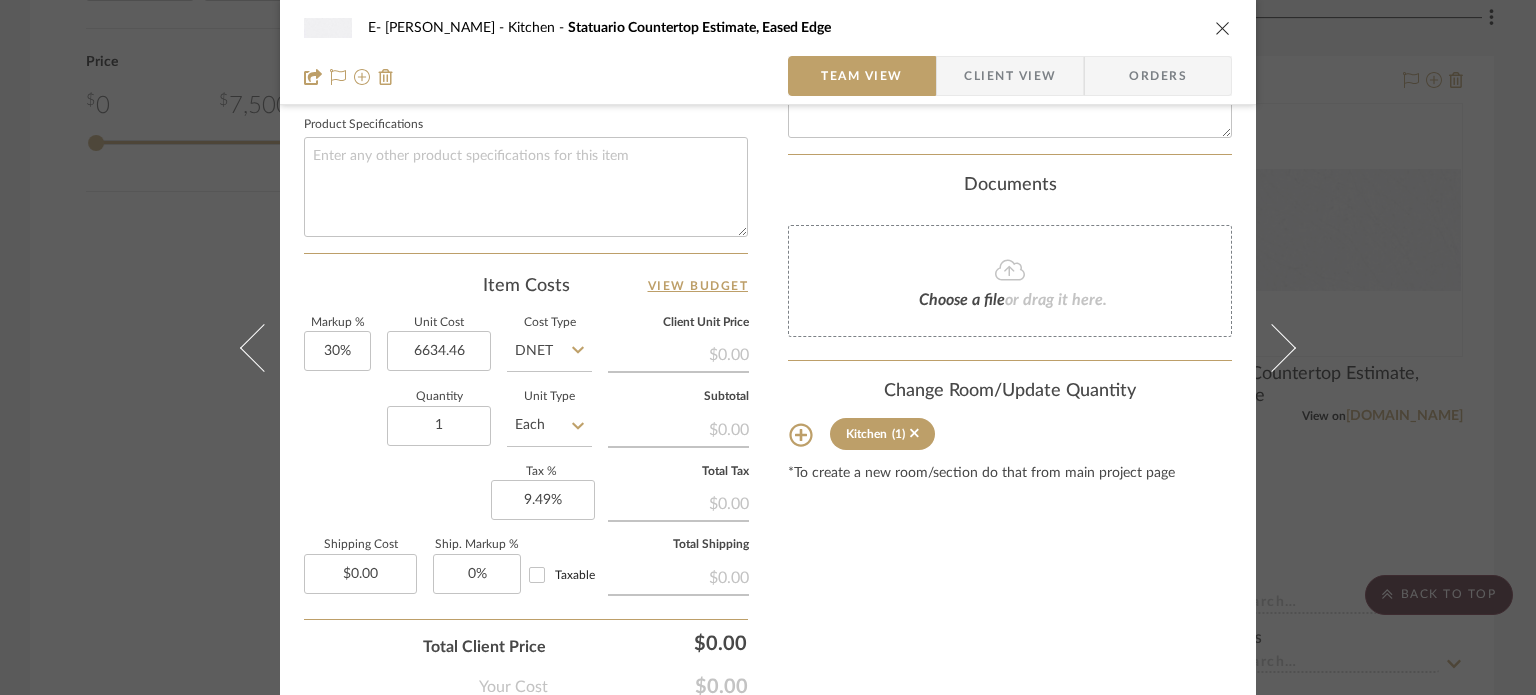 type on "$6,634.46" 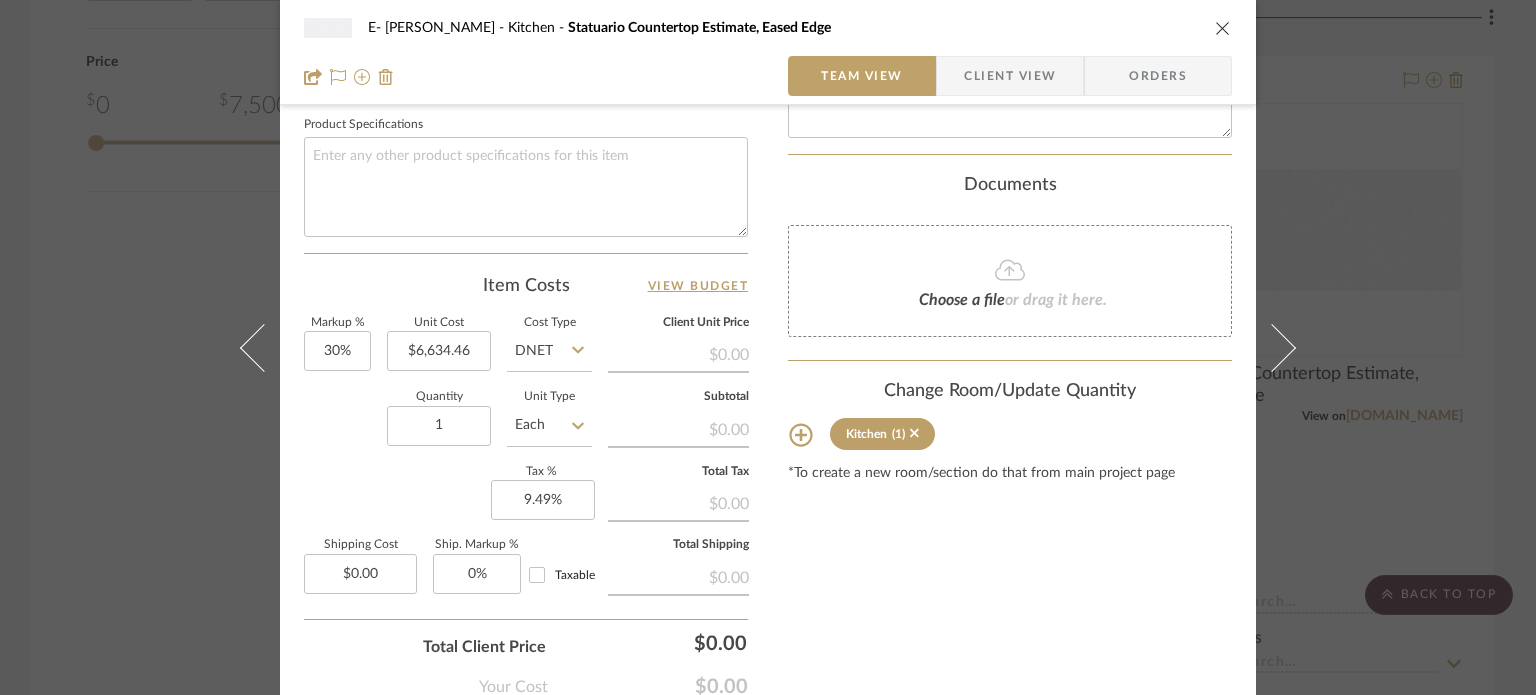 click on "Content here copies to Client View - confirm visibility there.  Show in Client Dashboard   Include in Budget   View Budget  Team Status  Lead Time  In Stock Weeks  Est. Min   Est. Max   Due Date   Install Date  Tasks / To-Dos /  team Messaging  Leave yourself a note here or share next steps with your team. You will receive emails when they
respond!  Invite Collaborator Internal Notes  Documents  Choose a file  or drag it here. Change Room/Update Quantity  Kitchen  (1) *To create a new room/section do that from main project page" at bounding box center [1010, -35] 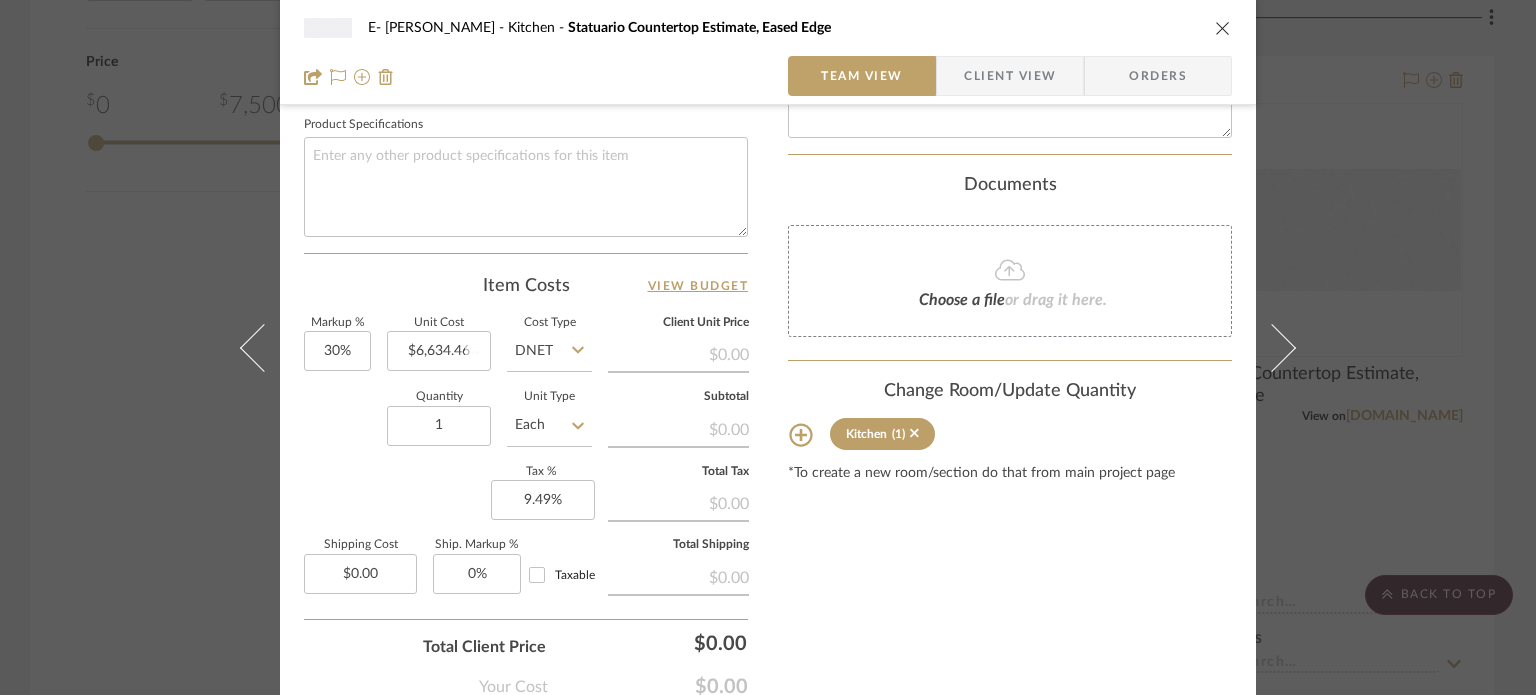 type 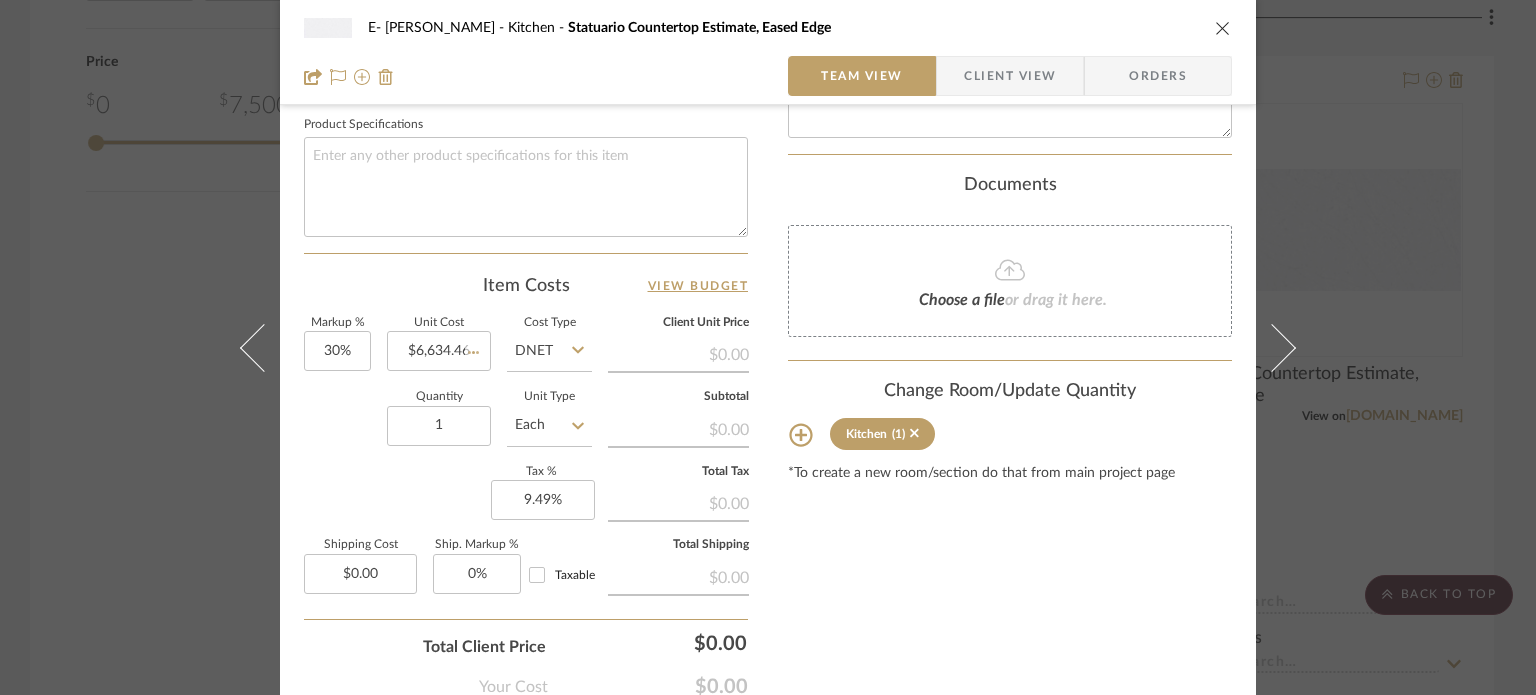 type 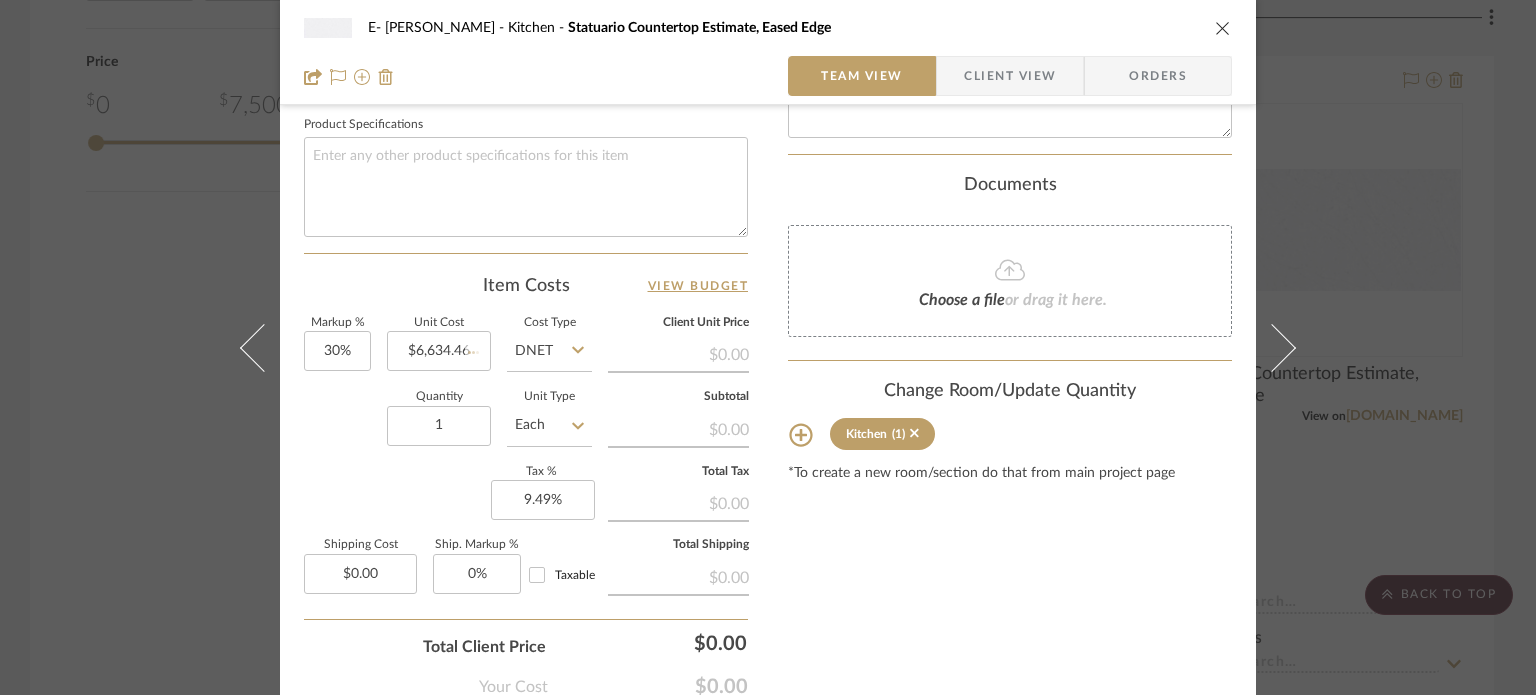 type 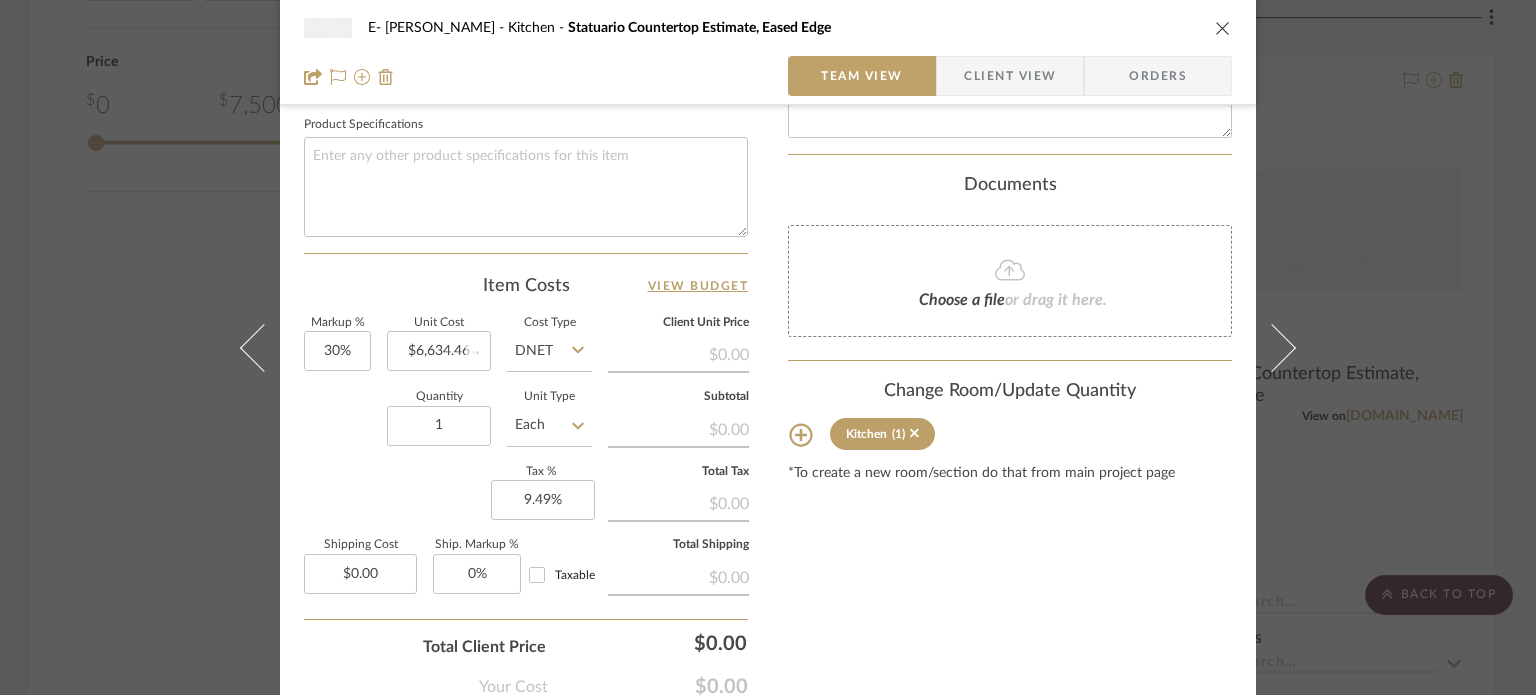 type on "$862.48" 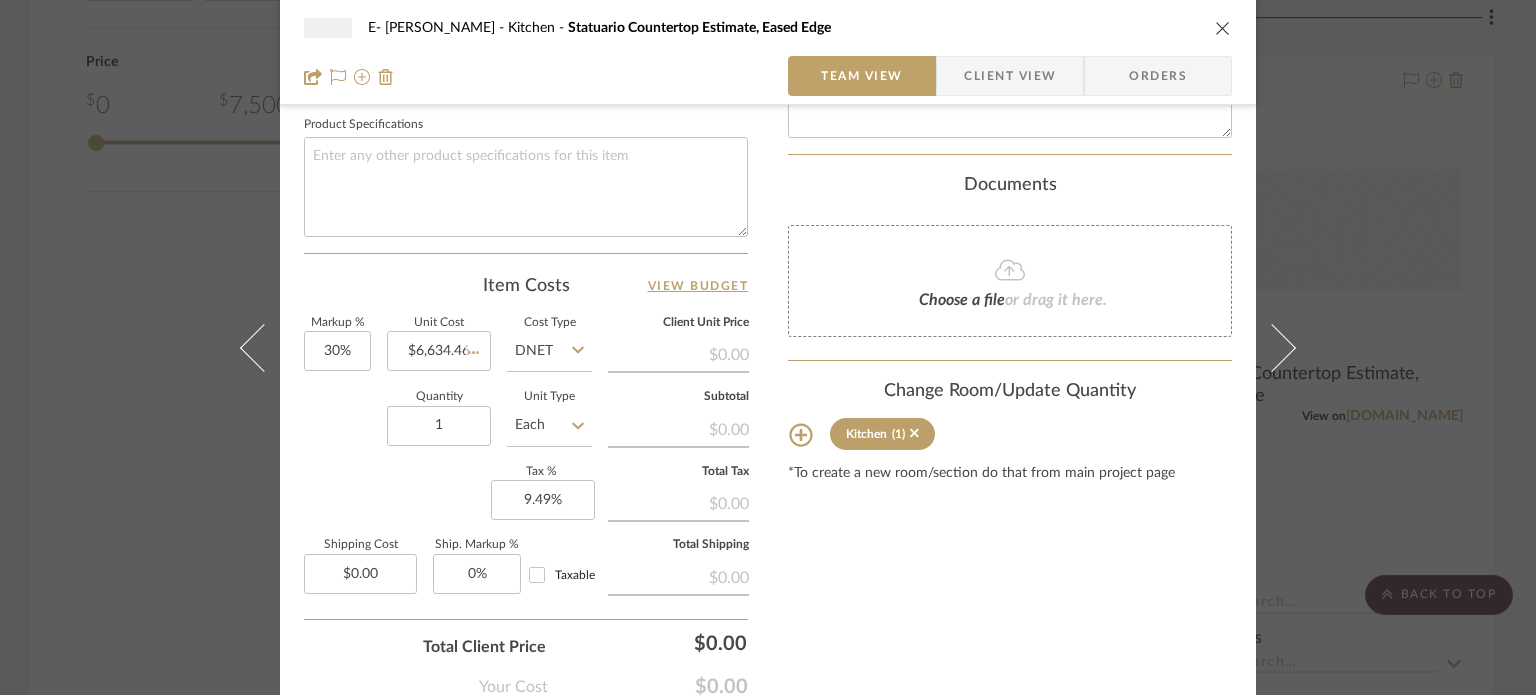 type 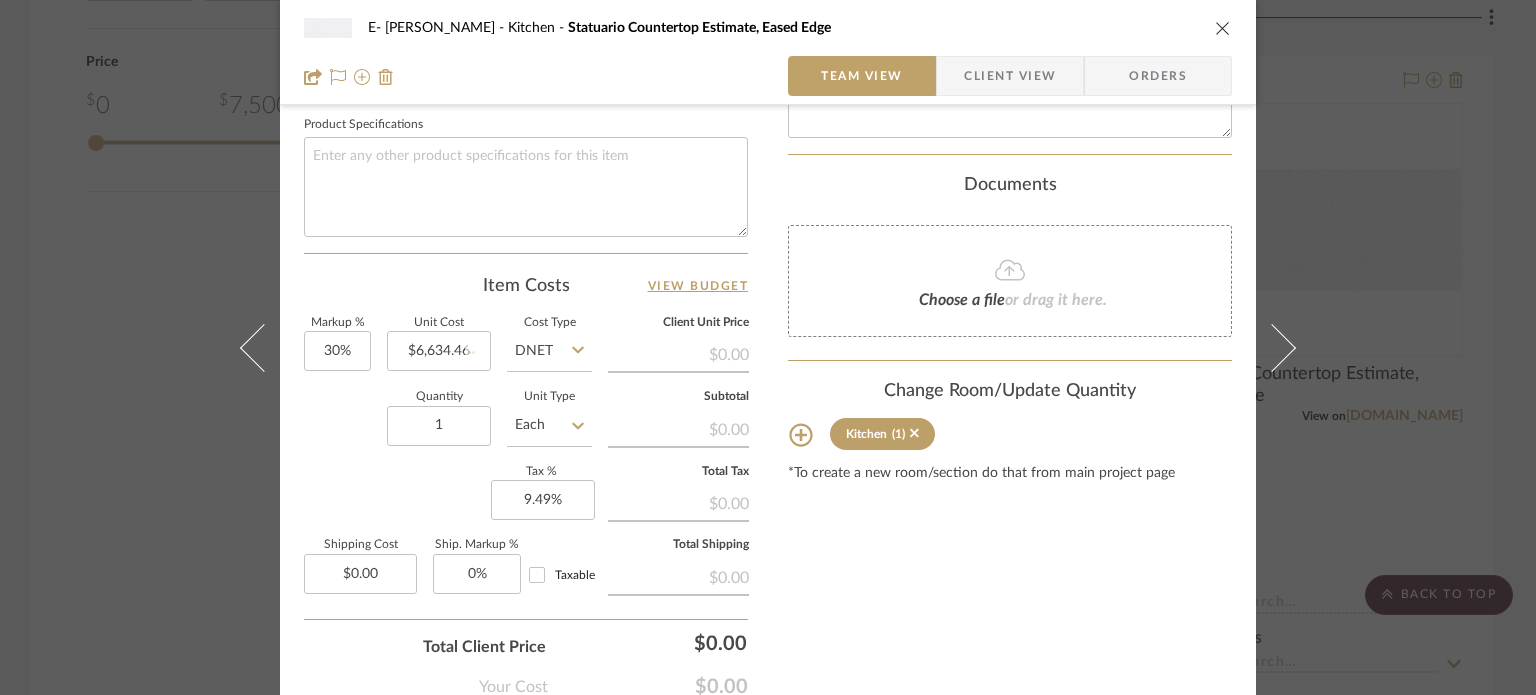 type 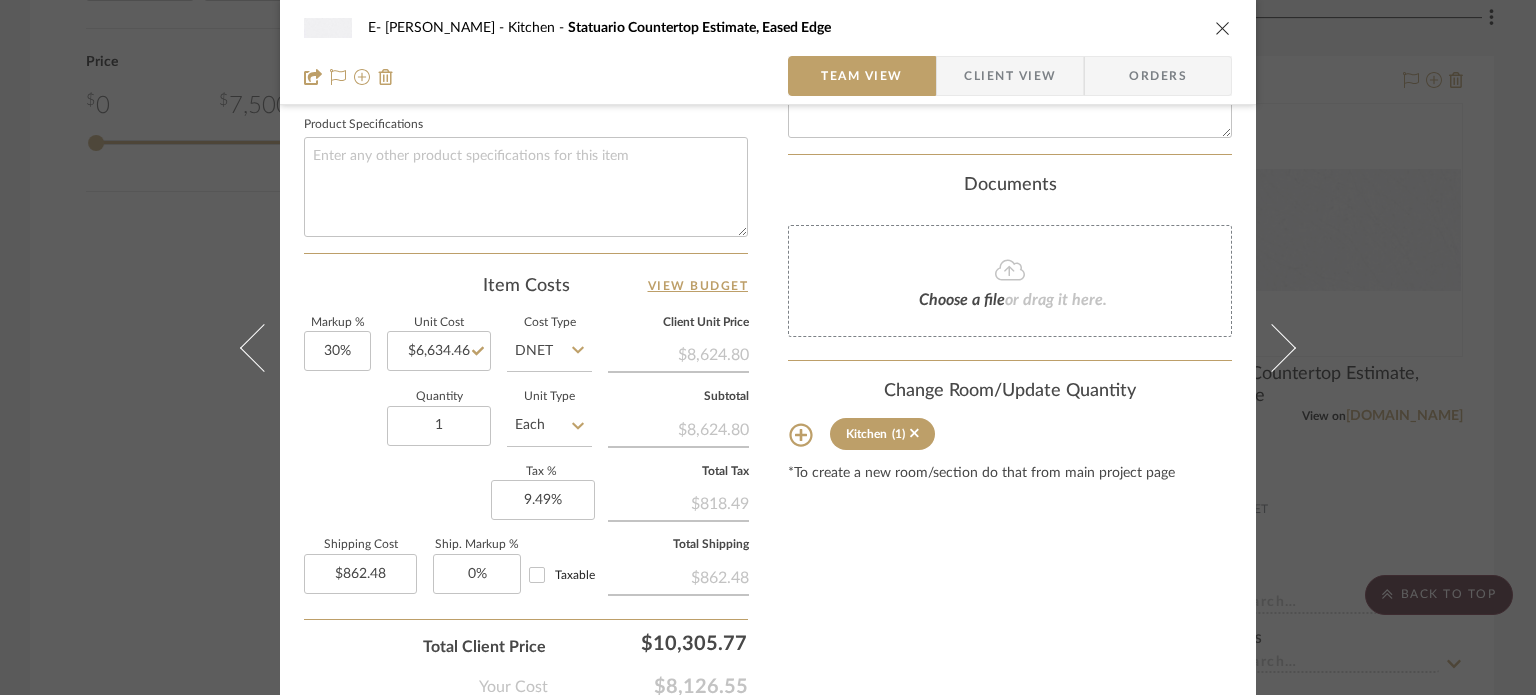 click on "E- Fleming Kitchen Statuario Countertop Estimate, Eased Edge Team View Client View Orders  Team-Facing Details   Item Name  Statuario Countertop Estimate, Eased Edge  Brand  Hallmark  Internal Description   Dimensions   Product Specifications   Item Costs   View Budget   Markup %  30%  Unit Cost  $6,634.46  Cost Type  DNET  Client Unit Price   $8,624.80   Quantity  1  Unit Type  Each  Subtotal   $8,624.80   Tax %  9.49%  Total Tax   $818.49   Shipping Cost  $862.48  Ship. Markup %  0% Taxable  Total Shipping   $862.48  Total Client Price  $10,305.77  Your Cost  $8,126.55  Your Margin  $1,990.34  Content here copies to Client View - confirm visibility there.  Show in Client Dashboard   Include in Budget   View Budget  Team Status  Lead Time  In Stock Weeks  Est. Min   Est. Max   Due Date   Install Date  Tasks / To-Dos /  team Messaging  Leave yourself a note here or share next steps with your team. You will receive emails when they
respond!  Invite Collaborator Internal Notes  Documents   Kitchen" at bounding box center (768, 347) 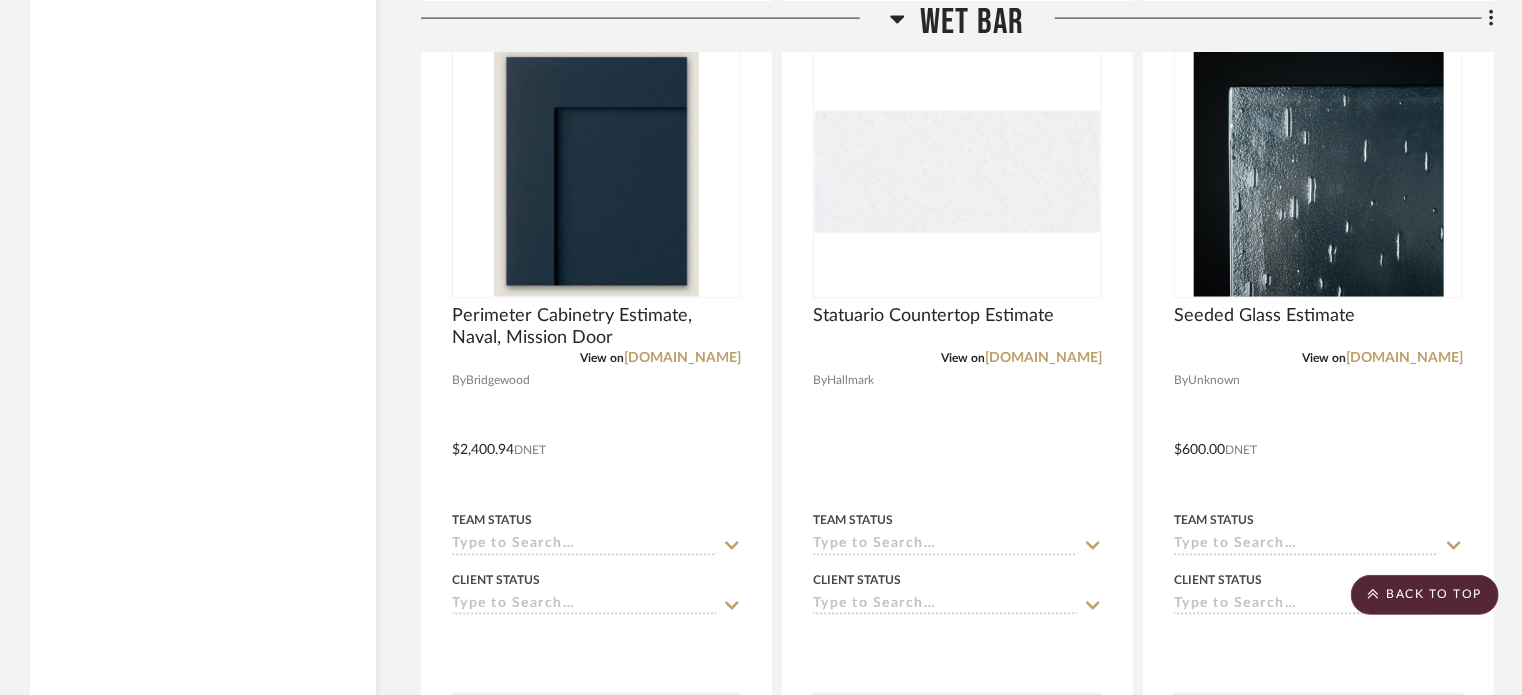 scroll, scrollTop: 5180, scrollLeft: 0, axis: vertical 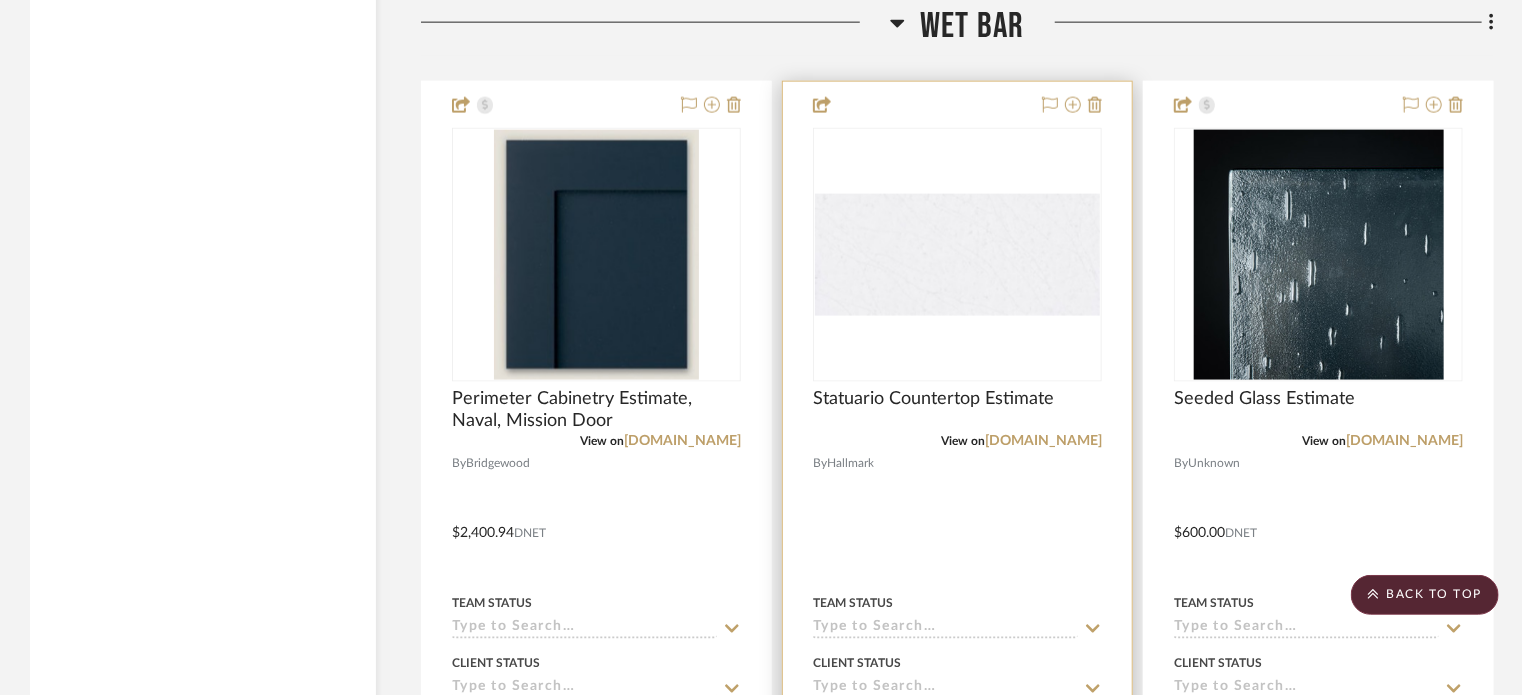 click at bounding box center (957, 519) 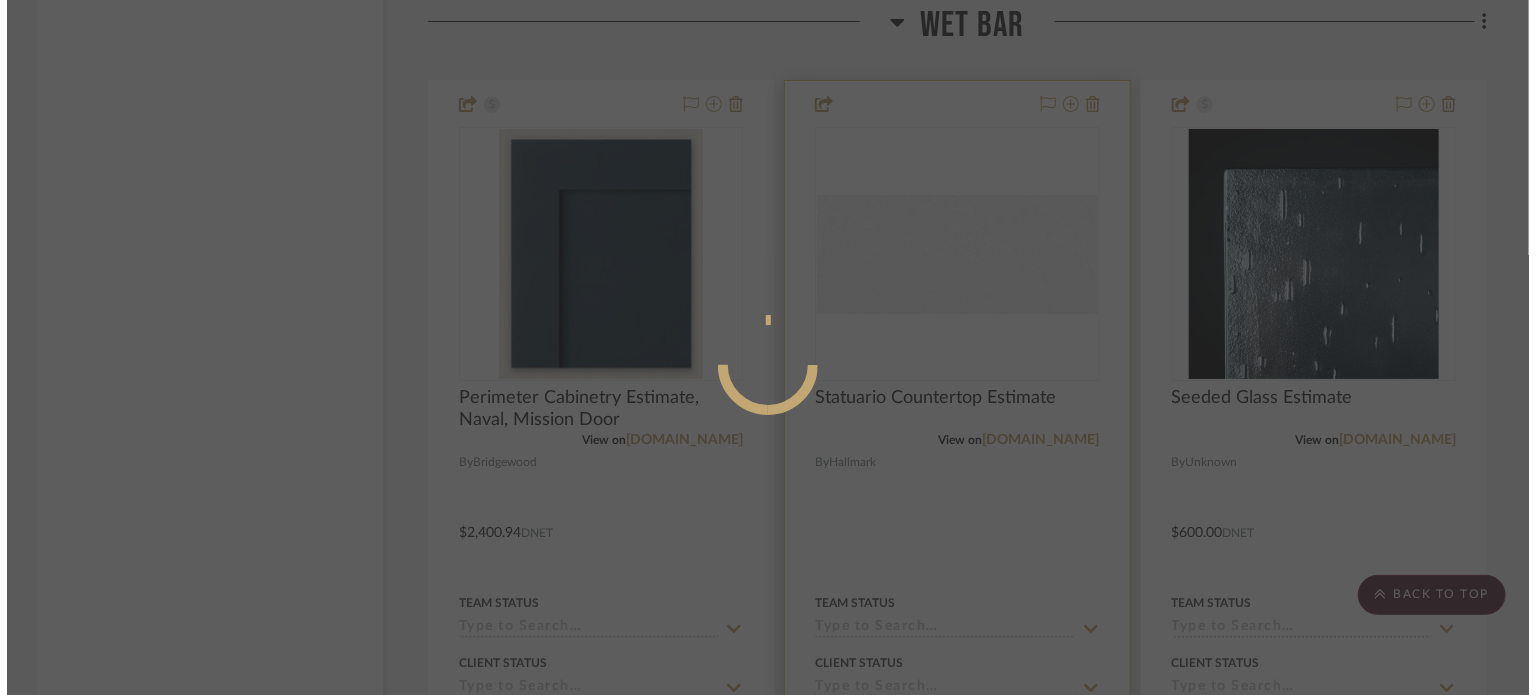 scroll, scrollTop: 0, scrollLeft: 0, axis: both 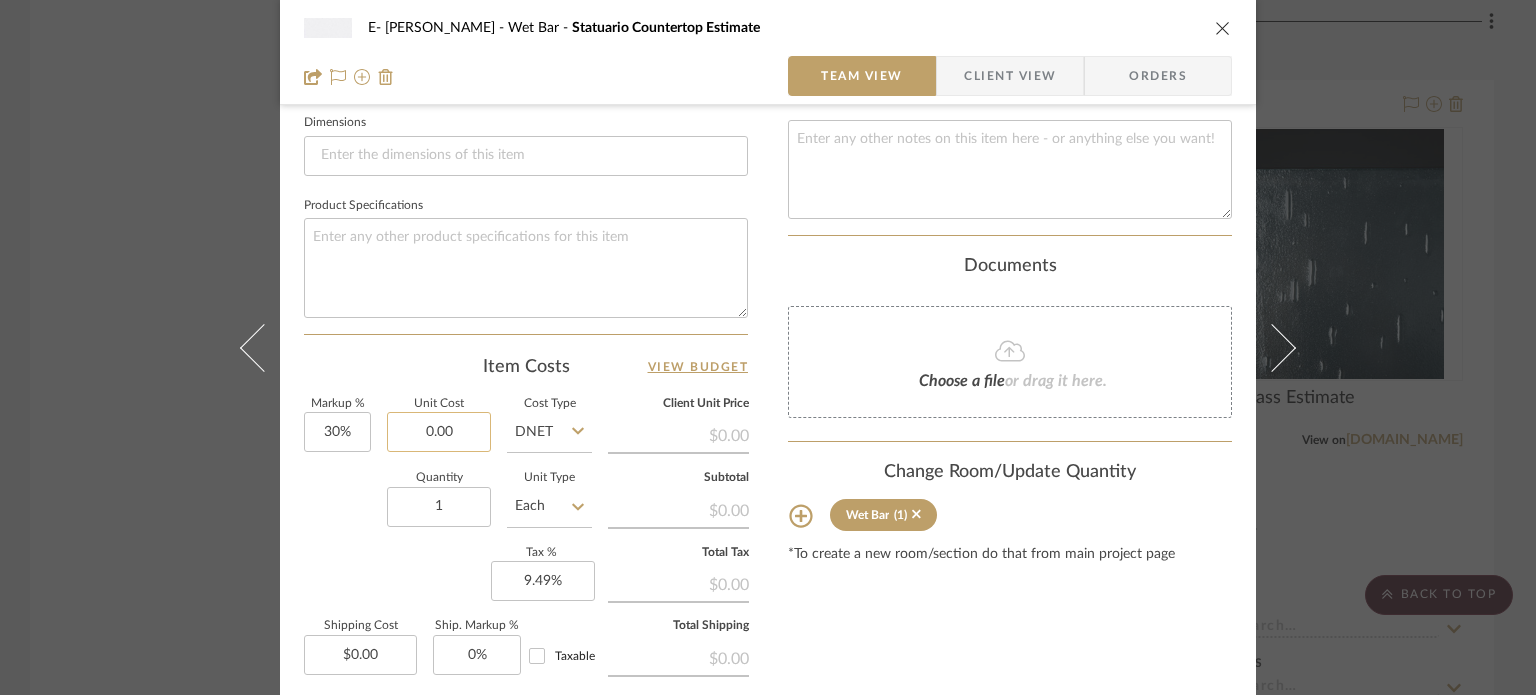 click on "0.00" 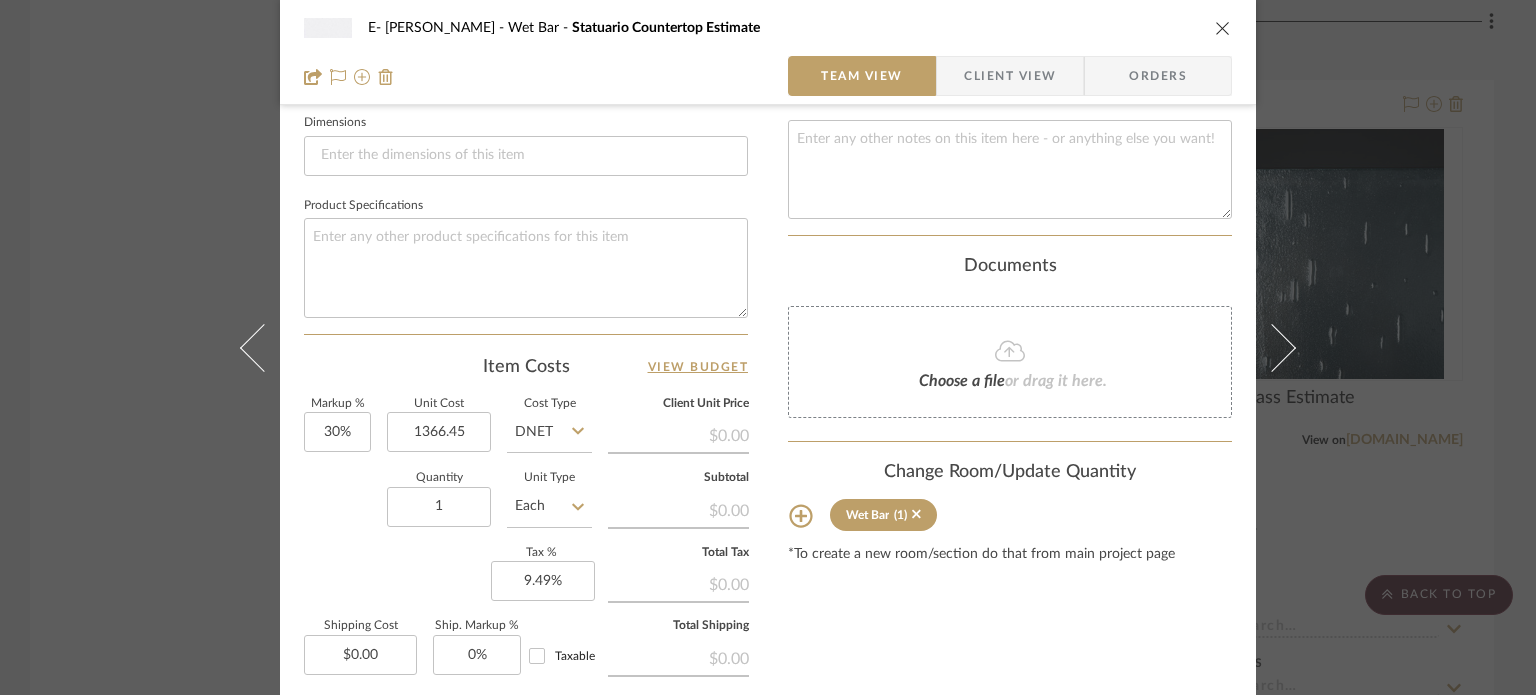 type on "$1,366.45" 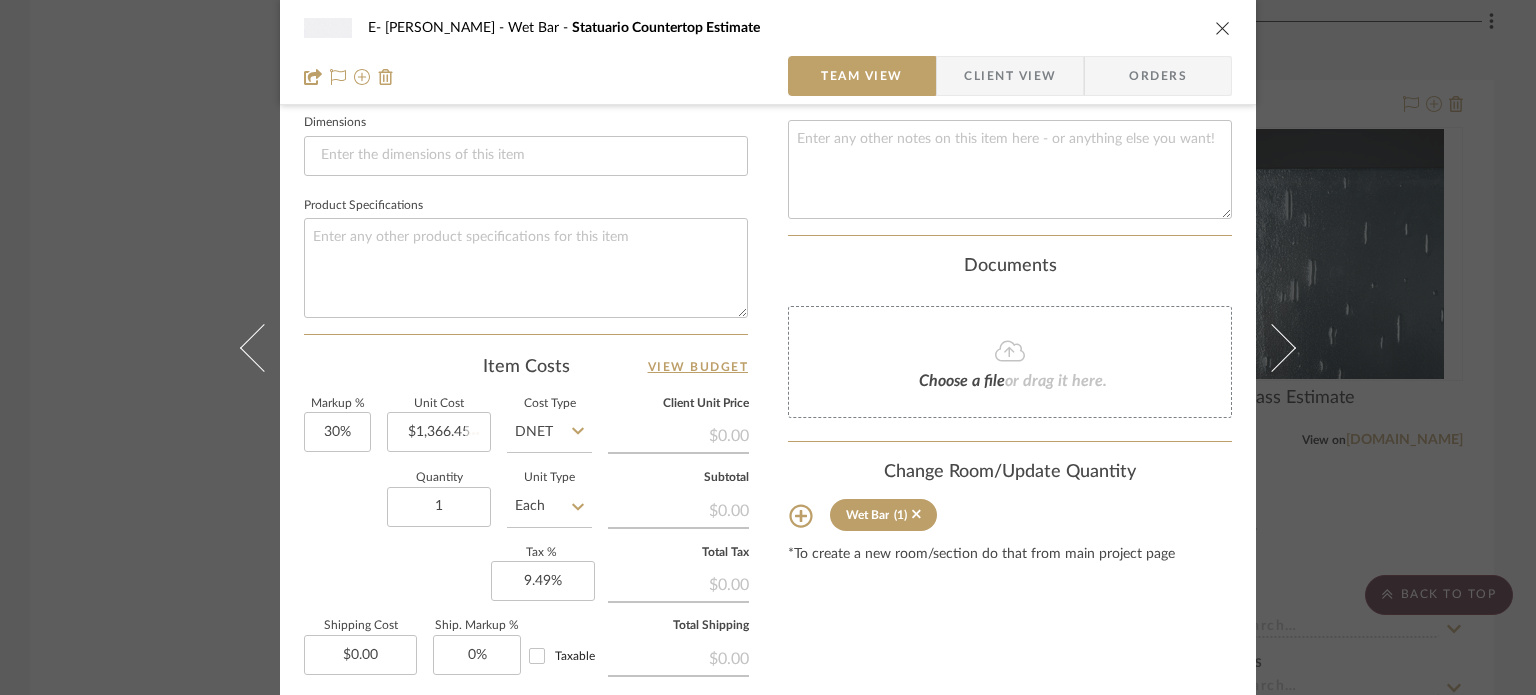 type 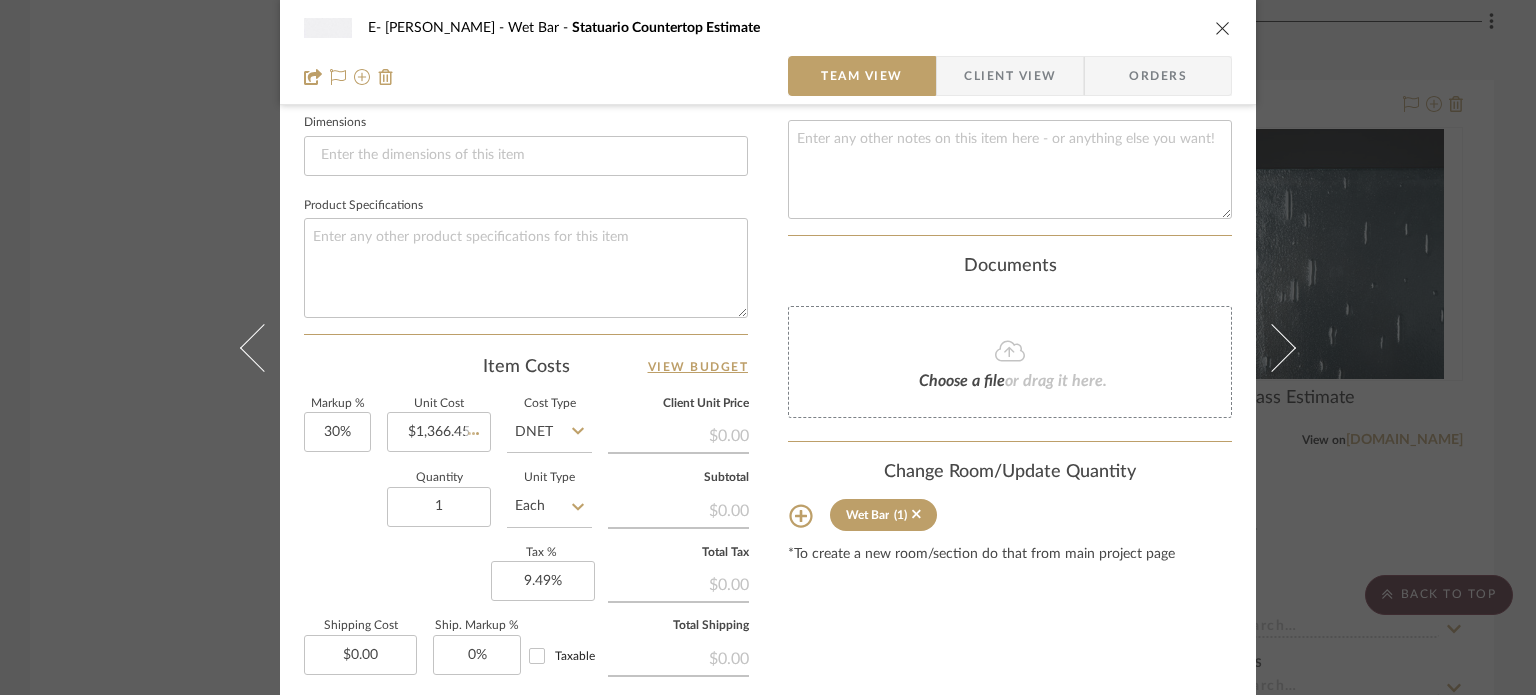type 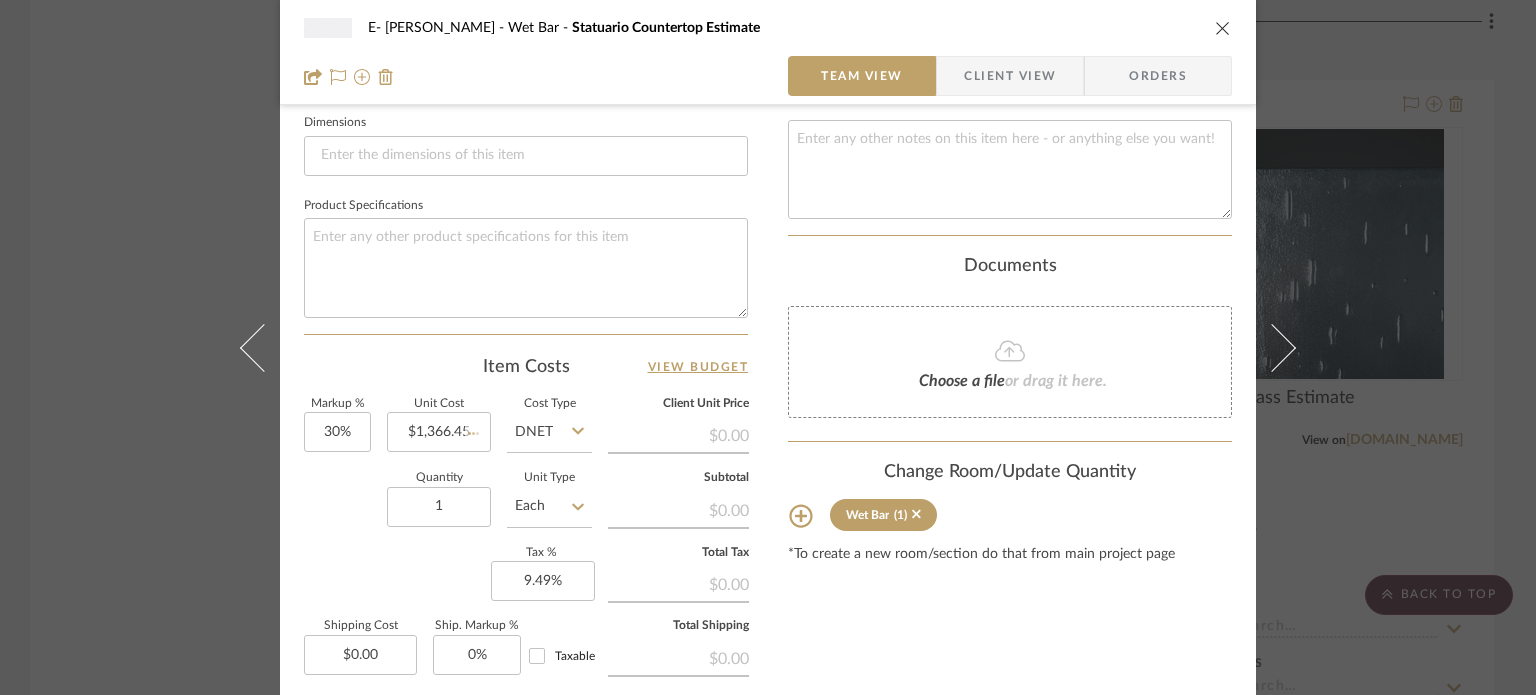 type 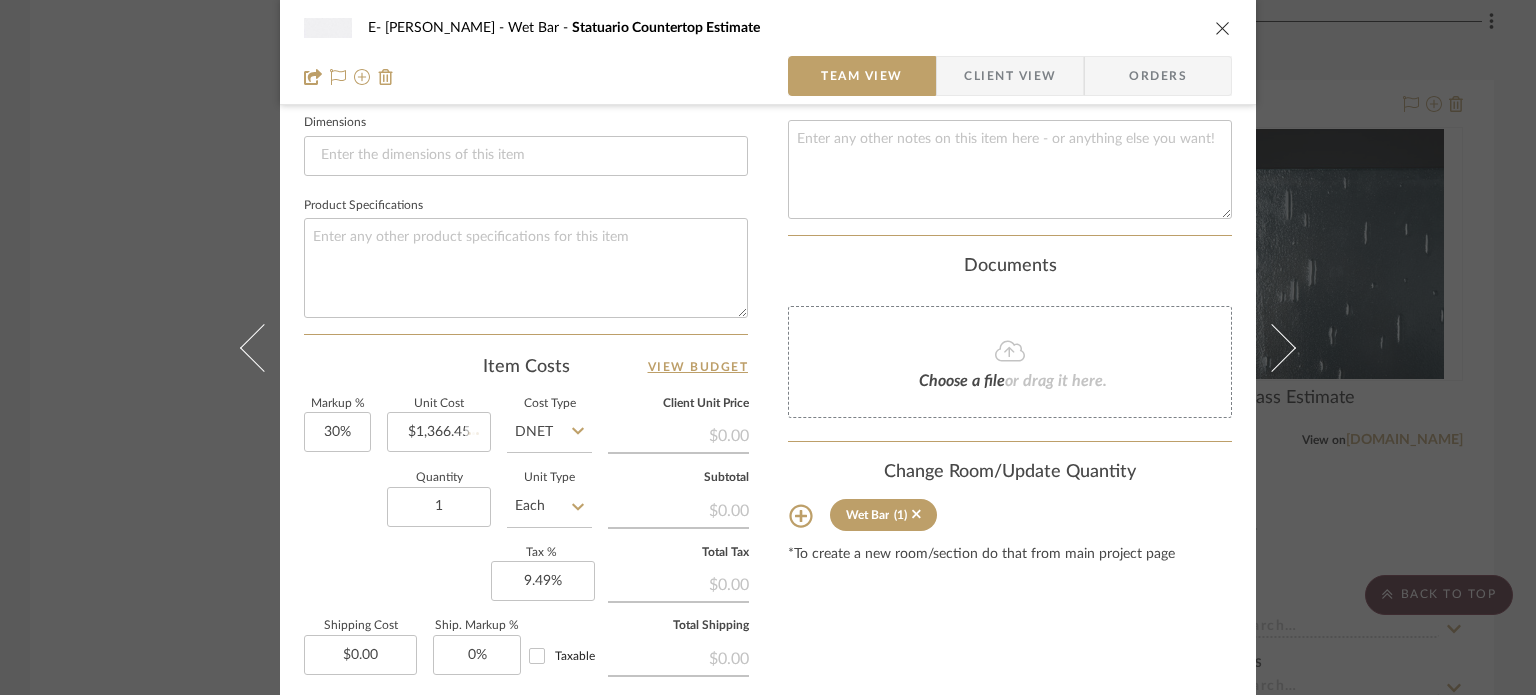 type on "$177.64" 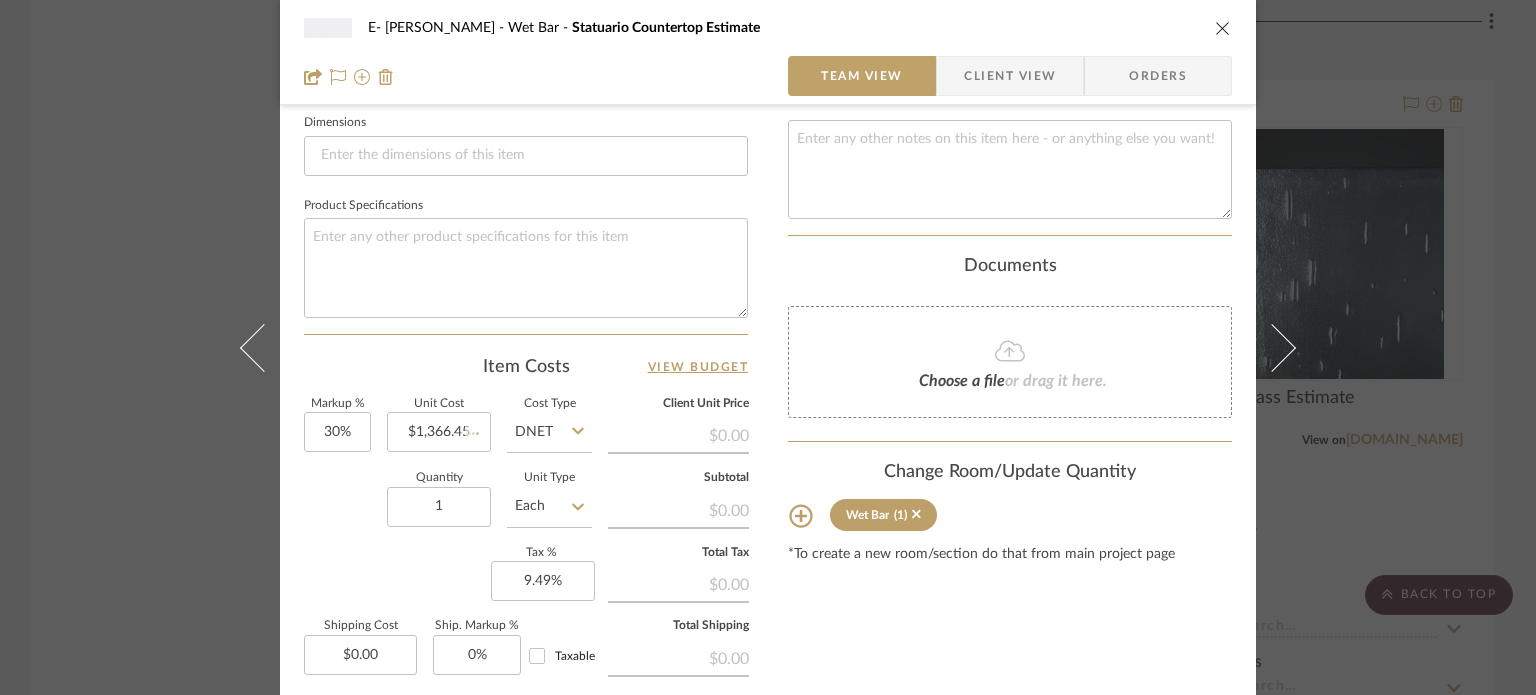 type 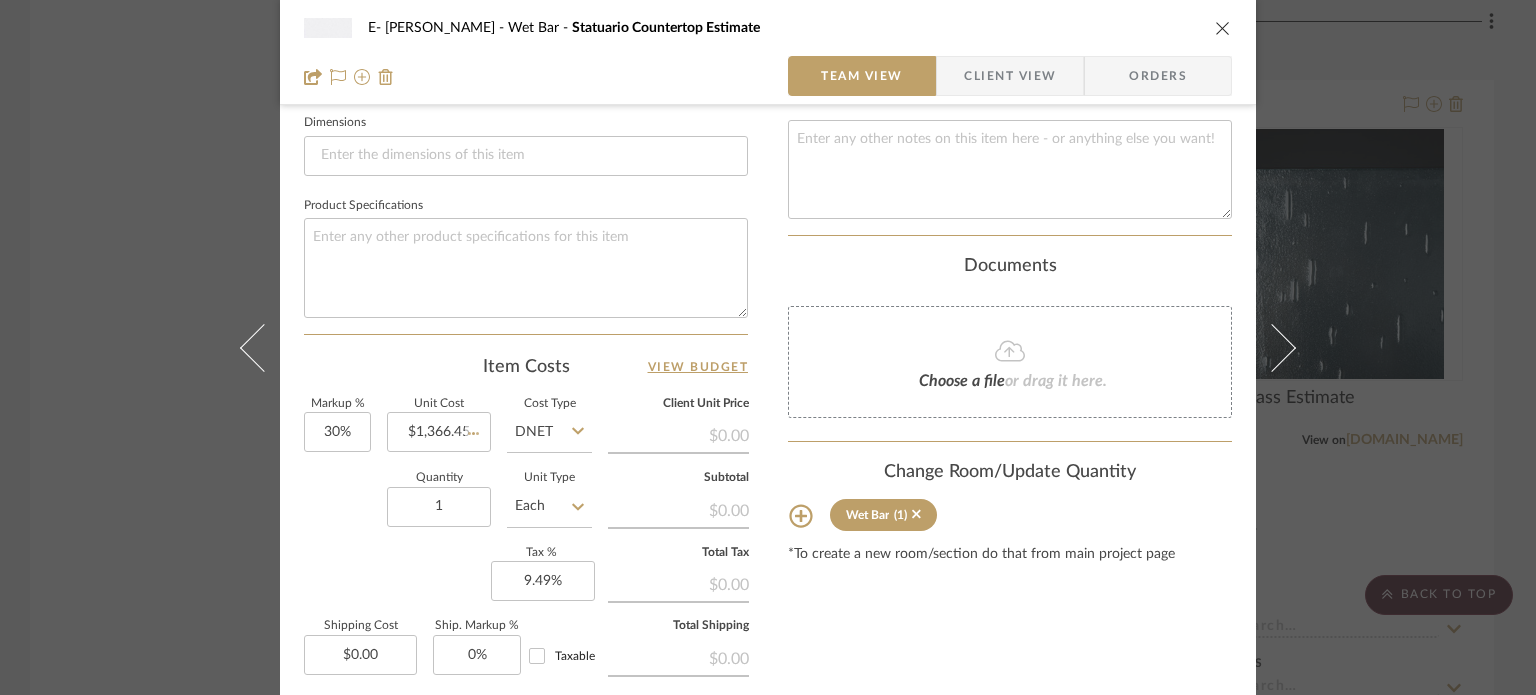 type 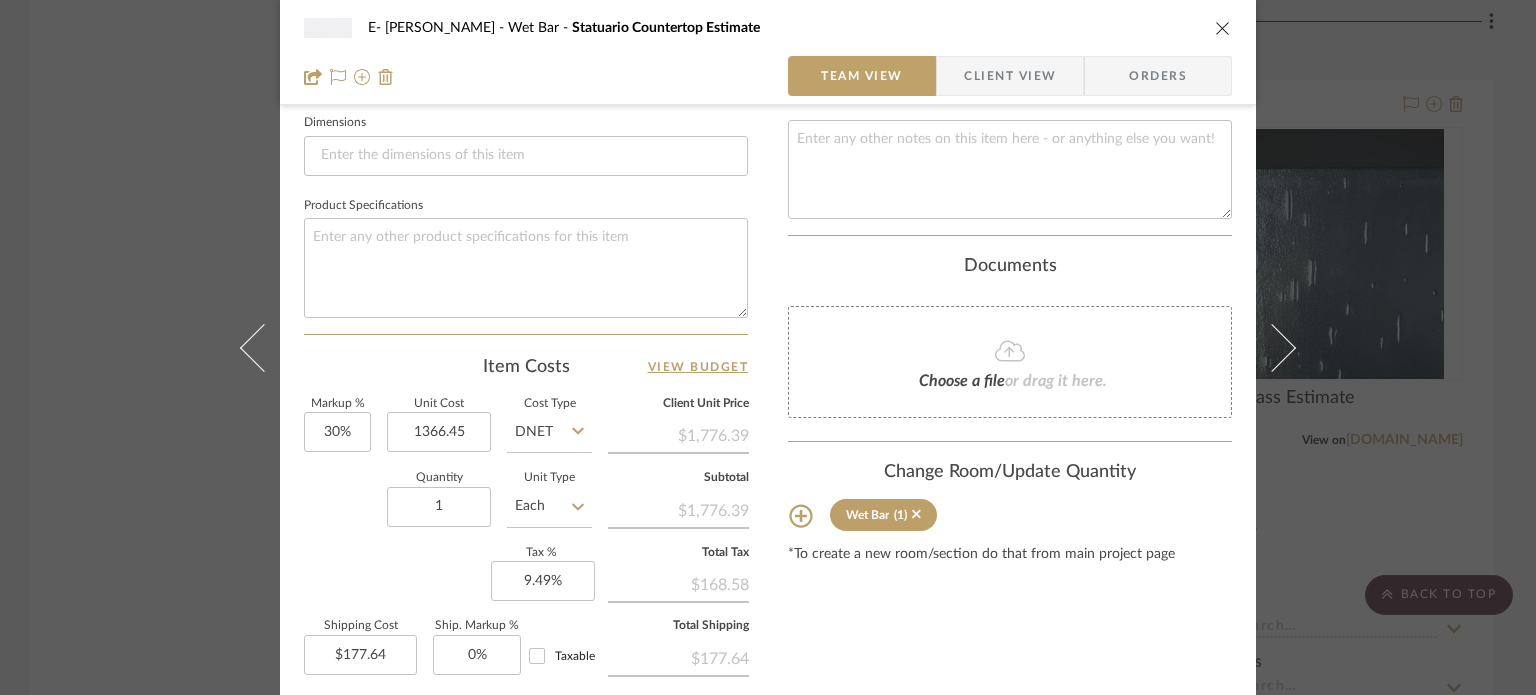type on "$1,366.45" 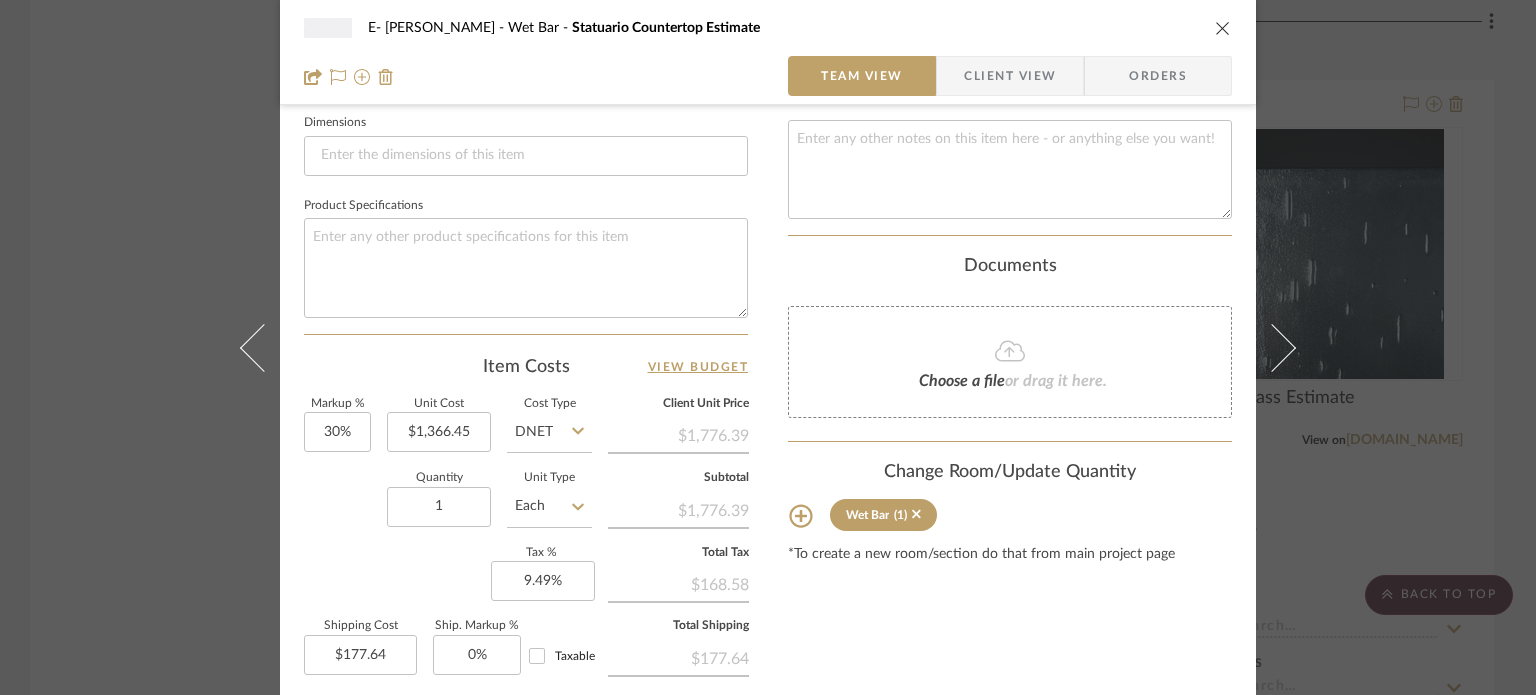 click on "Content here copies to Client View - confirm visibility there.  Show in Client Dashboard   Include in Budget   View Budget  Team Status  Lead Time  In Stock Weeks  Est. Min   Est. Max   Due Date   Install Date  Tasks / To-Dos /  team Messaging  Leave yourself a note here or share next steps with your team. You will receive emails when they
respond!  Invite Collaborator Internal Notes  Documents  Choose a file  or drag it here. Change Room/Update Quantity  Wet Bar  (1) *To create a new room/section do that from main project page" at bounding box center (1010, 46) 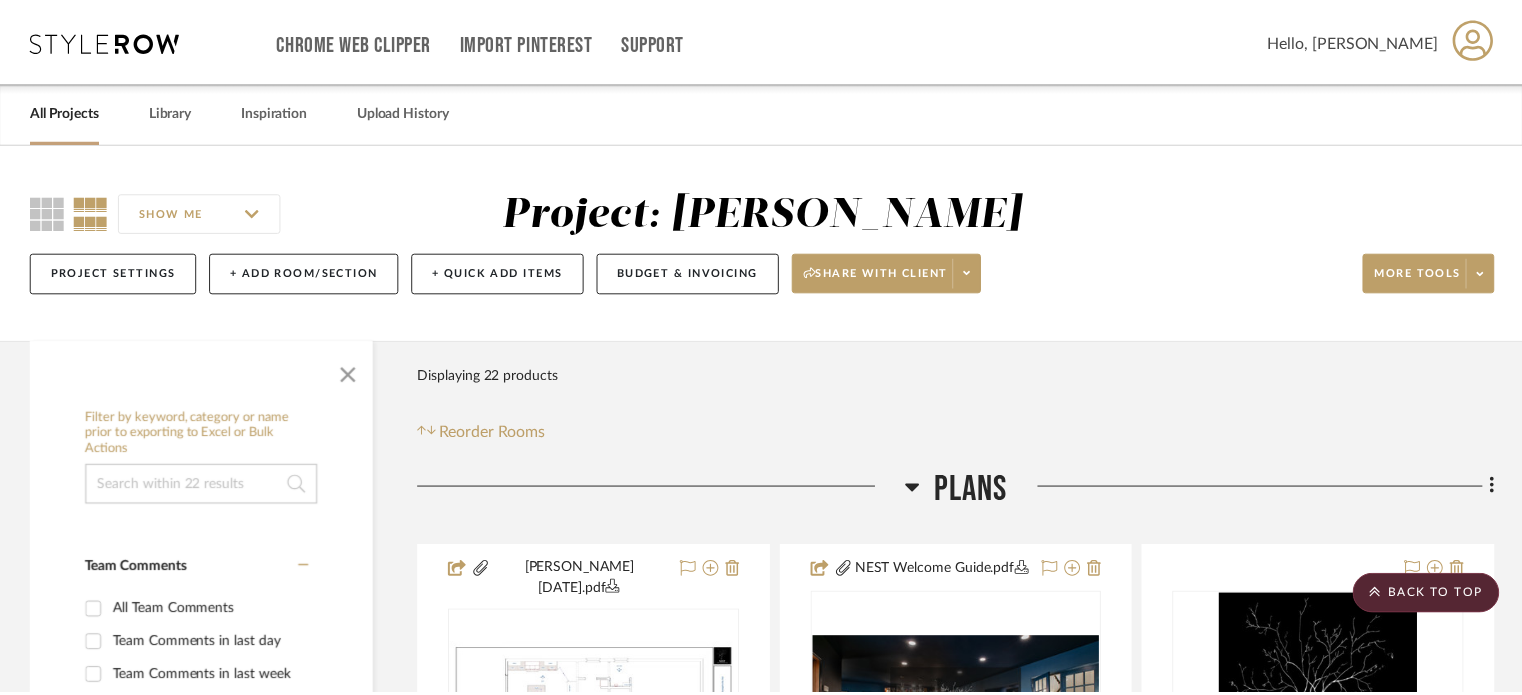 scroll, scrollTop: 5180, scrollLeft: 0, axis: vertical 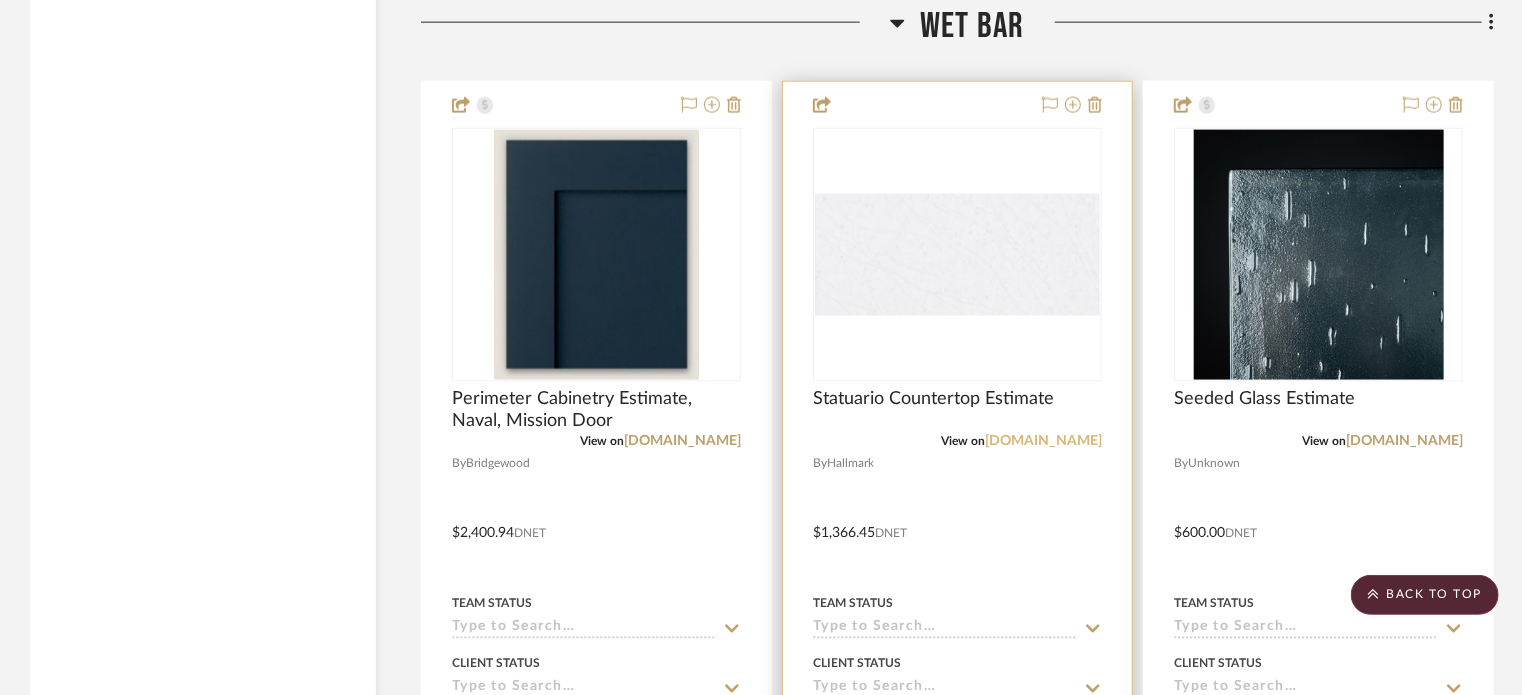 click on "[DOMAIN_NAME]" at bounding box center [1043, 441] 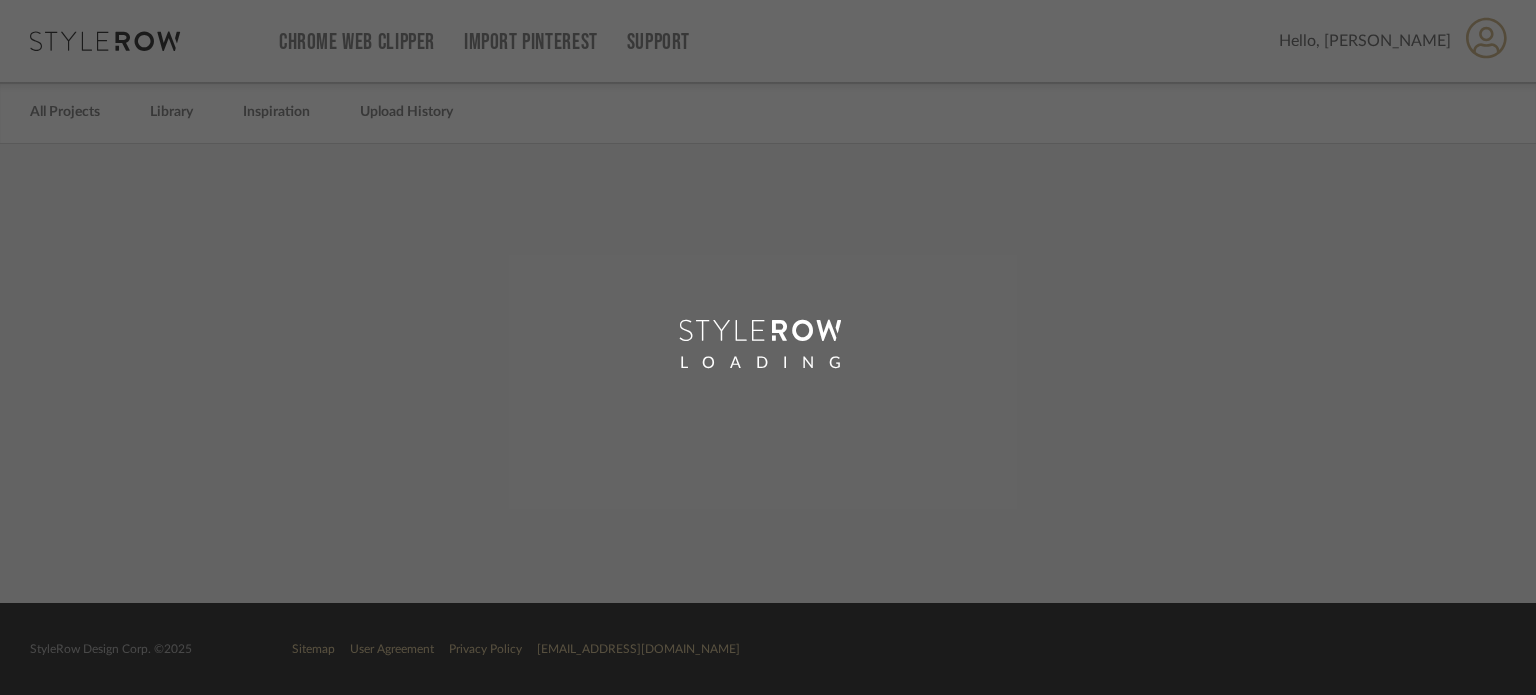 scroll, scrollTop: 0, scrollLeft: 0, axis: both 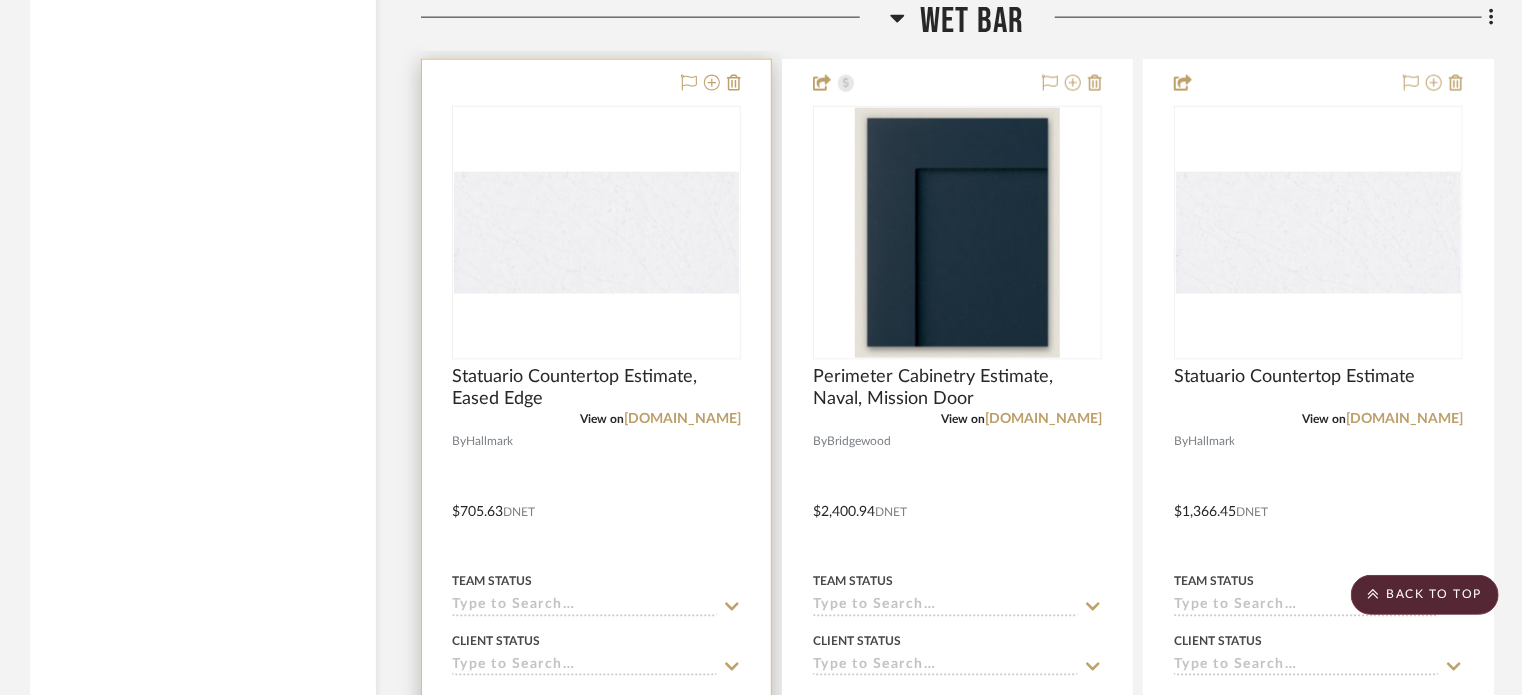 type 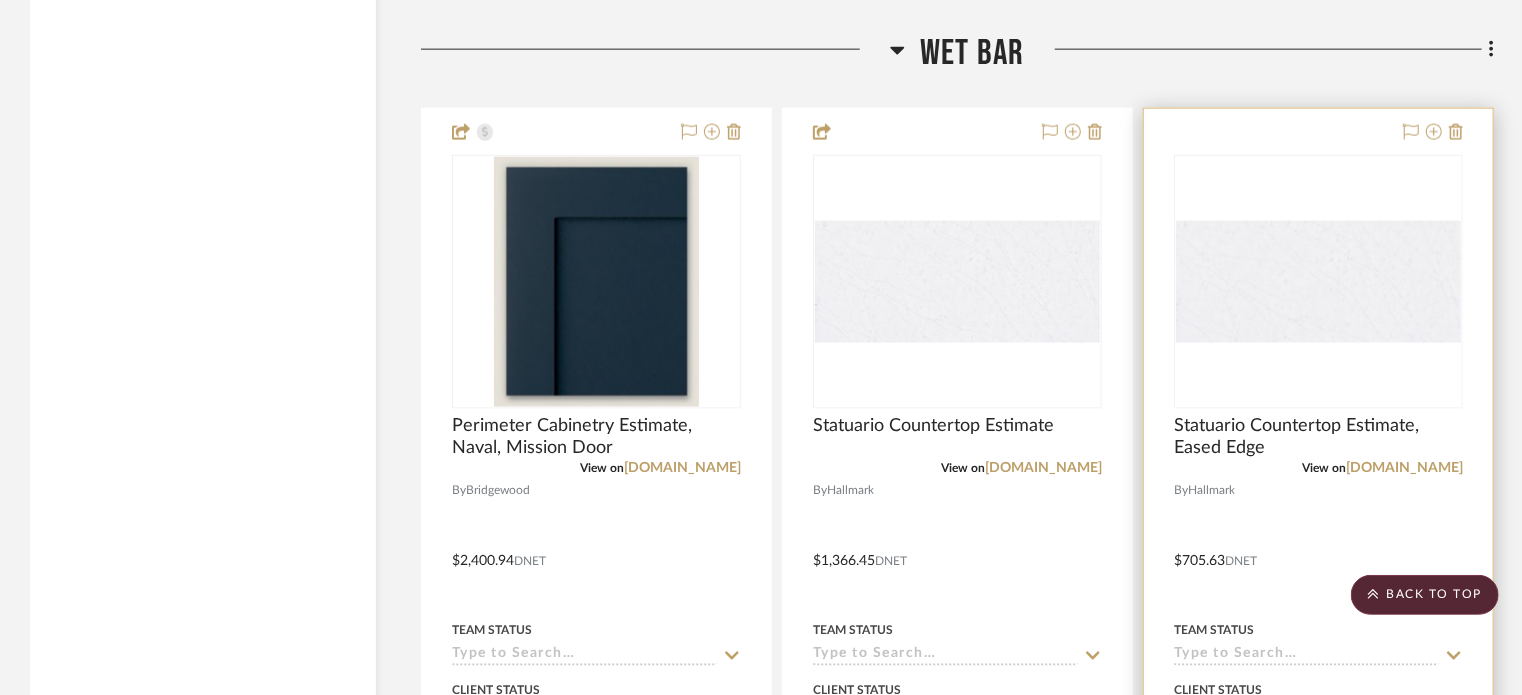 scroll, scrollTop: 5127, scrollLeft: 0, axis: vertical 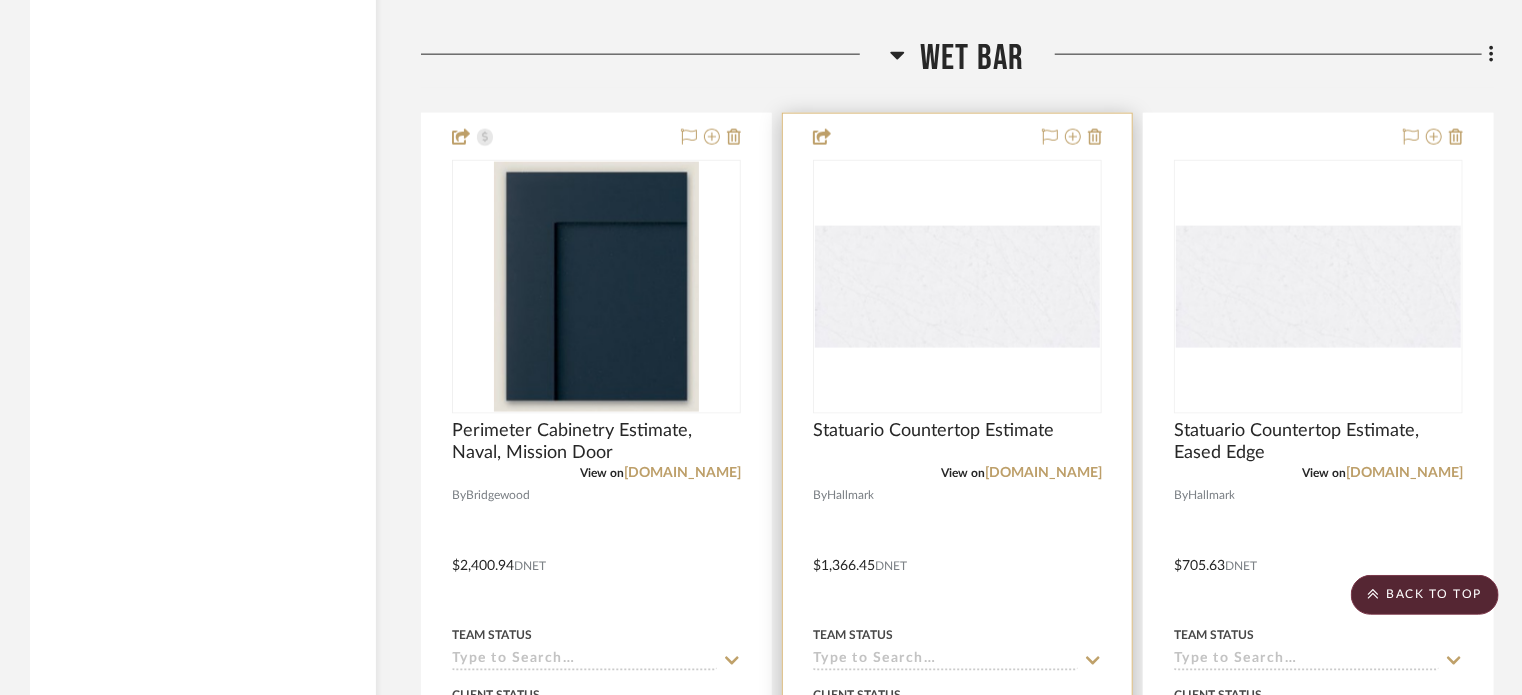 click on "View on  [DOMAIN_NAME]" at bounding box center [957, 473] 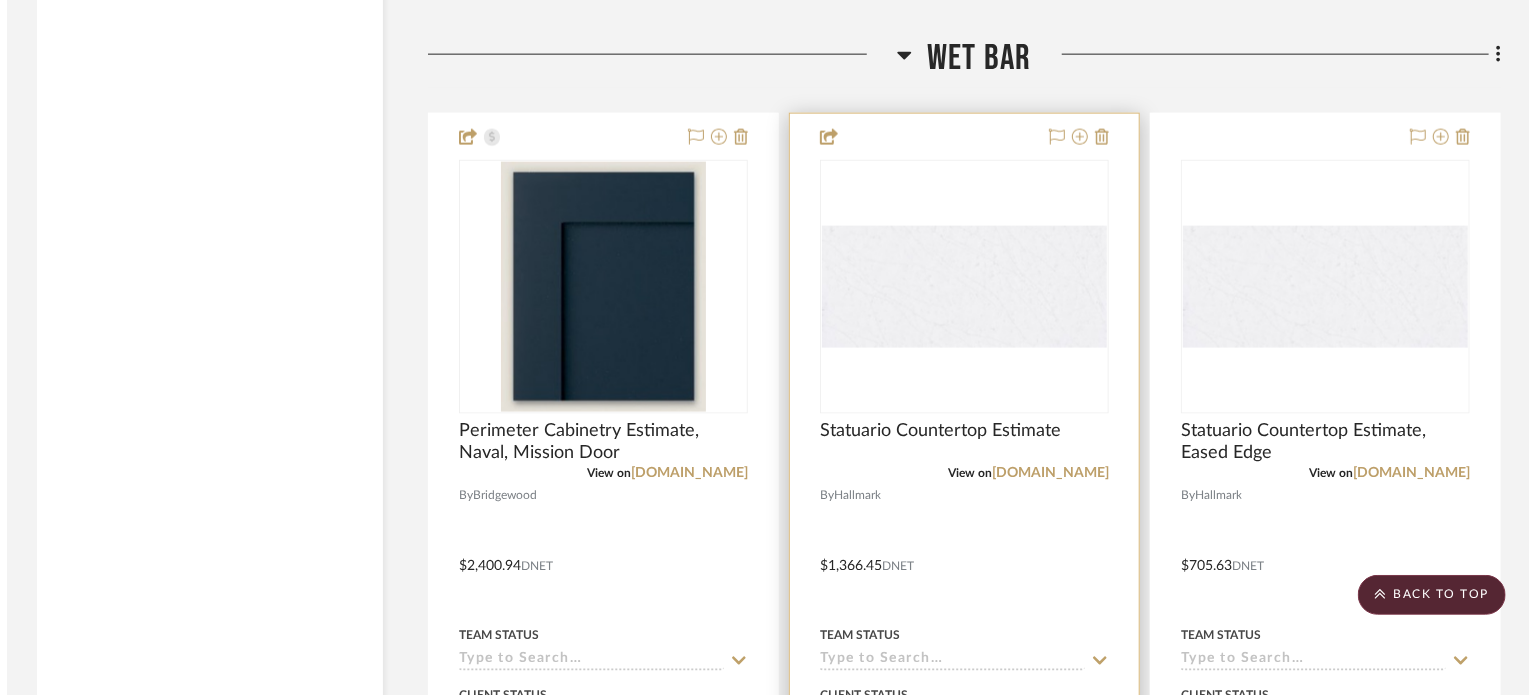 scroll, scrollTop: 0, scrollLeft: 0, axis: both 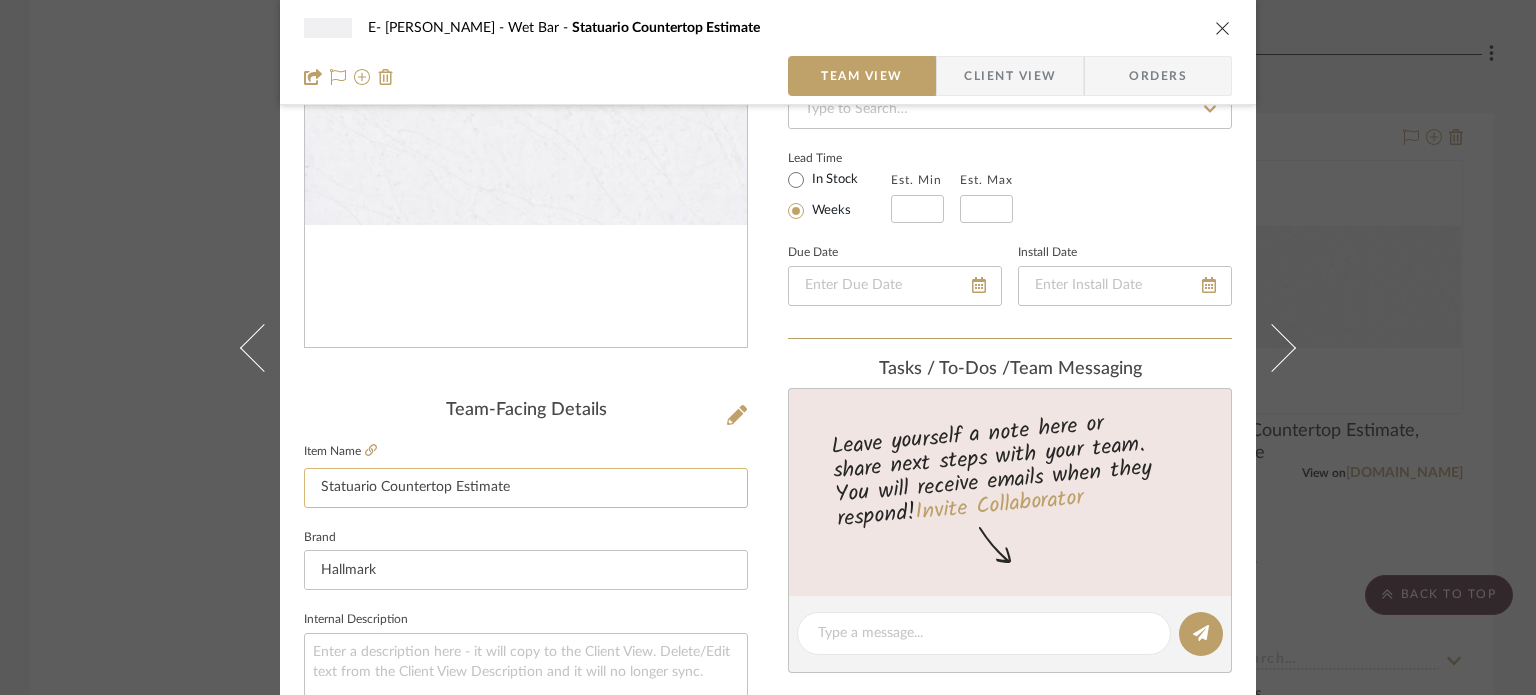 click on "Statuario Countertop Estimate" 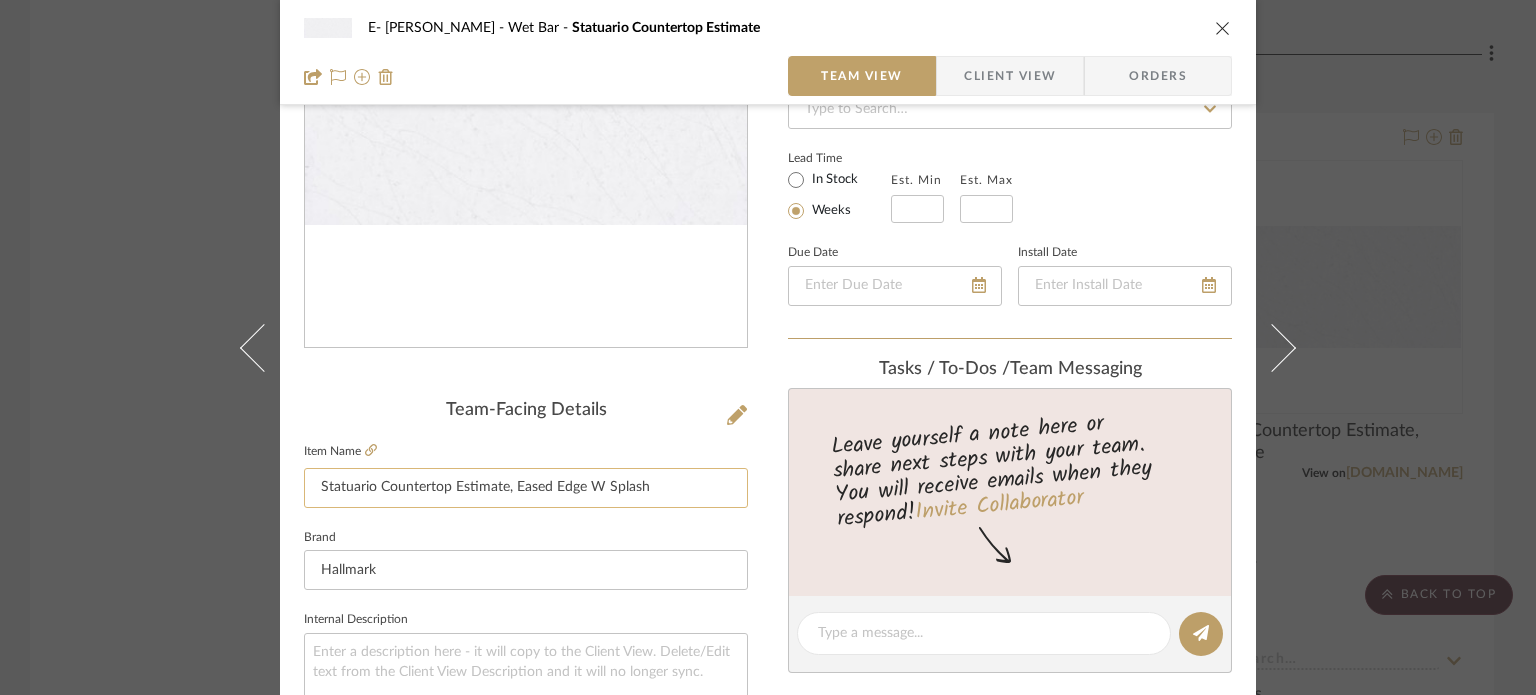 click on "Statuario Countertop Estimate, Eased Edge W Splash" 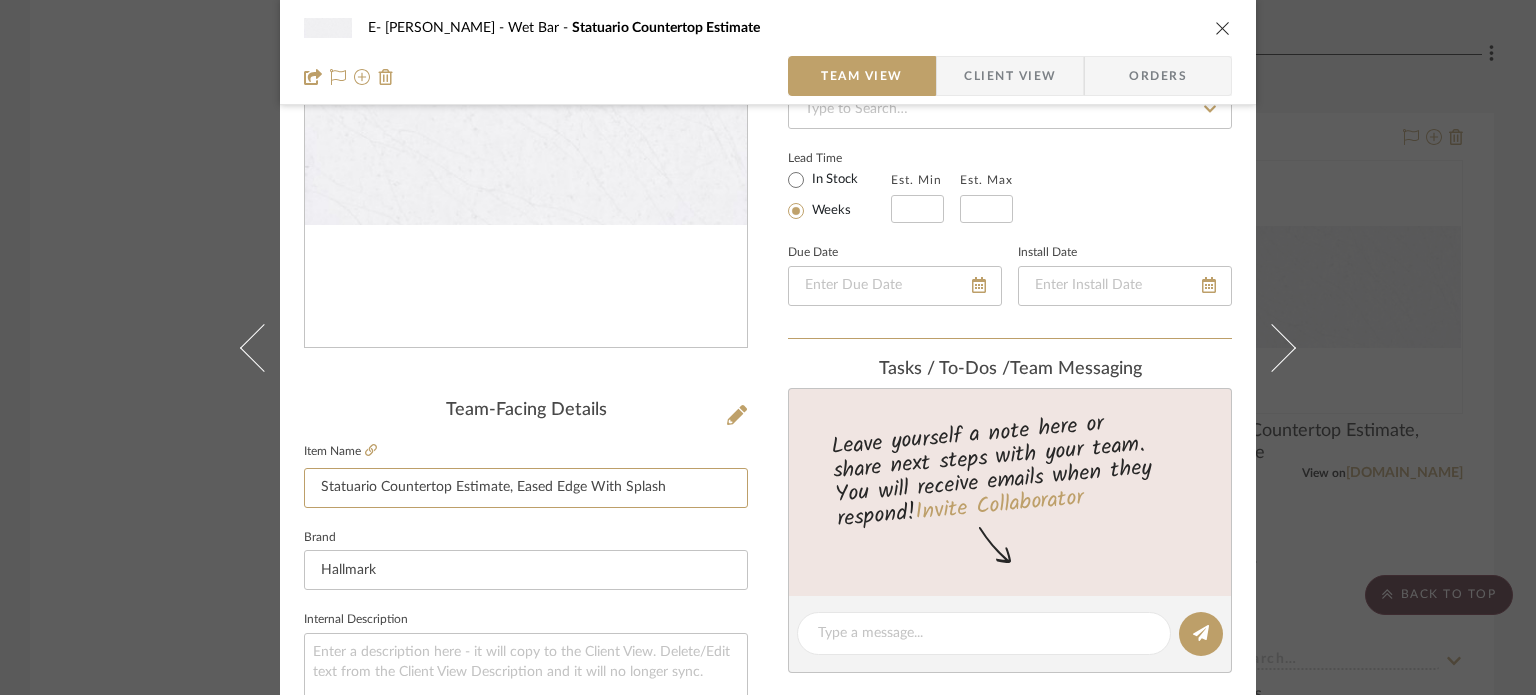 type on "Statuario Countertop Estimate, Eased Edge With Splash" 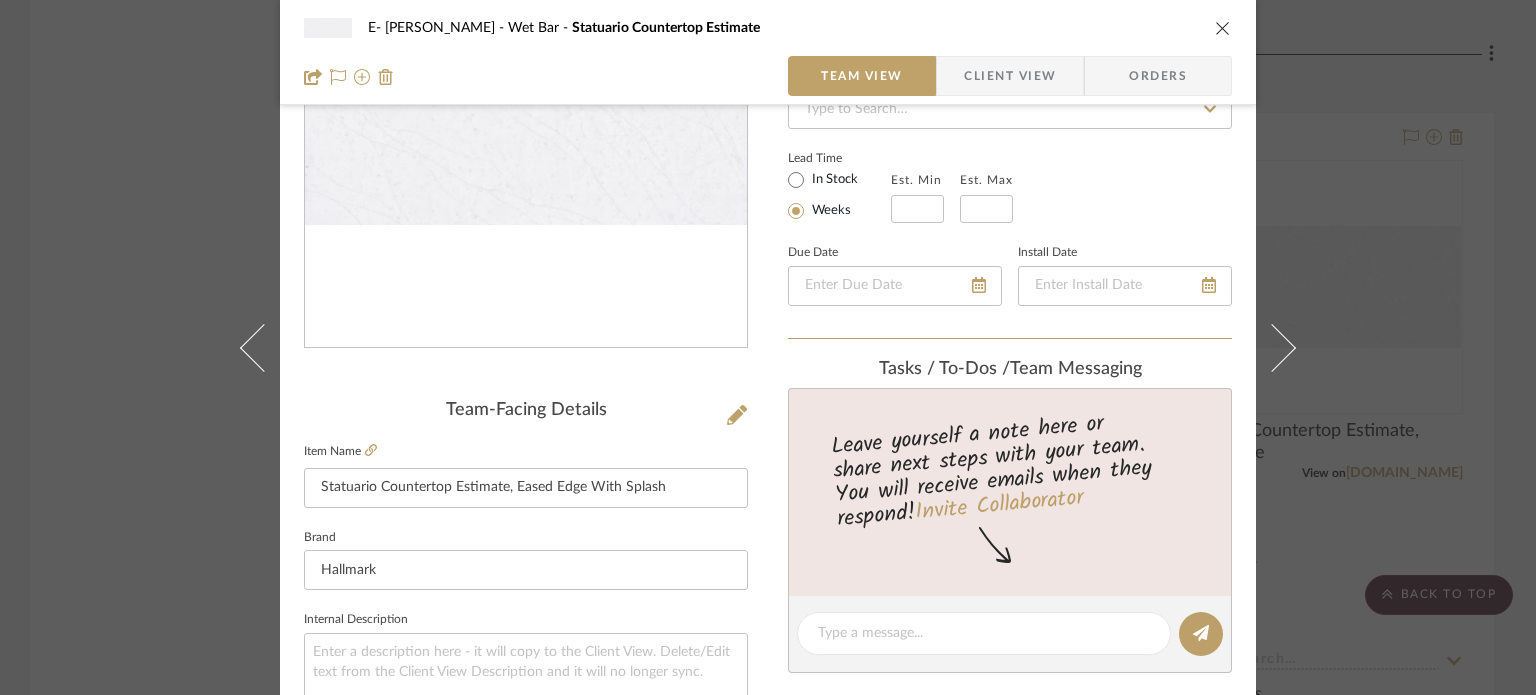 click on "Brand  Hallmark" 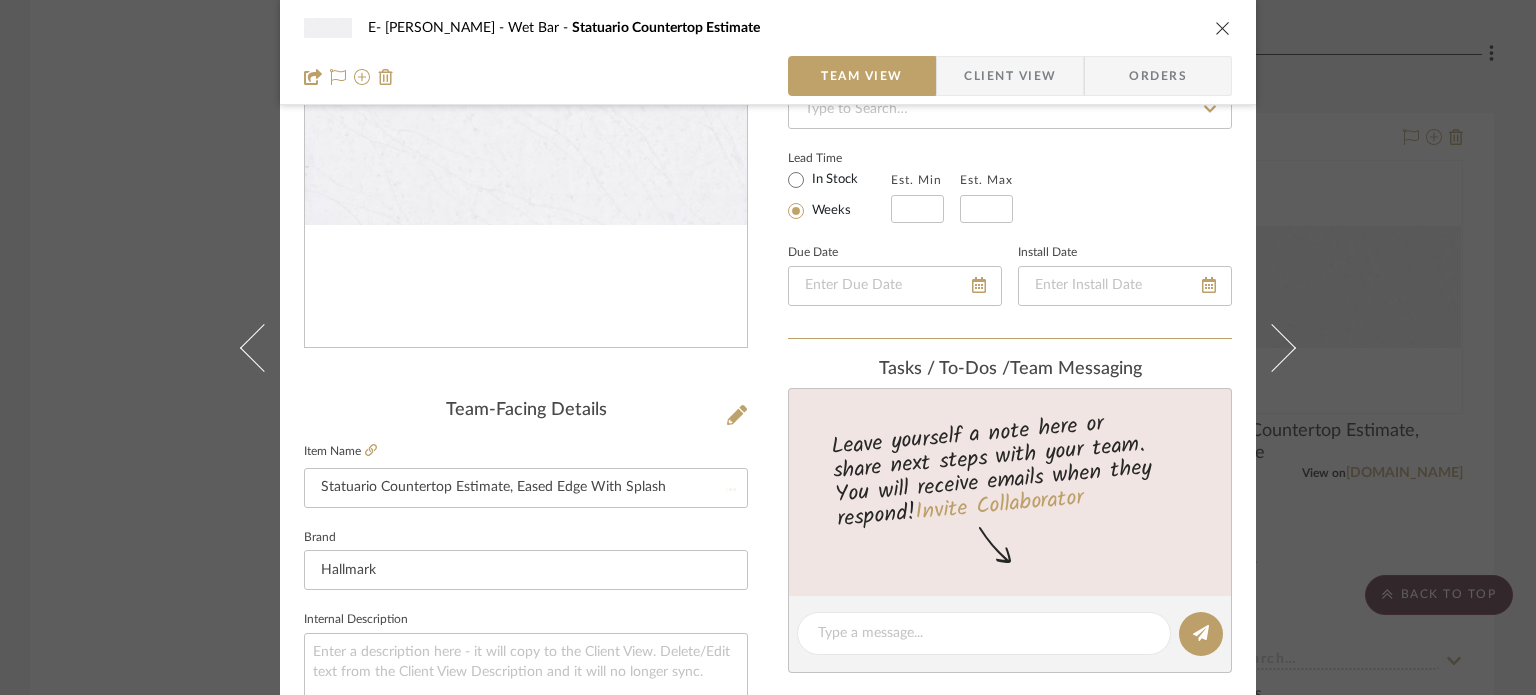 type 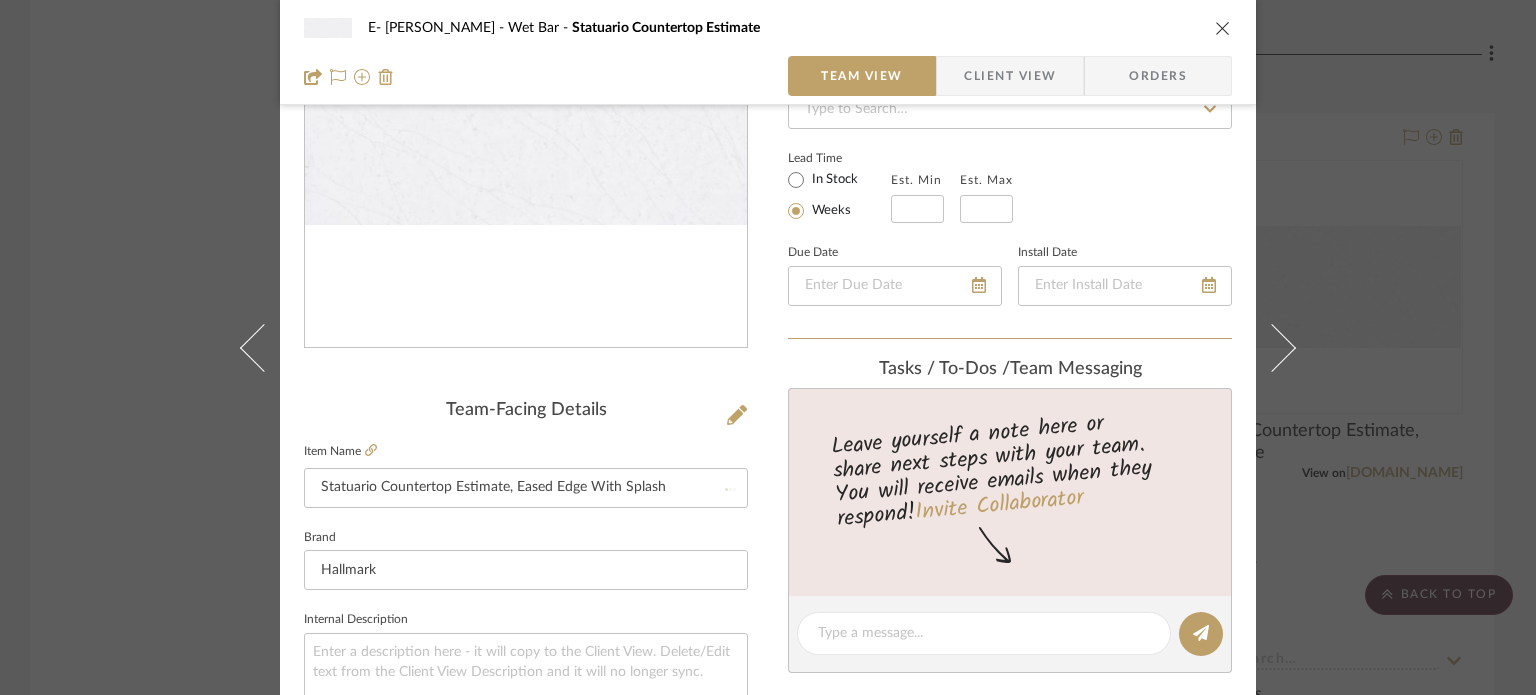 type 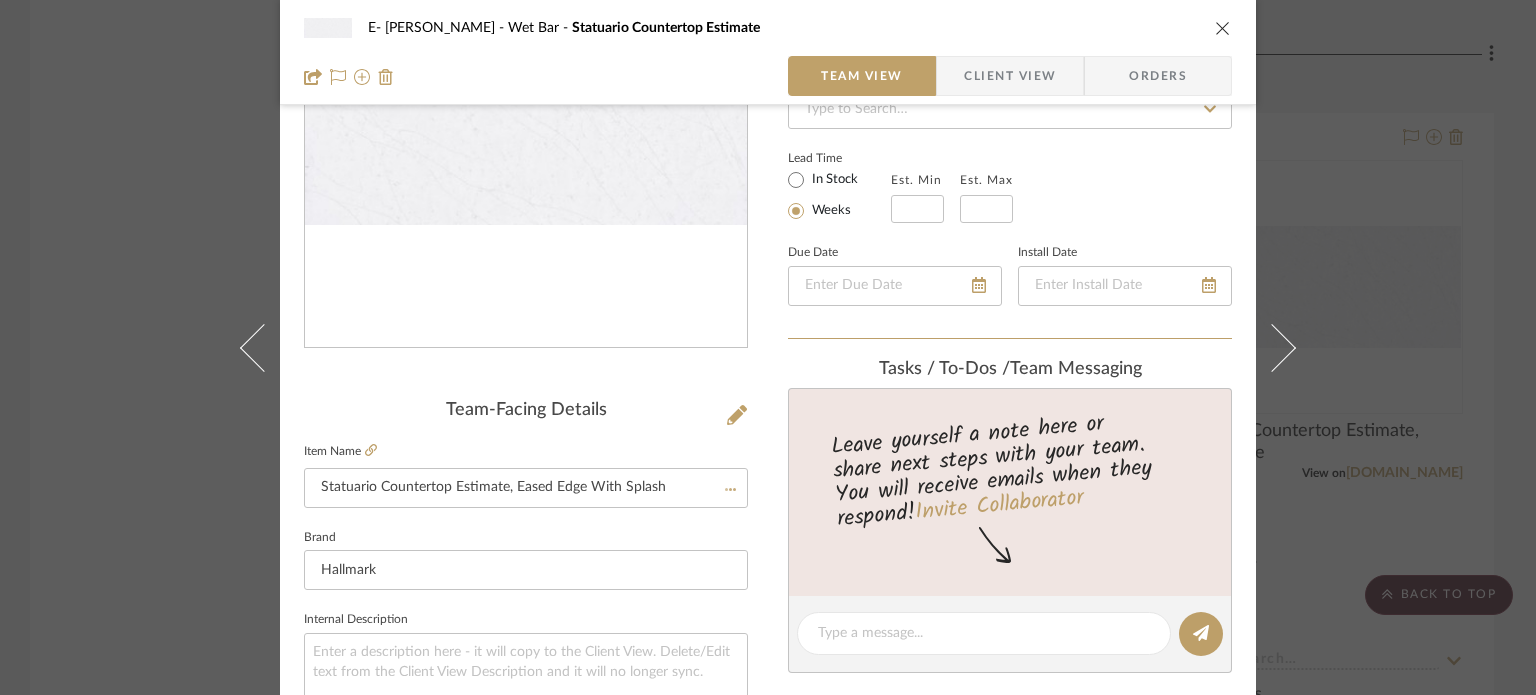 type 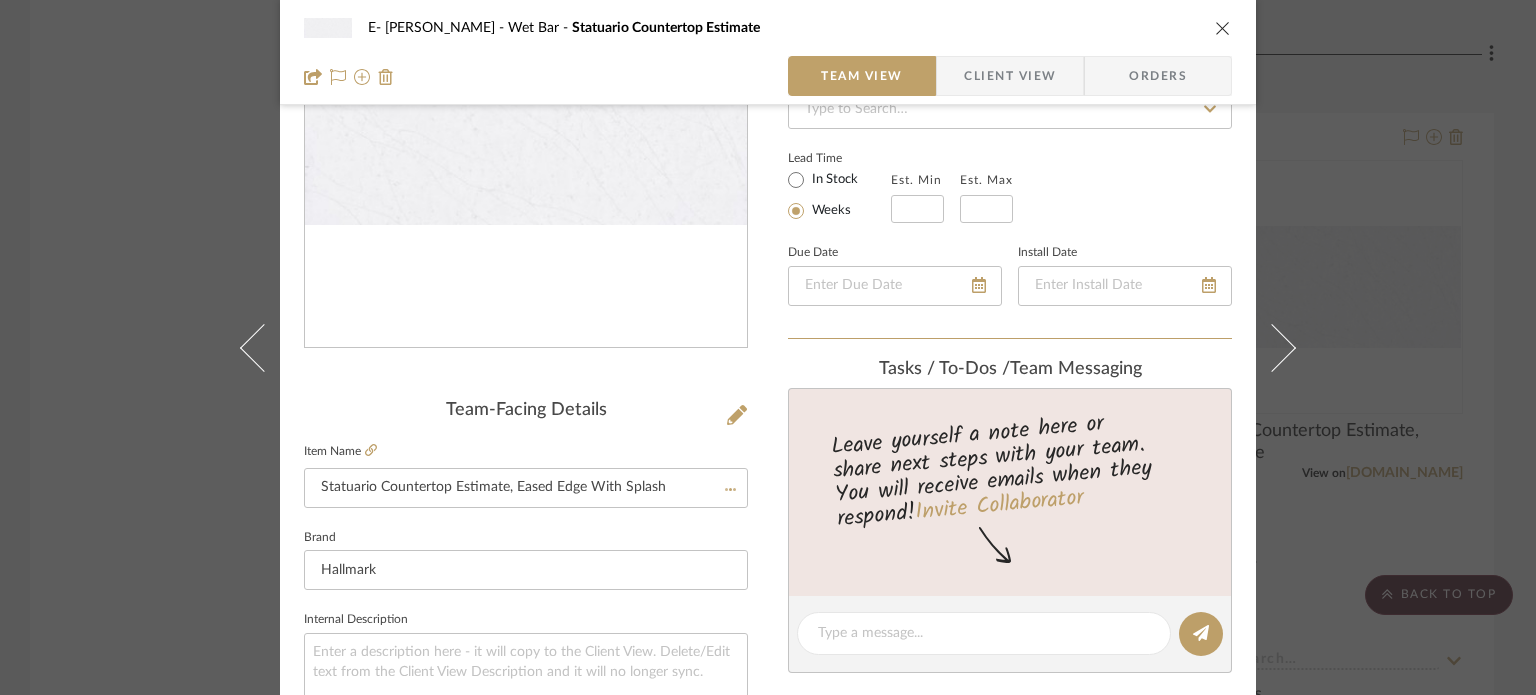 type 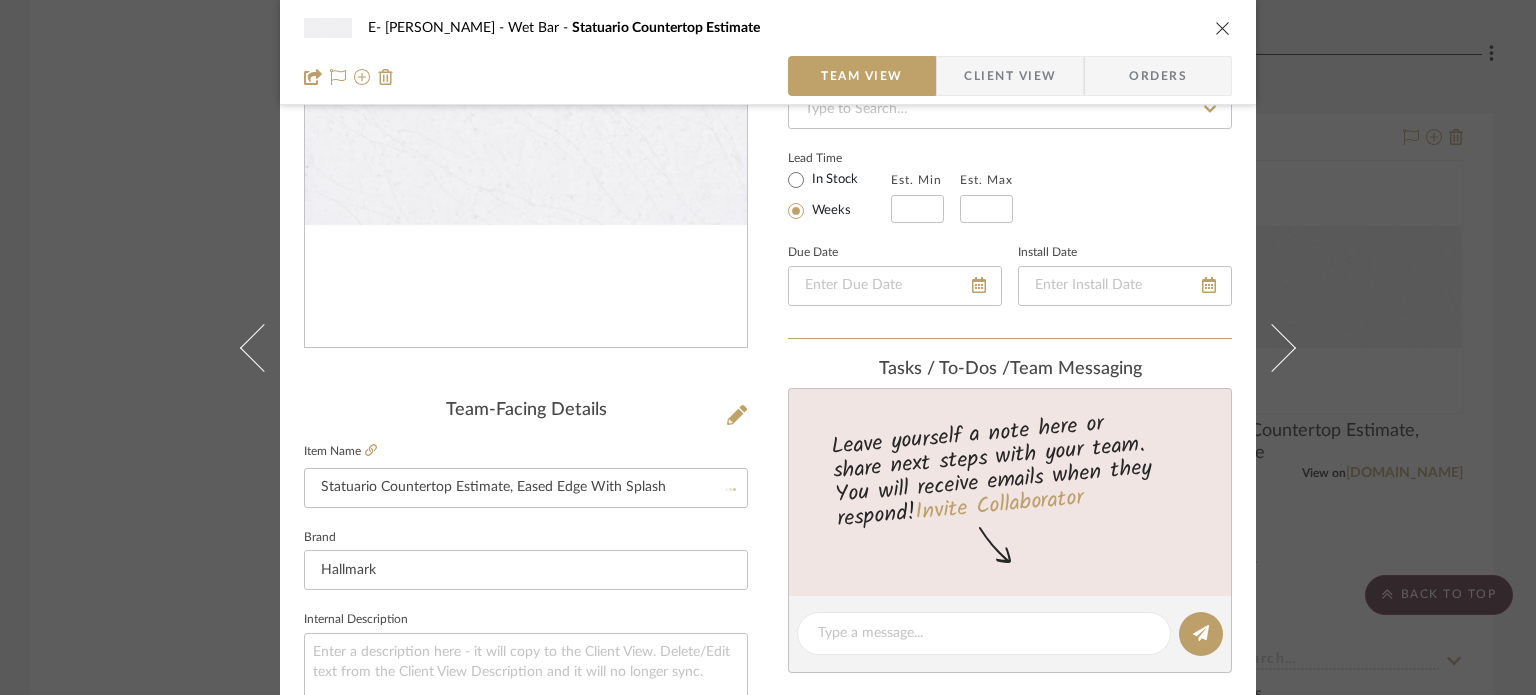 type 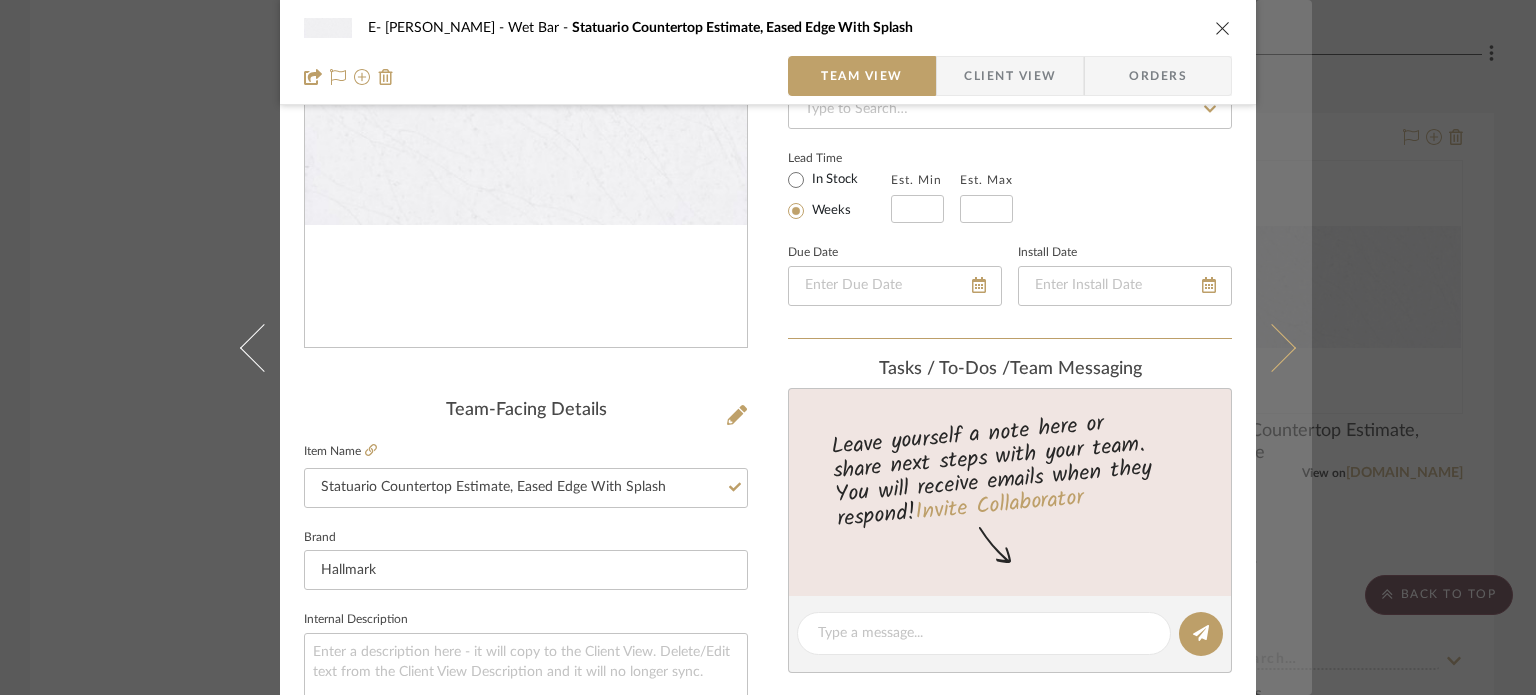 click at bounding box center [1272, 347] 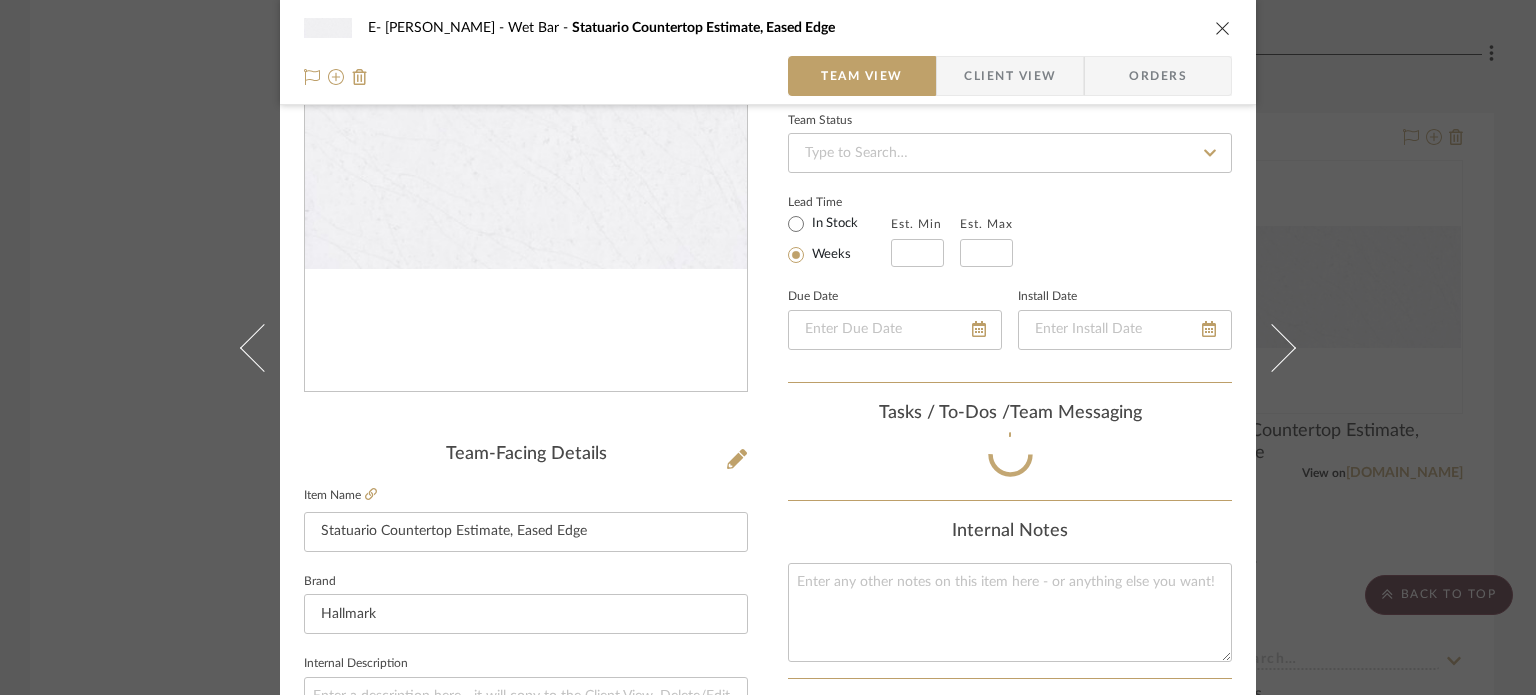 scroll, scrollTop: 224, scrollLeft: 0, axis: vertical 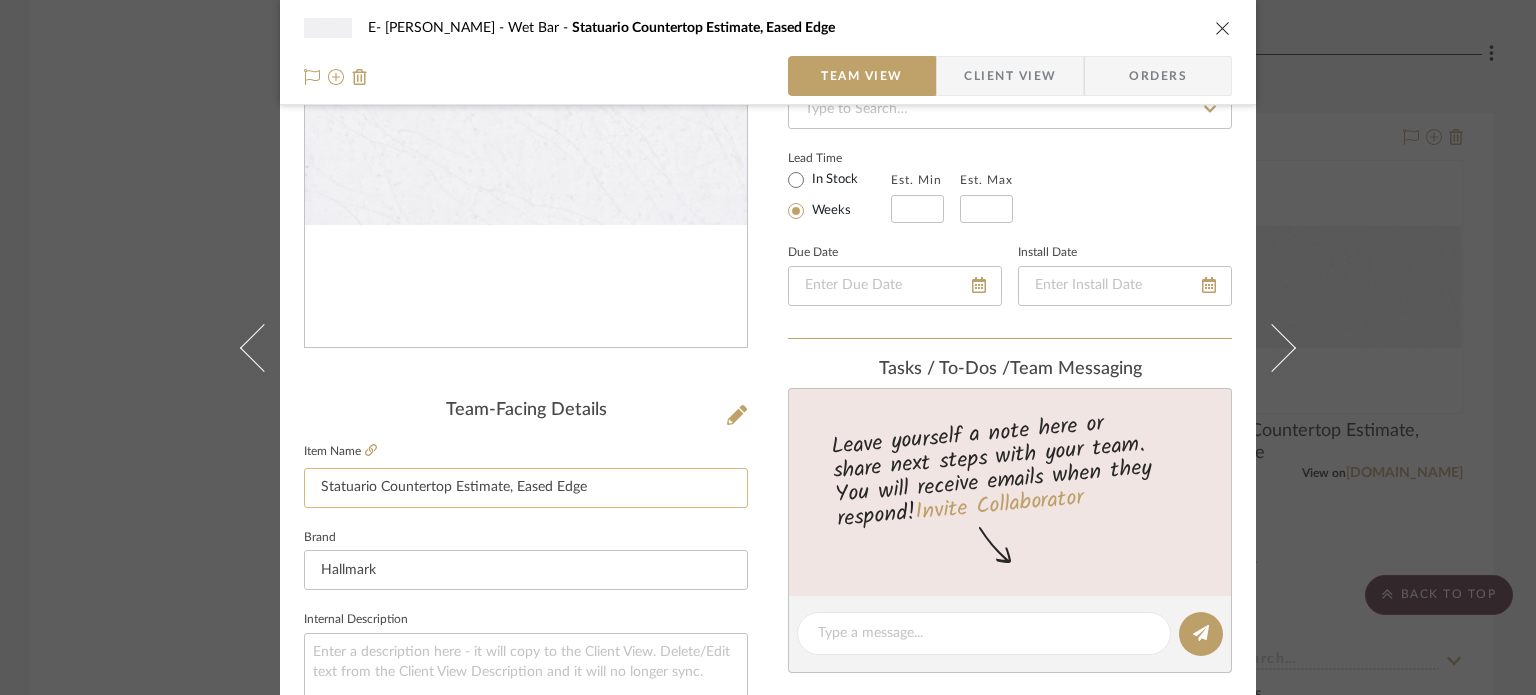 click on "Statuario Countertop Estimate, Eased Edge" 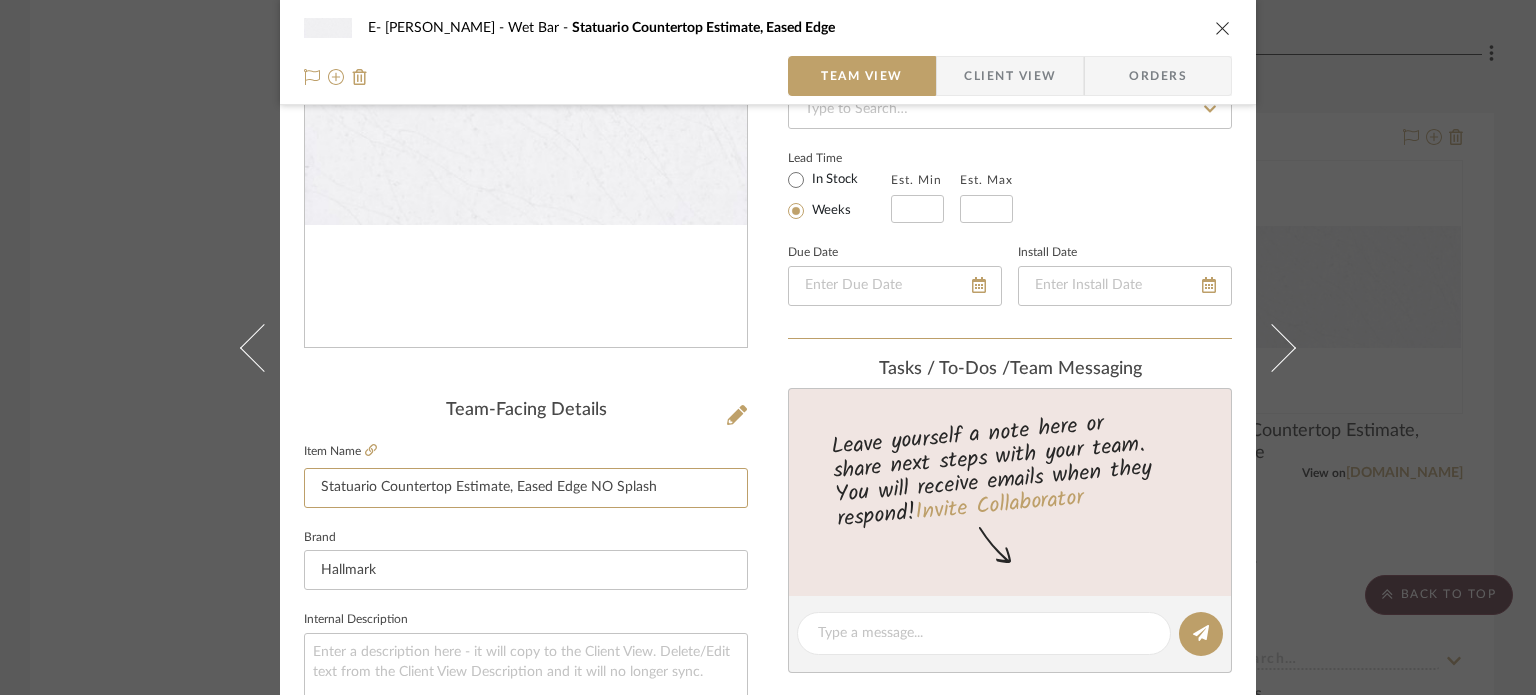 type on "Statuario Countertop Estimate, Eased Edge NO Splash" 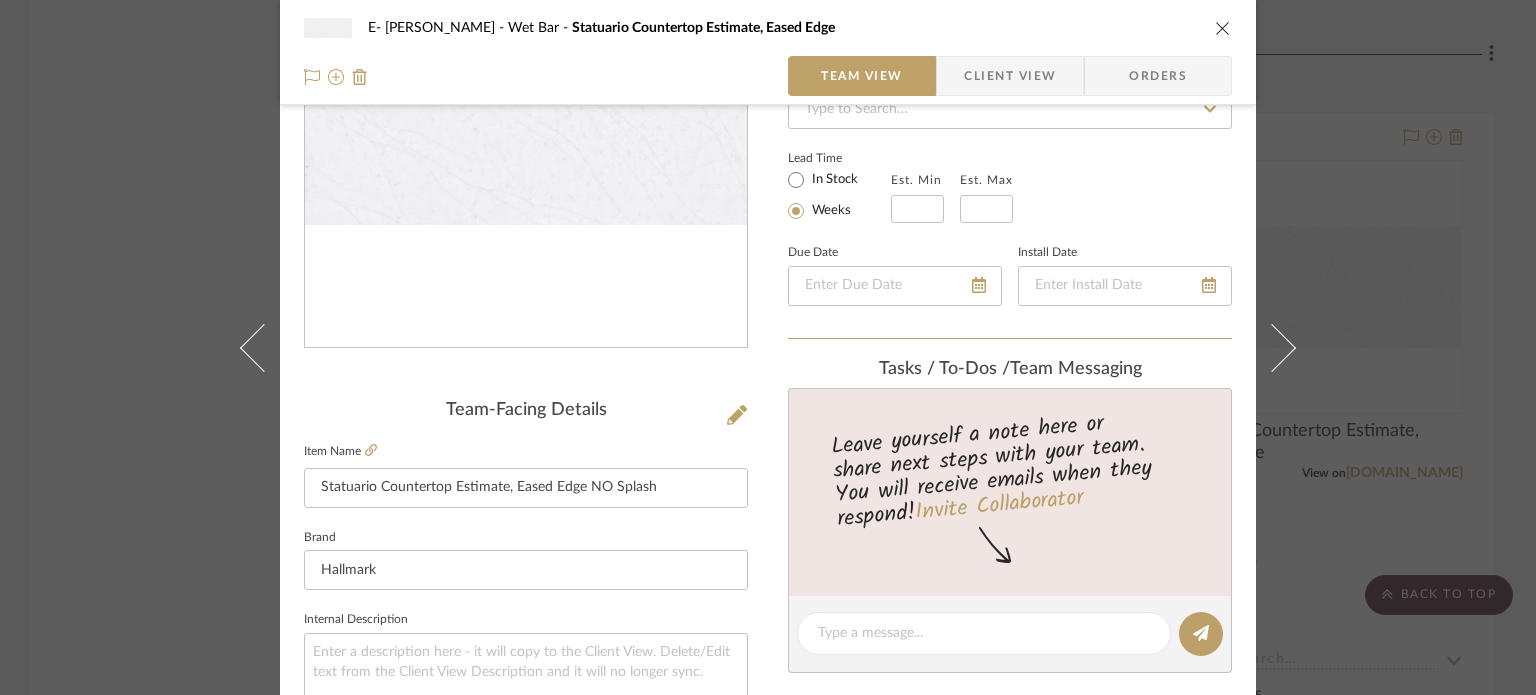 click on "Brand  Hallmark" 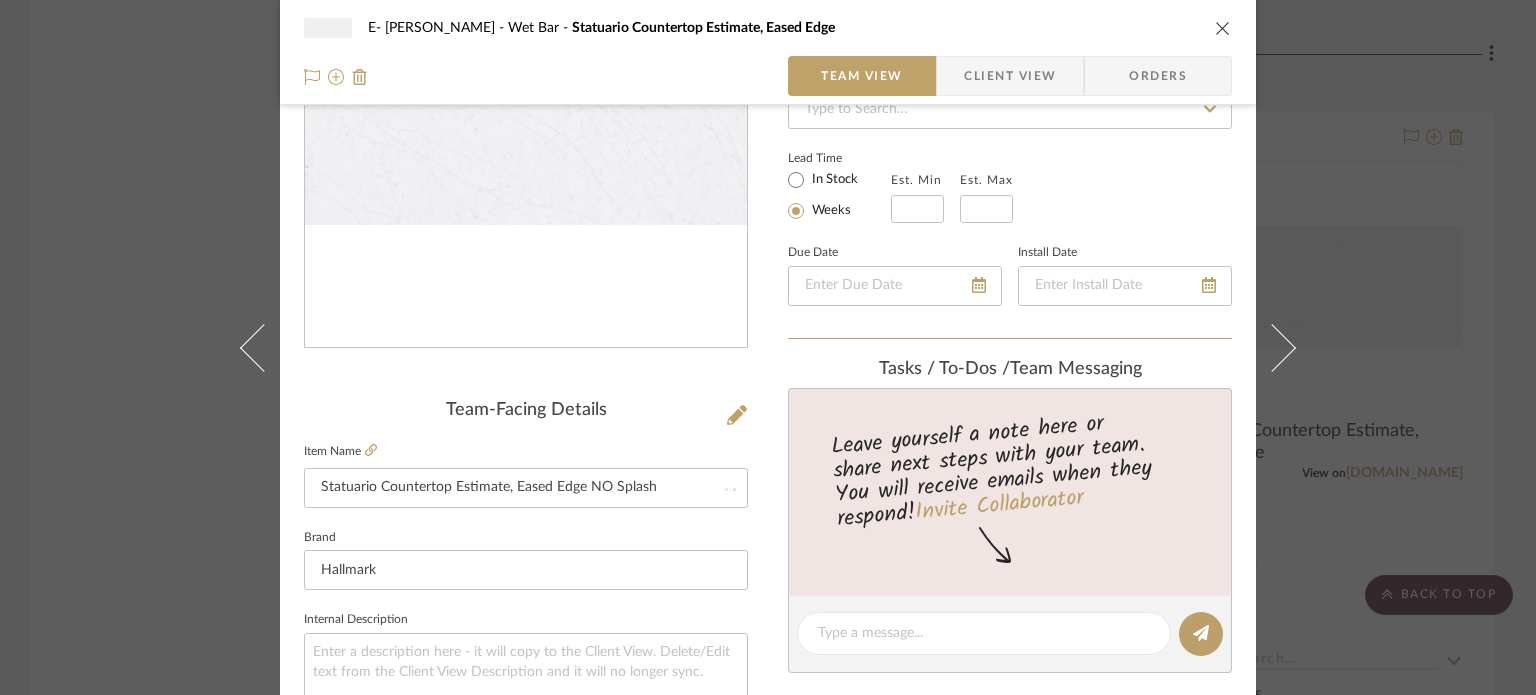 type 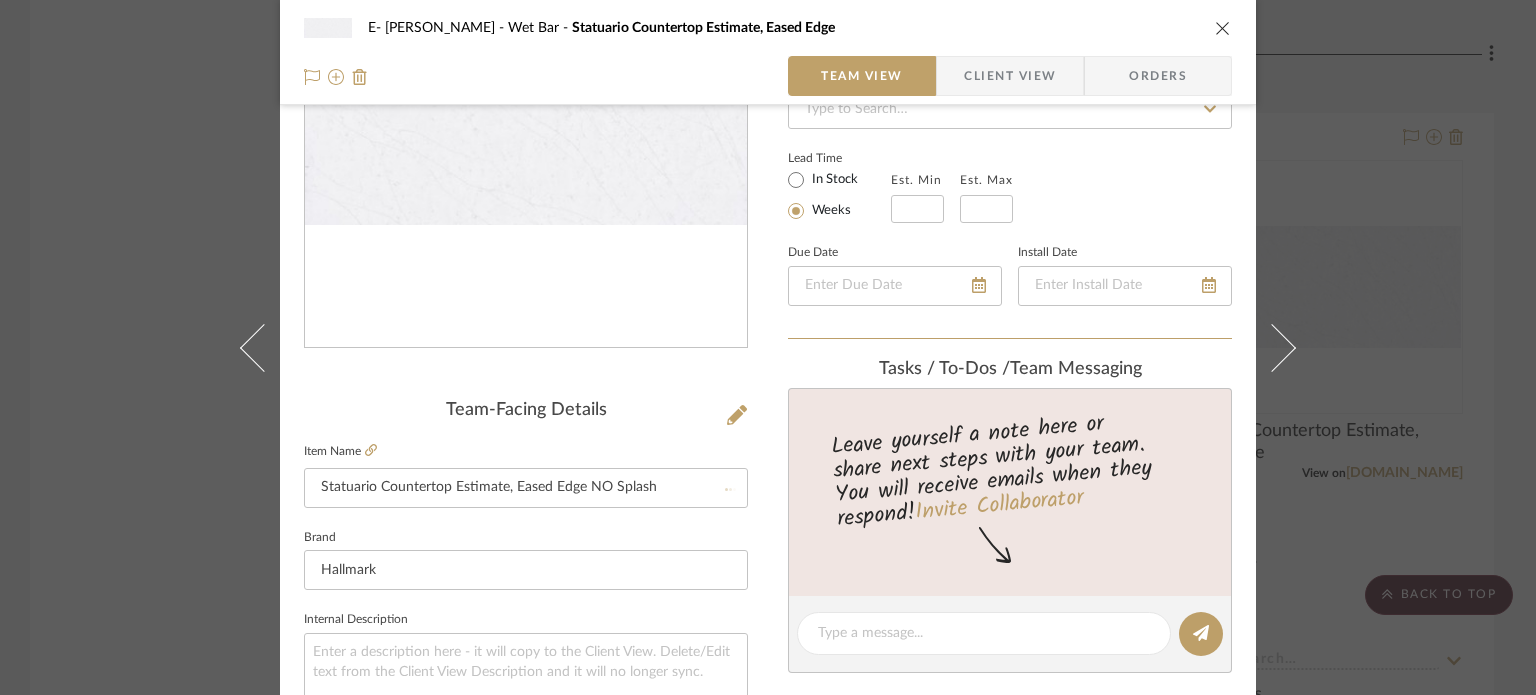 type 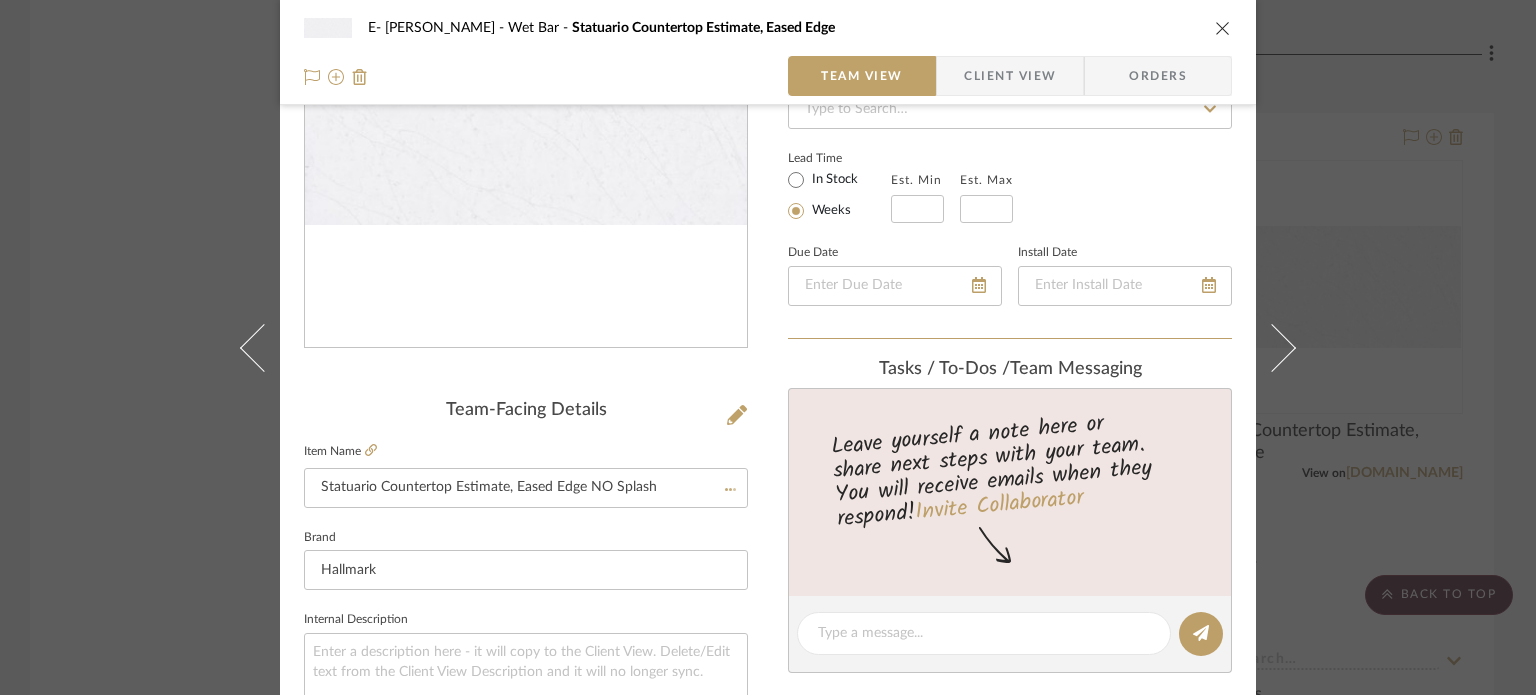 type 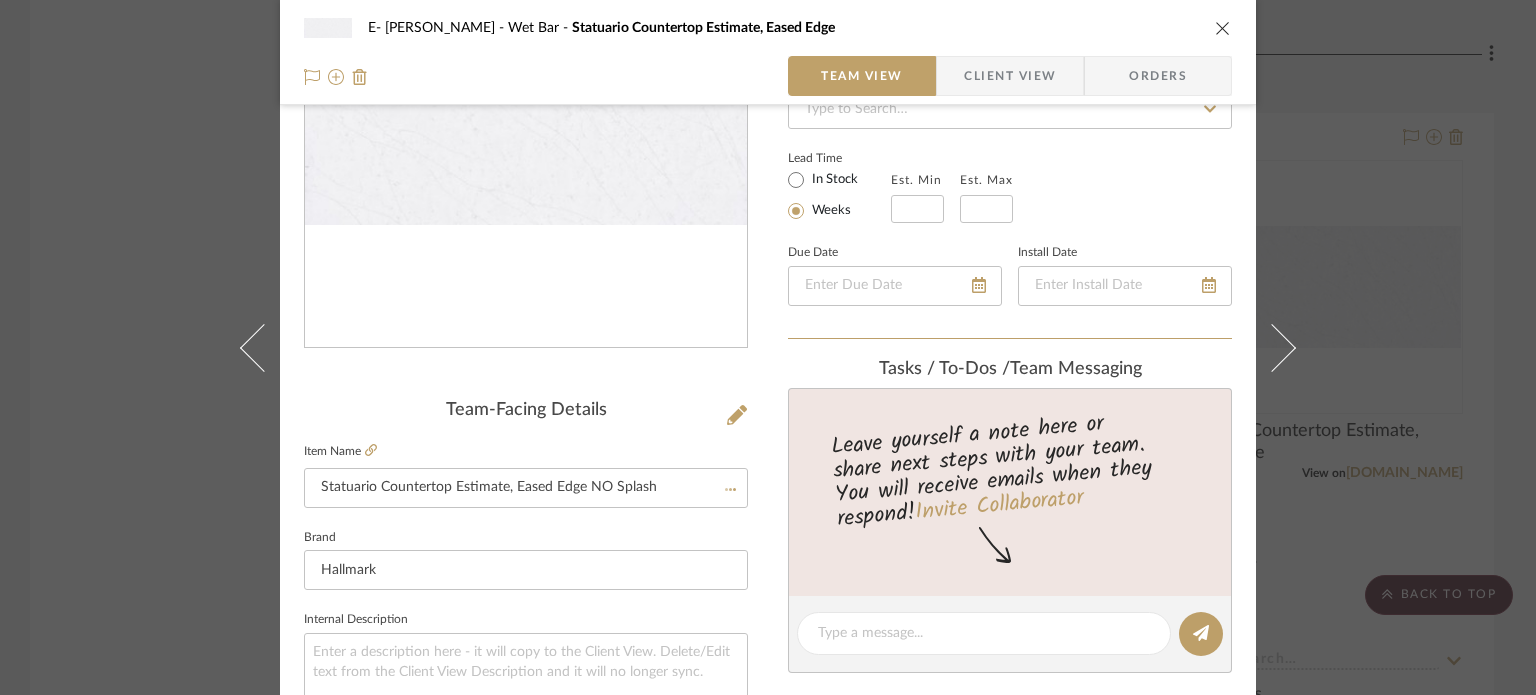type 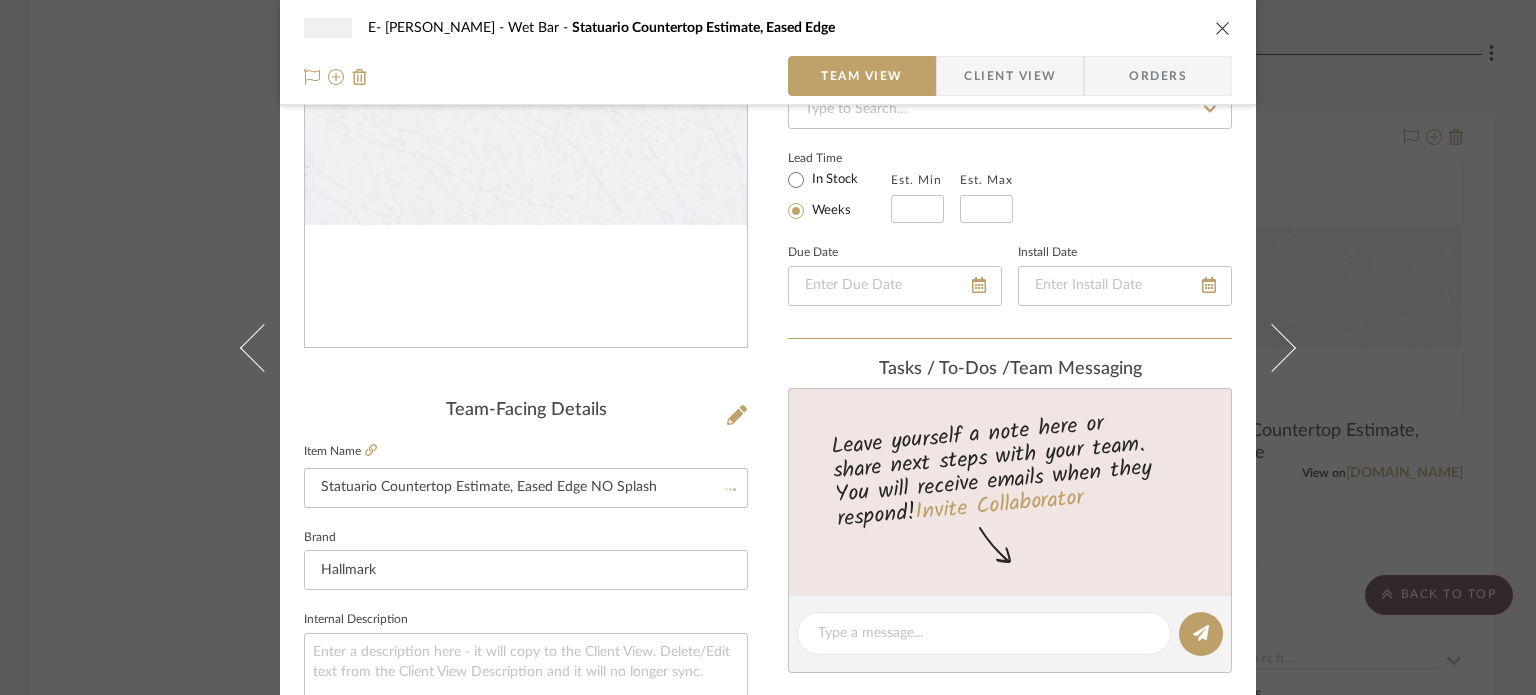 type 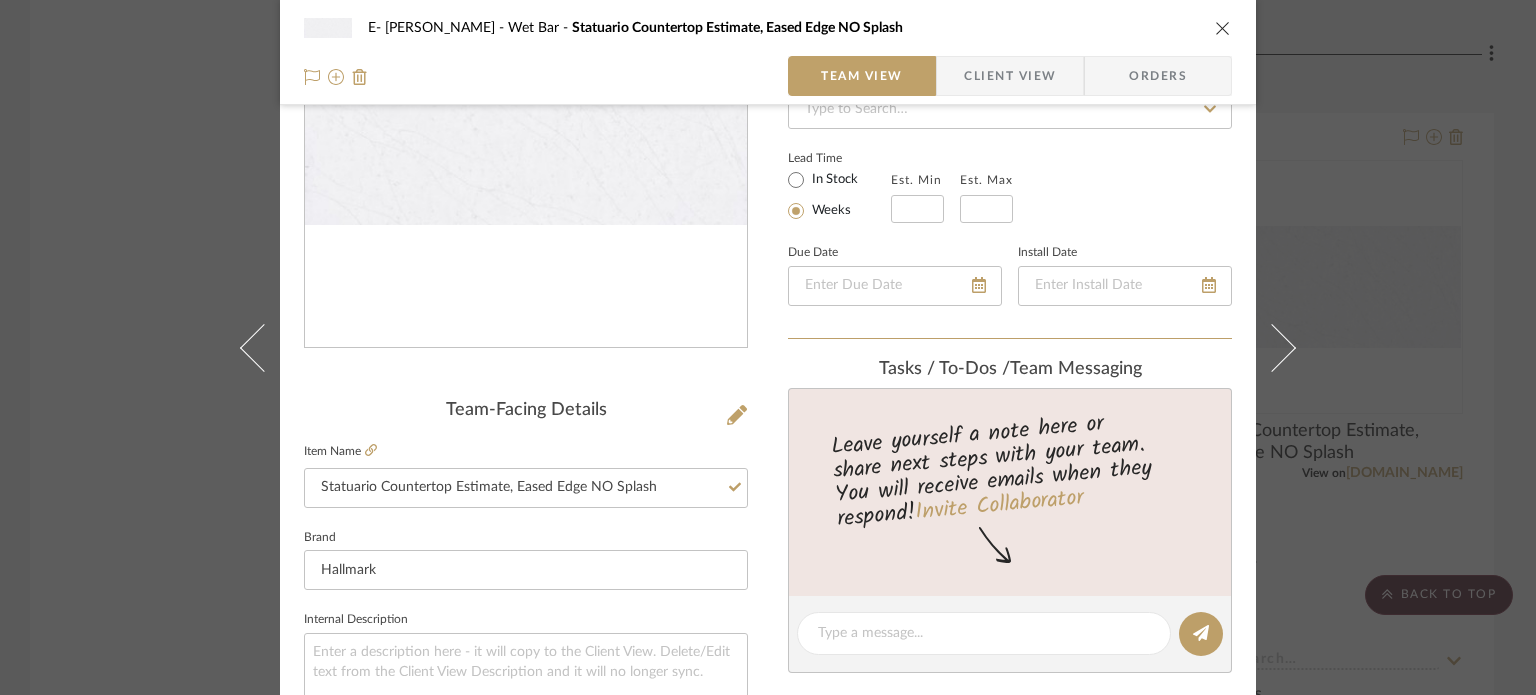click on "E- [PERSON_NAME] Wet Bar Statuario Countertop Estimate, Eased Edge NO Splash Team View Client View Orders  Team-Facing Details   Item Name  Statuario Countertop Estimate, Eased Edge NO Splash  Brand  Hallmark  Internal Description   Dimensions   Product Specifications   Item Costs   View Budget   Markup %  30%  Unit Cost  $705.63  Cost Type  DNET  Client Unit Price   $917.32   Quantity  1  Unit Type  Each  Subtotal   $917.32   Tax %  9.49%  Total Tax   $87.05   Shipping Cost  $91.73  Ship. Markup %  0% Taxable  Total Shipping   $91.73  Total Client Price  $1,096.10  Your Cost  $864.32  Your Margin  $211.69  Content here copies to Client View - confirm visibility there.  Show in Client Dashboard   Include in Budget   View Budget  Team Status  Lead Time  In Stock Weeks  Est. Min   Est. Max   Due Date   Install Date  Tasks / To-Dos /  team Messaging  Leave yourself a note here or share next steps with your team. You will receive emails when they
respond!  Invite Collaborator Internal Notes  Documents  (1)" at bounding box center (768, 347) 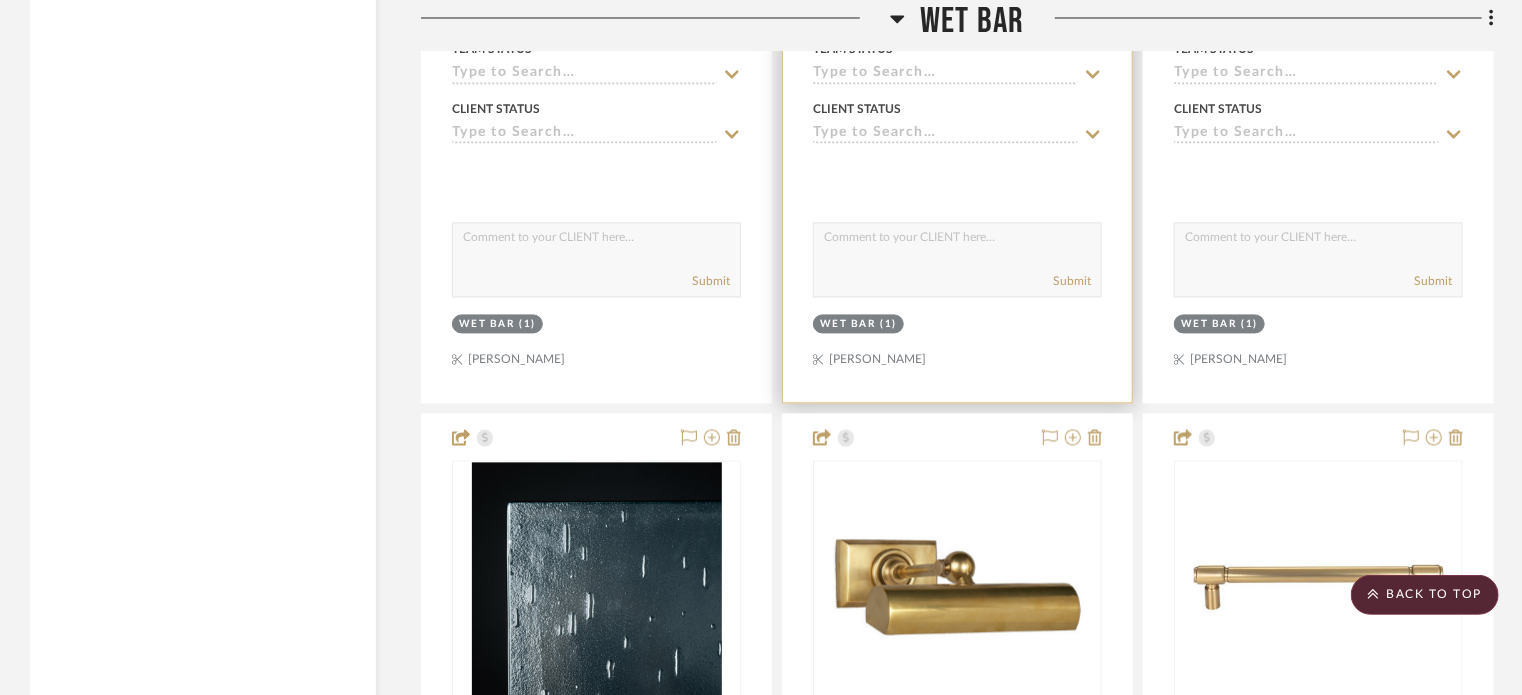 scroll, scrollTop: 5364, scrollLeft: 0, axis: vertical 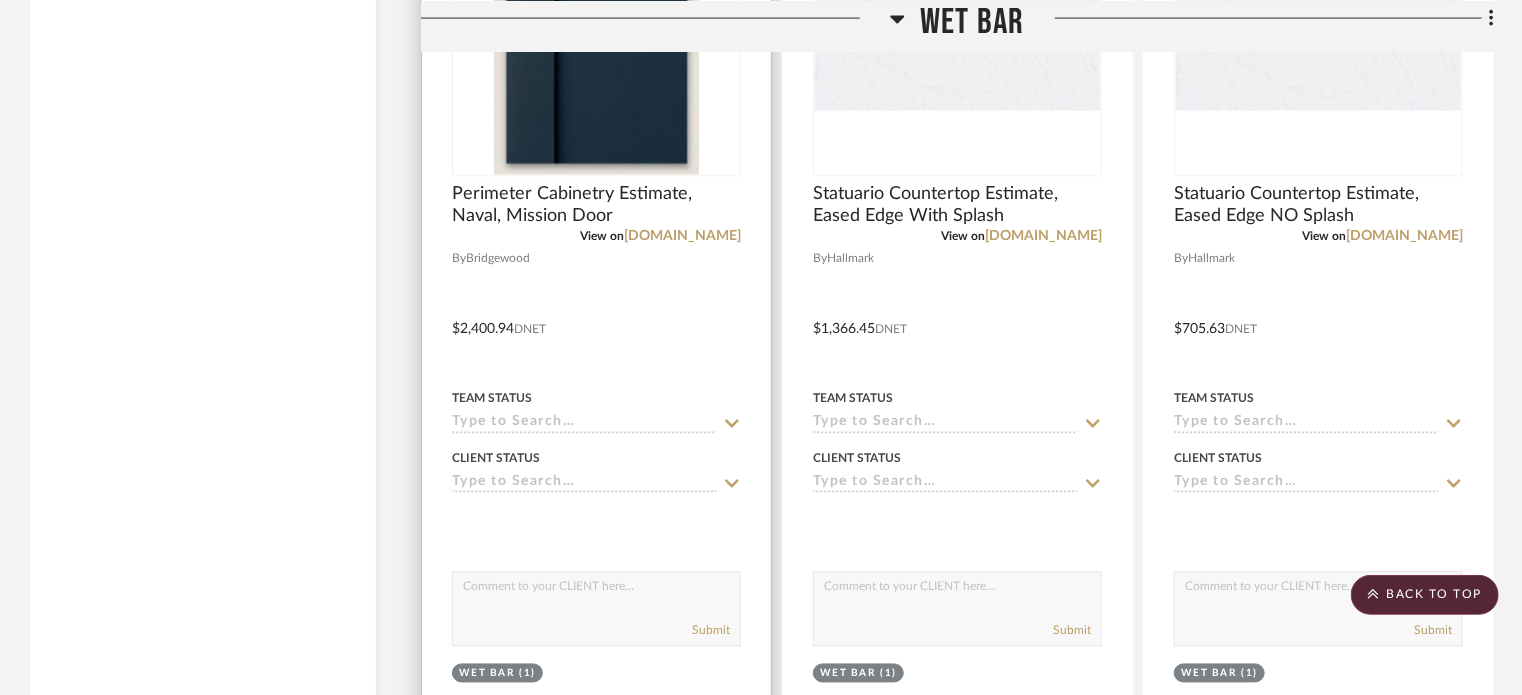 click at bounding box center [596, 314] 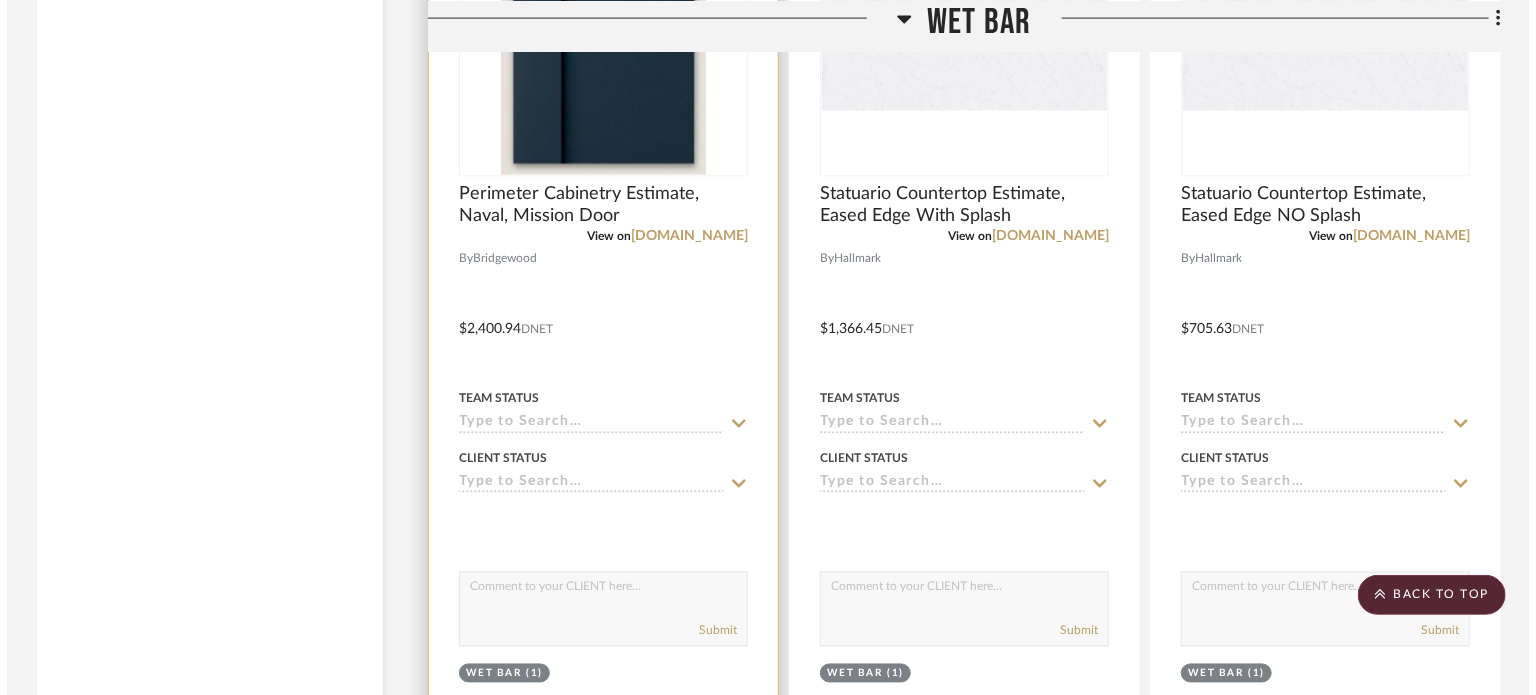 scroll, scrollTop: 0, scrollLeft: 0, axis: both 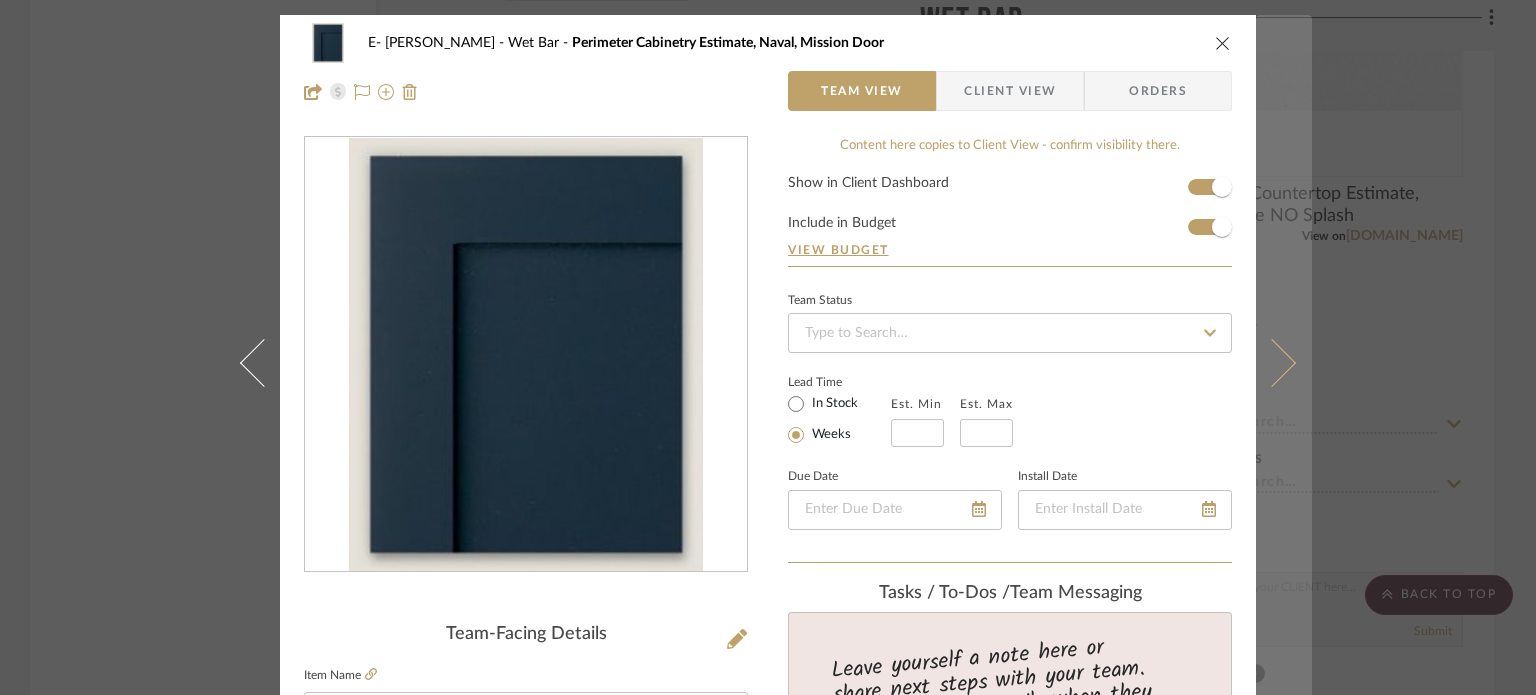 click at bounding box center (1284, 362) 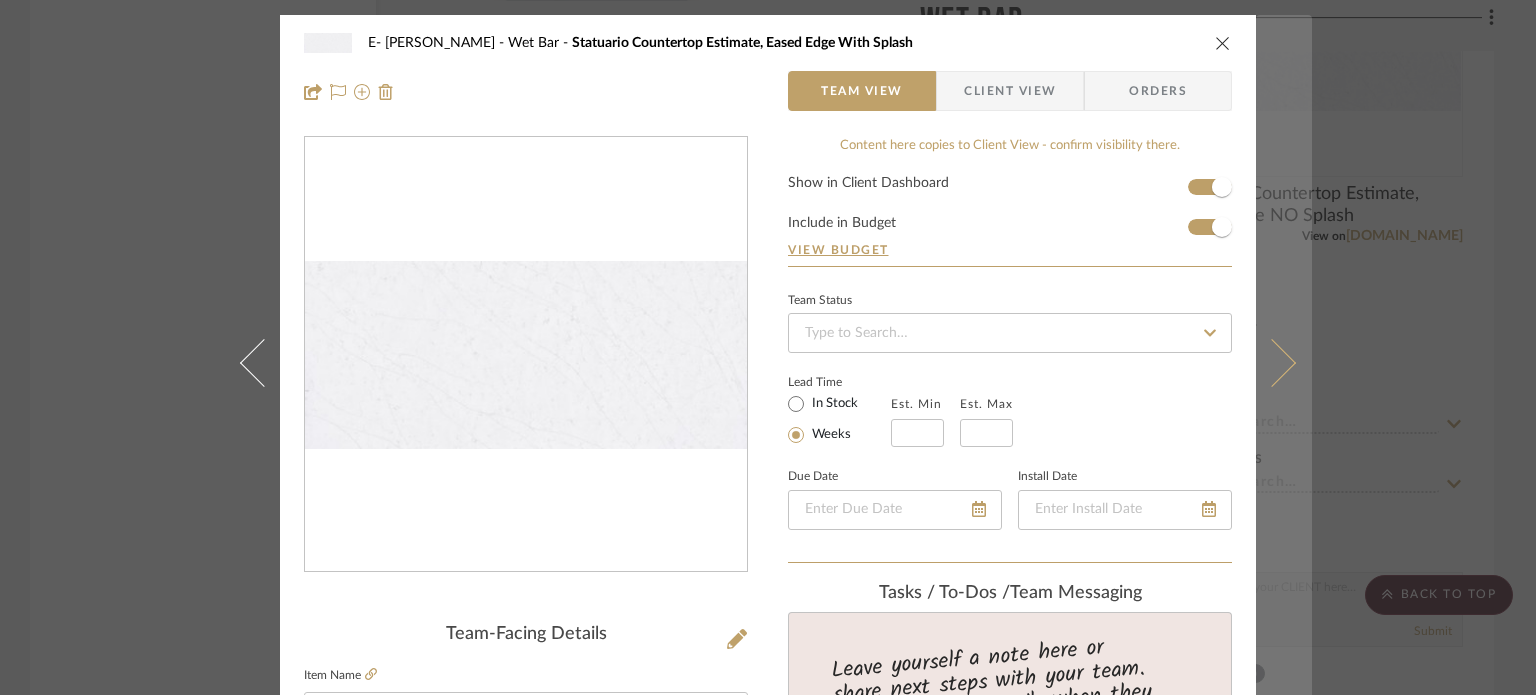 click at bounding box center [1272, 362] 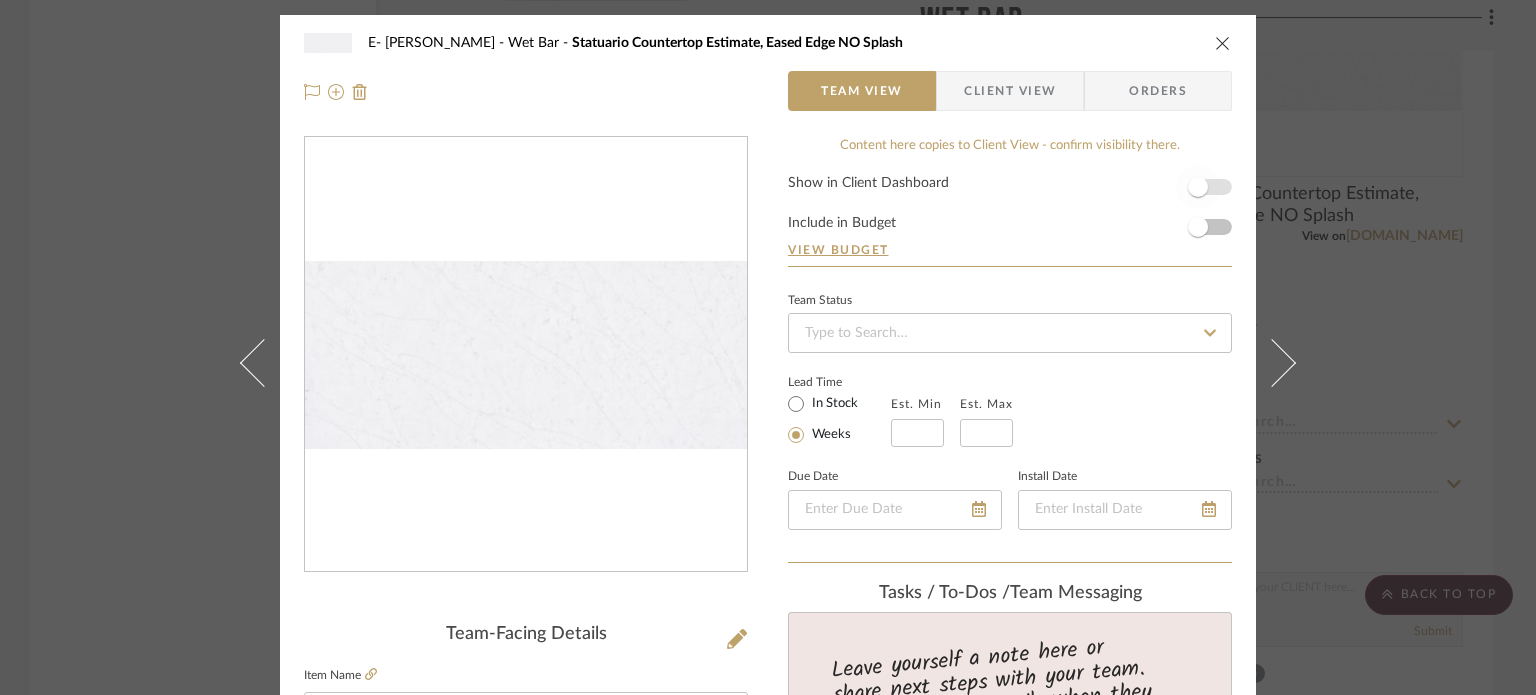 click at bounding box center (1198, 187) 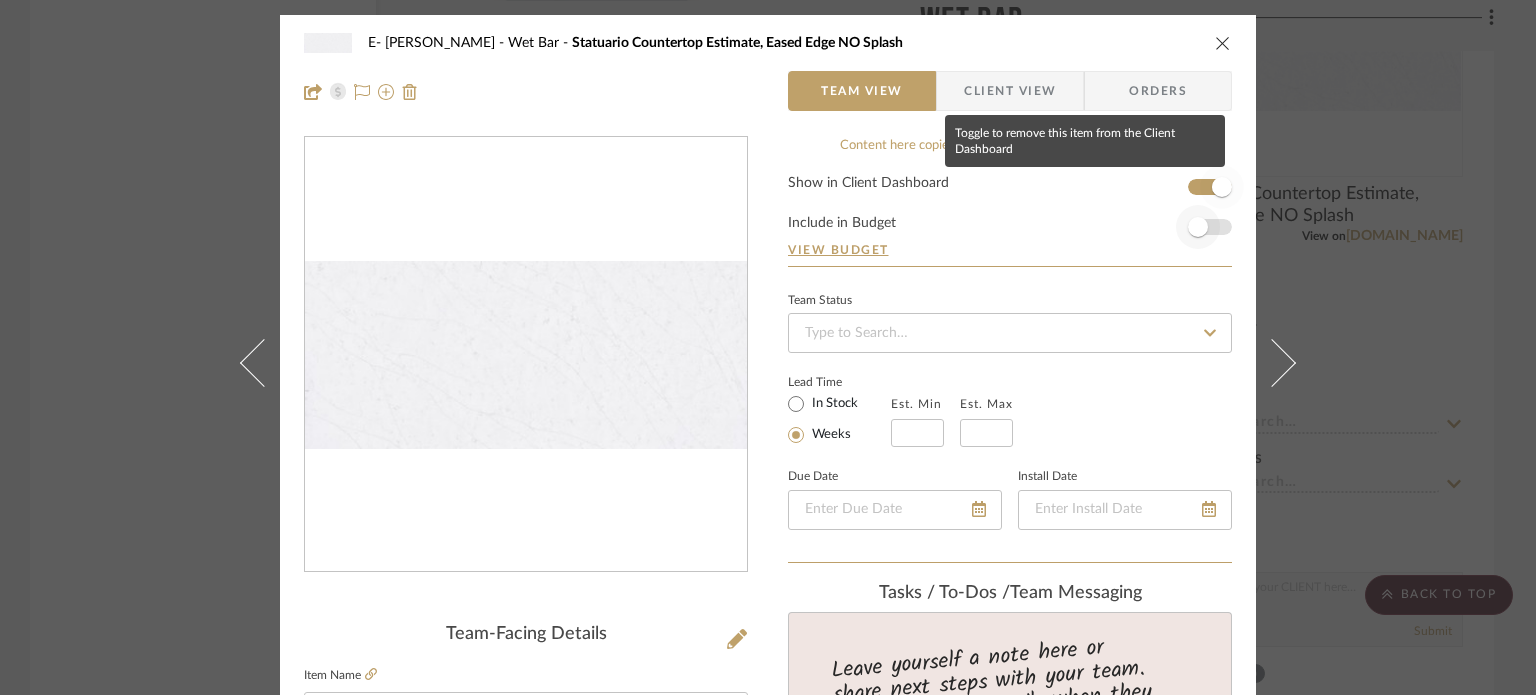 type 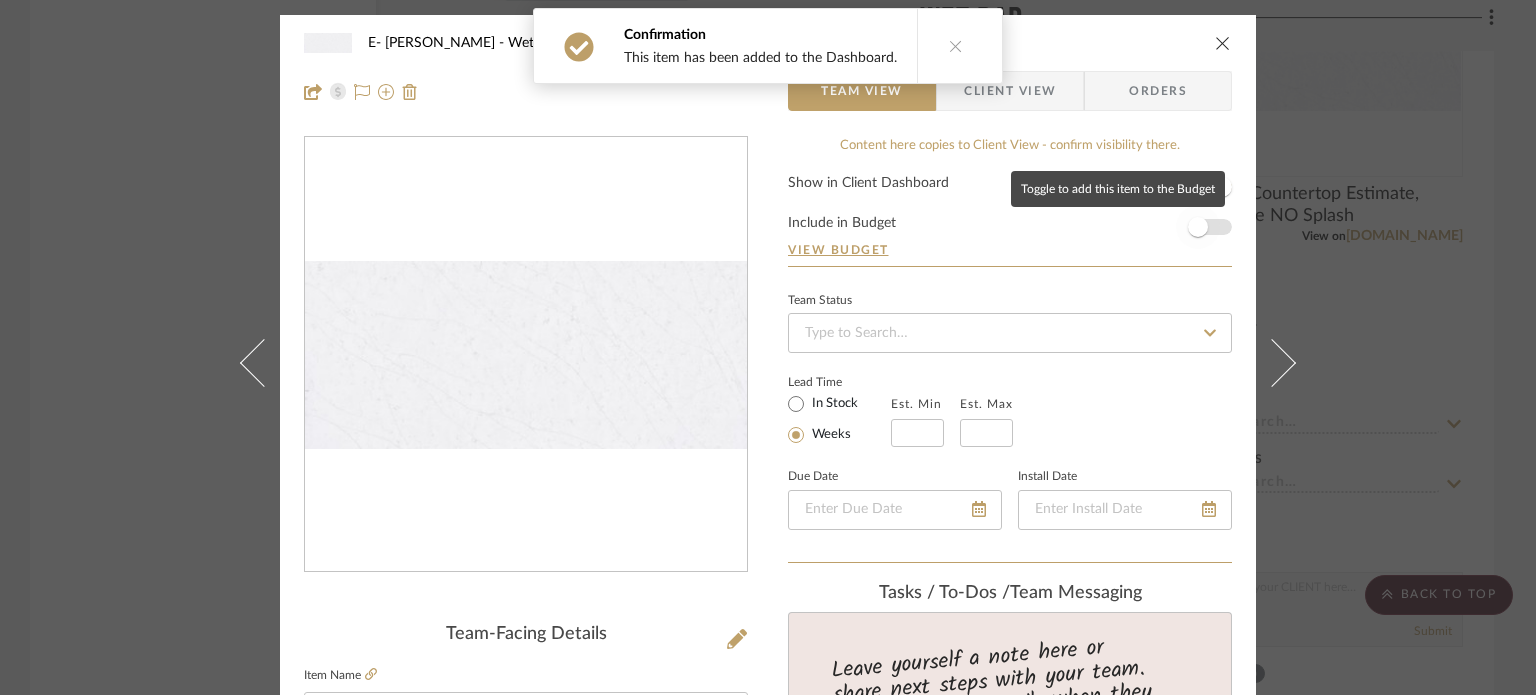 click at bounding box center (1198, 227) 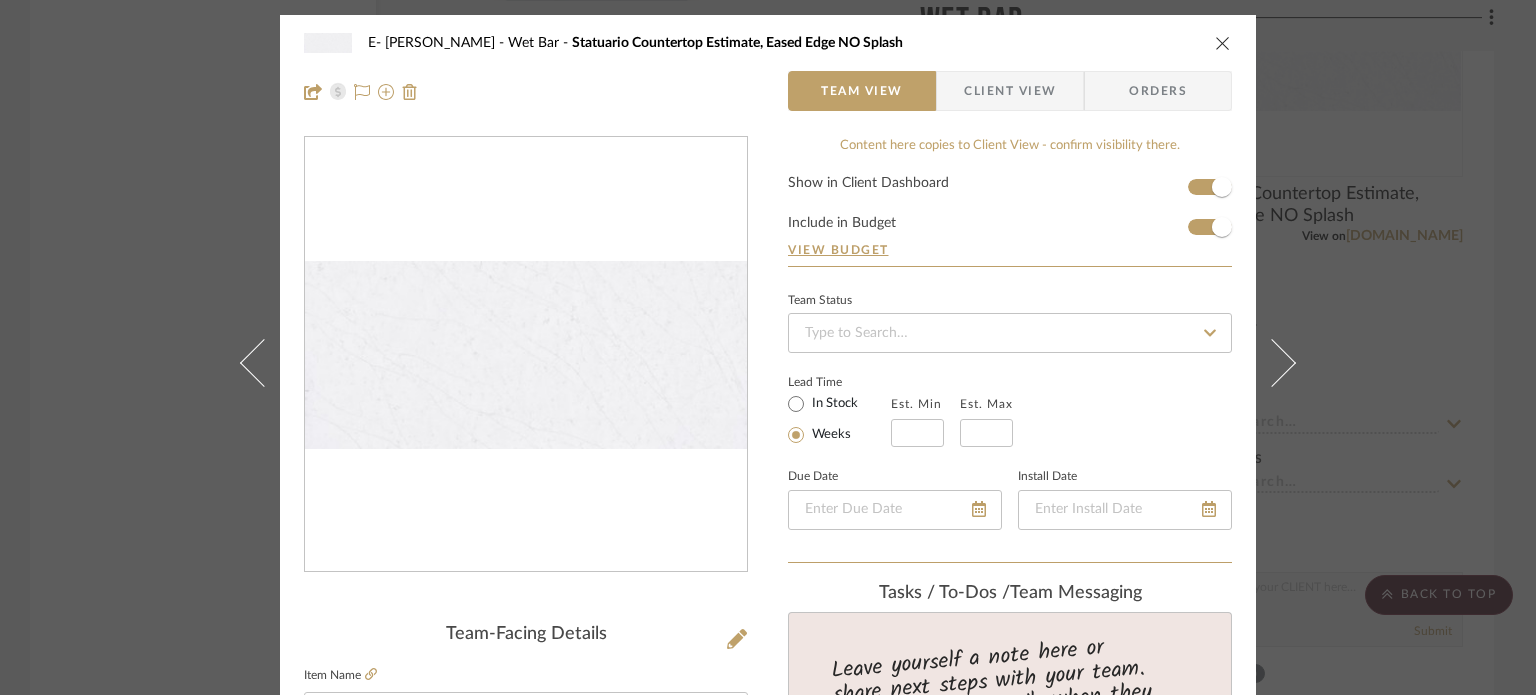 type 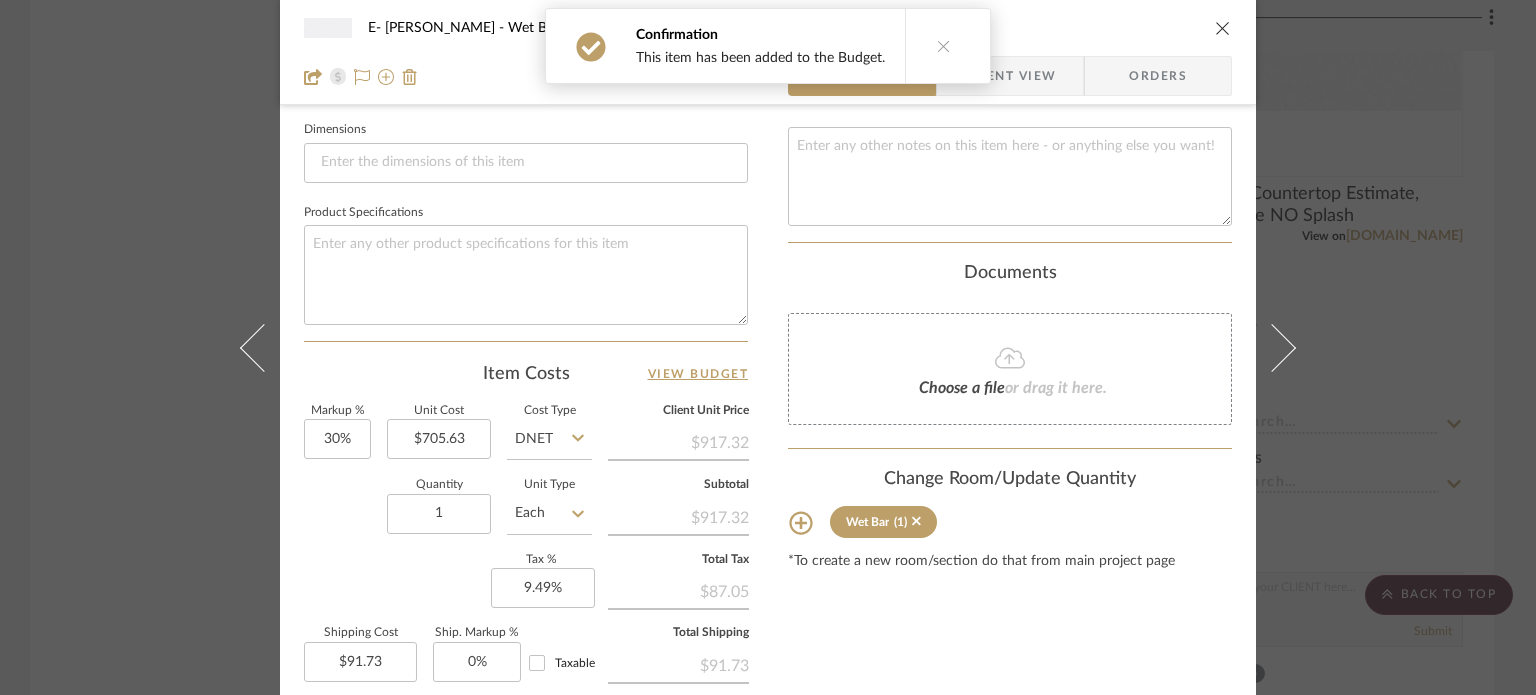 scroll, scrollTop: 918, scrollLeft: 0, axis: vertical 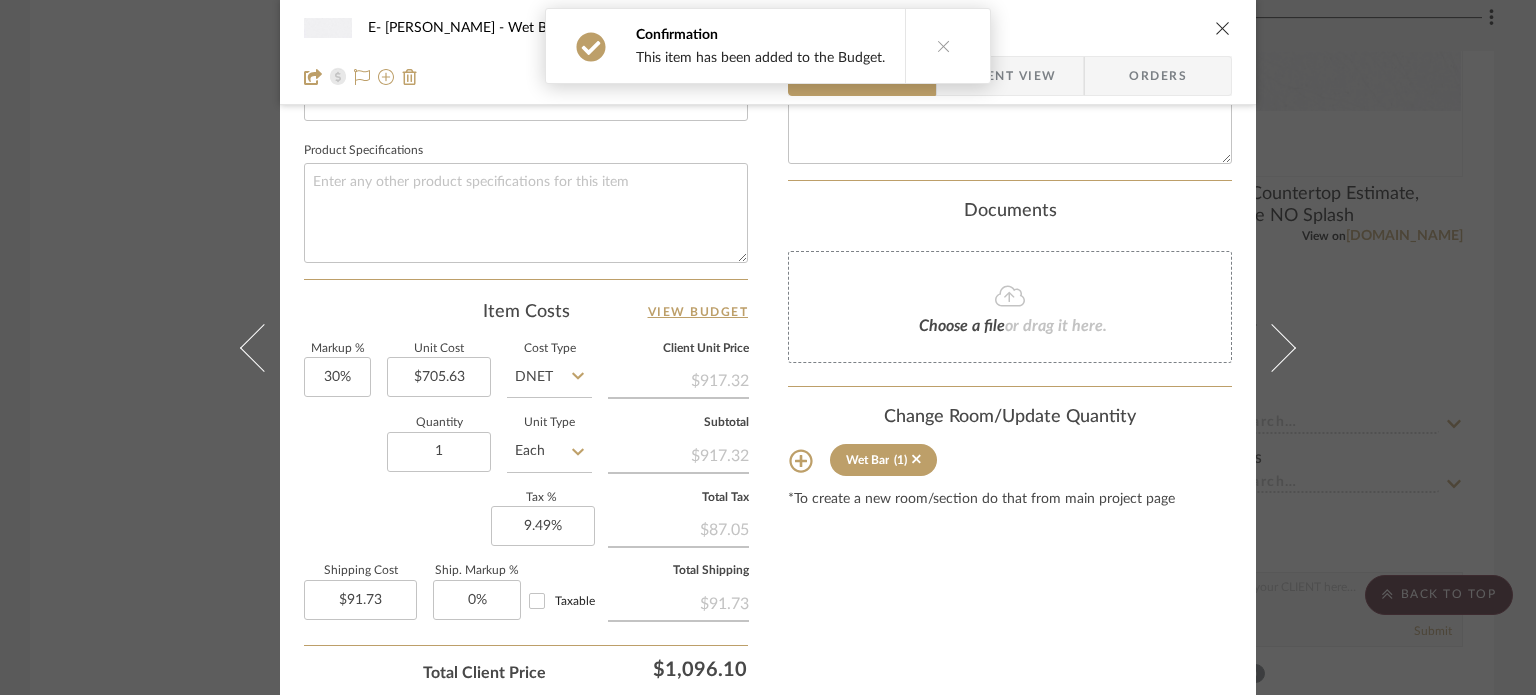click on "E- [PERSON_NAME] Wet Bar Statuario Countertop Estimate, Eased Edge NO Splash Team View Client View Orders  Team-Facing Details   Item Name  Statuario Countertop Estimate, Eased Edge NO Splash  Brand  Hallmark  Internal Description   Dimensions   Product Specifications   Item Costs   View Budget   Markup %  30%  Unit Cost  $705.63  Cost Type  DNET  Client Unit Price   $917.32   Quantity  1  Unit Type  Each  Subtotal   $917.32   Tax %  9.49%  Total Tax   $87.05   Shipping Cost  $91.73  Ship. Markup %  0% Taxable  Total Shipping   $91.73  Total Client Price  $1,096.10  Your Cost  $864.32  Your Margin  $211.69  Content here copies to Client View - confirm visibility there.  Show in Client Dashboard   Include in Budget   View Budget  Team Status  Lead Time  In Stock Weeks  Est. Min   Est. Max   Due Date   Install Date  Tasks / To-Dos /  team Messaging  Leave yourself a note here or share next steps with your team. You will receive emails when they
respond!  Invite Collaborator Internal Notes  Documents  (1)" at bounding box center [768, 347] 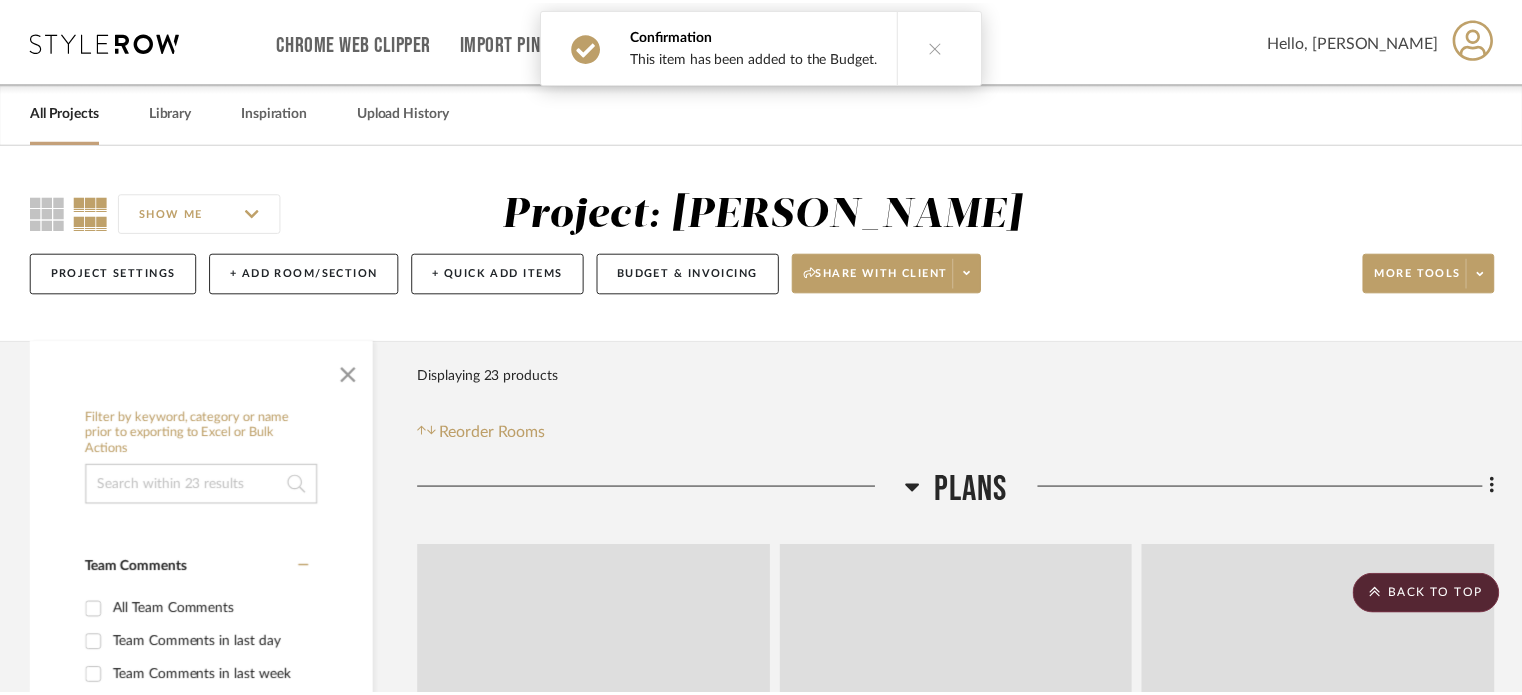 scroll, scrollTop: 5364, scrollLeft: 0, axis: vertical 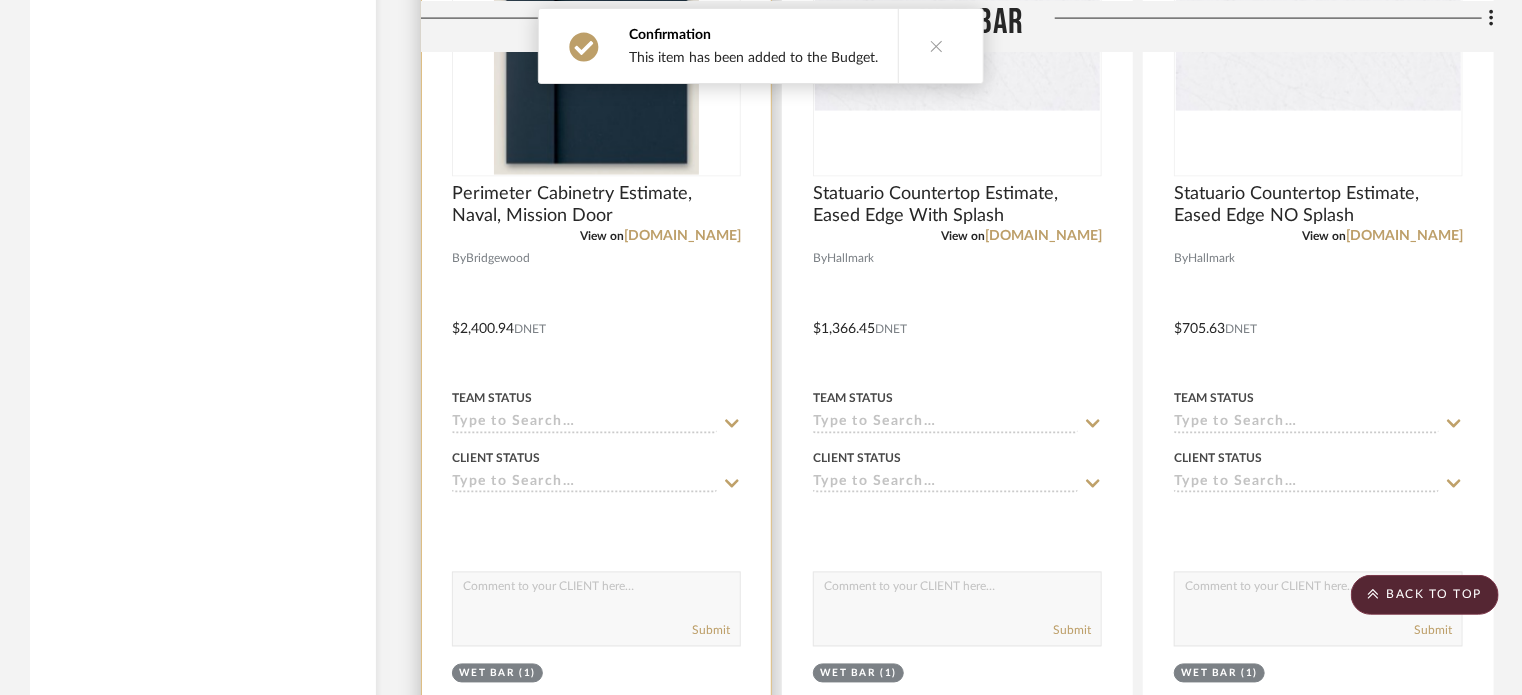 click at bounding box center [596, 314] 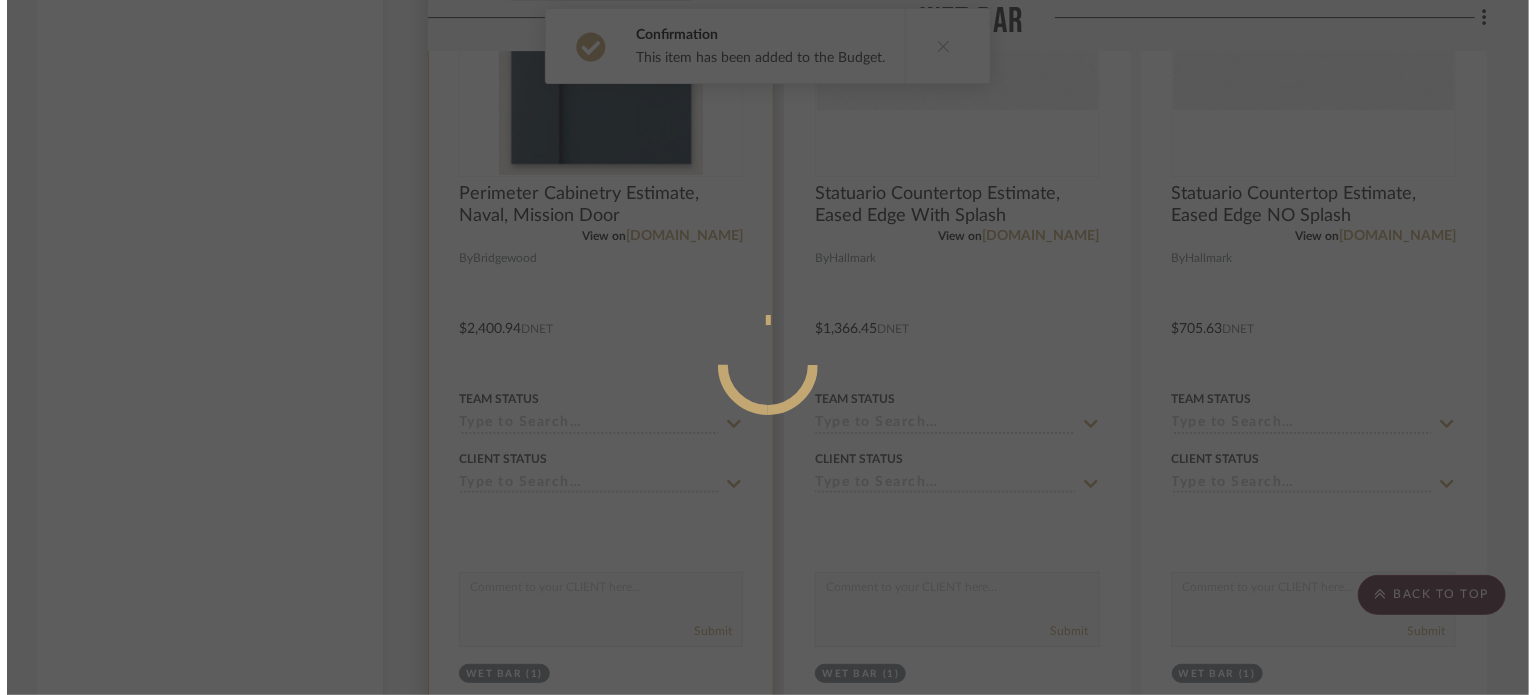 scroll, scrollTop: 0, scrollLeft: 0, axis: both 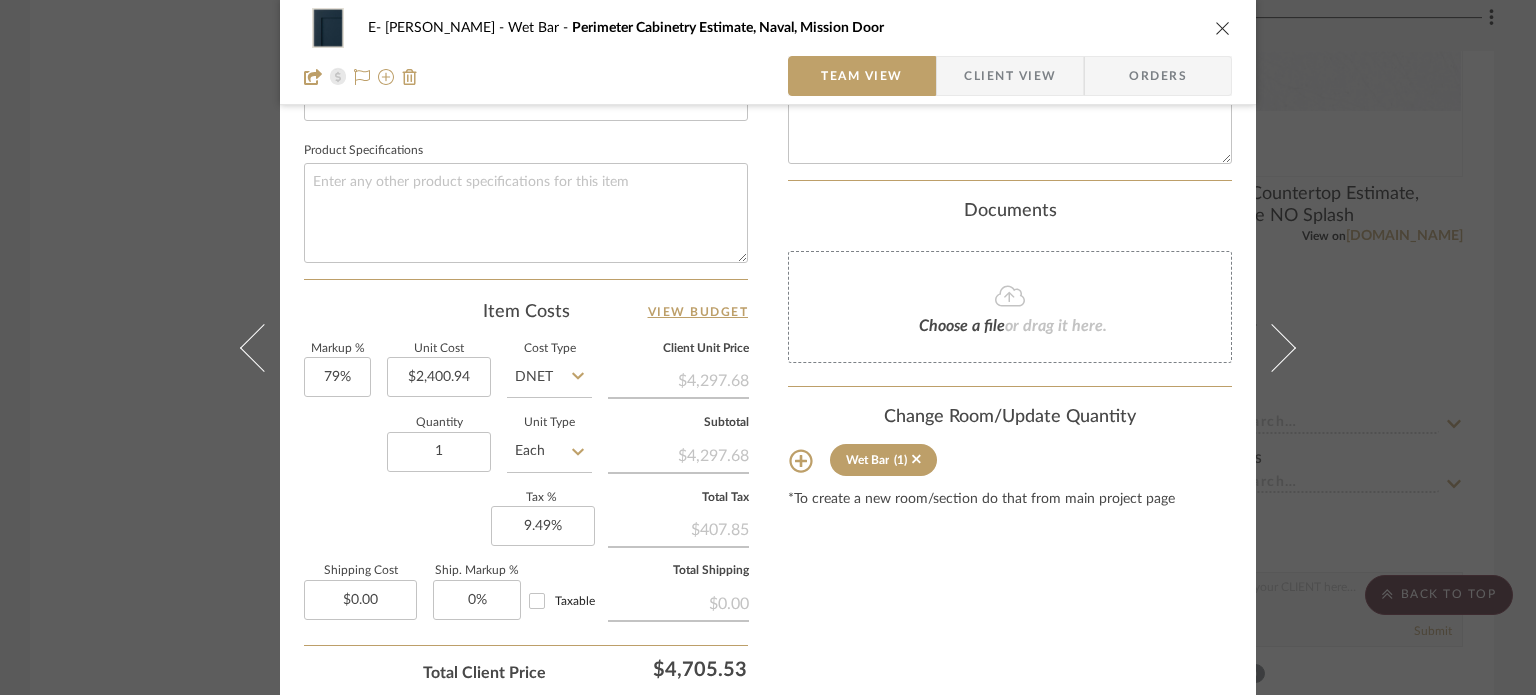 click on "E- [PERSON_NAME] Wet Bar Perimeter Cabinetry Estimate, Naval, Mission Door Team View Client View Orders  Team-Facing Details   Item Name  Perimeter Cabinetry Estimate, Naval, Mission Door  Brand  Bridgewood  Internal Description   Dimensions   Product Specifications   Item Costs   View Budget   Markup %  79%  Unit Cost  $2,400.94  Cost Type  DNET  Client Unit Price   $4,297.68   Quantity  1  Unit Type  Each  Subtotal   $4,297.68   Tax %  9.49%  Total Tax   $407.85   Shipping Cost  $0.00  Ship. Markup %  0% Taxable  Total Shipping   $0.00  Total Client Price  $4,705.53  Your Cost  $2,628.79  Your Margin  $1,896.74  Content here copies to Client View - confirm visibility there.  Show in Client Dashboard   Include in Budget   View Budget  Team Status  Lead Time  In Stock Weeks  Est. Min   Est. Max   Due Date   Install Date  Tasks / To-Dos /  team Messaging  Leave yourself a note here or share next steps with your team. You will receive emails when they
respond!  Invite Collaborator Internal Notes  Documents" at bounding box center [768, 347] 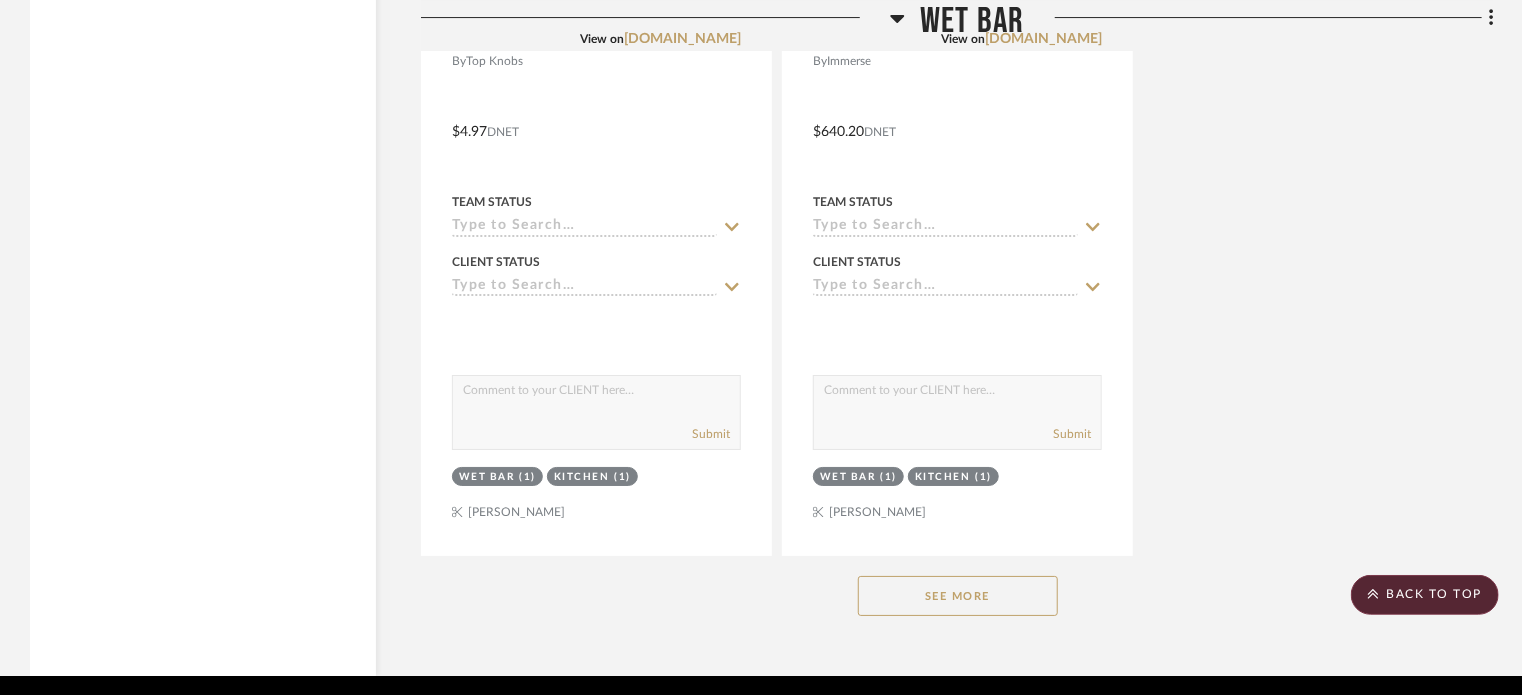 scroll, scrollTop: 7409, scrollLeft: 0, axis: vertical 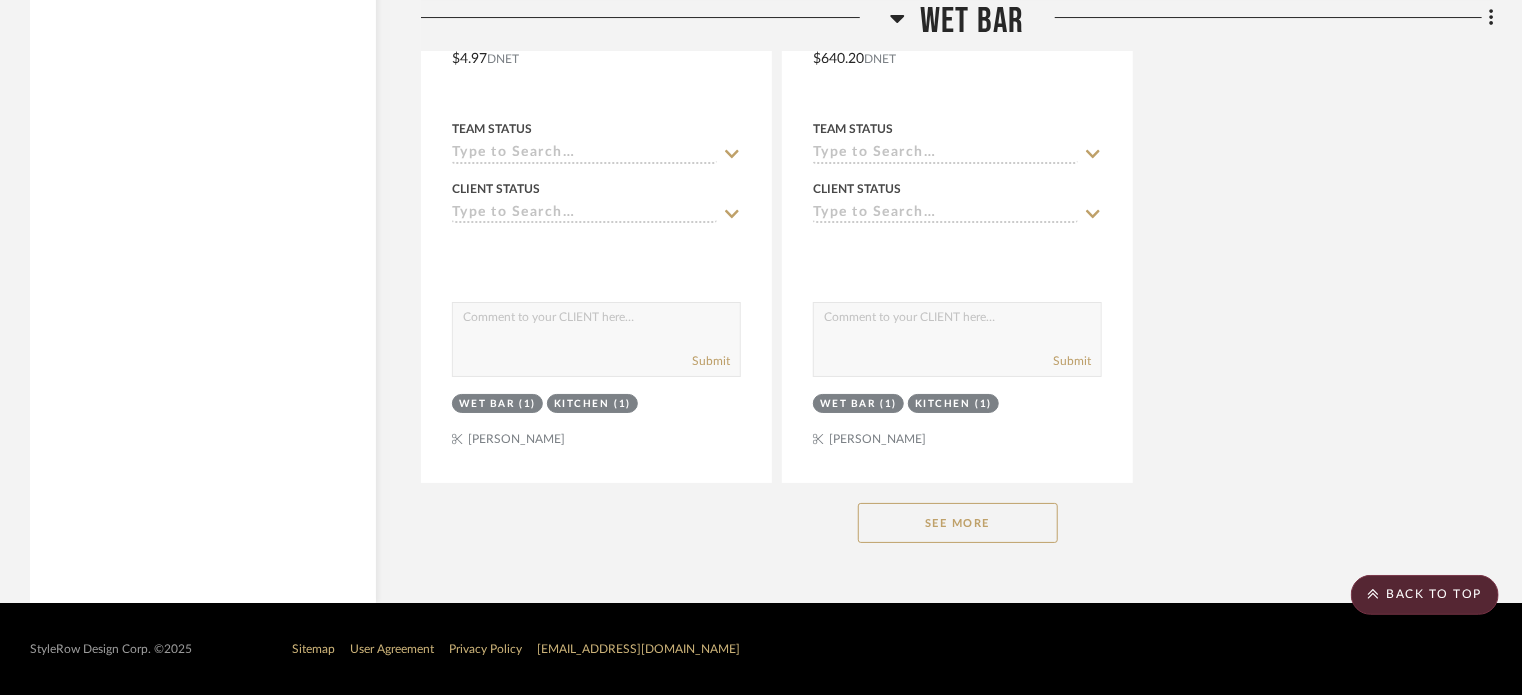 click on "See More" 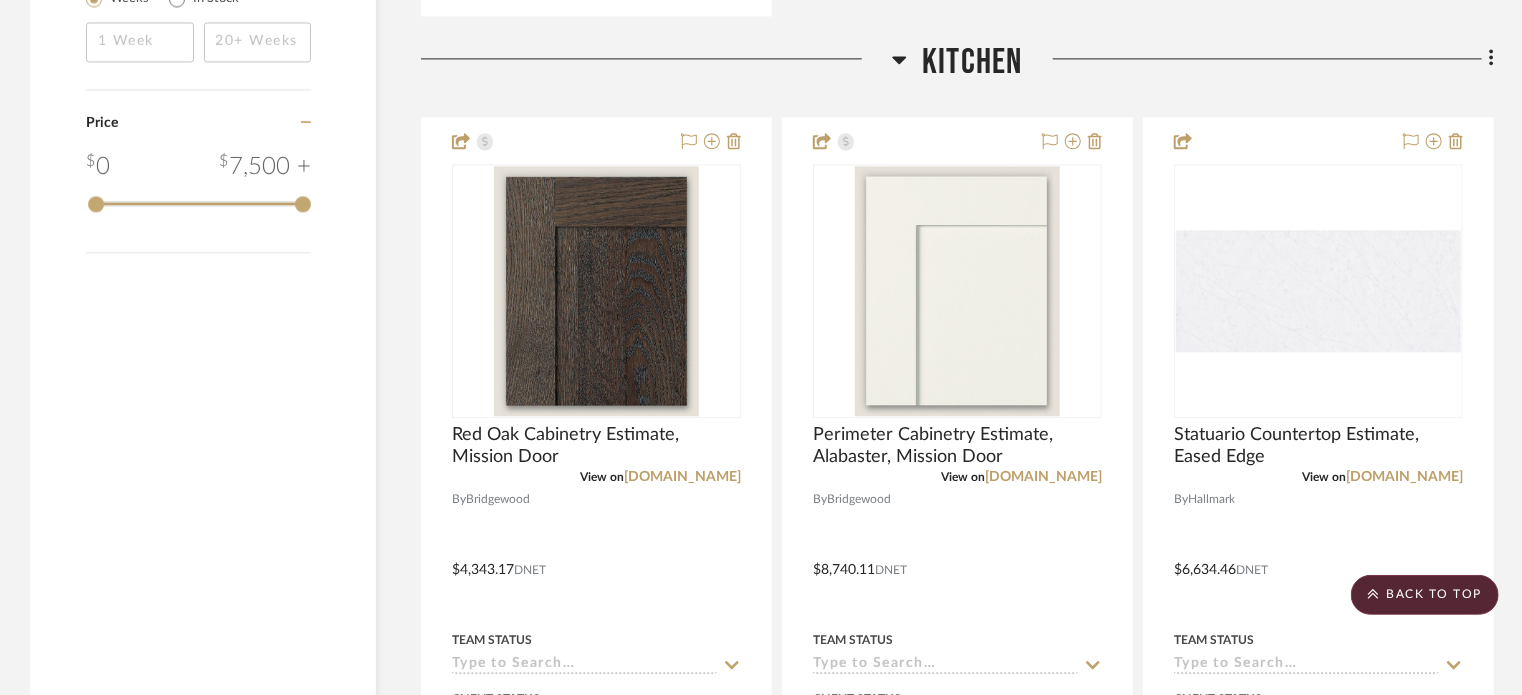 scroll, scrollTop: 2464, scrollLeft: 0, axis: vertical 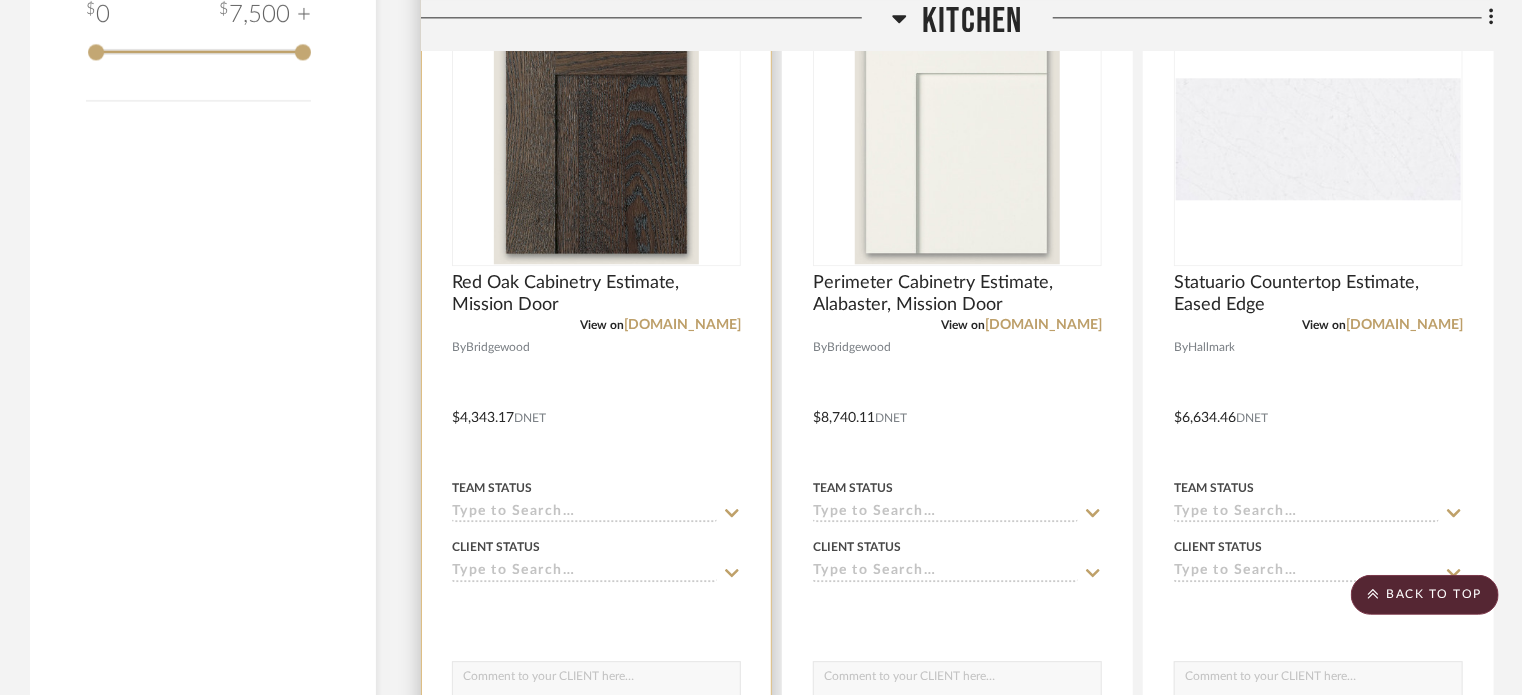 click at bounding box center [596, 403] 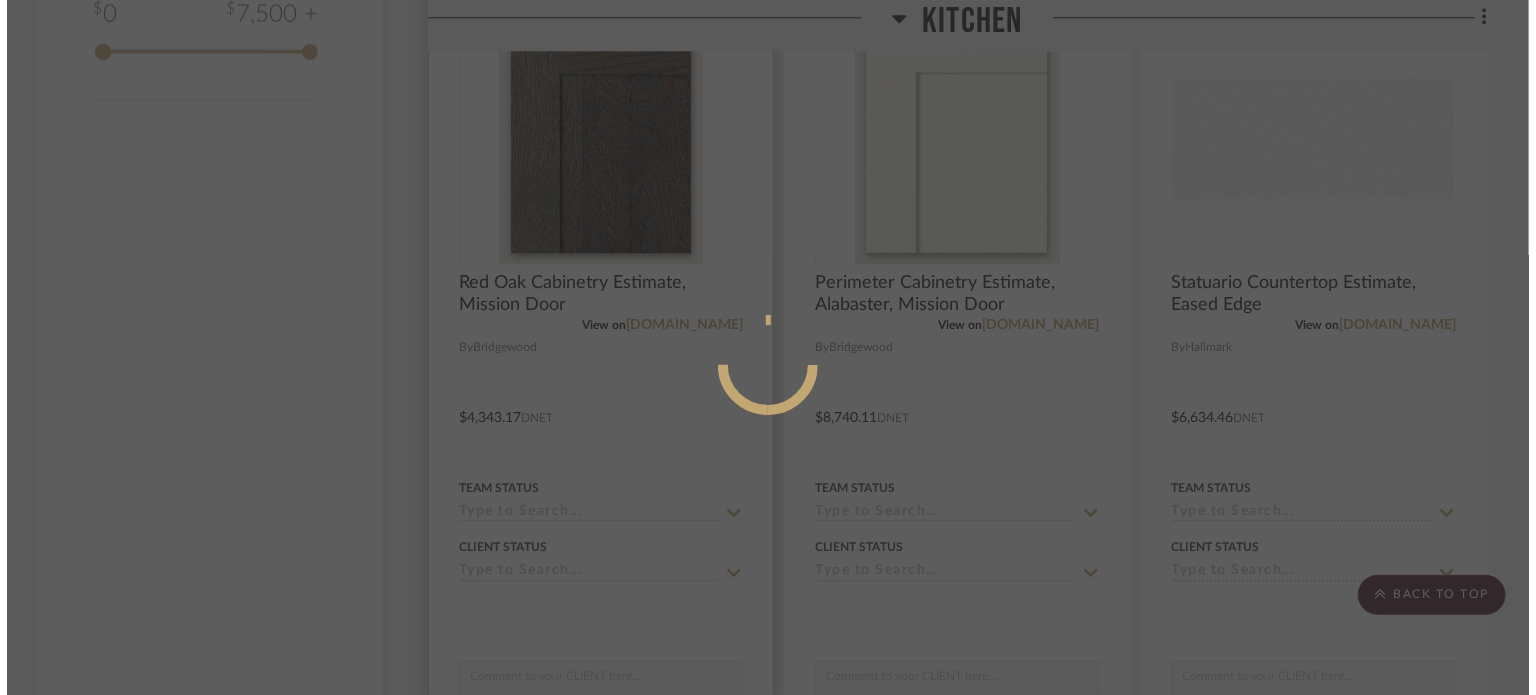 scroll, scrollTop: 0, scrollLeft: 0, axis: both 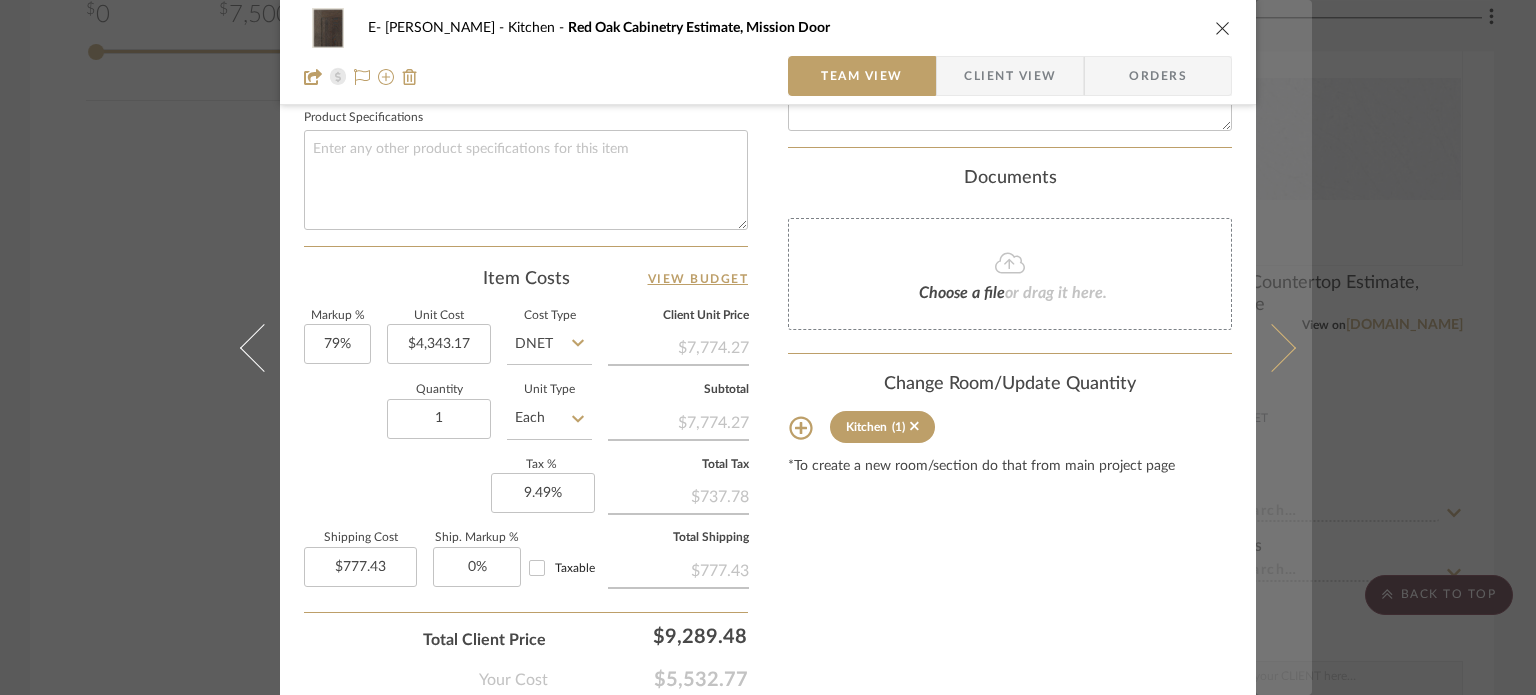 click at bounding box center (1284, 347) 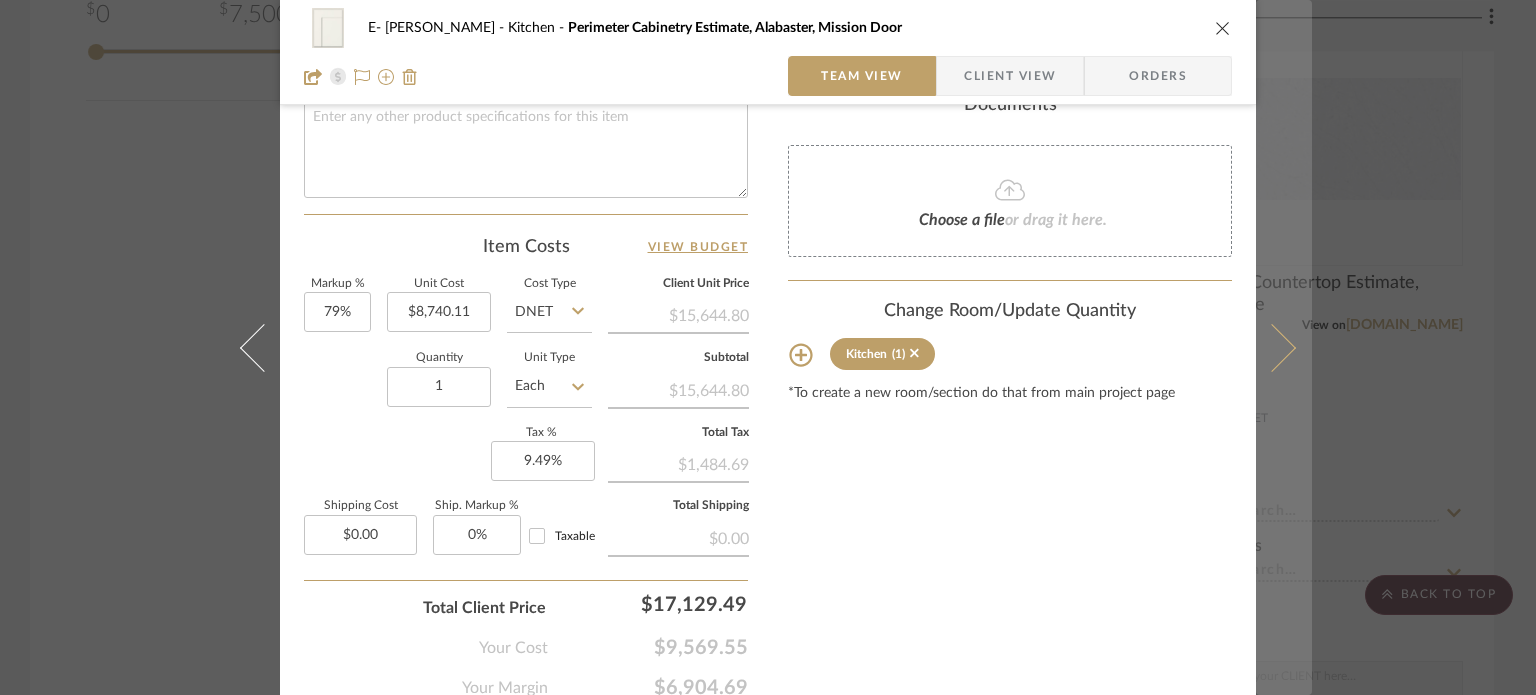 click at bounding box center (1272, 347) 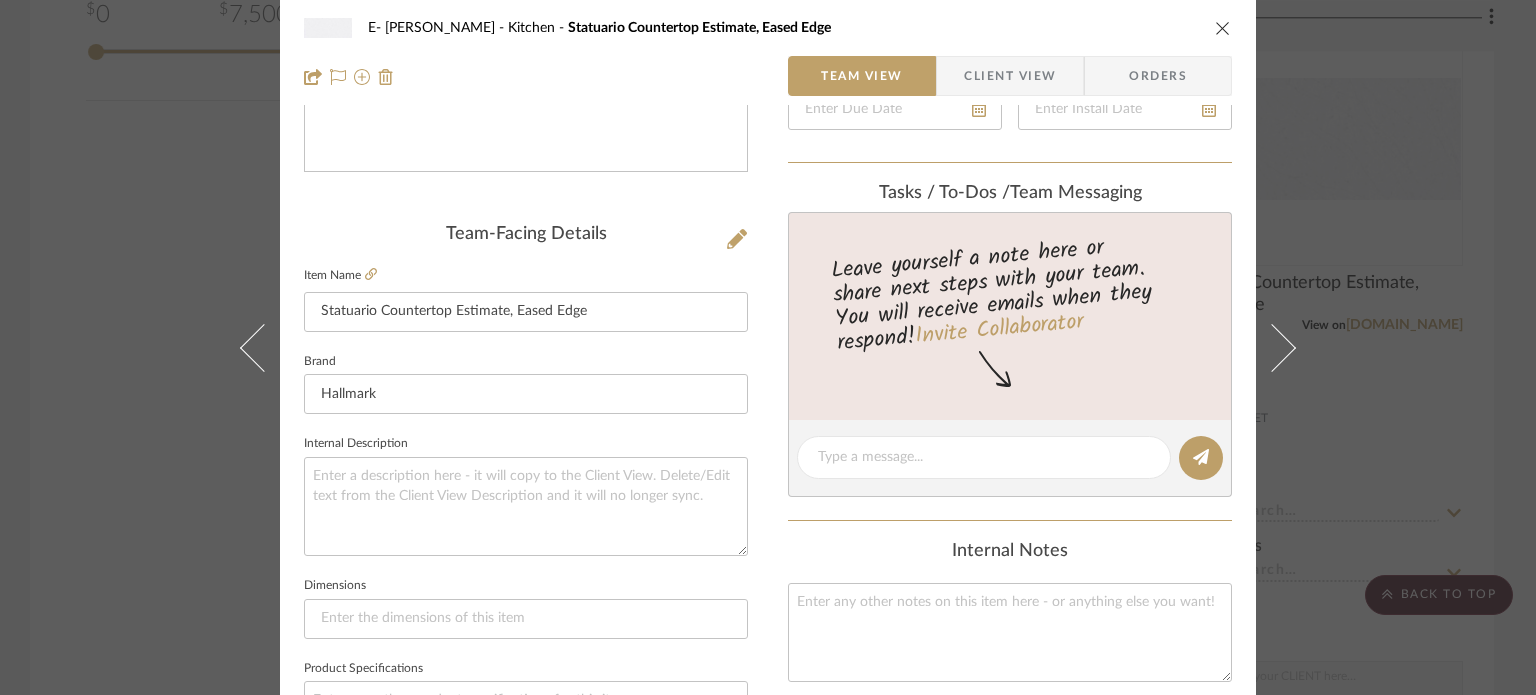 scroll, scrollTop: 0, scrollLeft: 0, axis: both 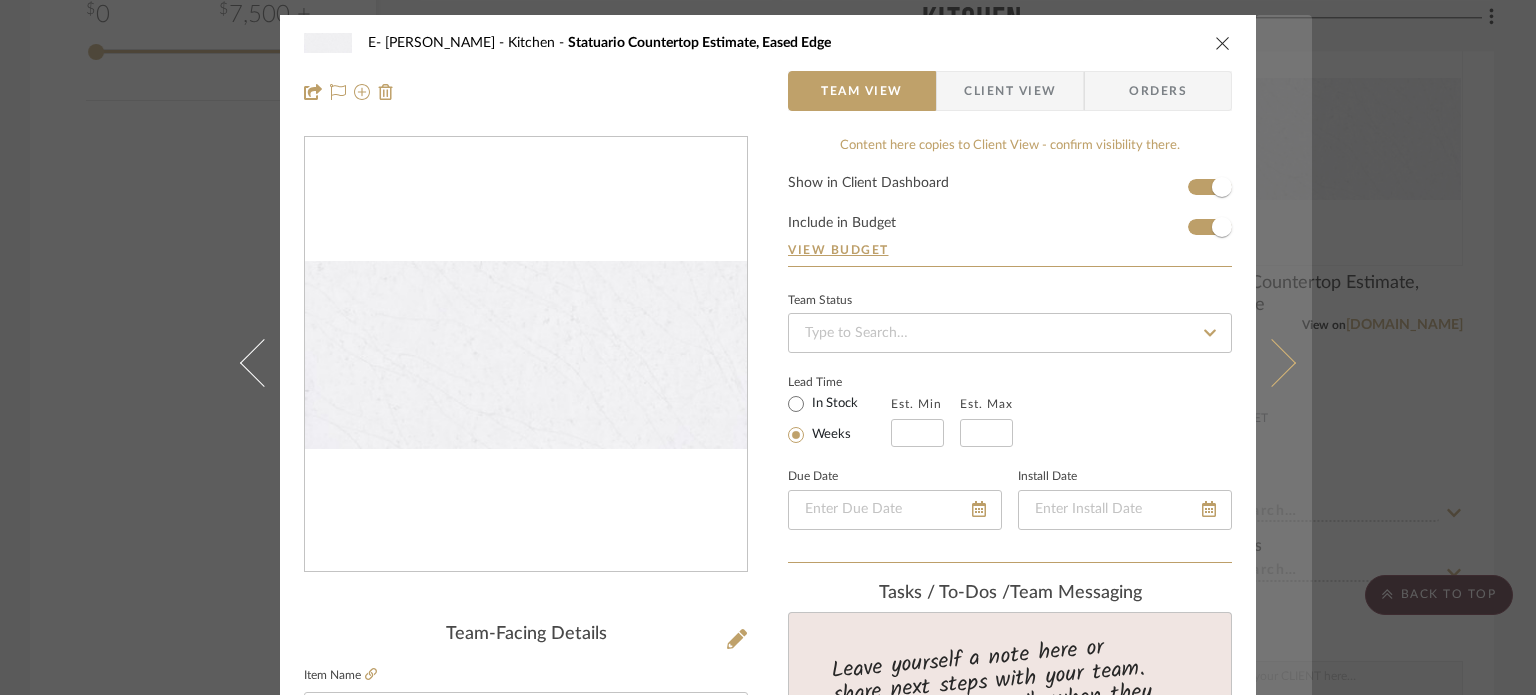 click at bounding box center (1284, 362) 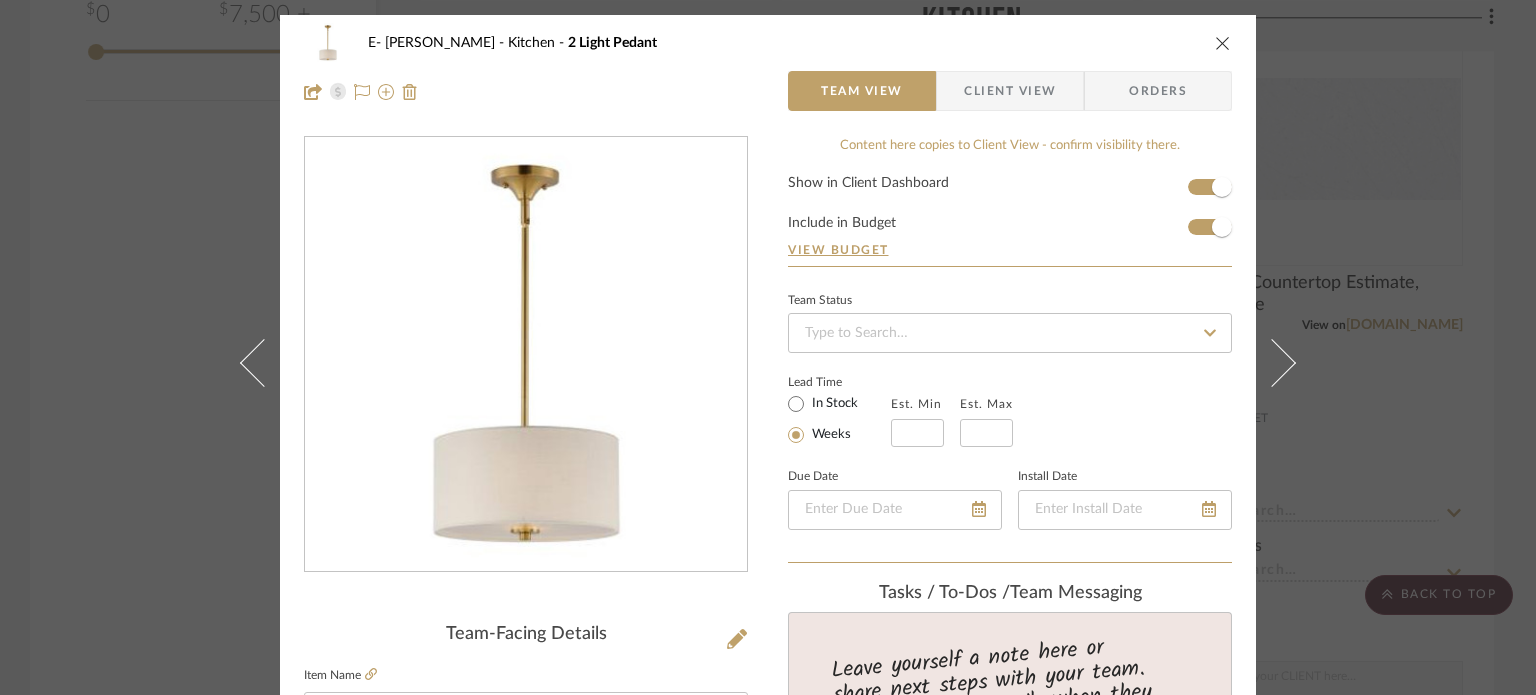 click at bounding box center [1284, 362] 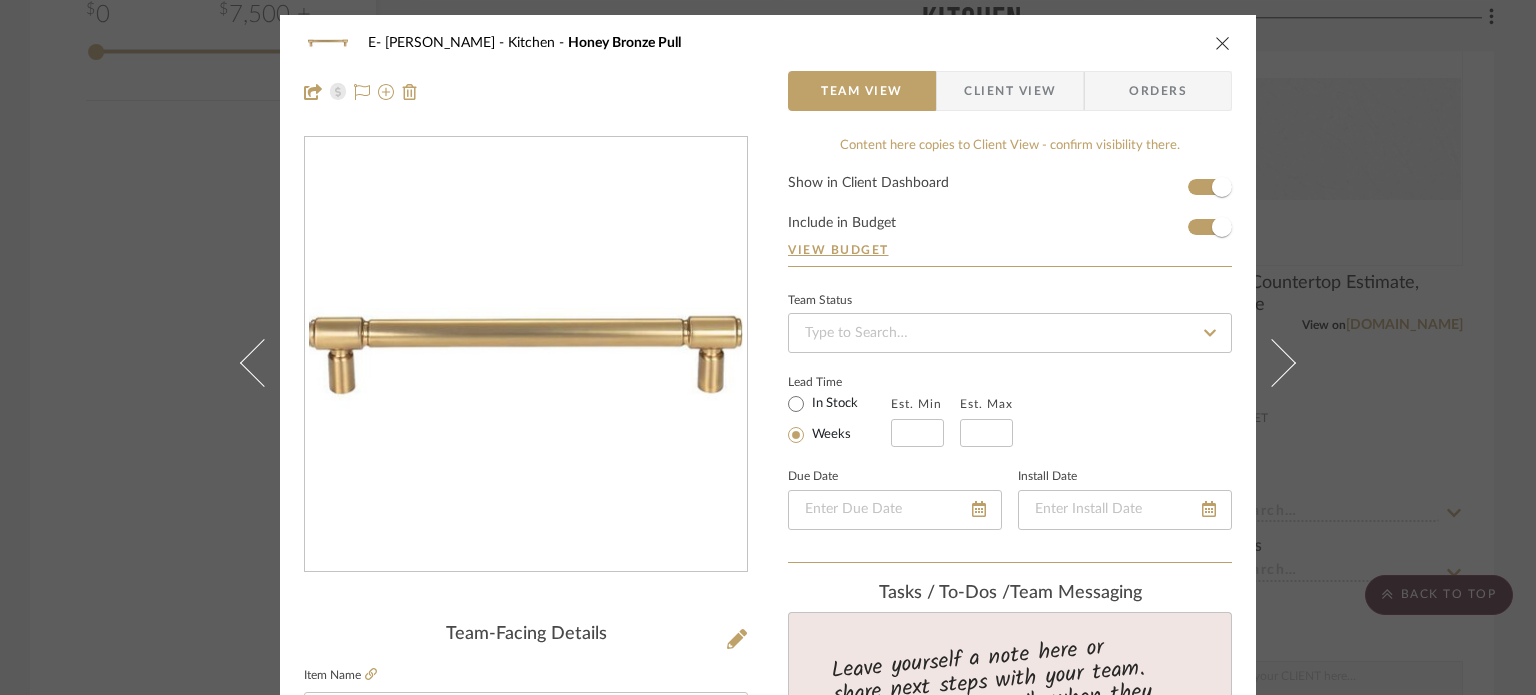 click at bounding box center [1284, 362] 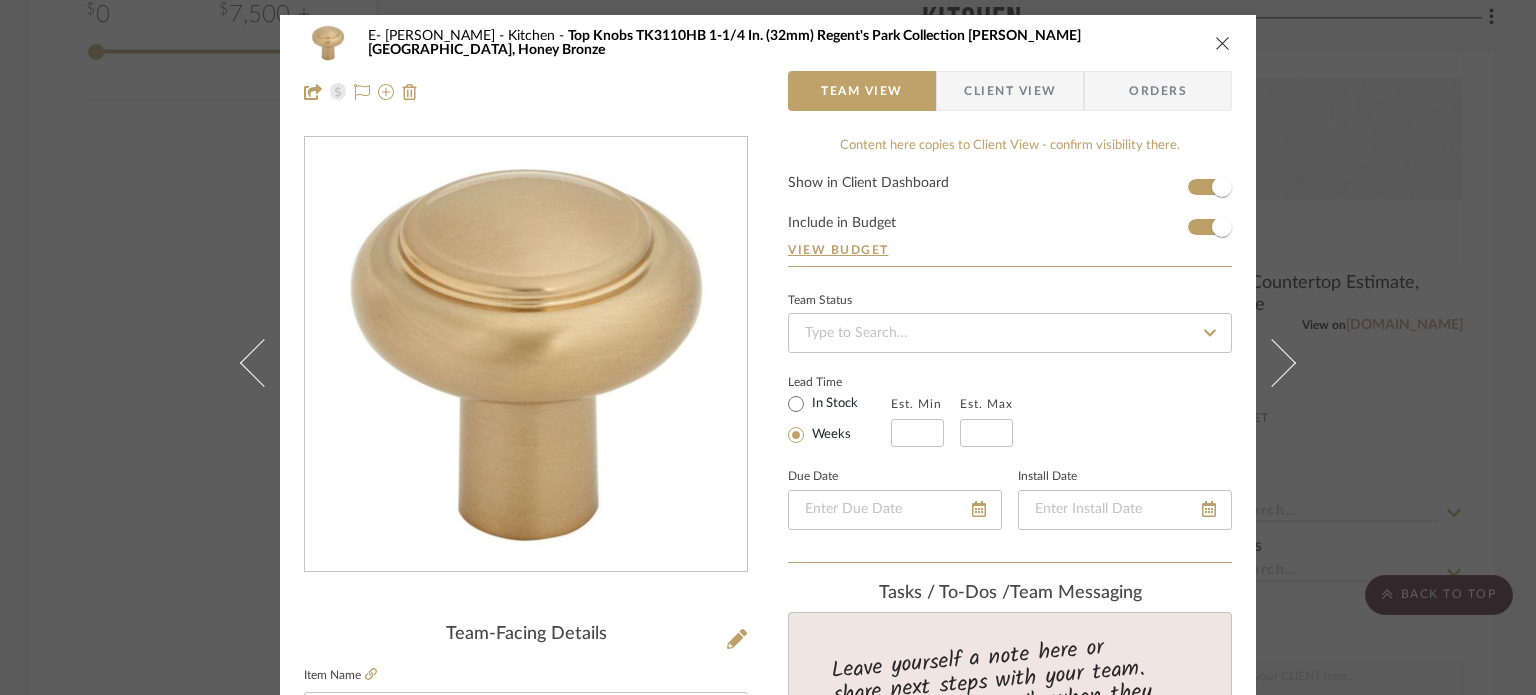 click at bounding box center [1284, 362] 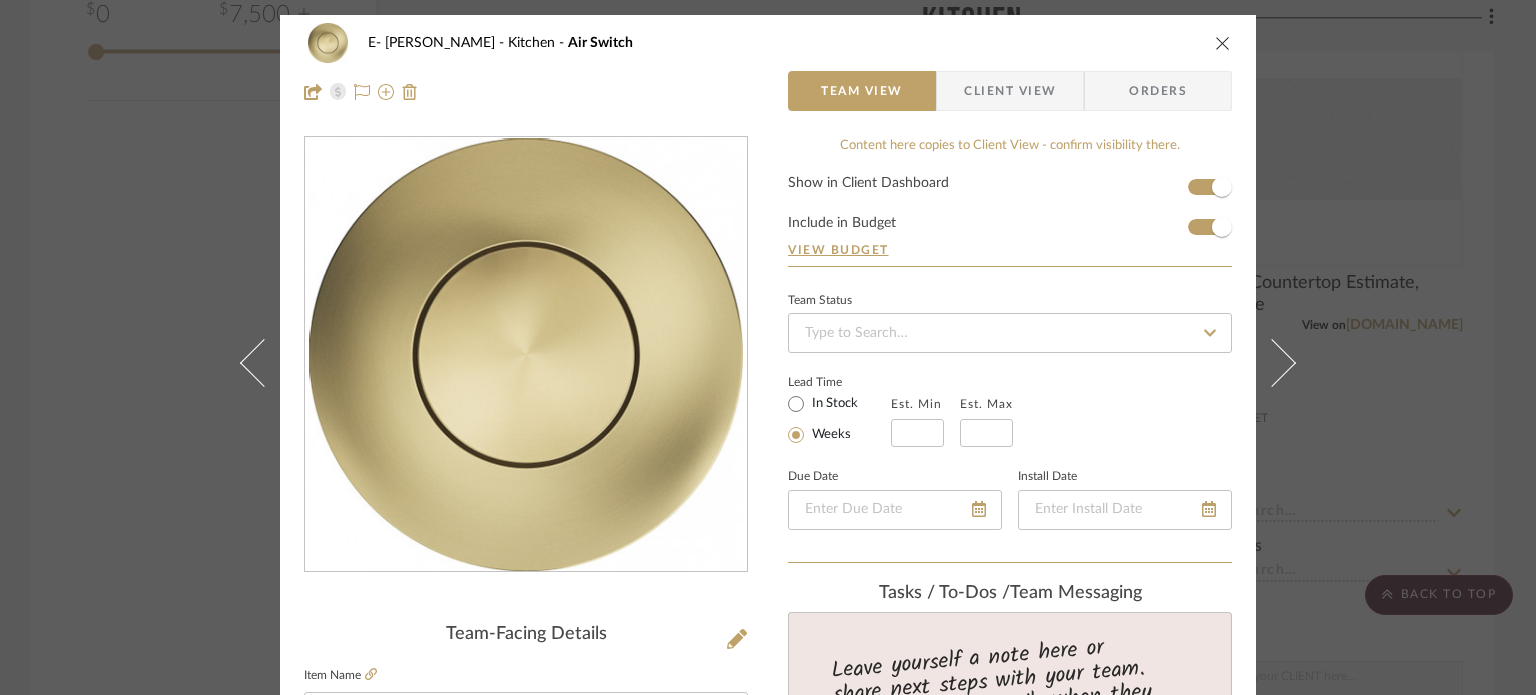 click at bounding box center (1284, 362) 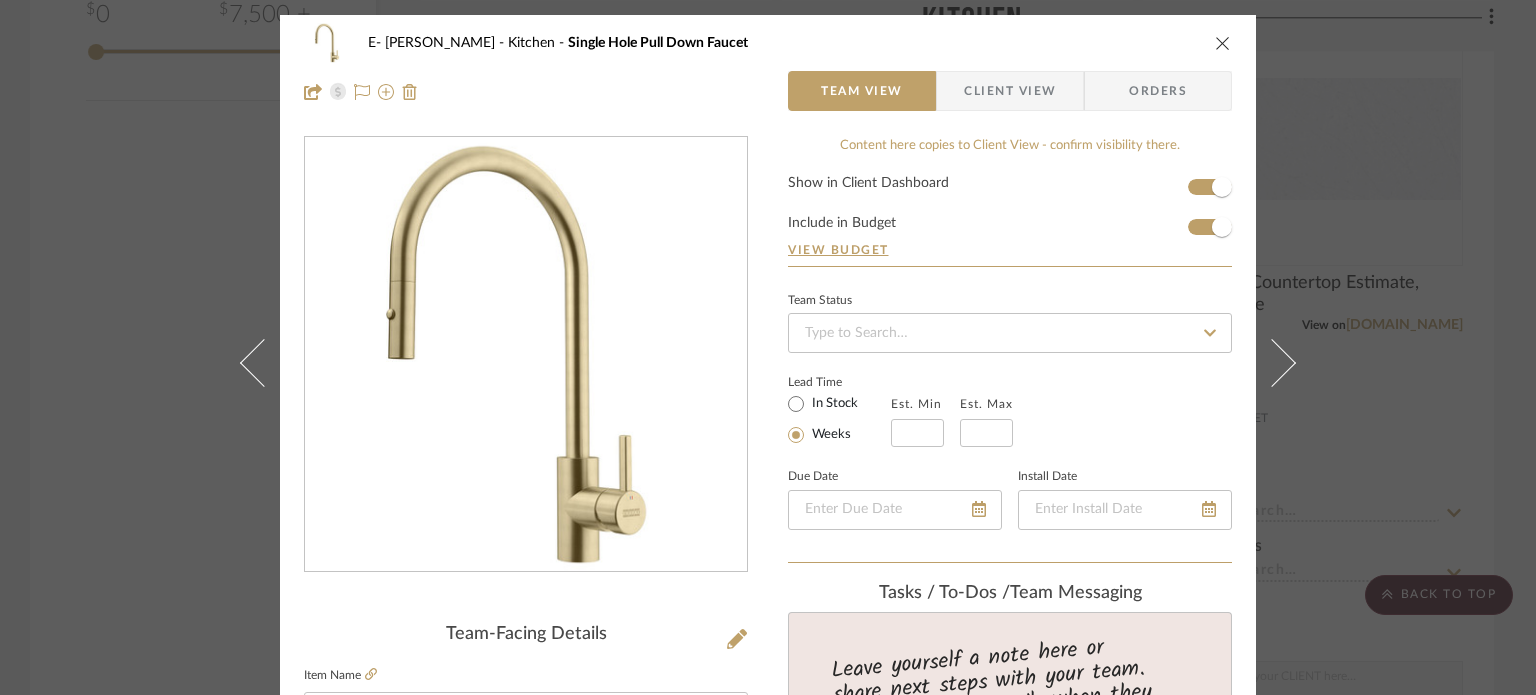 click at bounding box center (1284, 362) 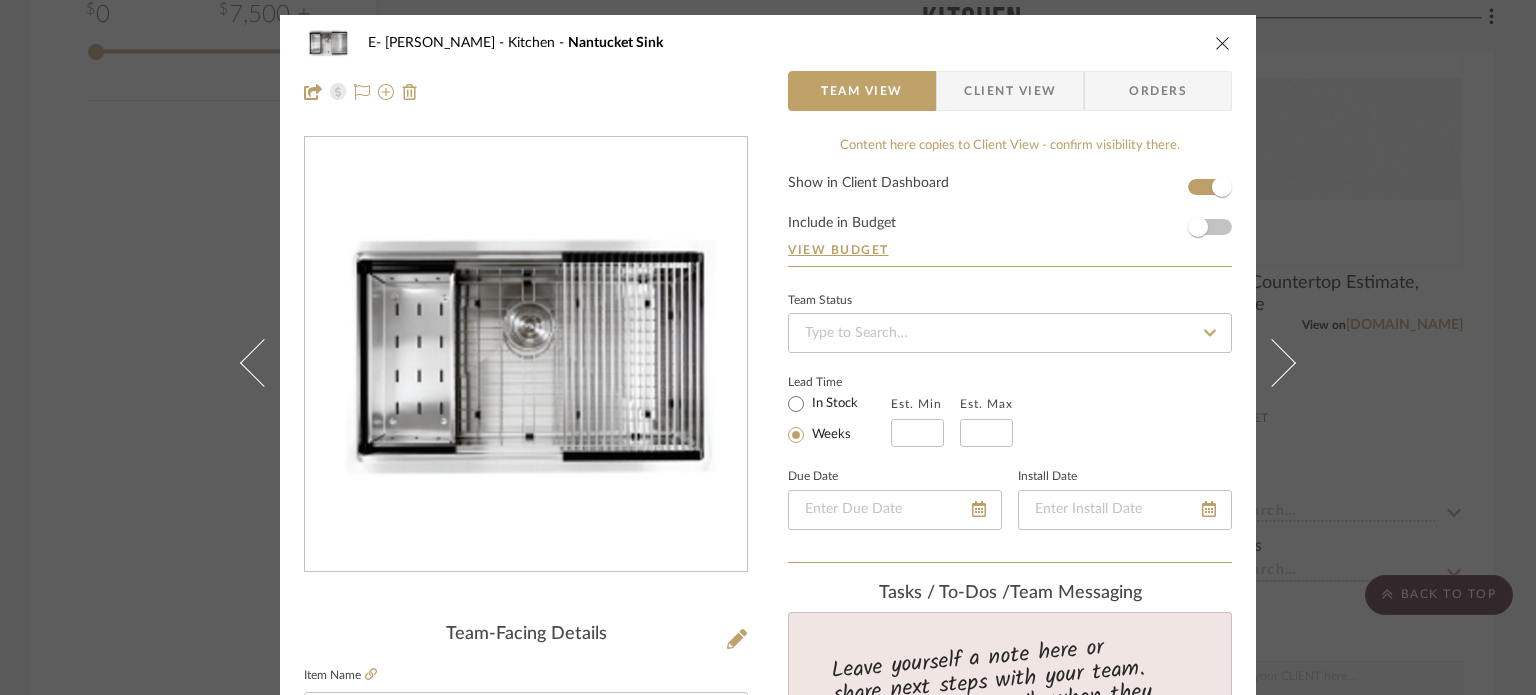 click at bounding box center (1284, 362) 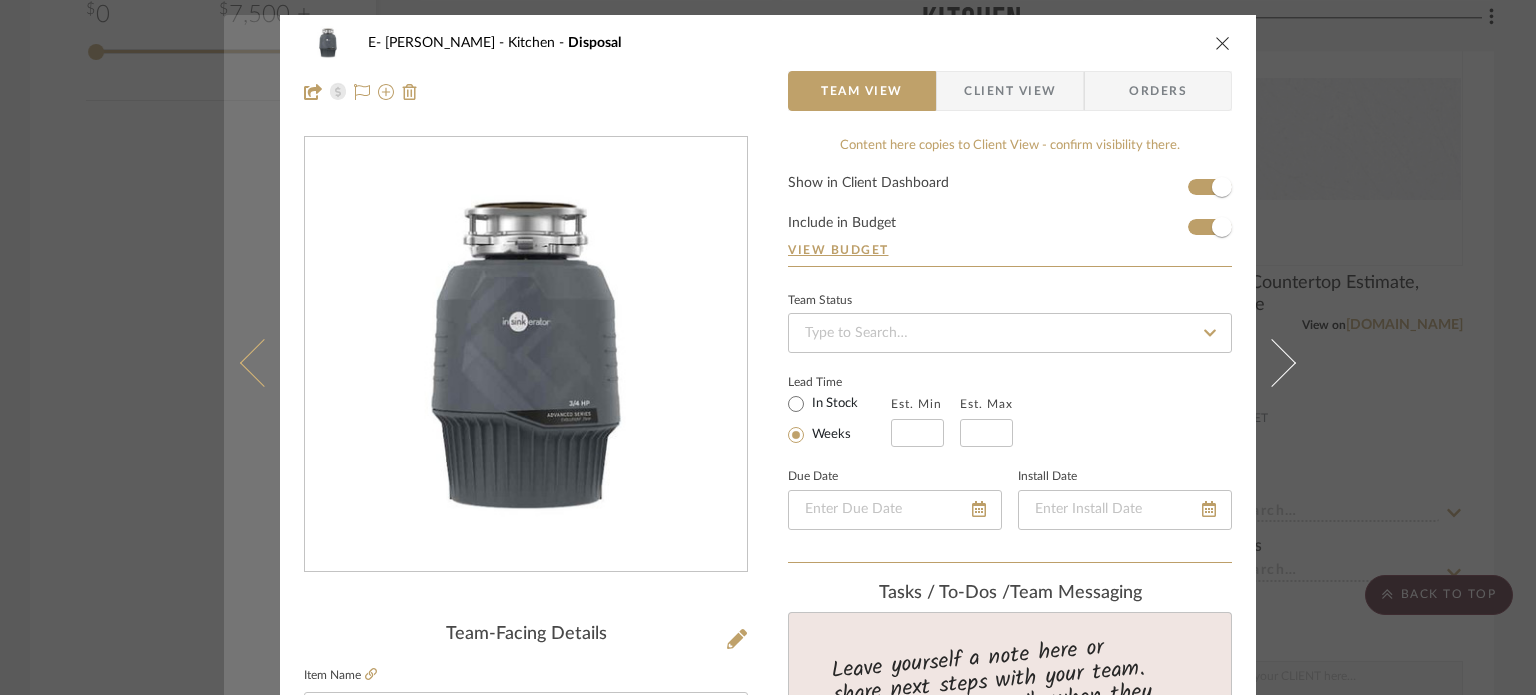 click at bounding box center (252, 362) 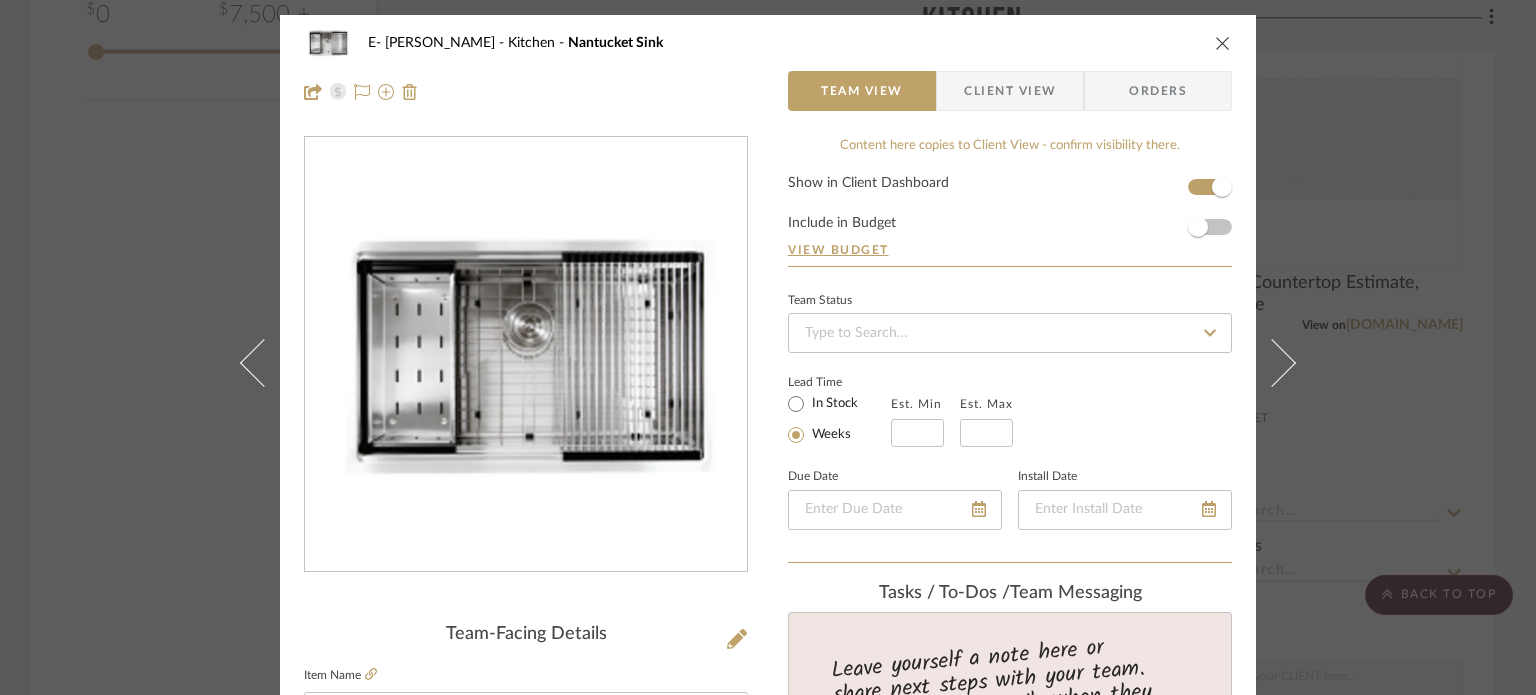 click on "Show in Client Dashboard   Include in Budget   View Budget" at bounding box center (1010, 221) 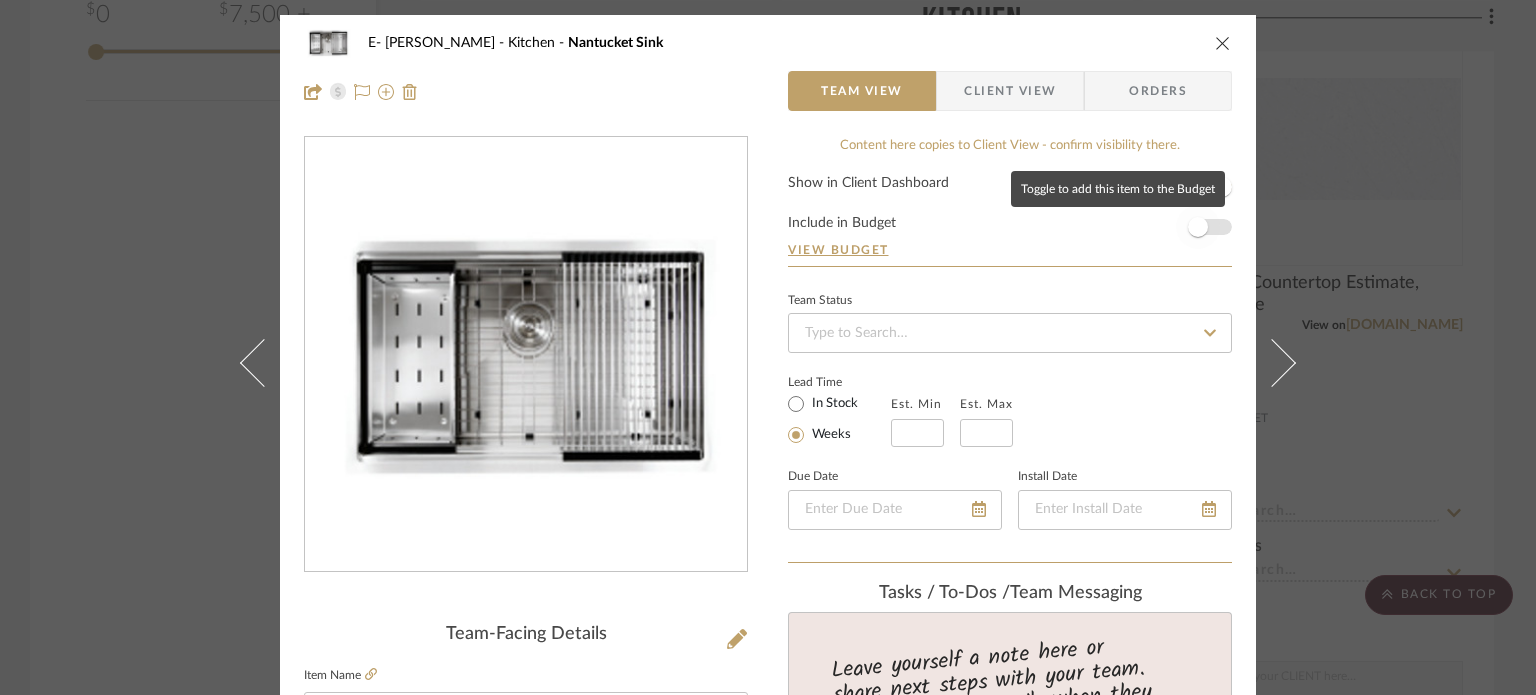 click at bounding box center (1198, 227) 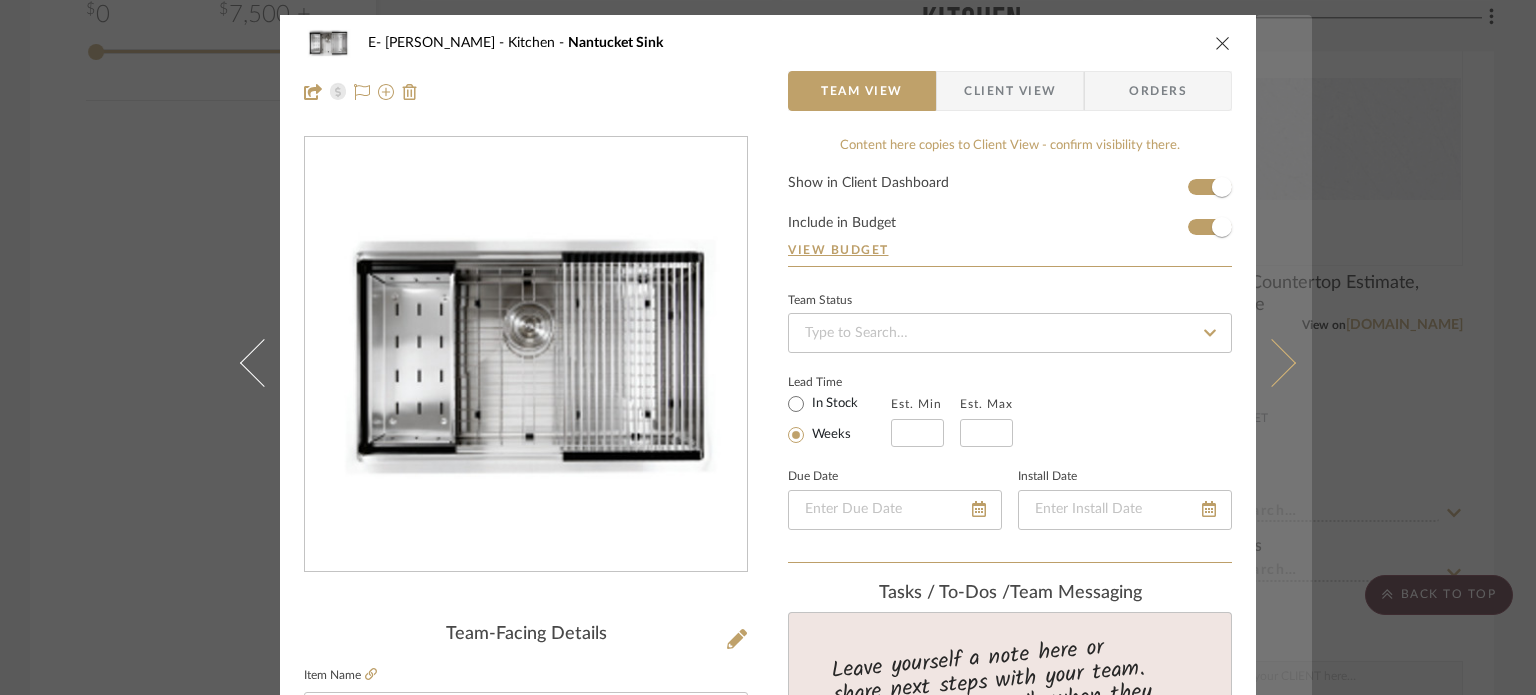 type 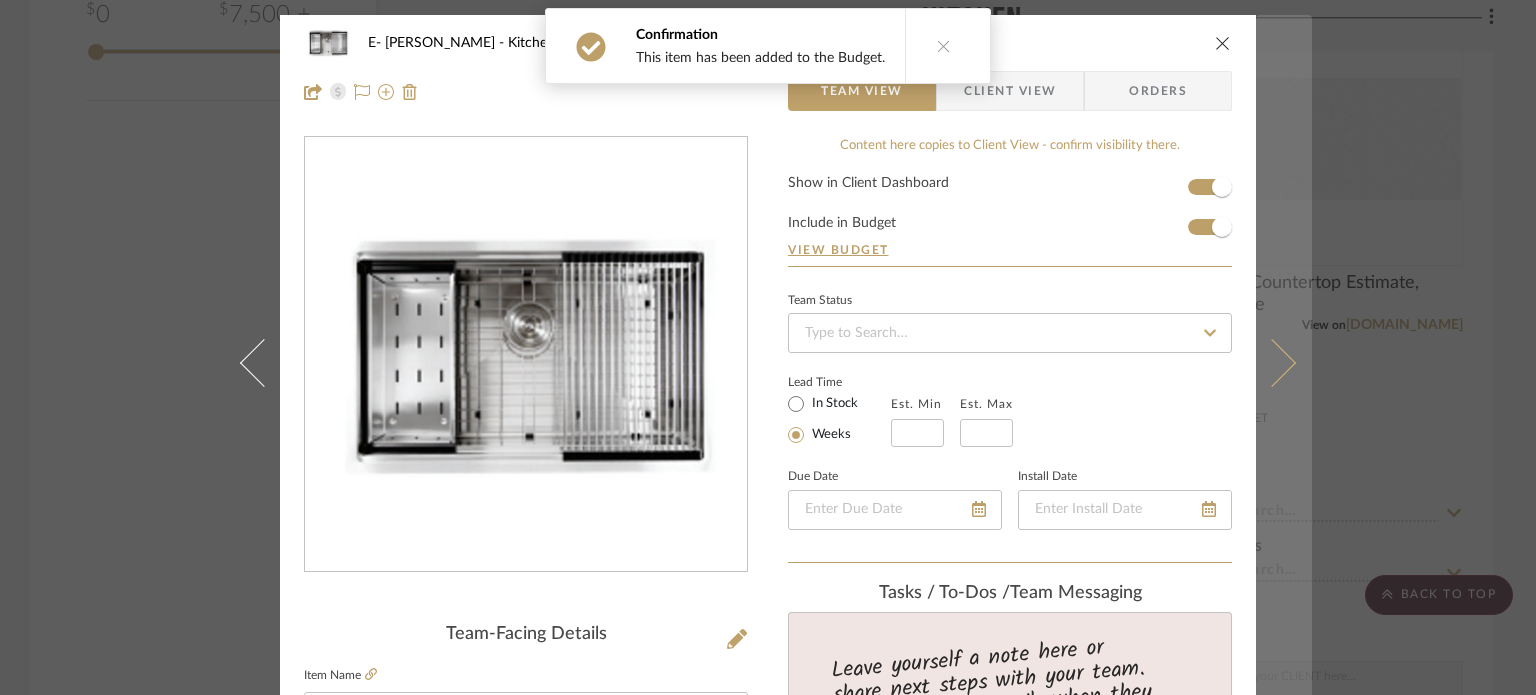 click at bounding box center (1284, 362) 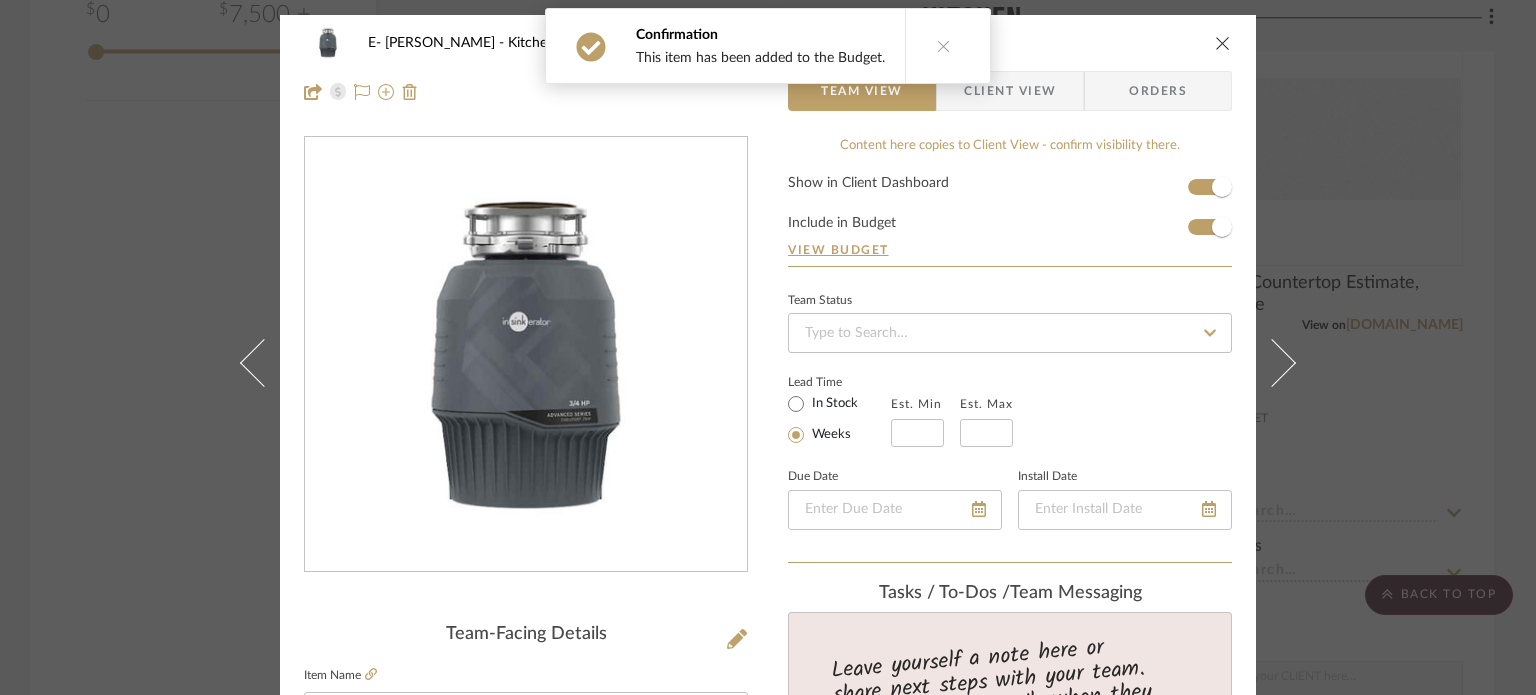 click at bounding box center [1284, 362] 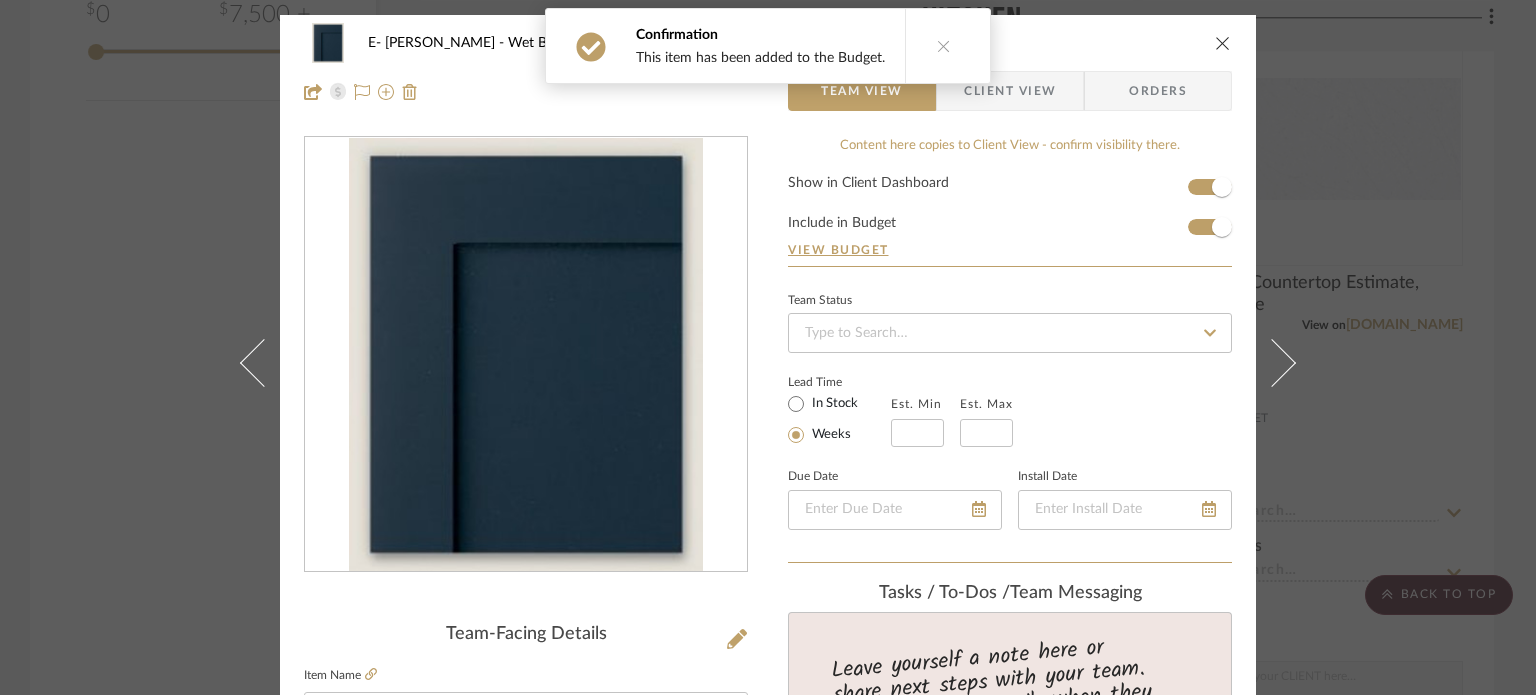 click at bounding box center (1284, 362) 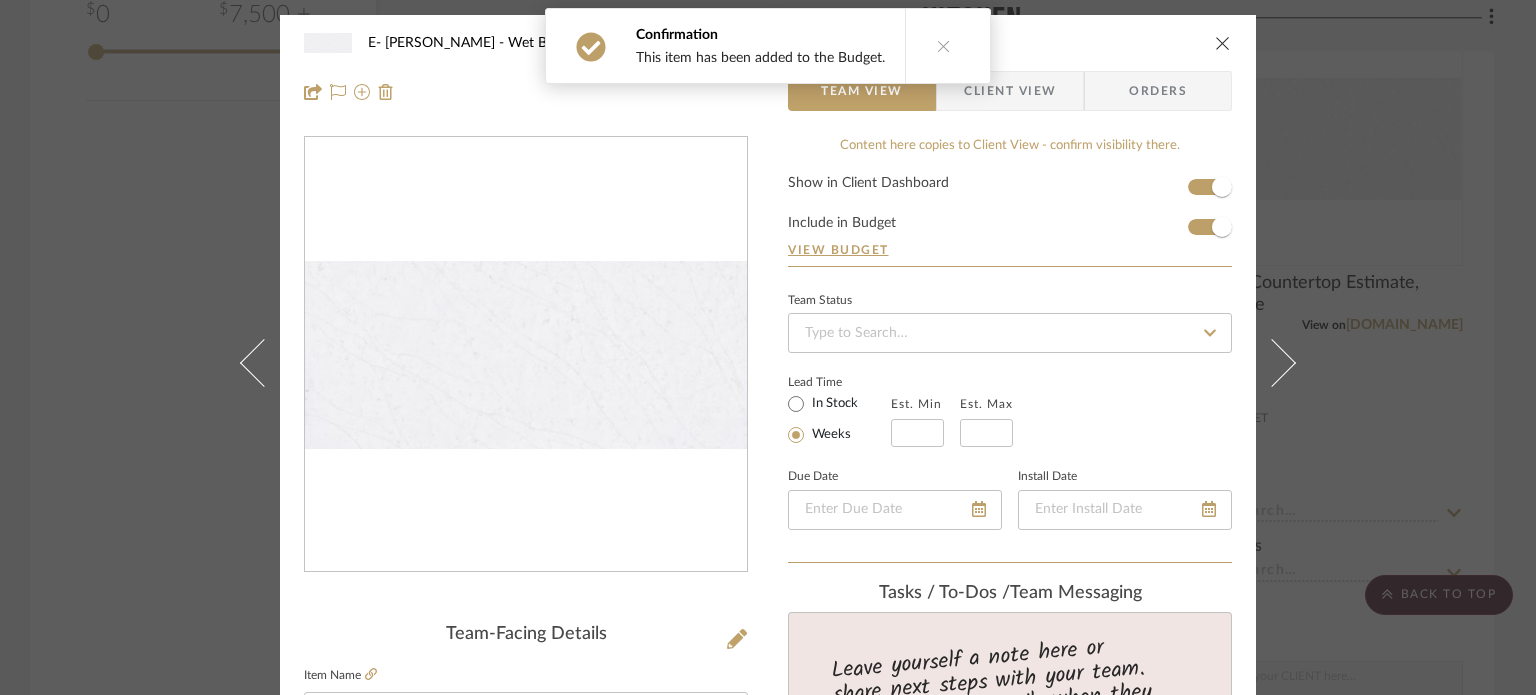 click at bounding box center [1284, 362] 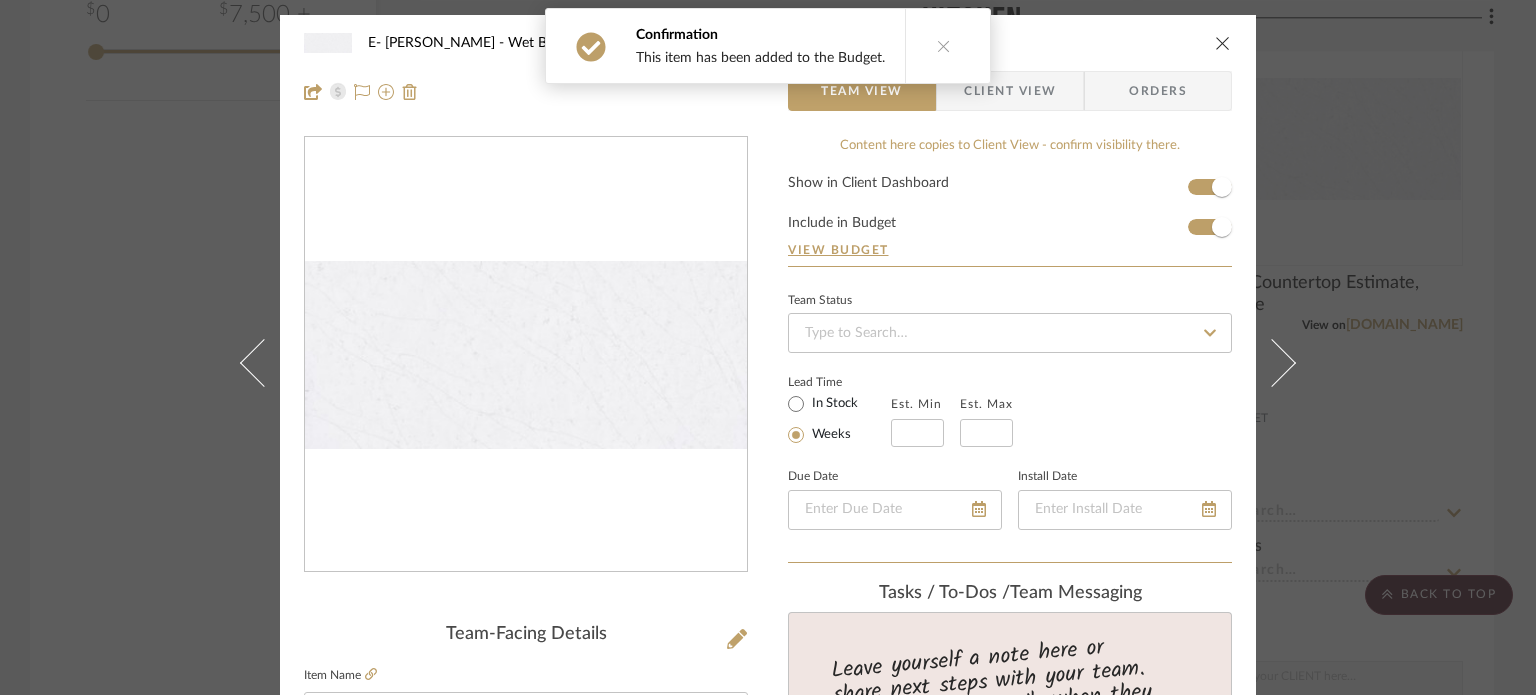 click at bounding box center (1284, 362) 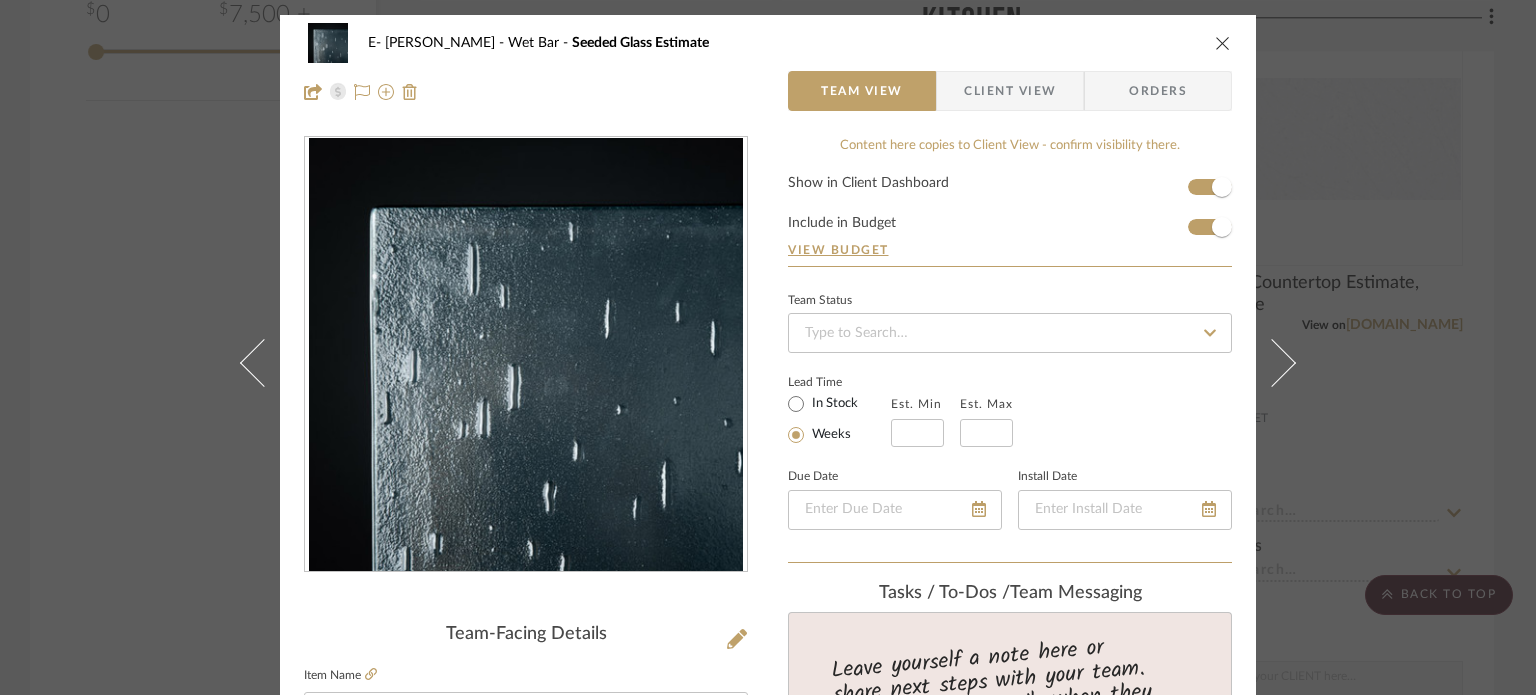 click at bounding box center [1284, 362] 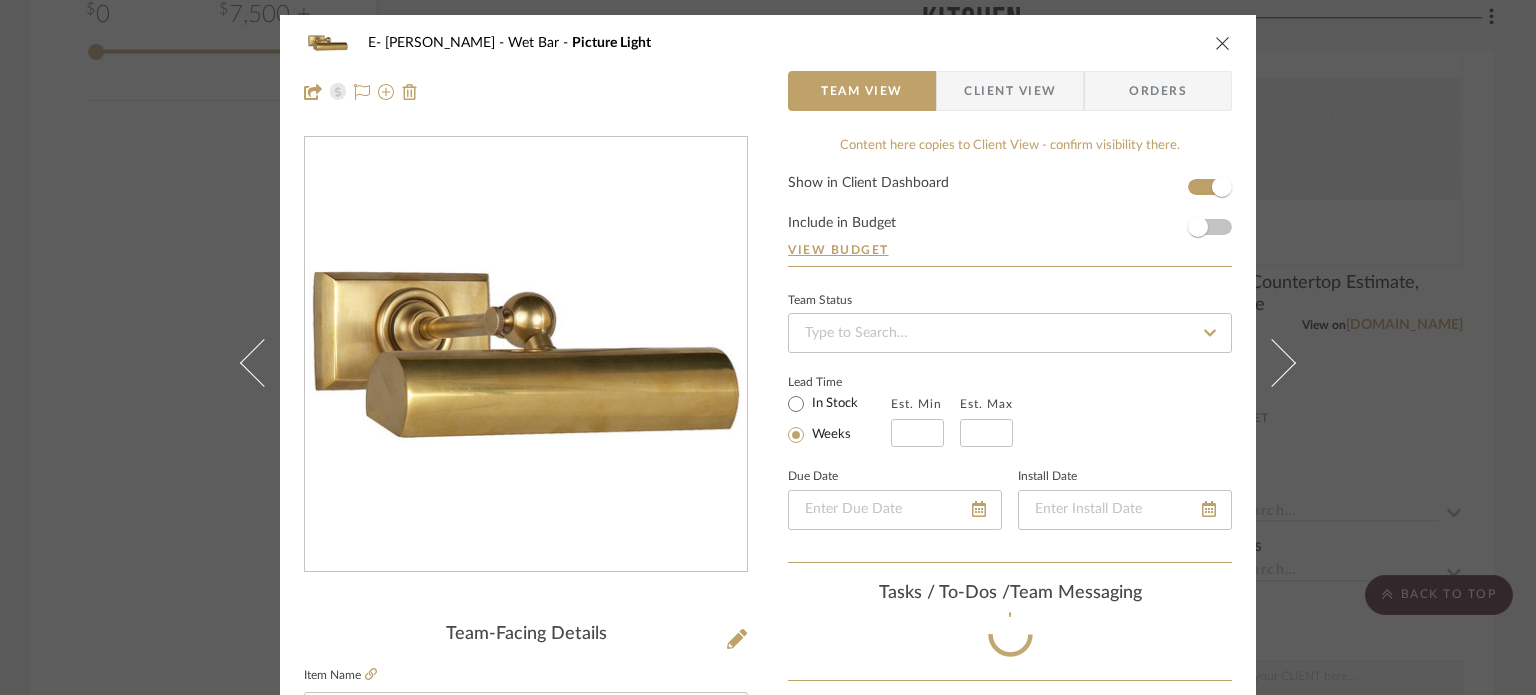 click at bounding box center (1284, 362) 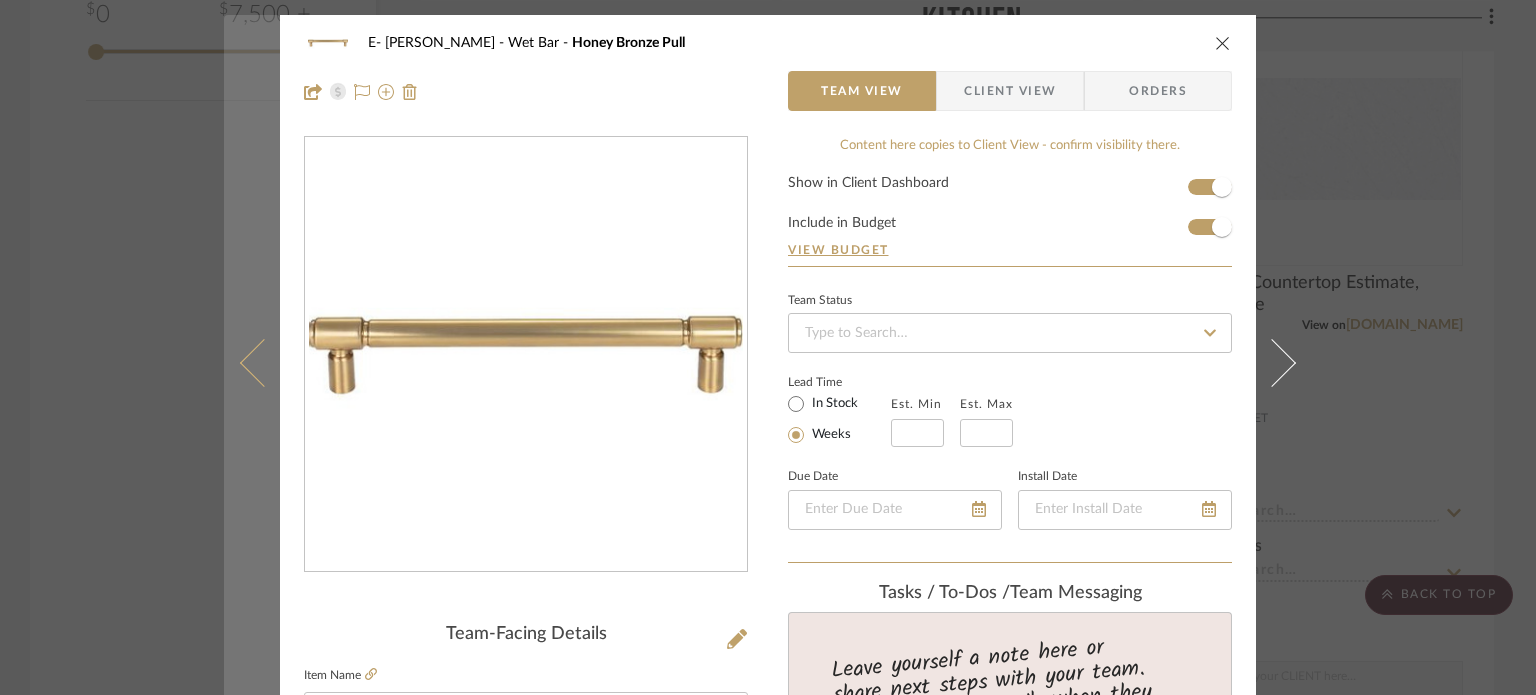 click at bounding box center [264, 362] 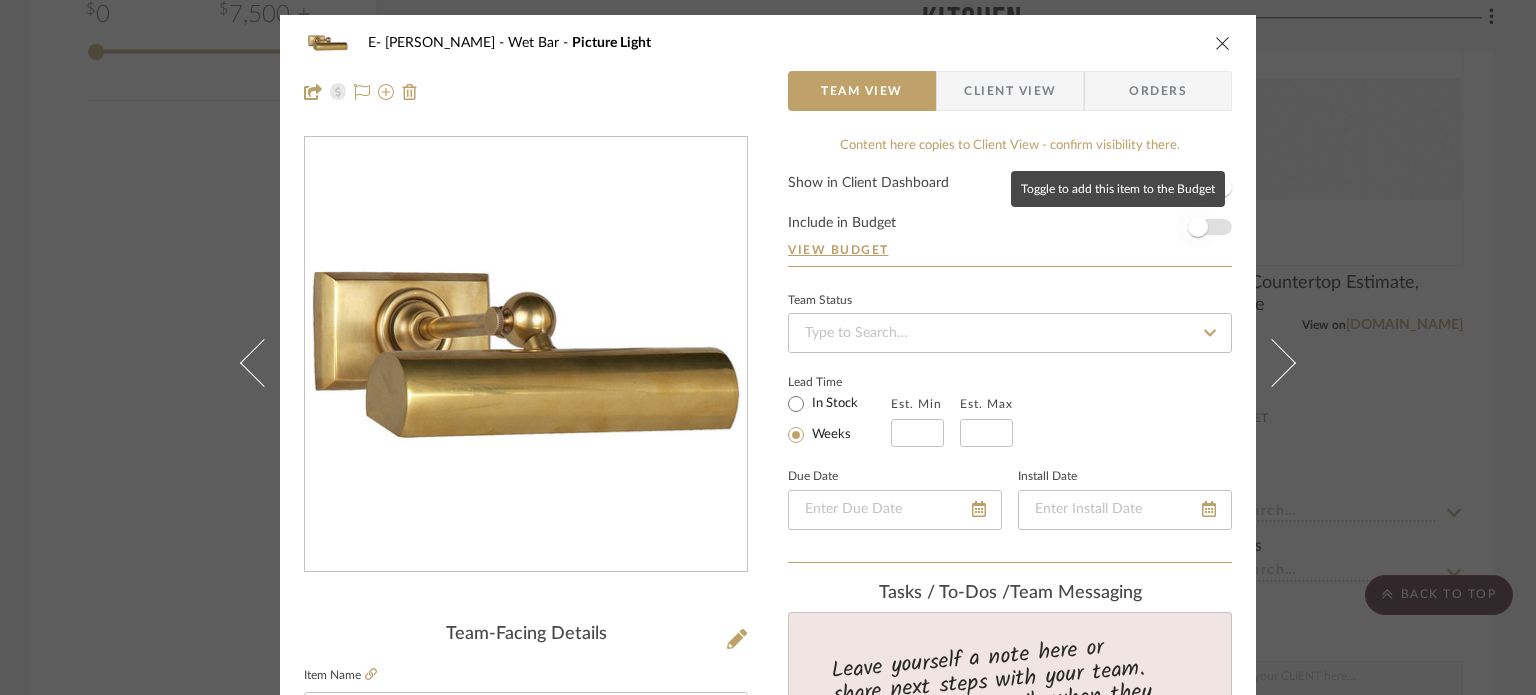 click at bounding box center [1198, 227] 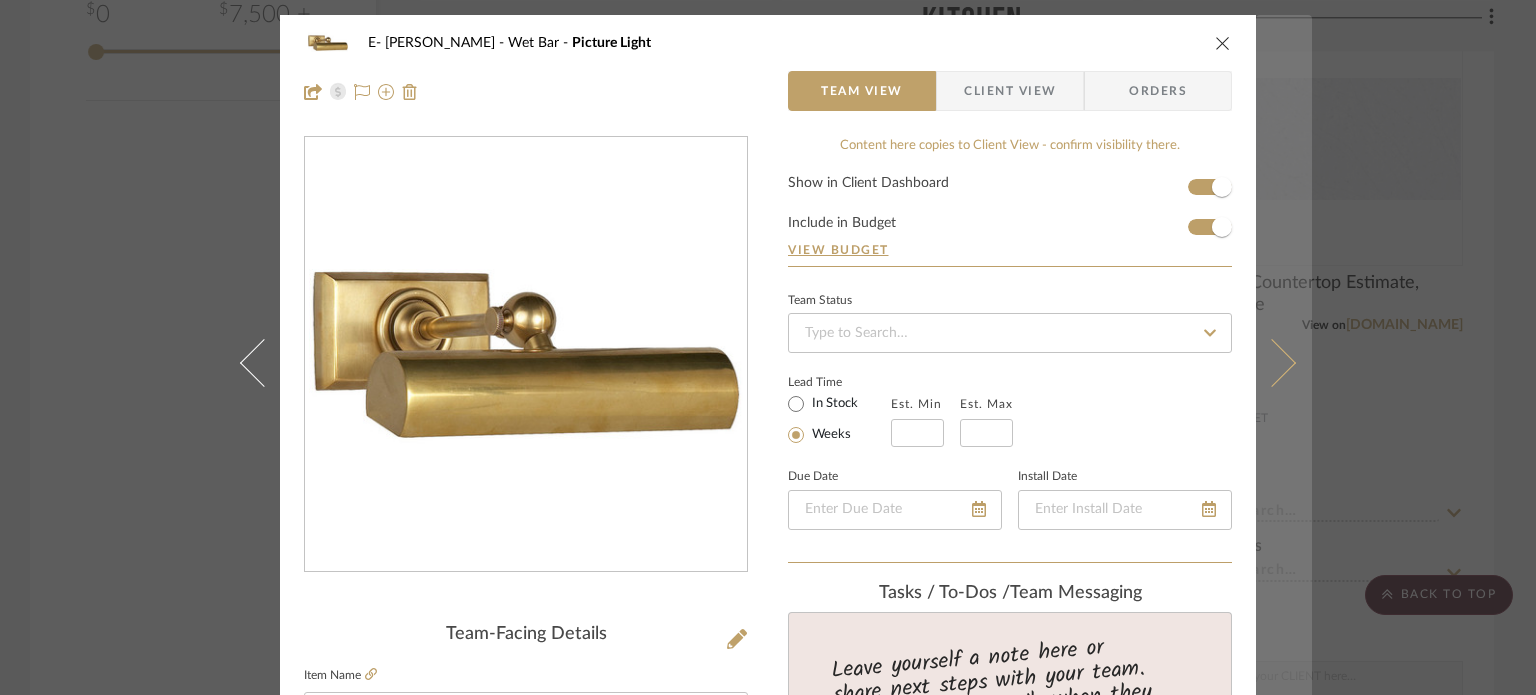 type 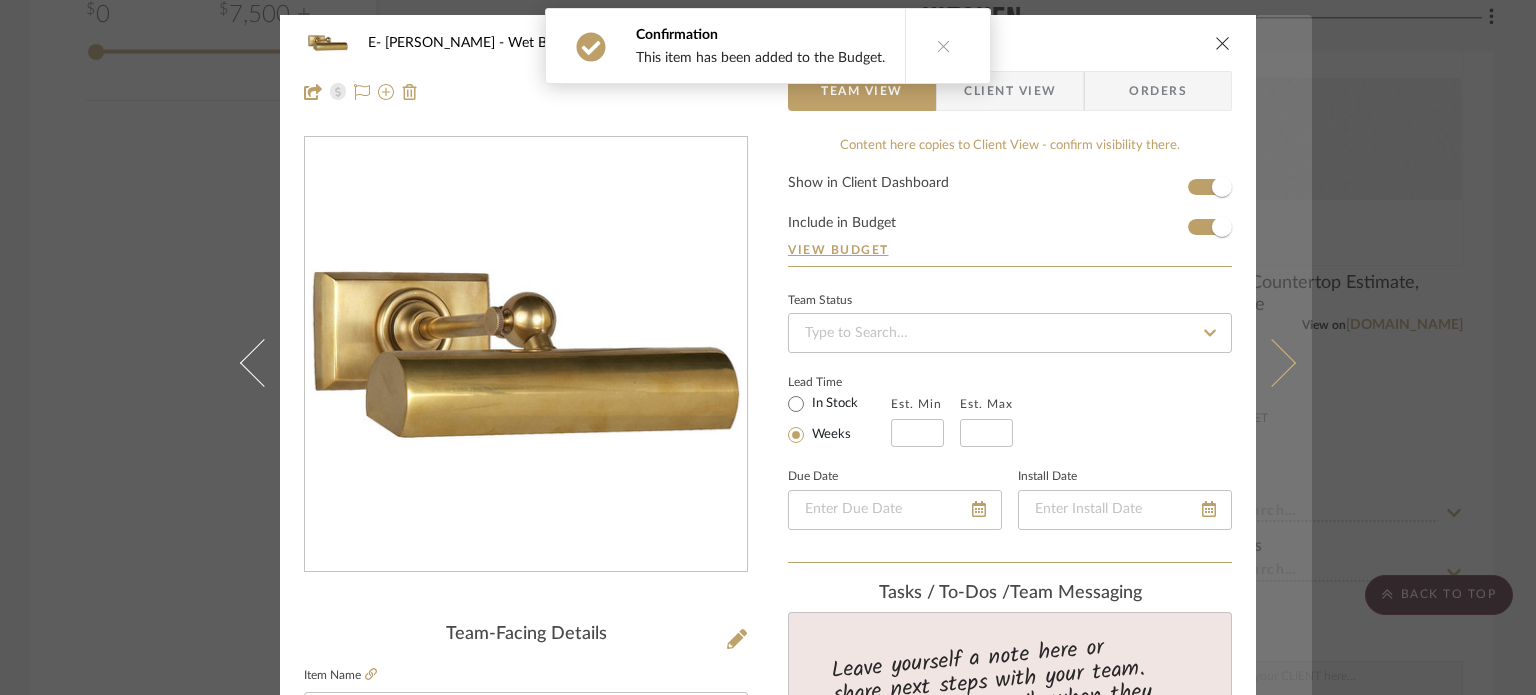 click at bounding box center [1284, 362] 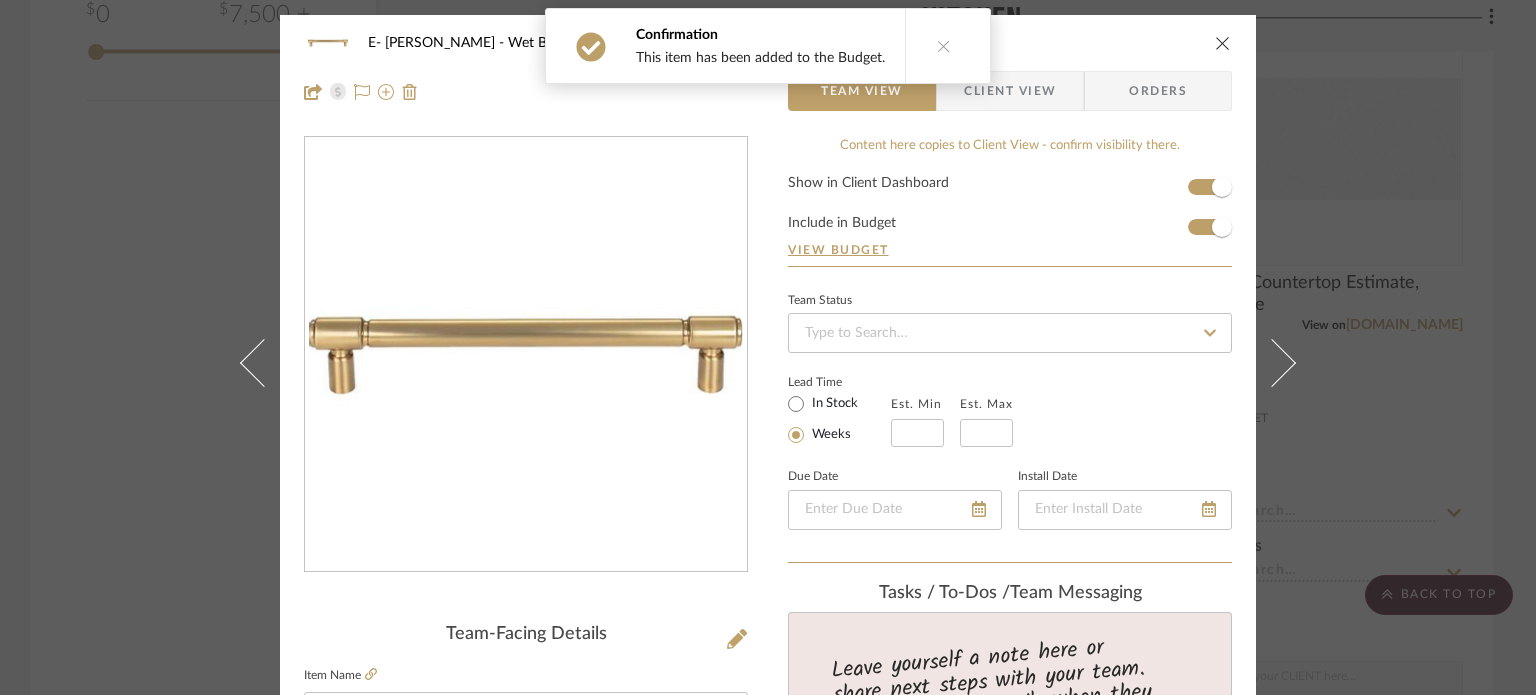click at bounding box center (1284, 362) 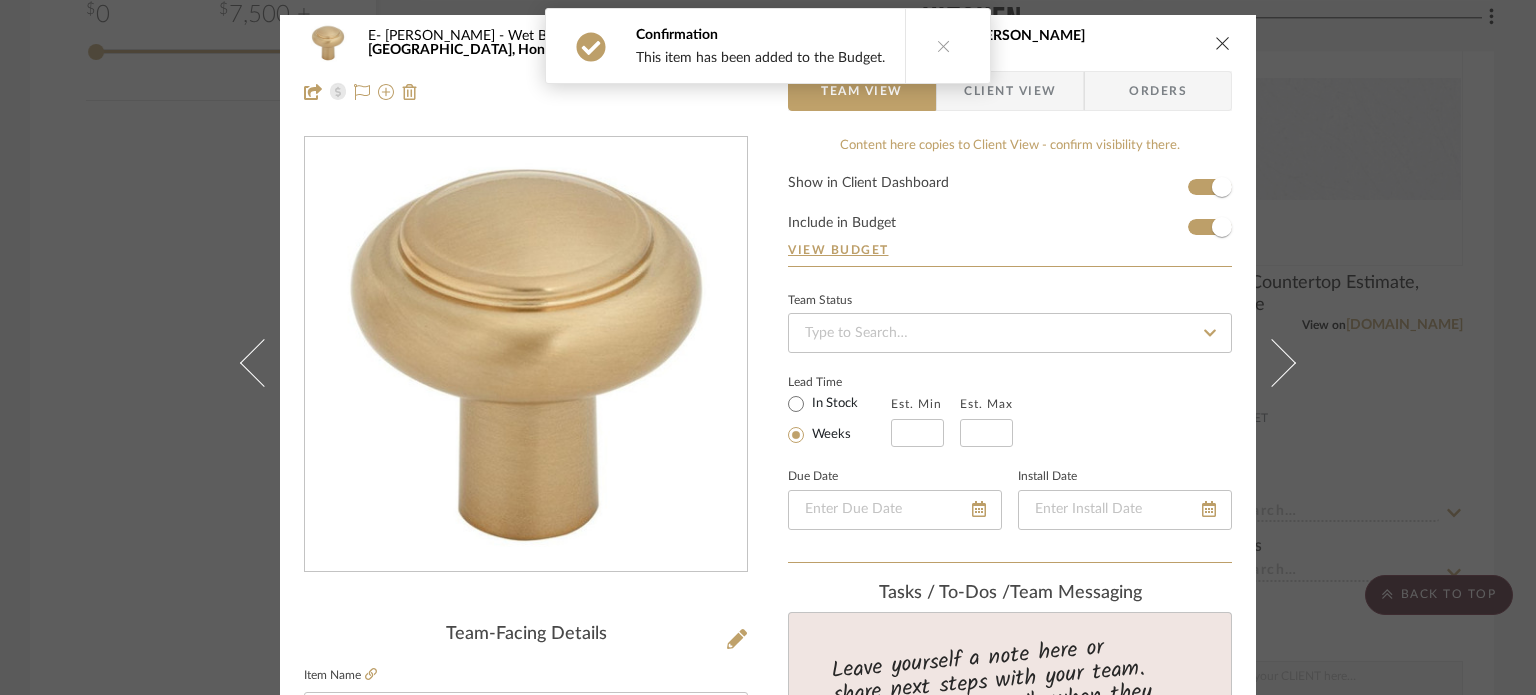 click at bounding box center (1284, 362) 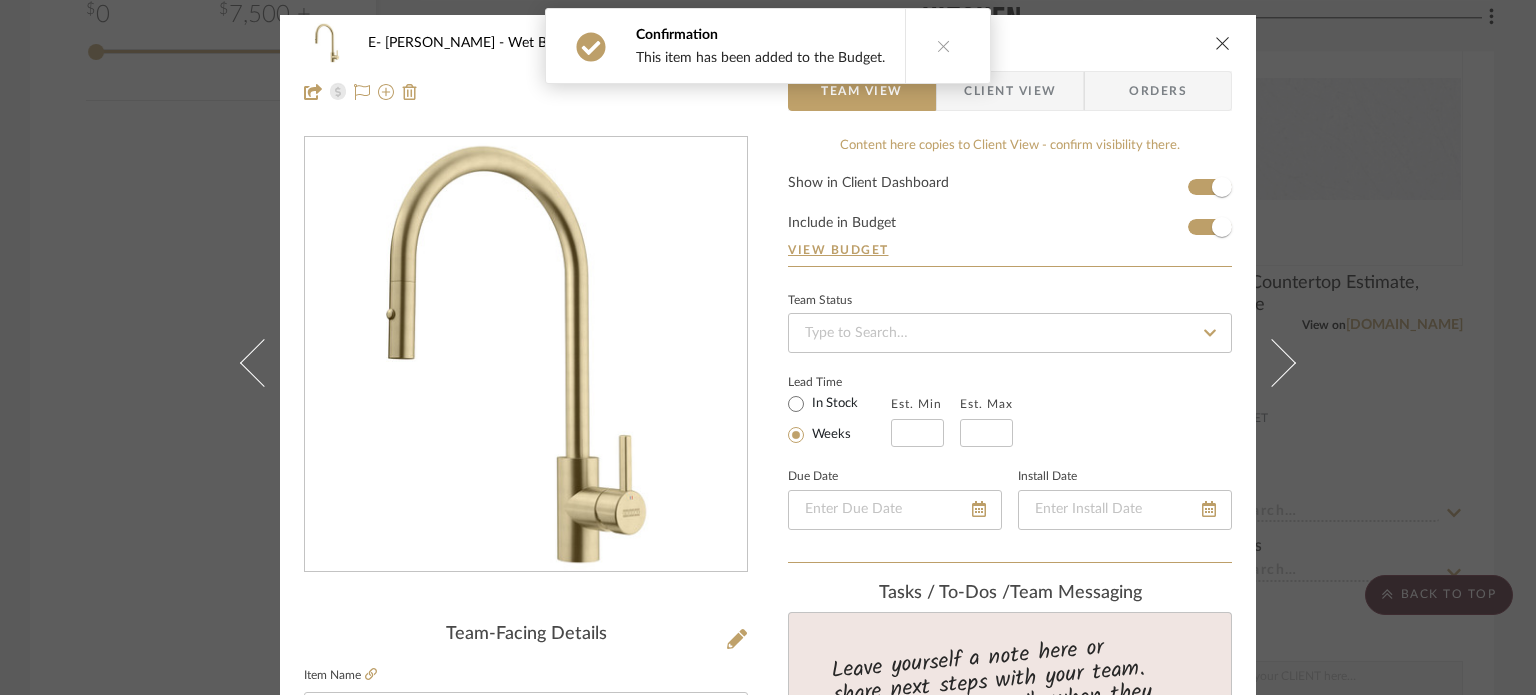 click at bounding box center [1284, 362] 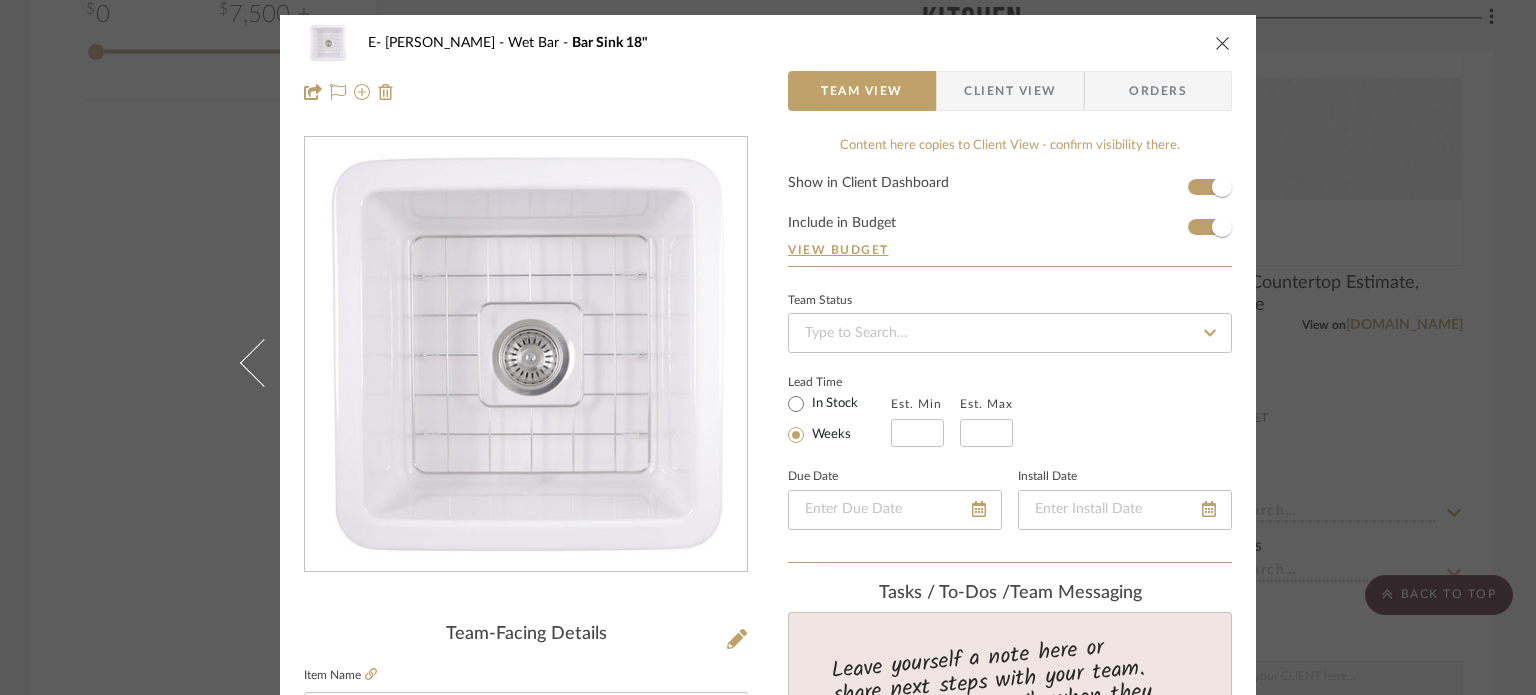 click on "E- [PERSON_NAME] Wet Bar Bar Sink 18" Team View Client View Orders  Team-Facing Details   Item Name  Bar Sink 18"  Brand  Immerse  Internal Description   Dimensions  18x18"  Product Specifications  [URL][DOMAIN_NAME]  Item Costs   View Budget   Markup %  30%  Unit Cost  $396.00  Cost Type  DNET  Client Unit Price   $514.80   Quantity  1  Unit Type  Each  Subtotal   $514.80   Tax %  9.49%  Total Tax   $48.85   Shipping Cost  $51.48  Ship. Markup %  0% Taxable  Total Shipping   $51.48  Total Client Price  $615.13  Your Cost  $485.06  Your Margin  $118.80  Content here copies to Client View - confirm visibility there.  Show in Client Dashboard   Include in Budget   View Budget  Team Status  Lead Time  In Stock Weeks  Est. Min   Est. Max   Due Date   Install Date  Tasks / To-Dos /  team Messaging  Leave yourself a note here or share next steps with your team. You will receive emails when they
respond!  Invite Collaborator" at bounding box center (768, 347) 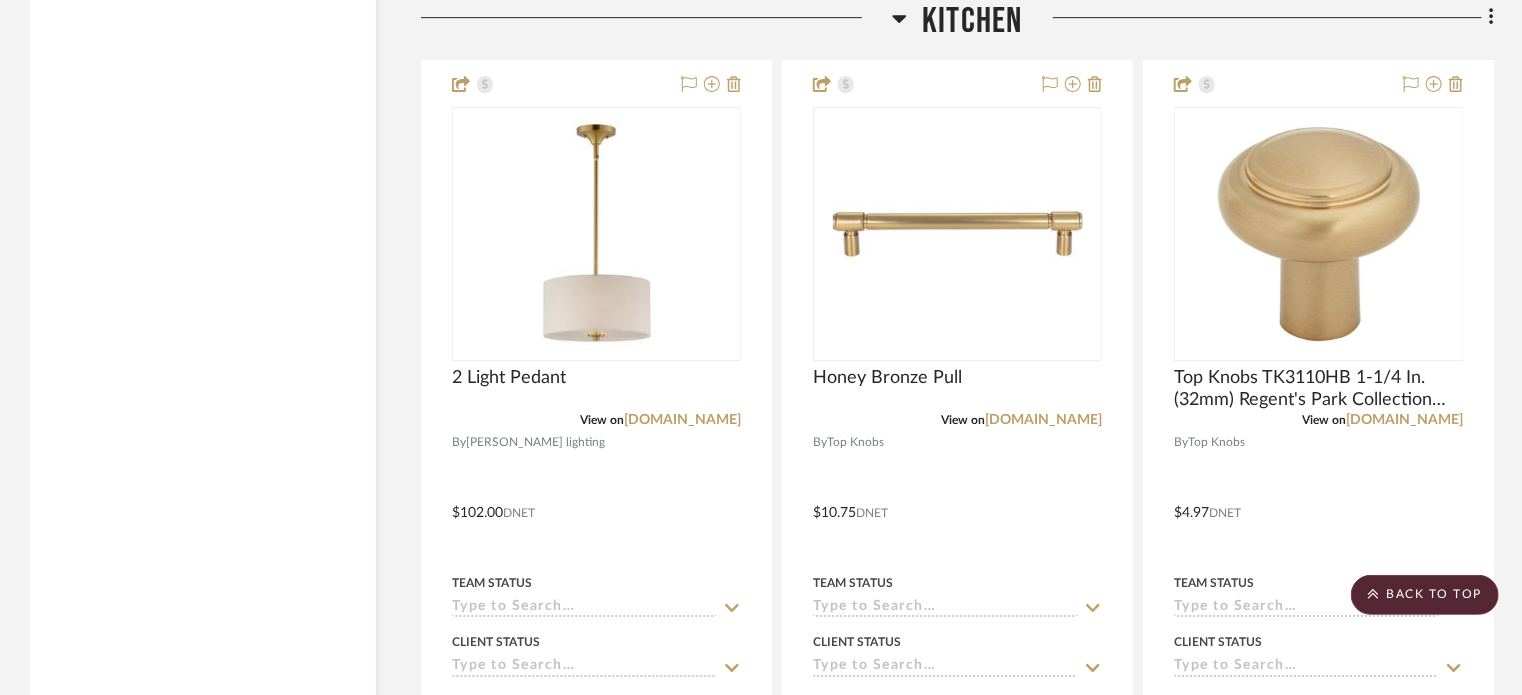 scroll, scrollTop: 3371, scrollLeft: 0, axis: vertical 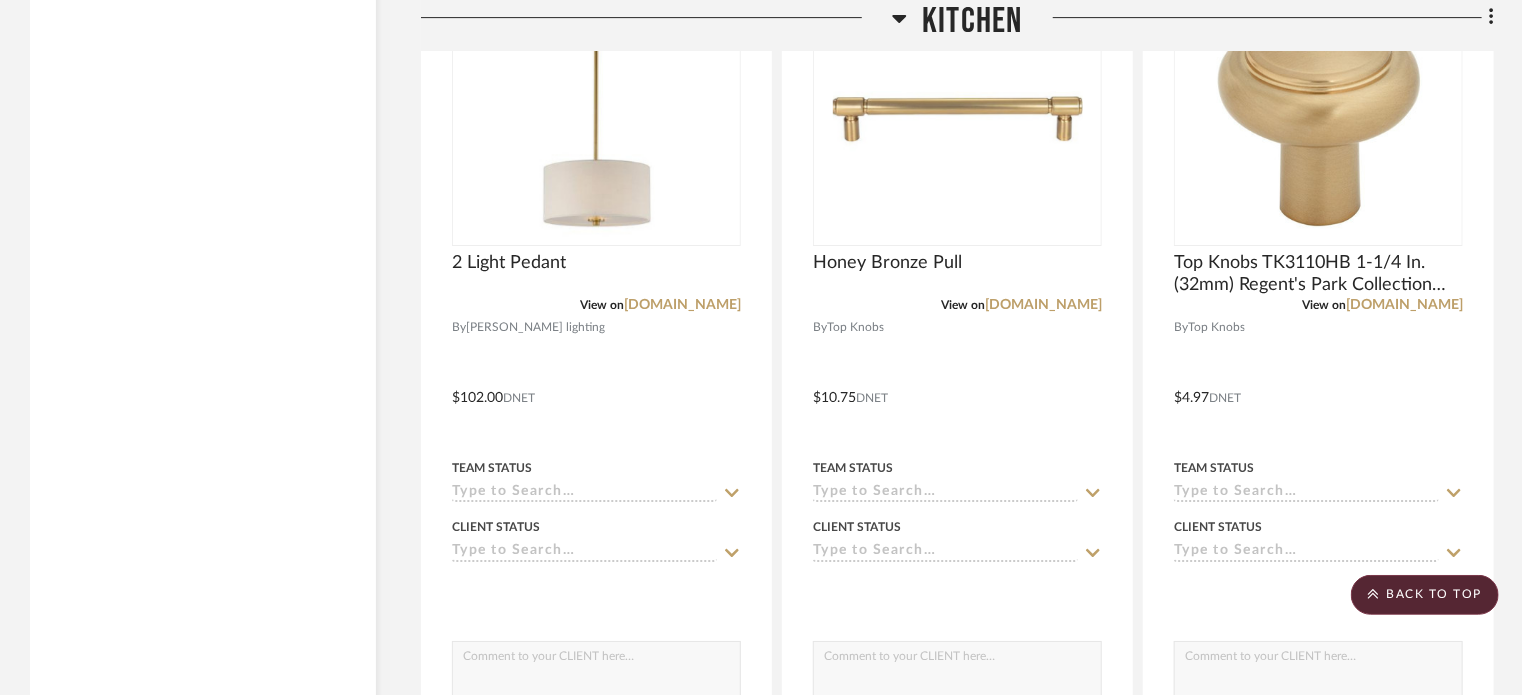 click at bounding box center [596, 383] 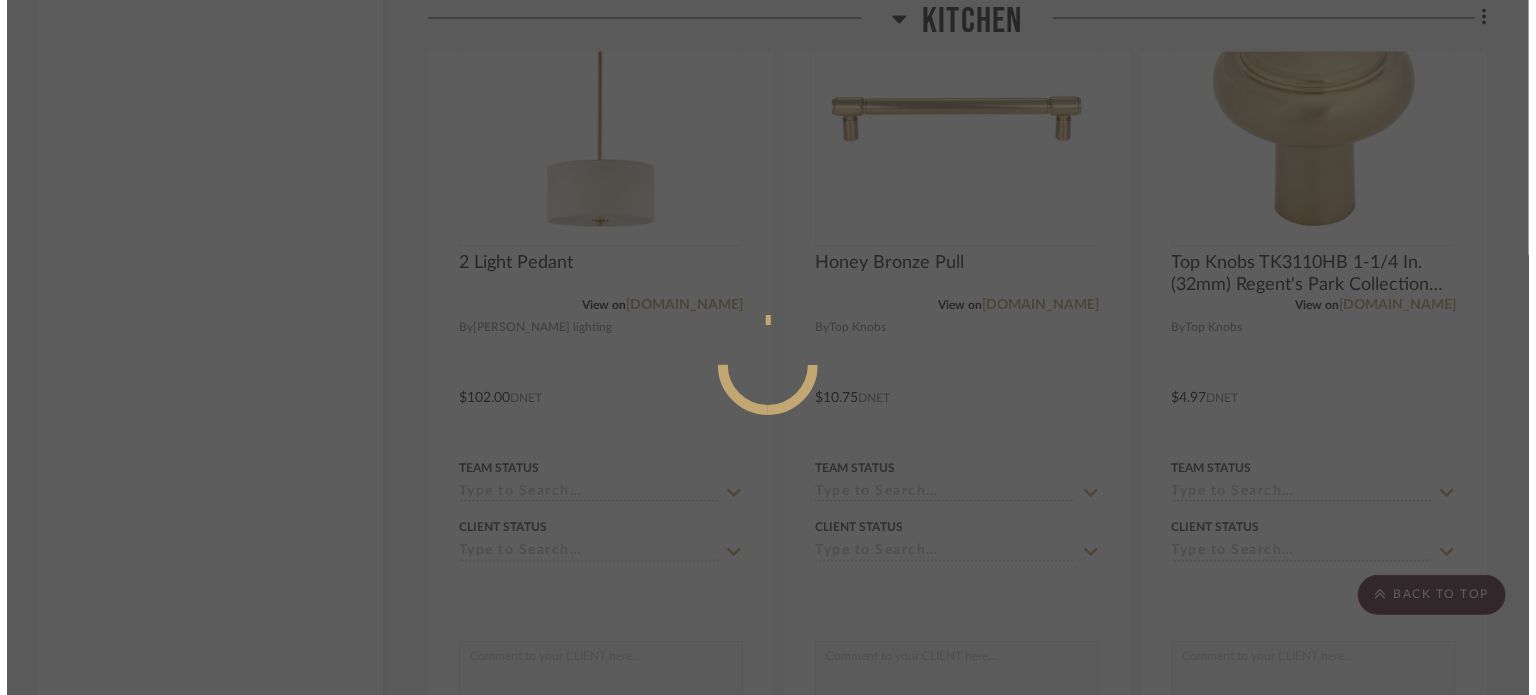 scroll, scrollTop: 0, scrollLeft: 0, axis: both 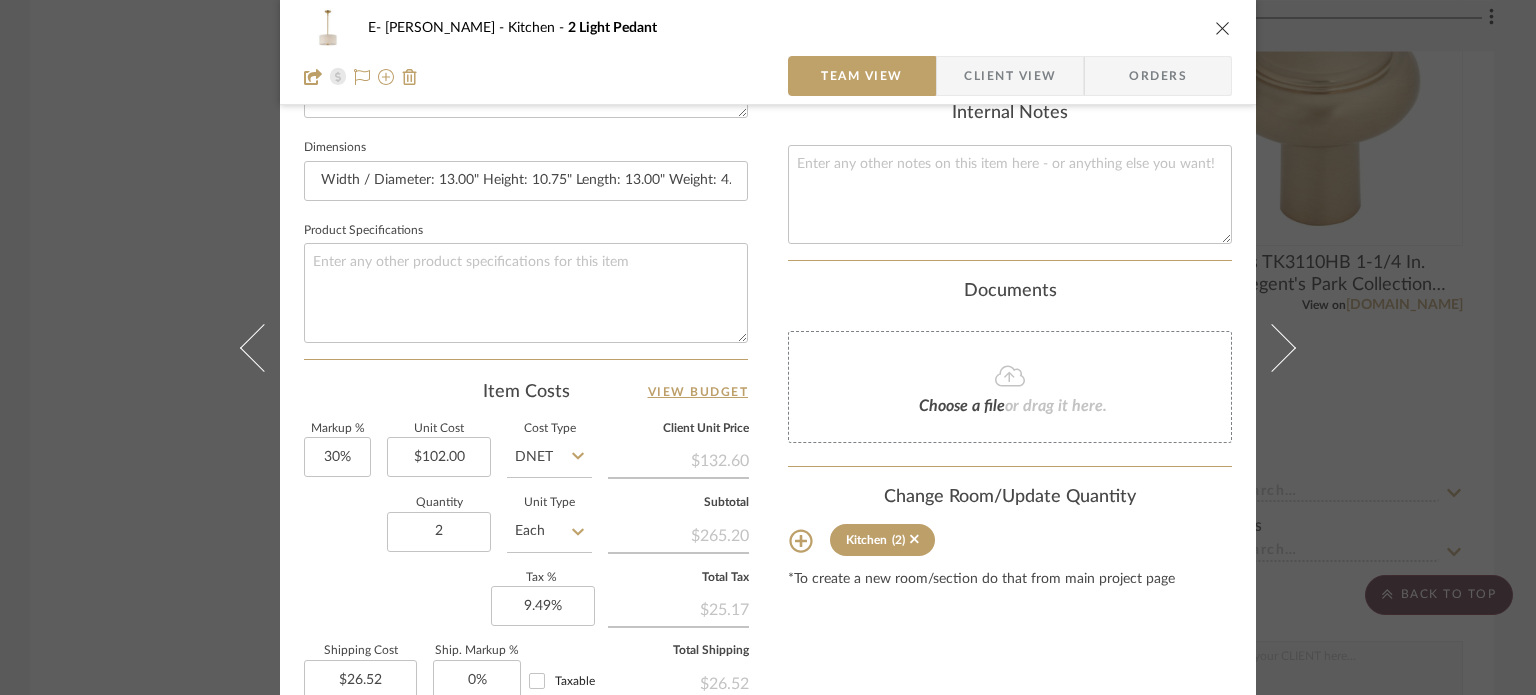 click on "E- [PERSON_NAME] Kitchen  2 Light Pedant Team View Client View Orders  Team-Facing Details   Item Name  2 Light Pedant  Brand  [PERSON_NAME] lighting  Internal Description   Dimensions  Width / Diameter: 13.00" Height: 10.75" Length: 13.00" Weight: 4.69 lb Wire: 124"  Product Specifications   Item Costs   View Budget   Markup %  30%  Unit Cost  $102.00  Cost Type  DNET  Client Unit Price   $132.60   Quantity  2  Unit Type  Each  Subtotal   $265.20   Tax %  9.49%  Total Tax   $25.17   Shipping Cost  $26.52  Ship. Markup %  0% Taxable  Total Shipping   $26.52  Total Client Price  $316.89  Your Cost  $249.88  Your Margin  $61.20  Content here copies to Client View - confirm visibility there.  Show in Client Dashboard   Include in Budget   View Budget  Team Status  Lead Time  In Stock Weeks  Est. Min   Est. Max   Due Date   Install Date  Tasks / To-Dos /  team Messaging  Leave yourself a note here or share next steps with your team. You will receive emails when they
respond!  Invite Collaborator Internal Notes (2)" at bounding box center (768, 347) 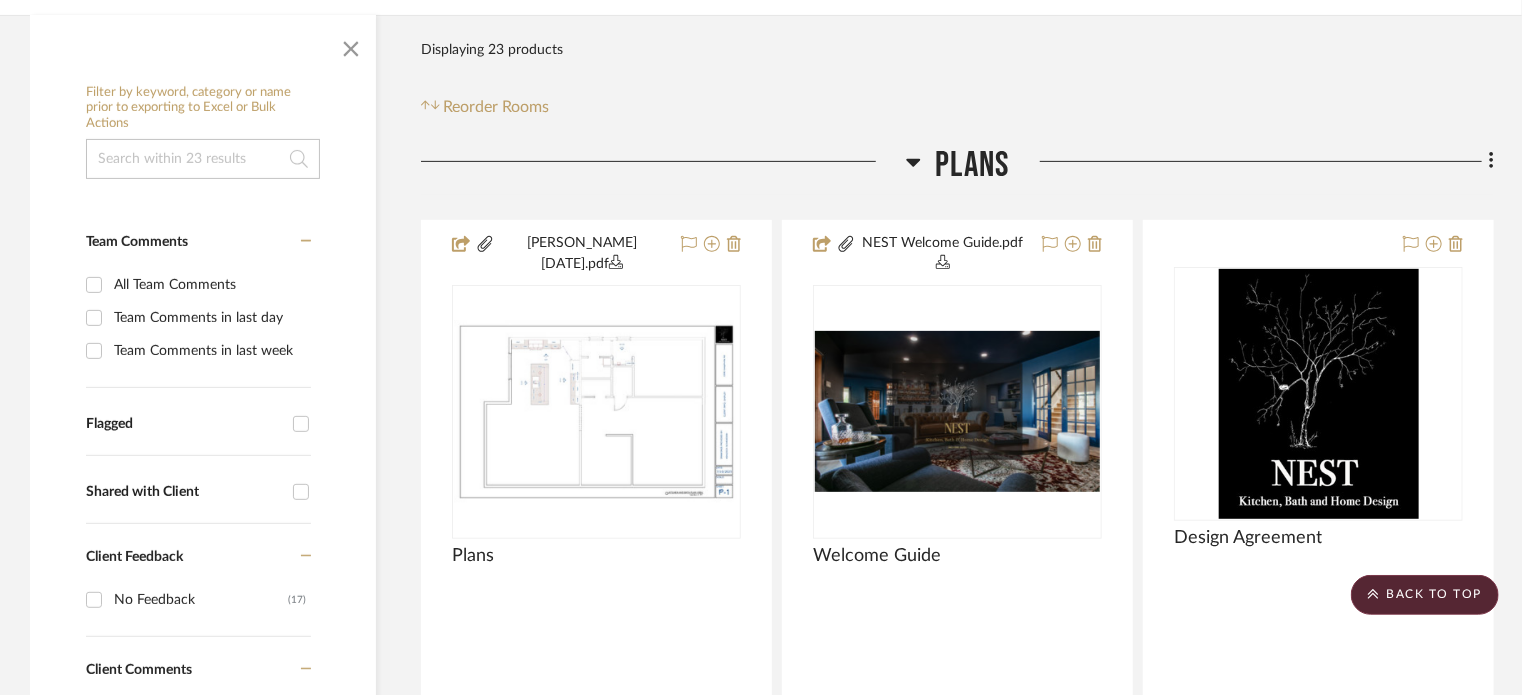 scroll, scrollTop: 305, scrollLeft: 0, axis: vertical 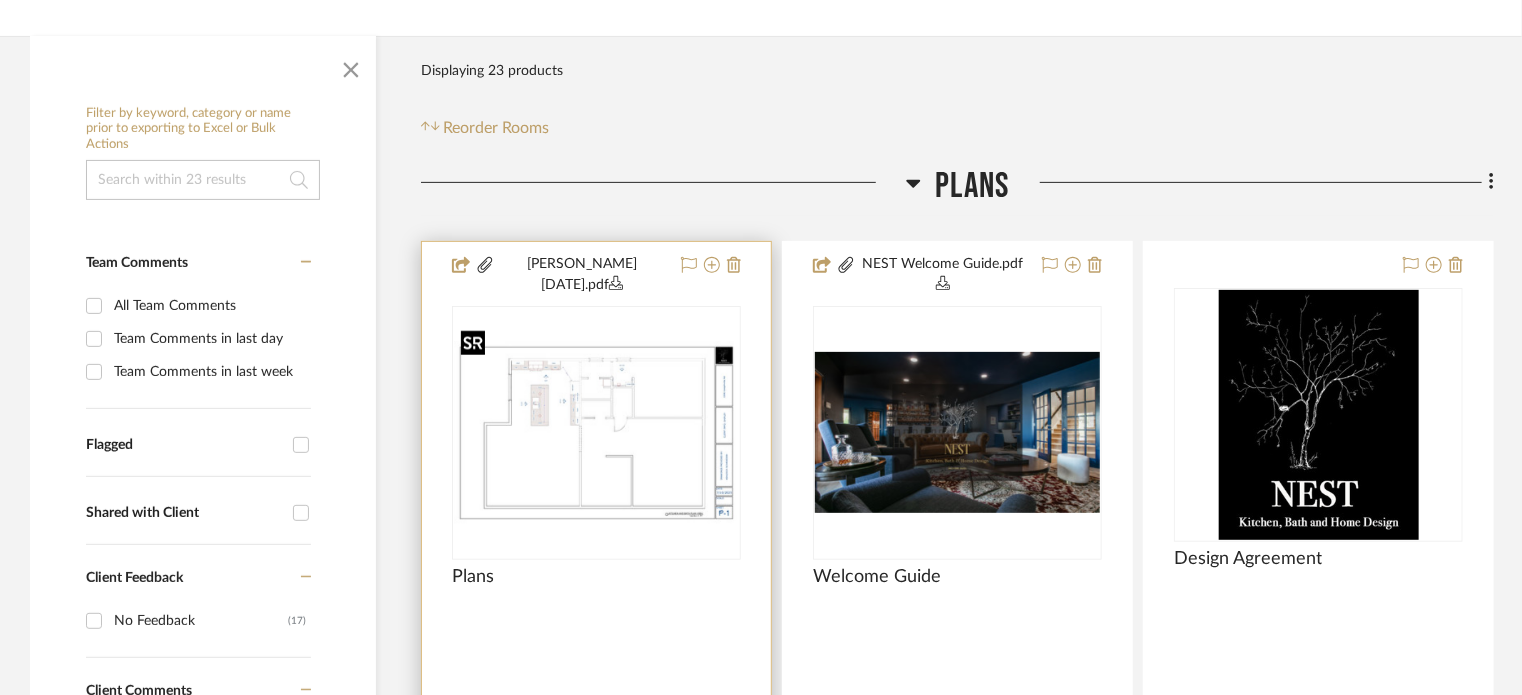 click at bounding box center (596, 433) 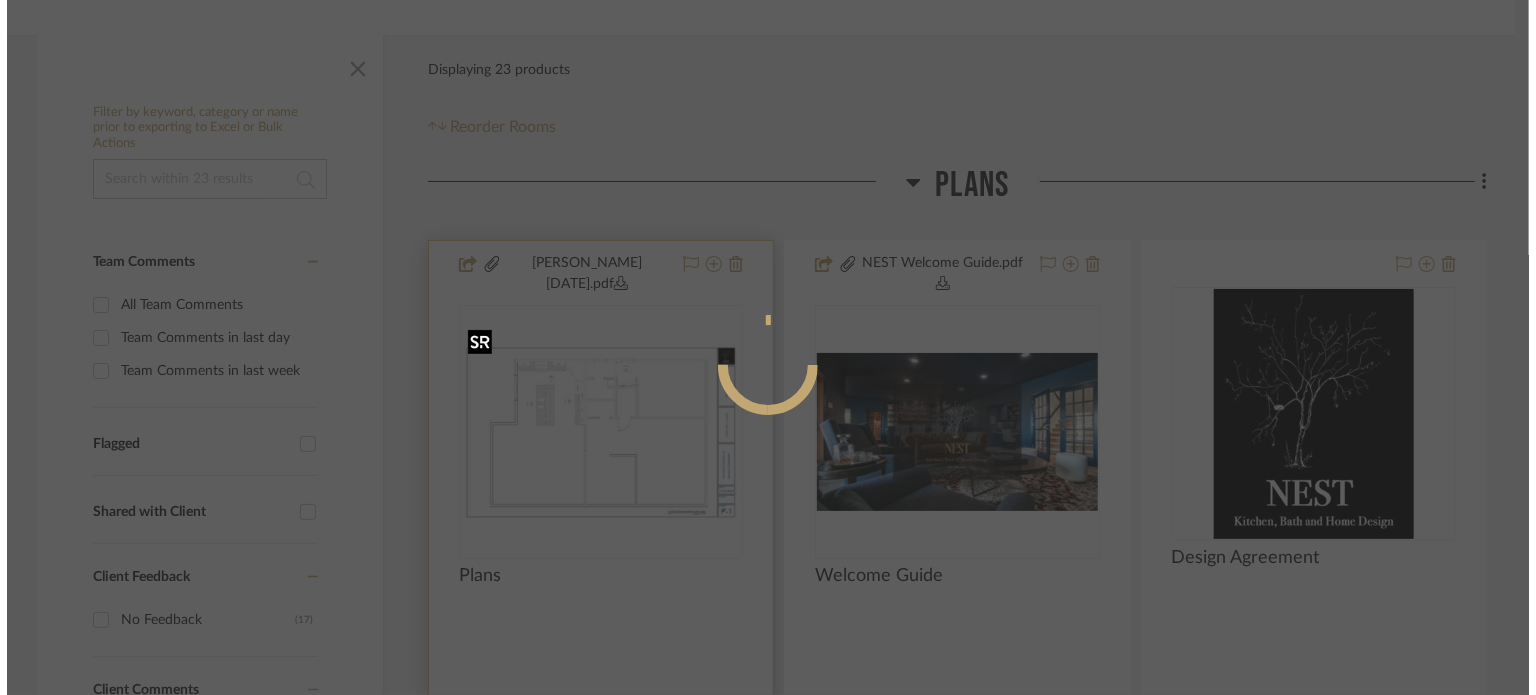 scroll, scrollTop: 0, scrollLeft: 0, axis: both 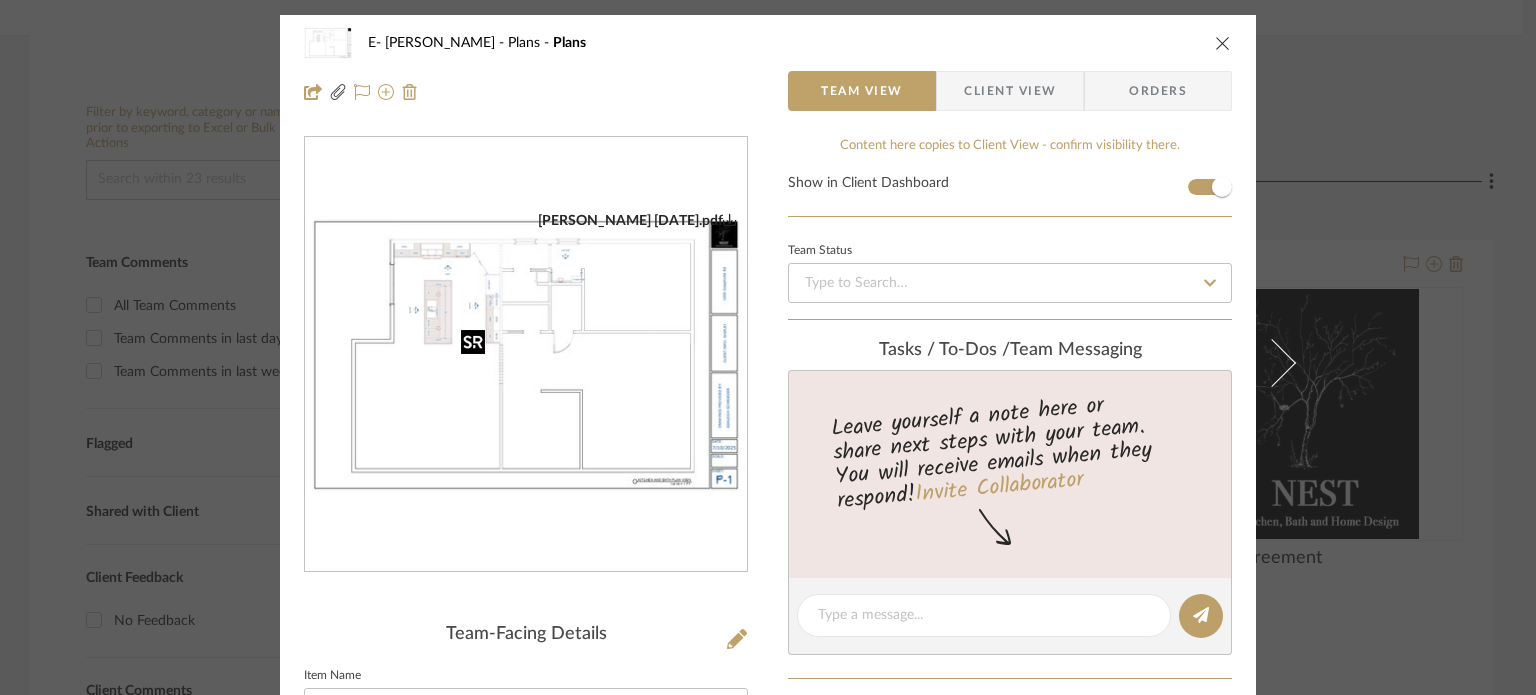 click at bounding box center (526, 355) 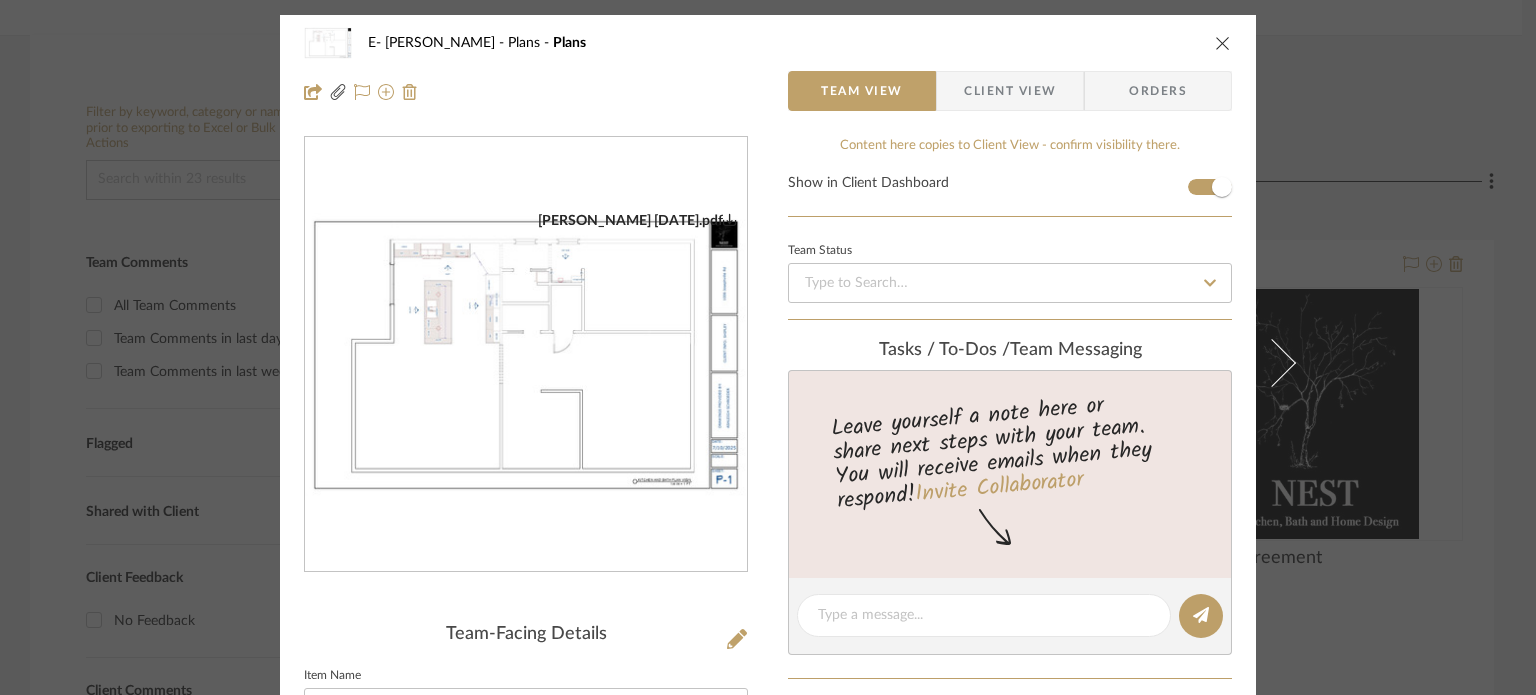 click on "E- [PERSON_NAME] Plans Plans Team View Client View Orders  [PERSON_NAME] [DATE].pdf   Team-Facing Details   Item Name  Plans  Internal Description  Content here copies to Client View - confirm visibility there.  Show in Client Dashboard  Team Status Tasks / To-Dos /  team Messaging  Leave yourself a note here or share next steps with your team. You will receive emails when they
respond!  Invite Collaborator Internal Notes  Documents  Choose a file  or drag it here. Change Room/Update Quantity  Plans  *To create a new room/section do that from main project page    [PERSON_NAME]" at bounding box center (768, 347) 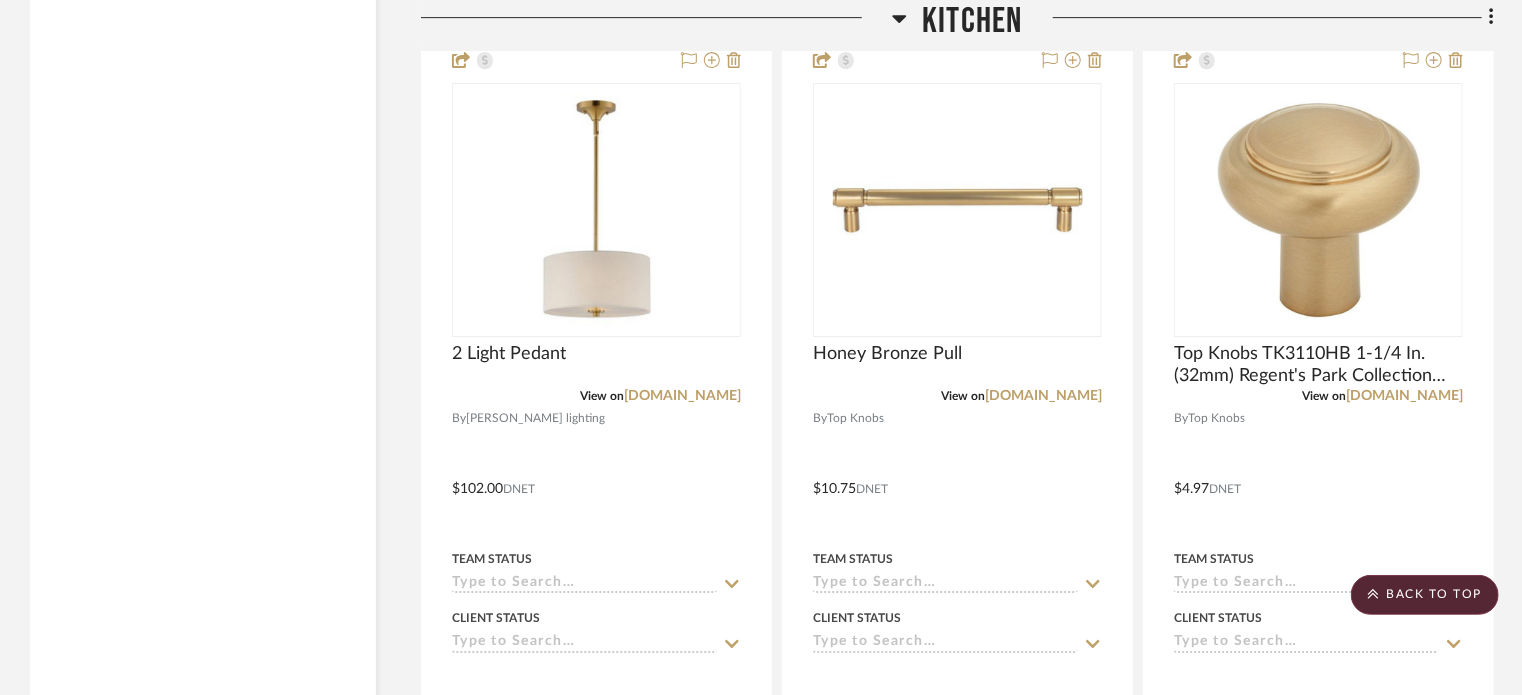 scroll, scrollTop: 3278, scrollLeft: 0, axis: vertical 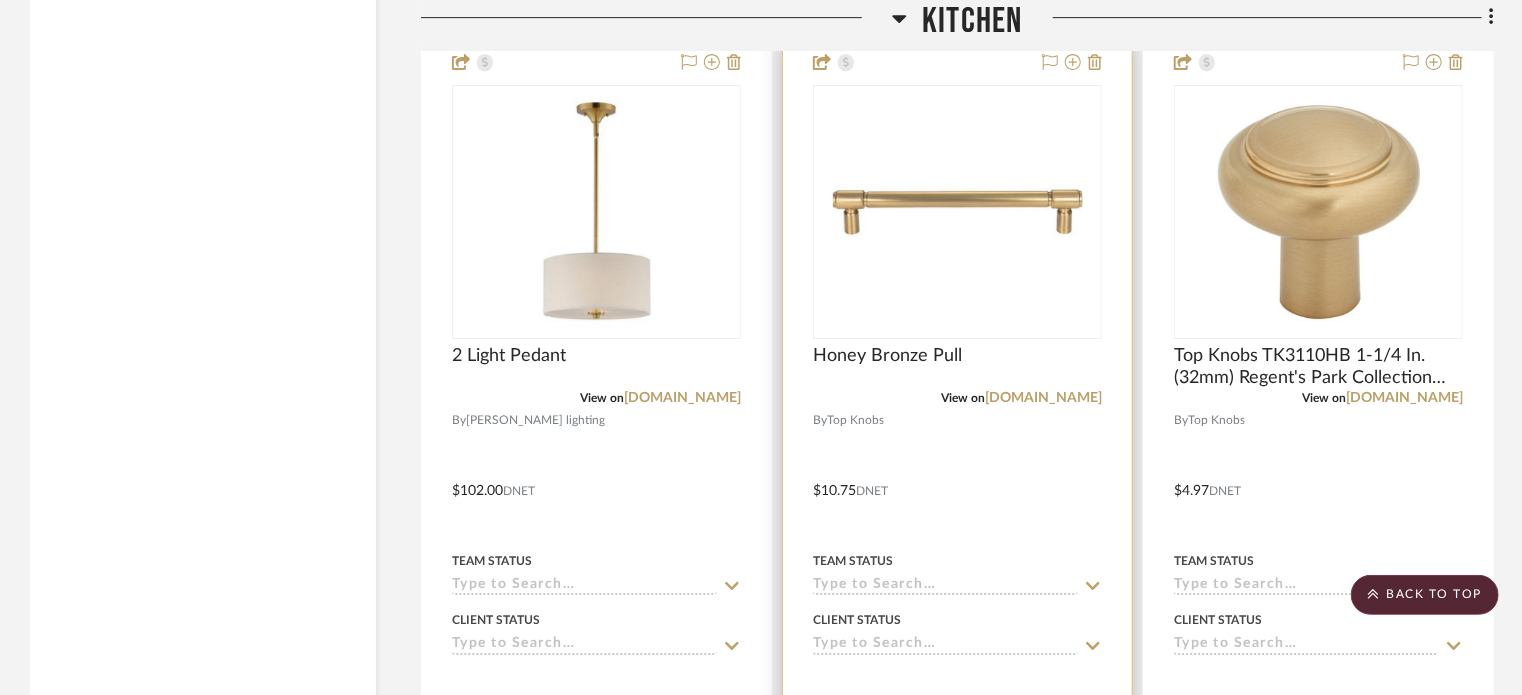 click at bounding box center [957, 476] 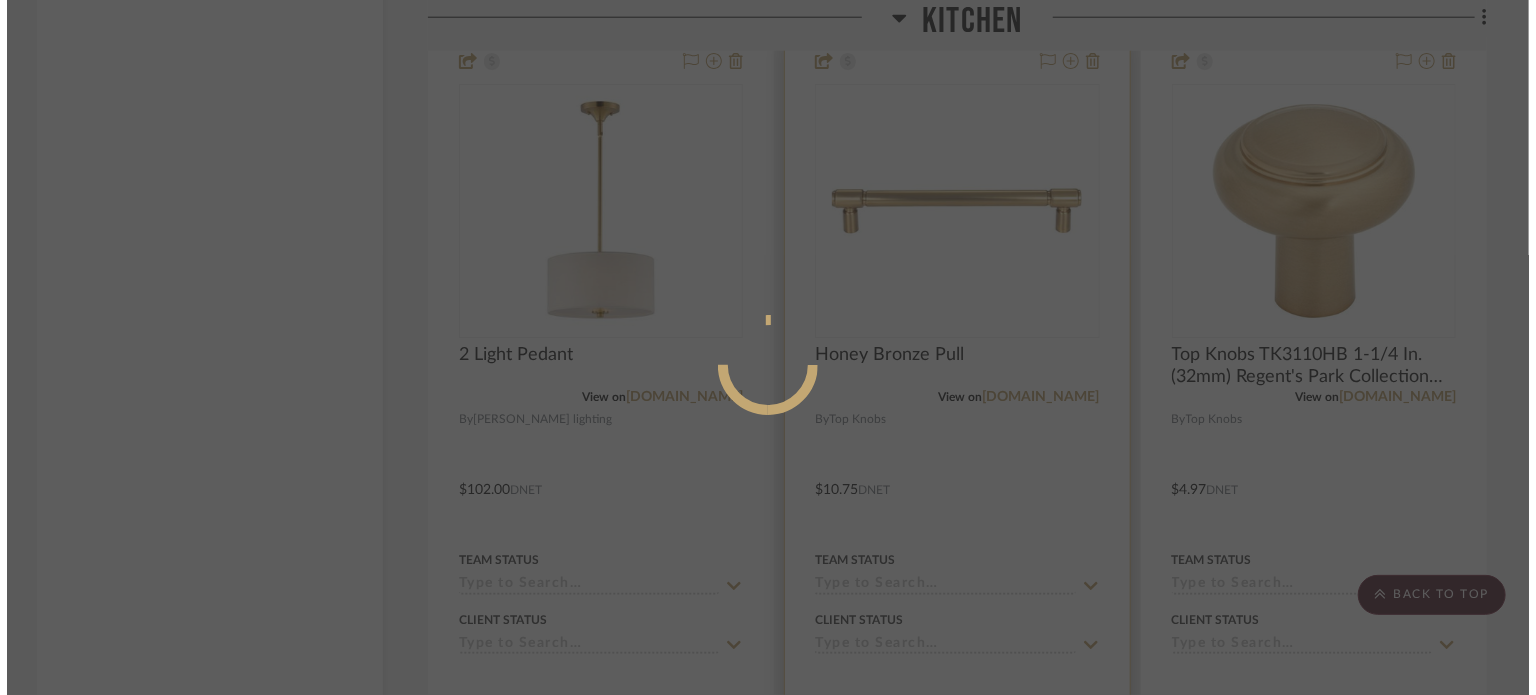 scroll, scrollTop: 0, scrollLeft: 0, axis: both 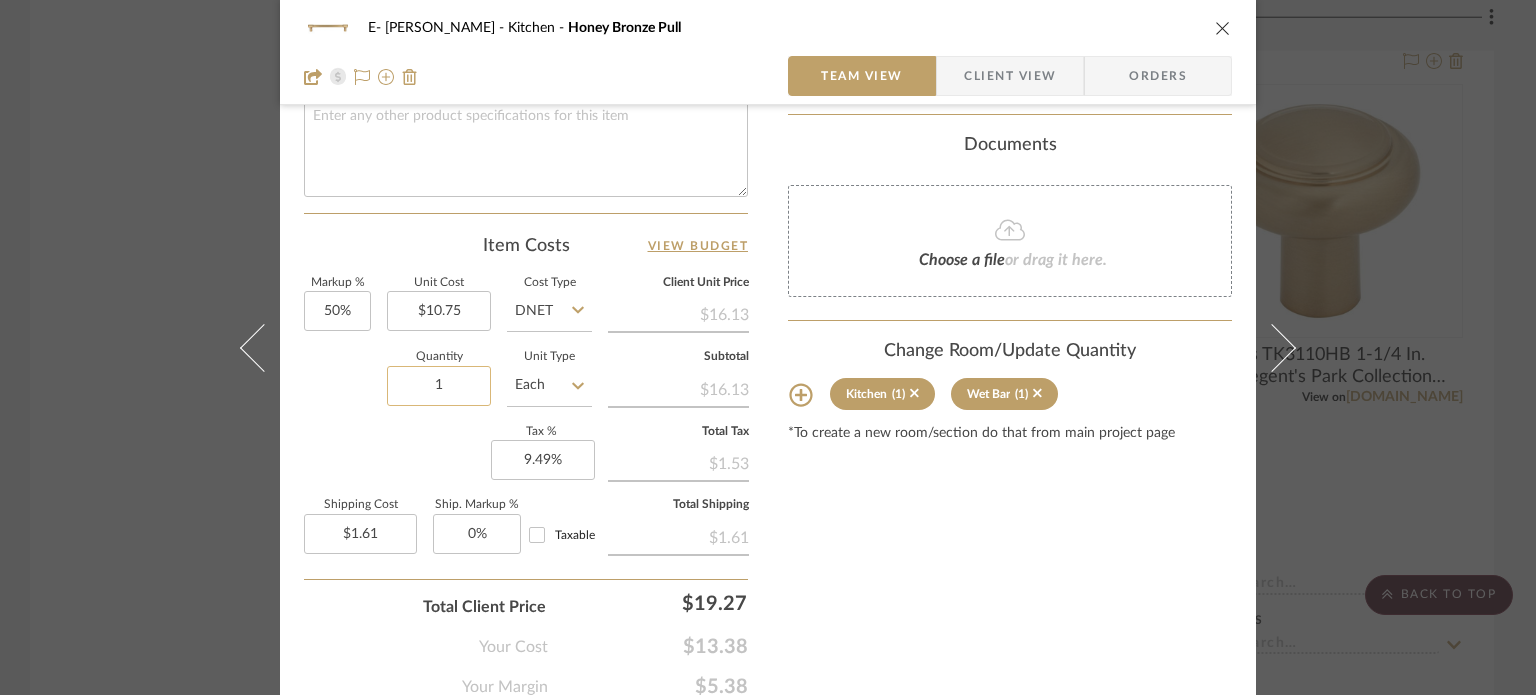 click on "1" 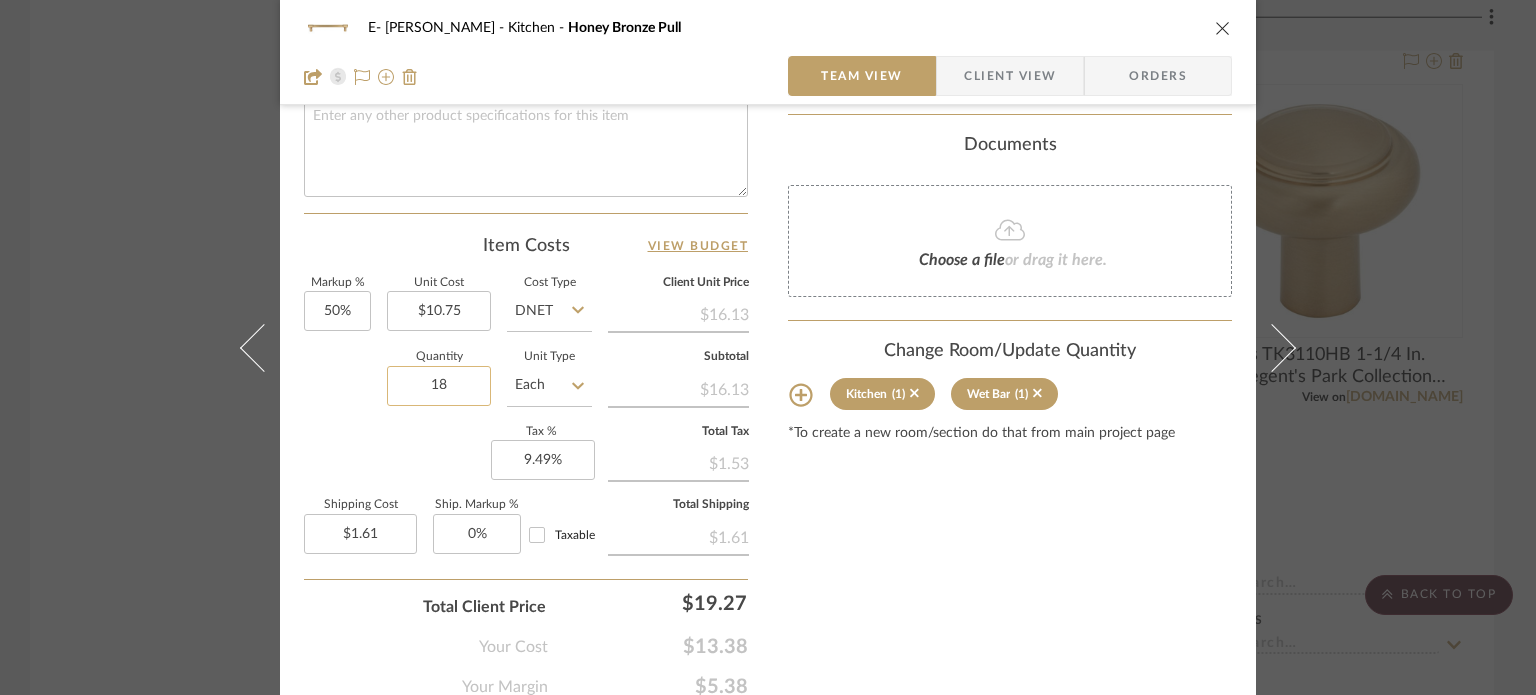 type on "18" 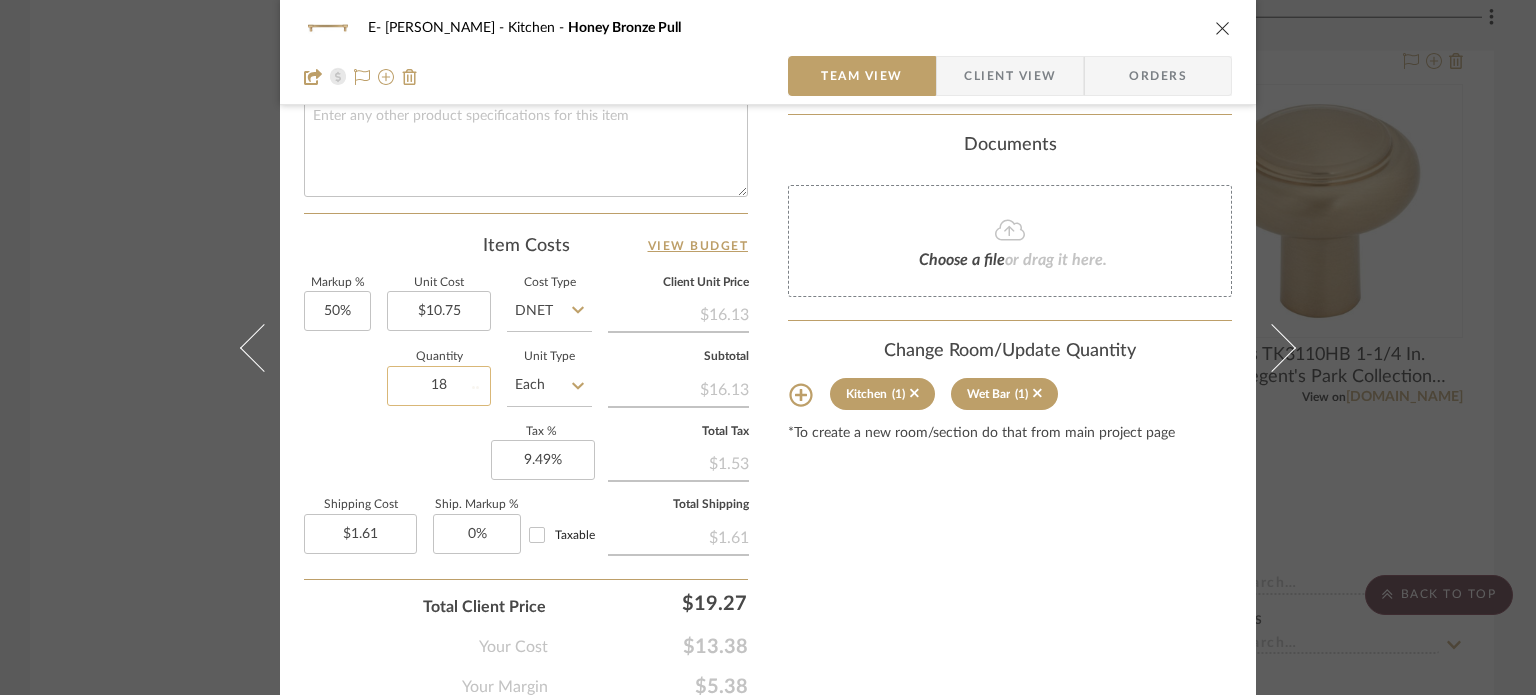 type 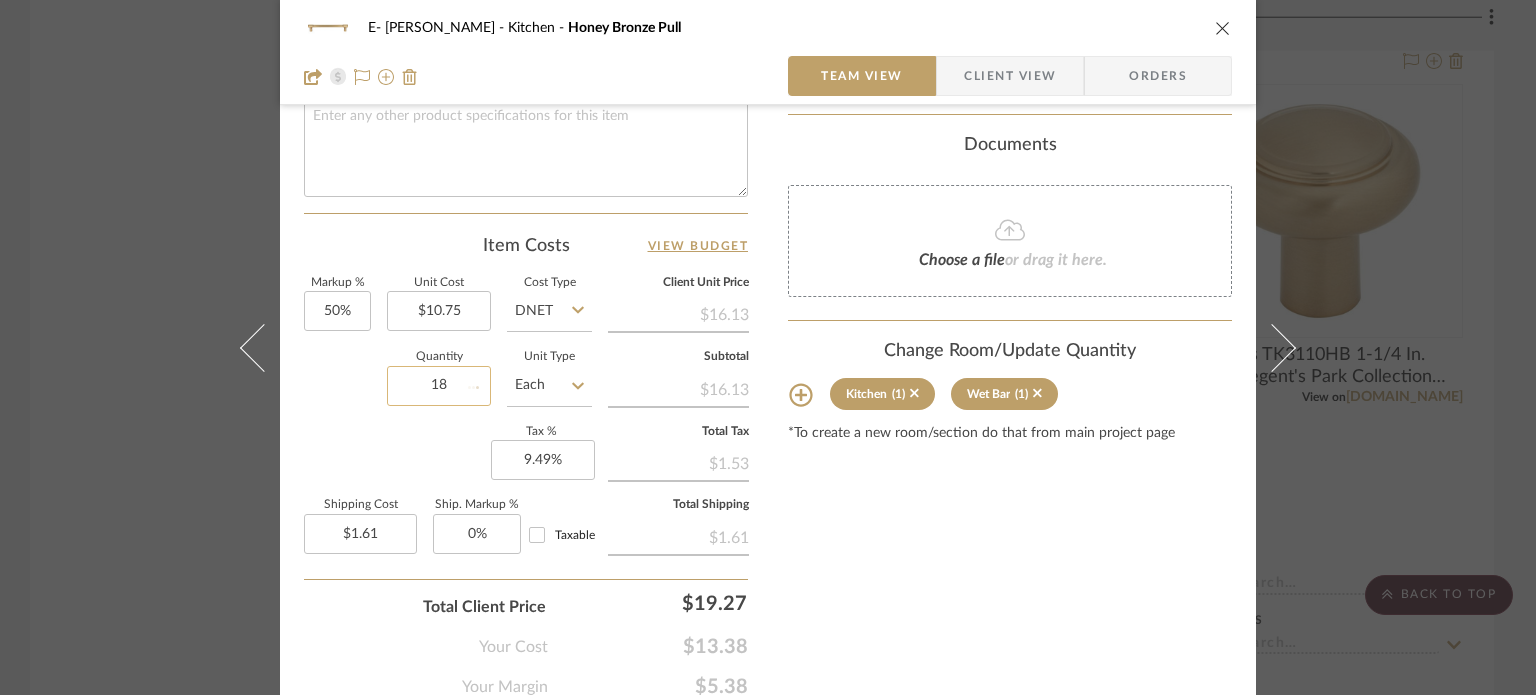 type 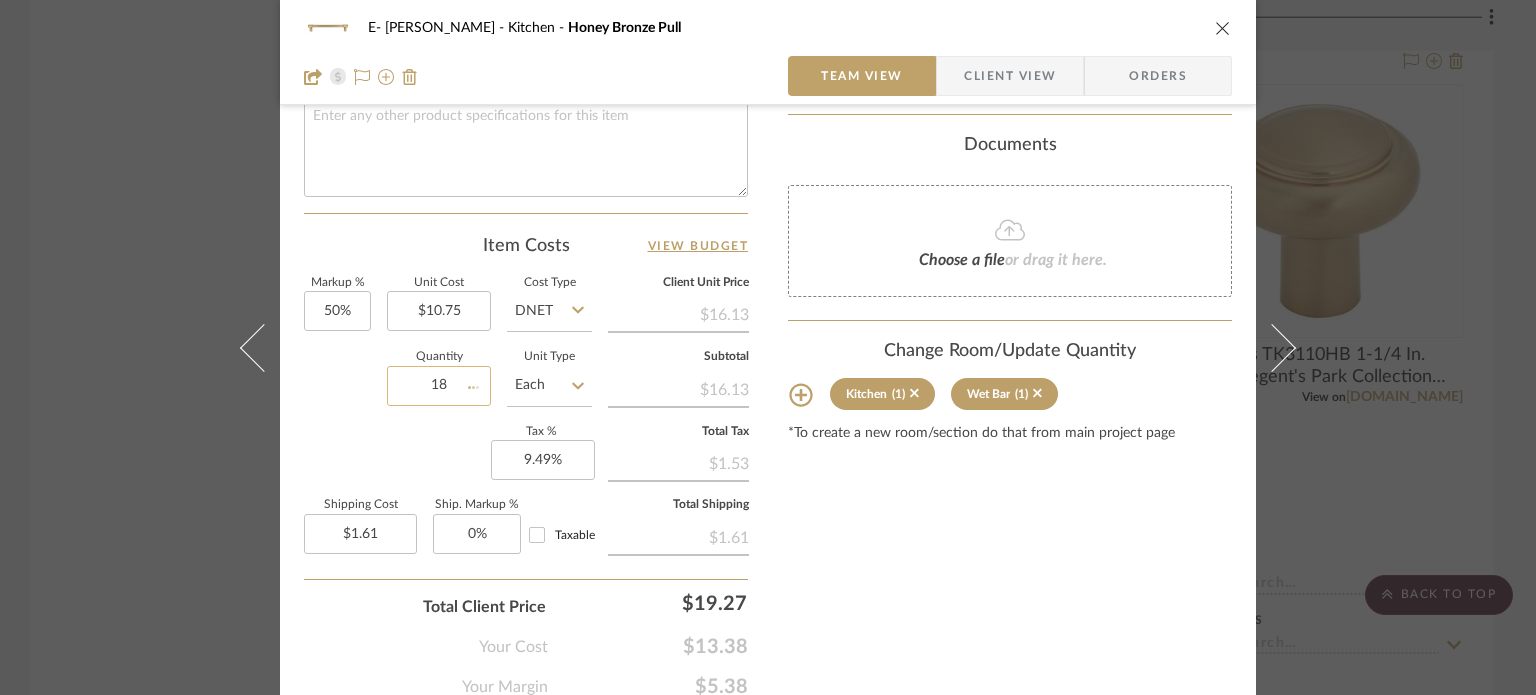 type on "$29.03" 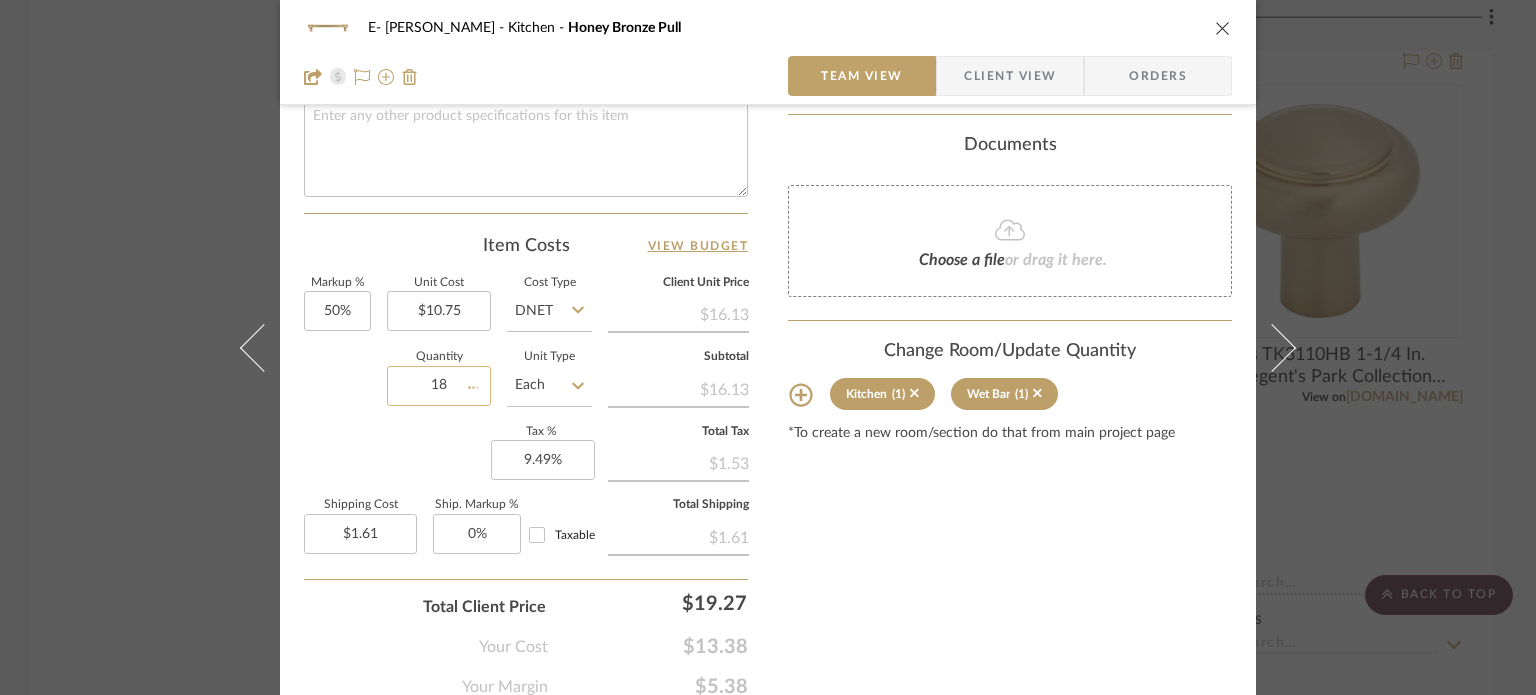 type 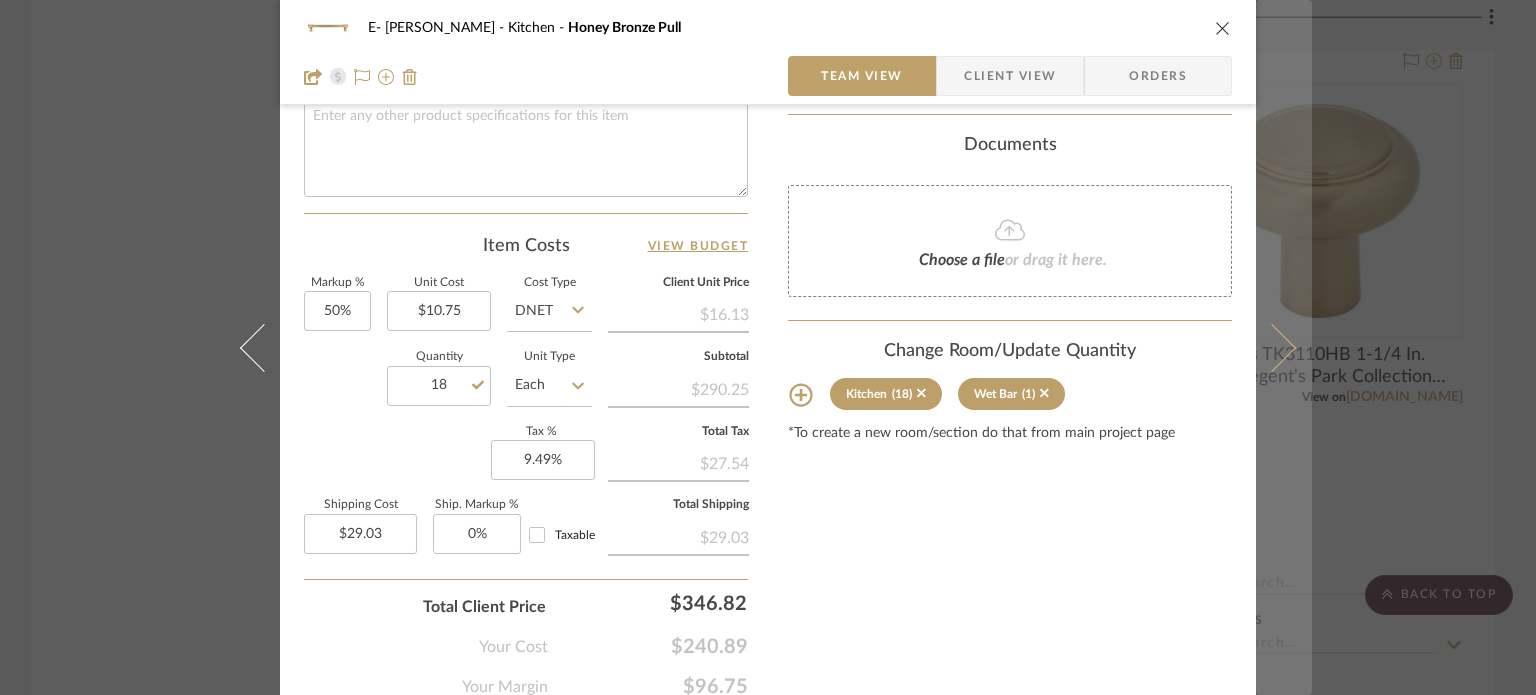 click at bounding box center [1272, 347] 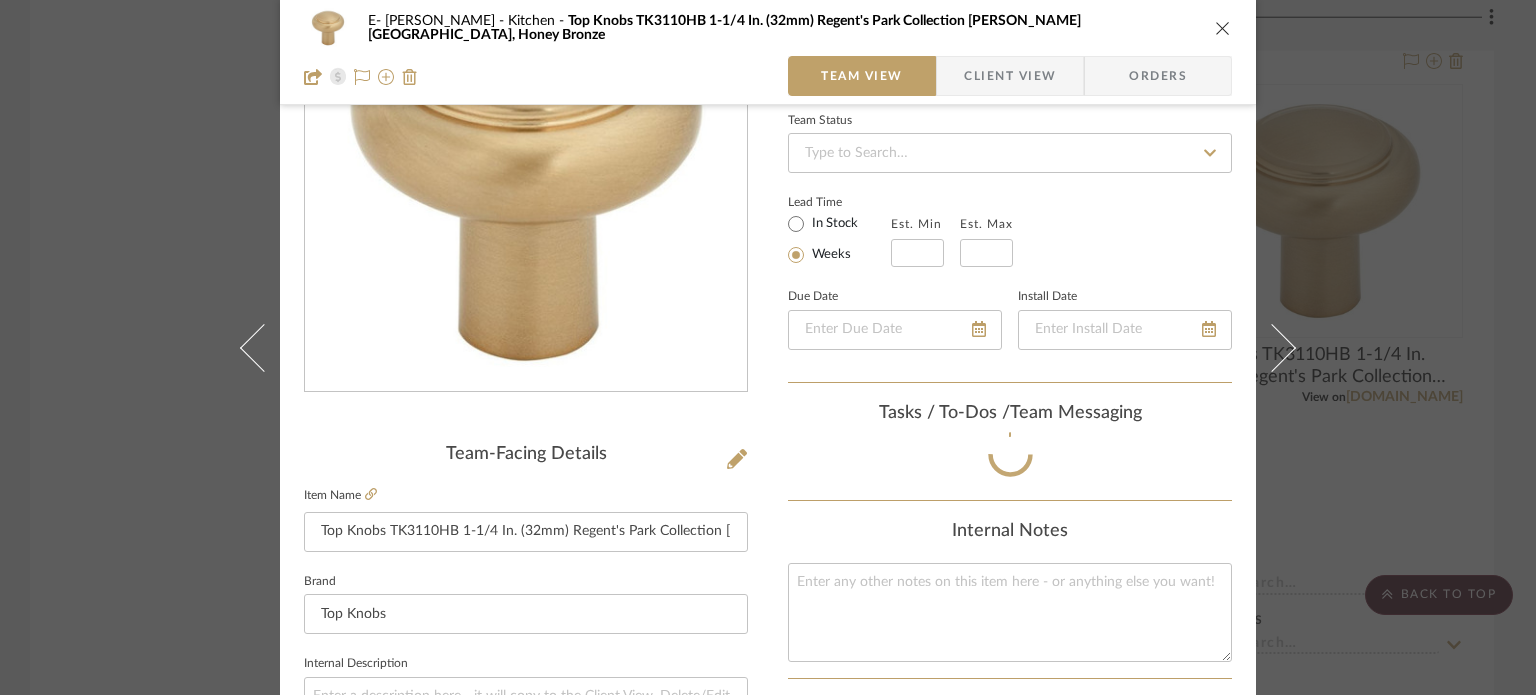 scroll, scrollTop: 984, scrollLeft: 0, axis: vertical 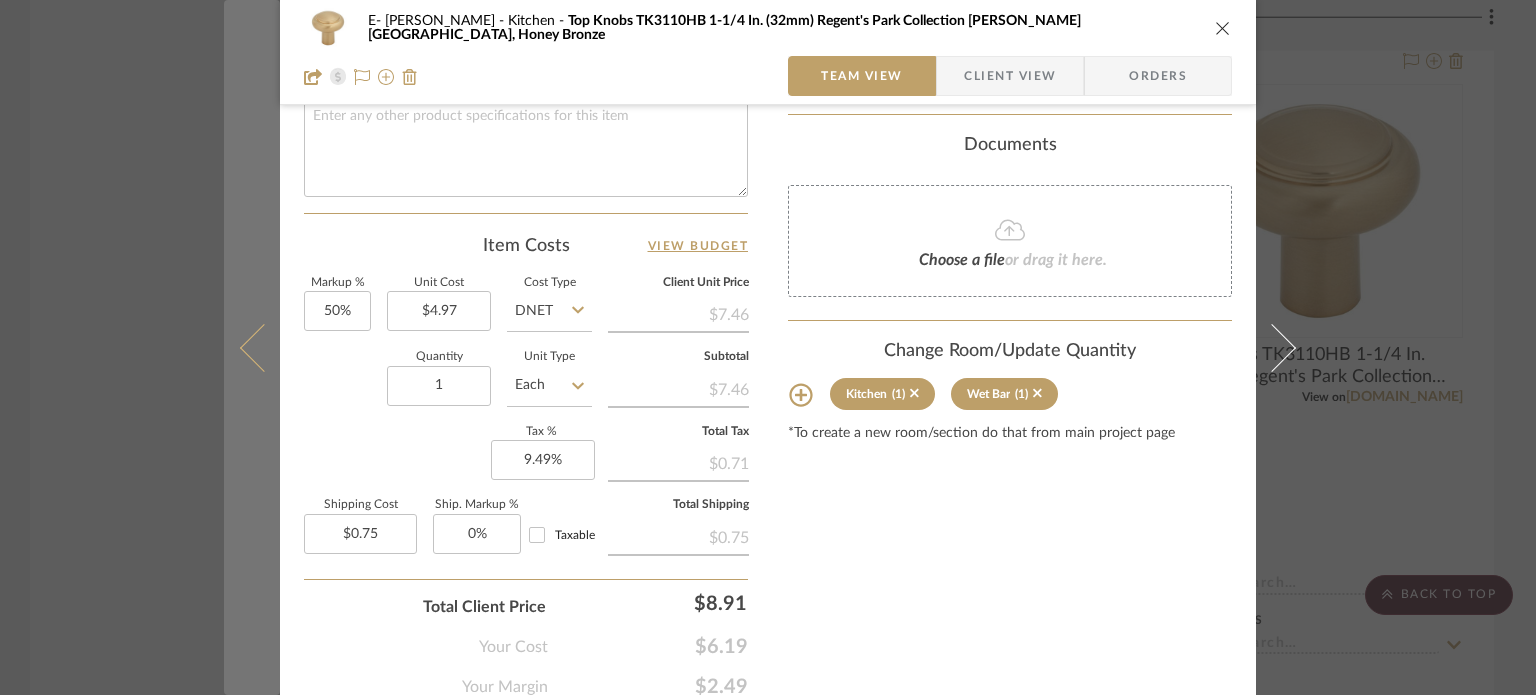 click at bounding box center [252, 347] 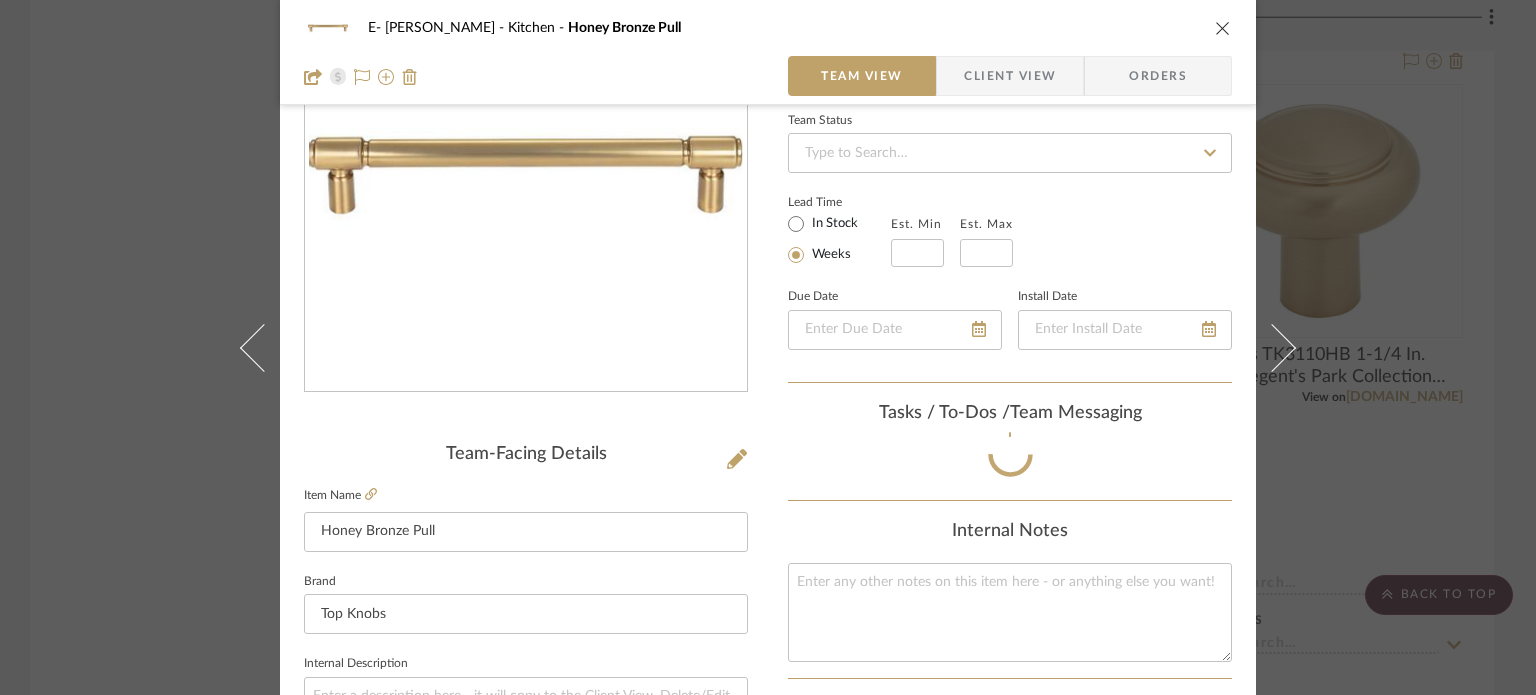 scroll, scrollTop: 984, scrollLeft: 0, axis: vertical 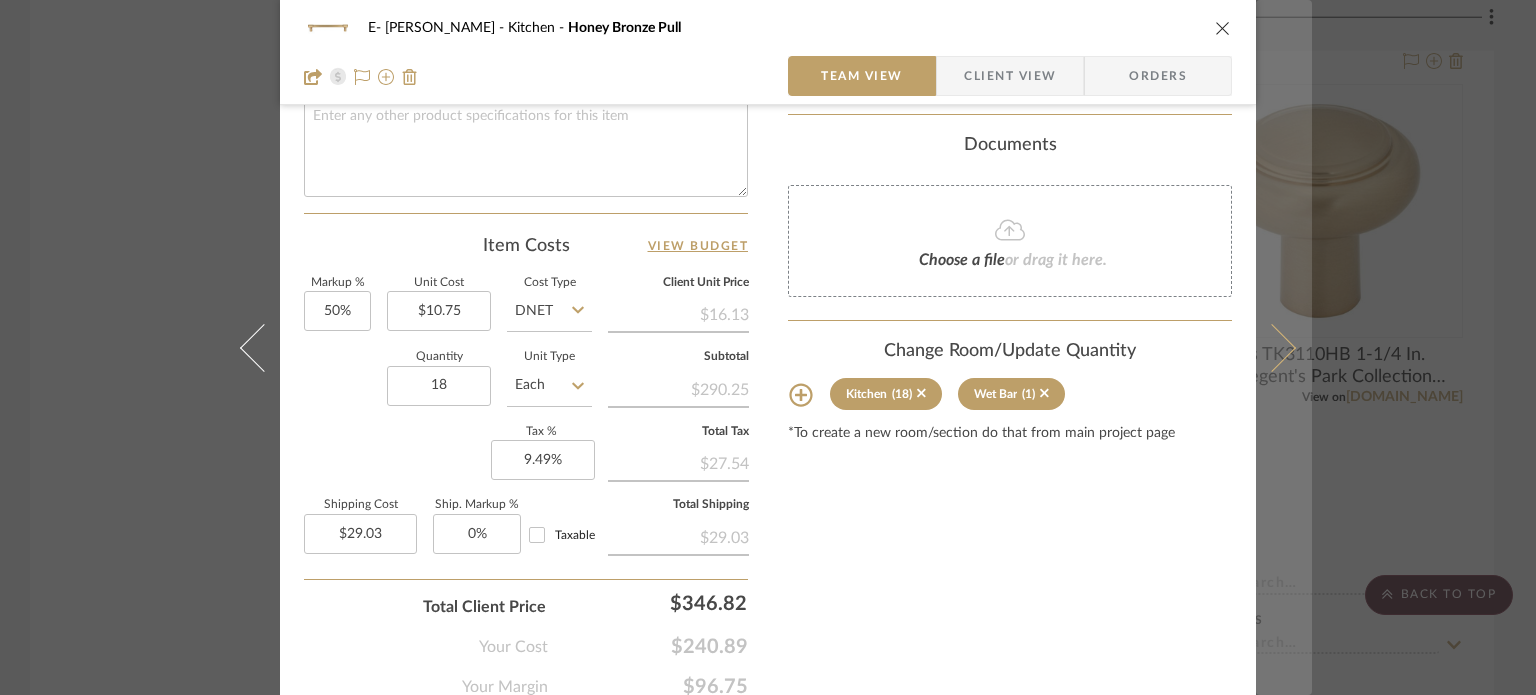 click at bounding box center [1284, 347] 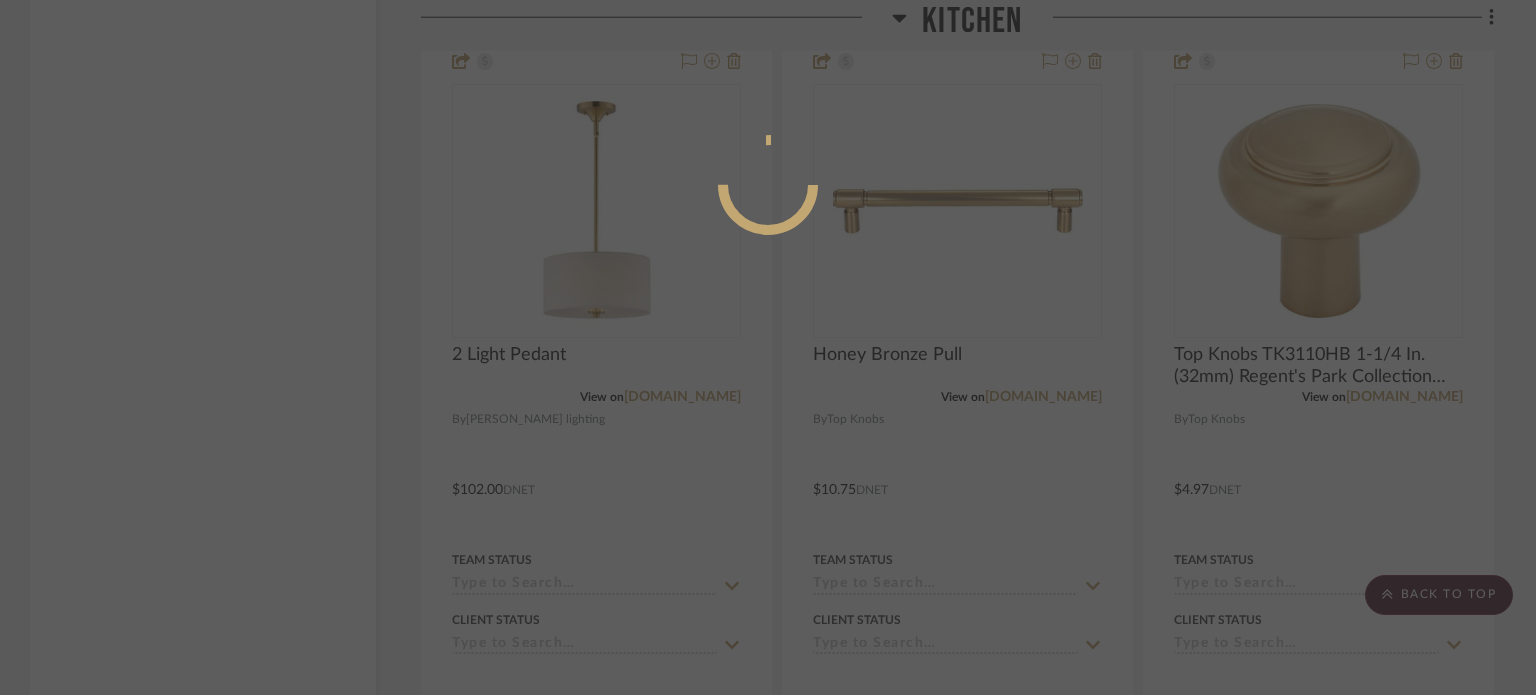 scroll, scrollTop: 984, scrollLeft: 0, axis: vertical 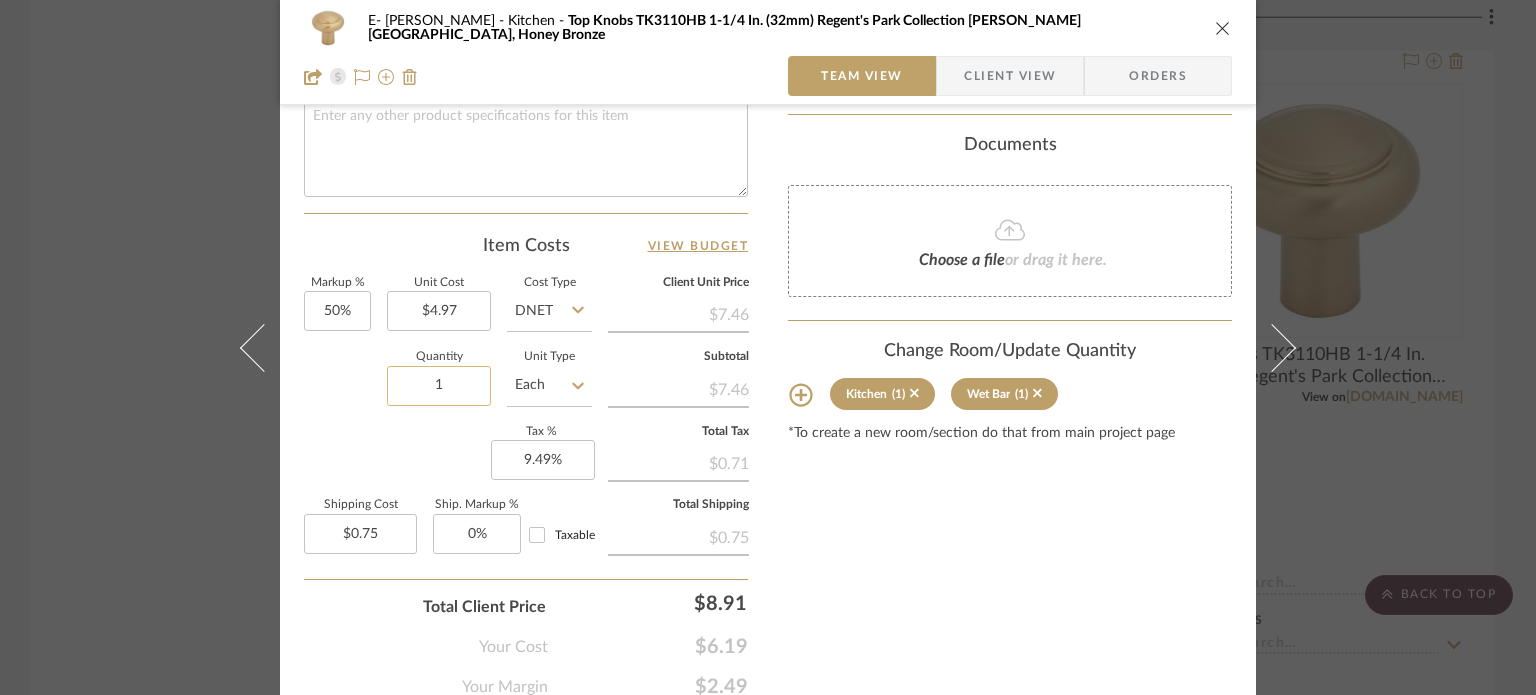 click on "1" 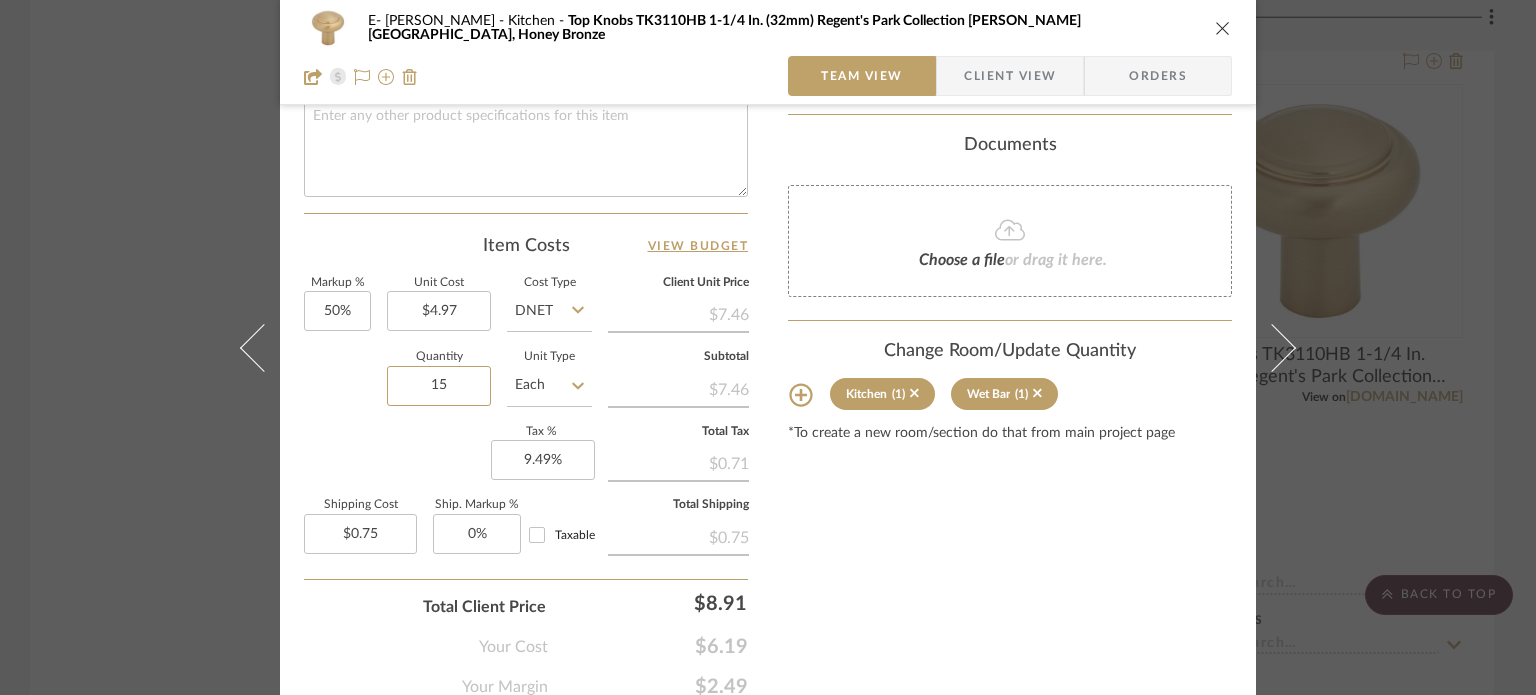 type on "15" 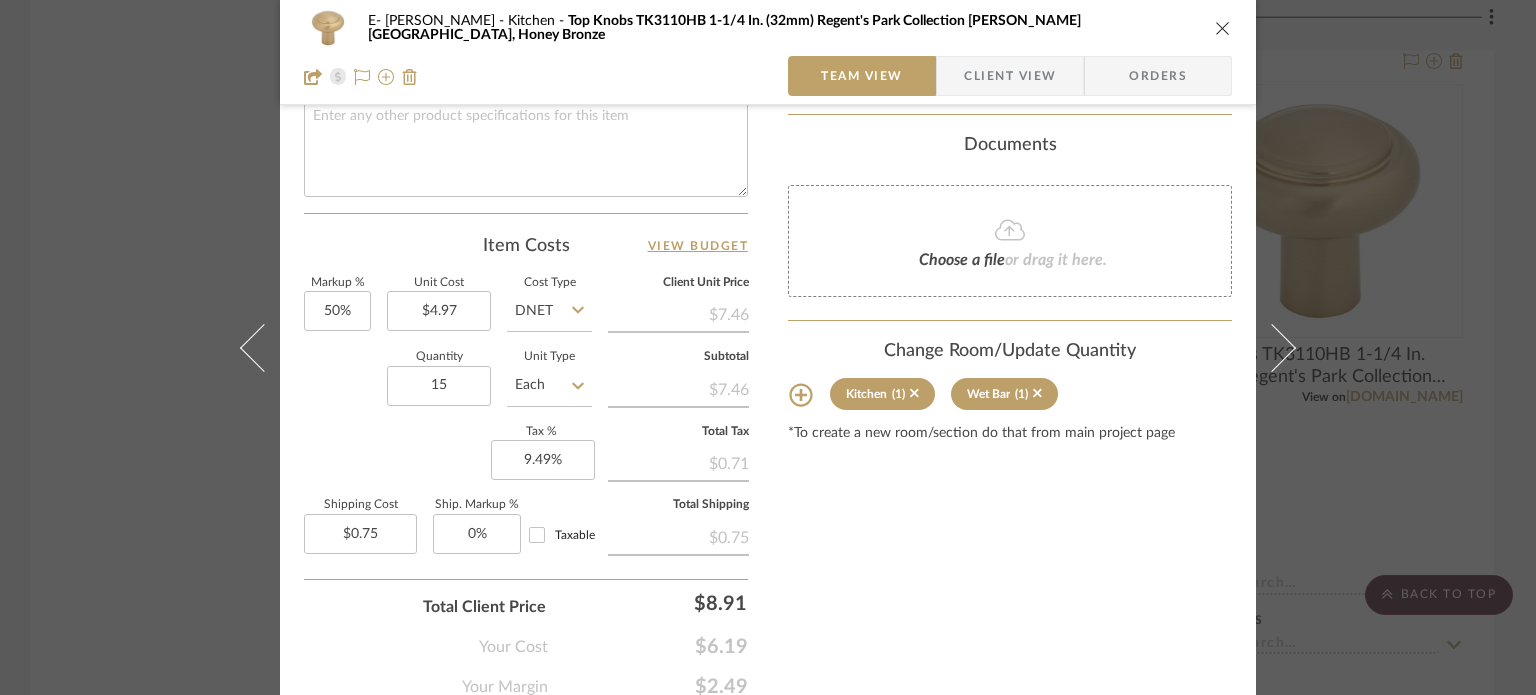click on "Markup %  50%  Unit Cost  $4.97  Cost Type  DNET  Client Unit Price   $7.46   Quantity  15  Unit Type  Each  Subtotal   $7.46   Tax %  9.49%  Total Tax   $0.71   Shipping Cost  $0.75  Ship. Markup %  0% Taxable  Total Shipping   $0.75" 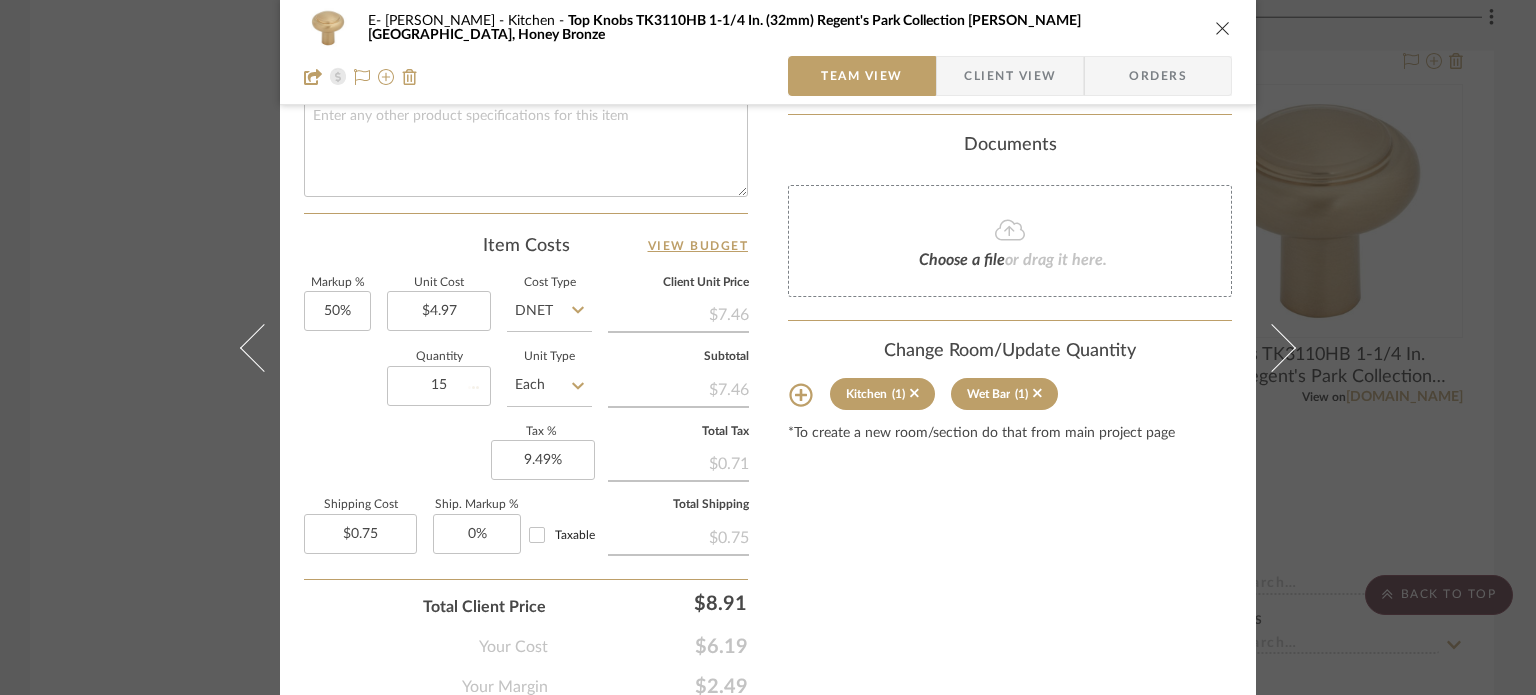 type 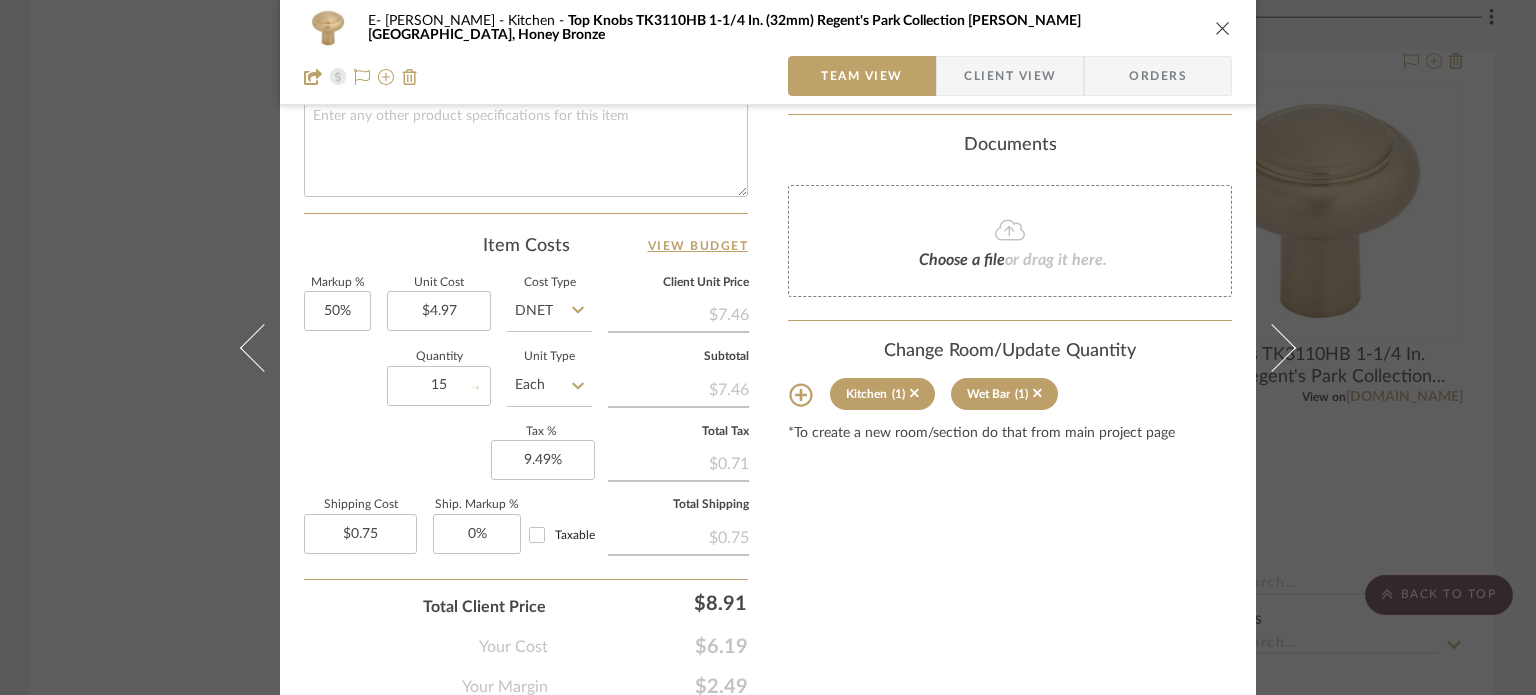type 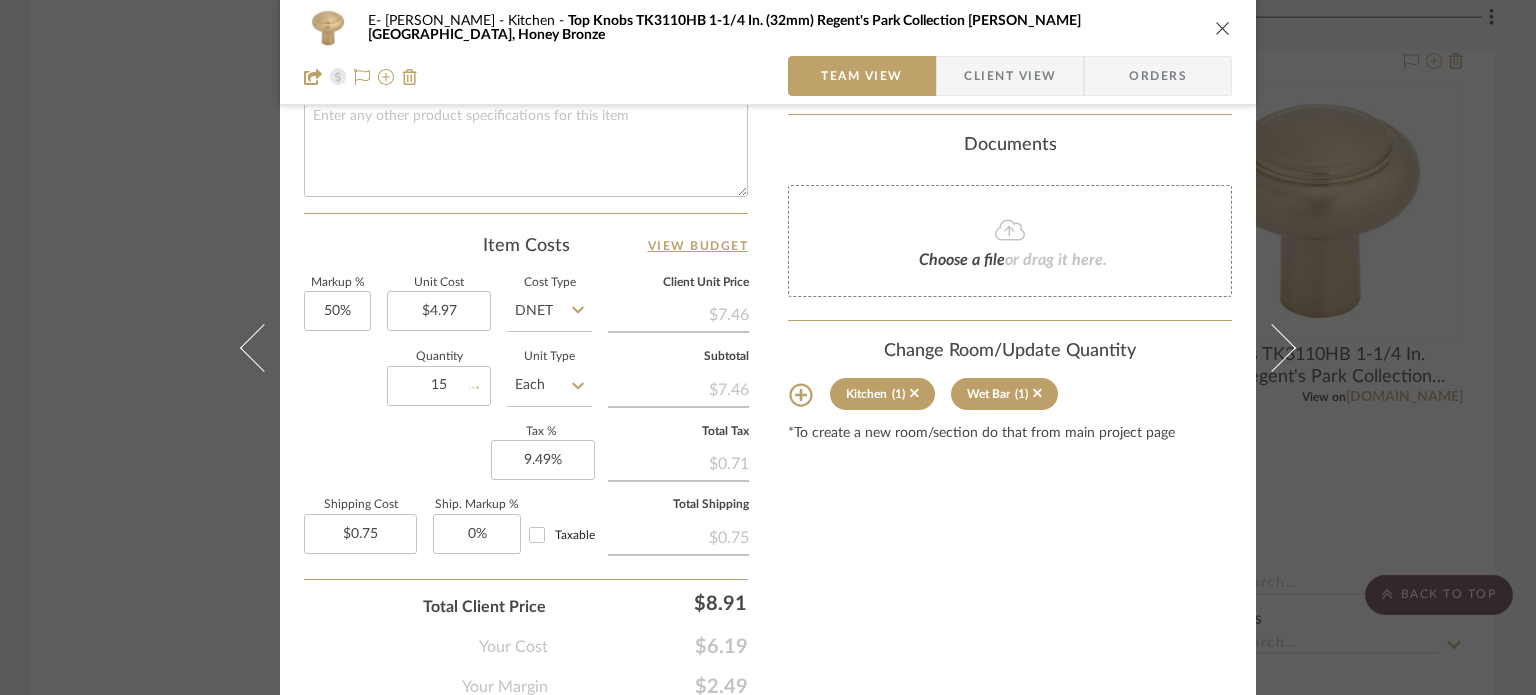 type 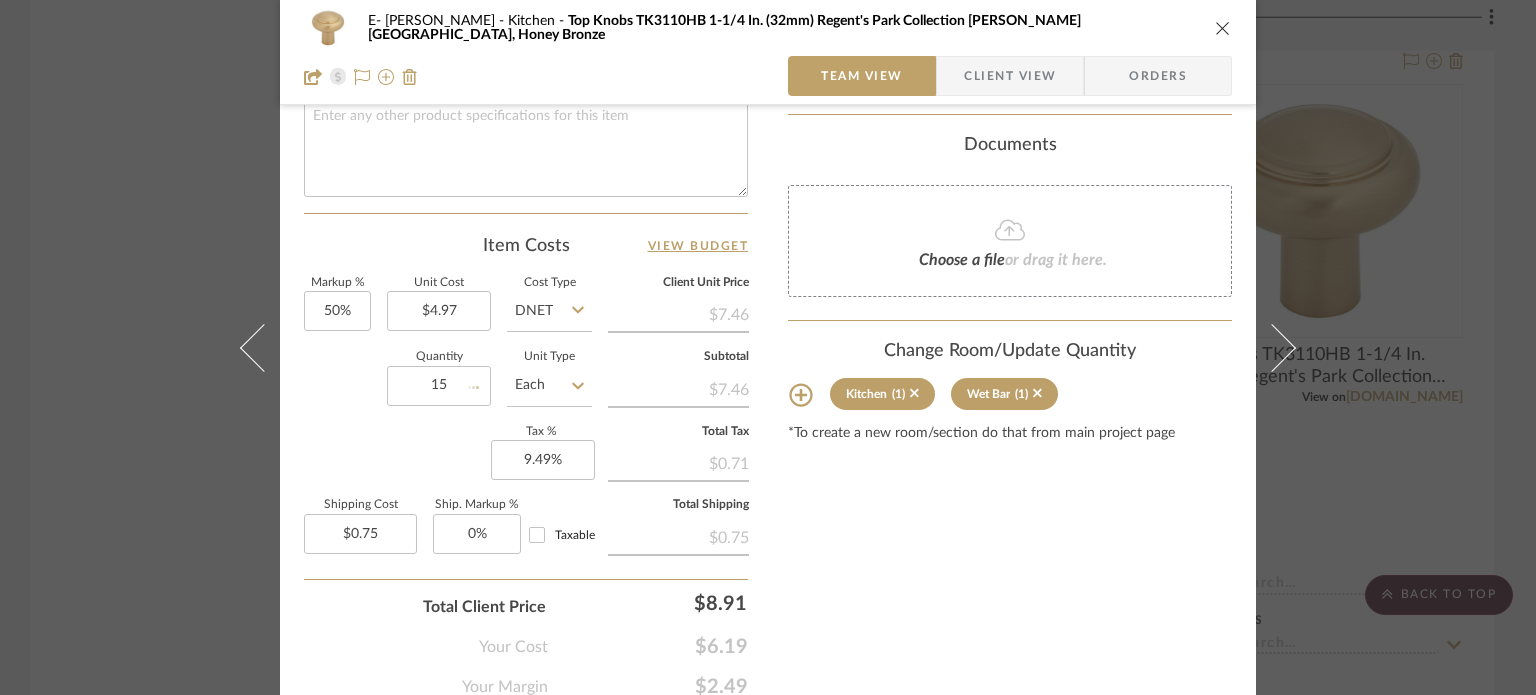 type on "$11.18" 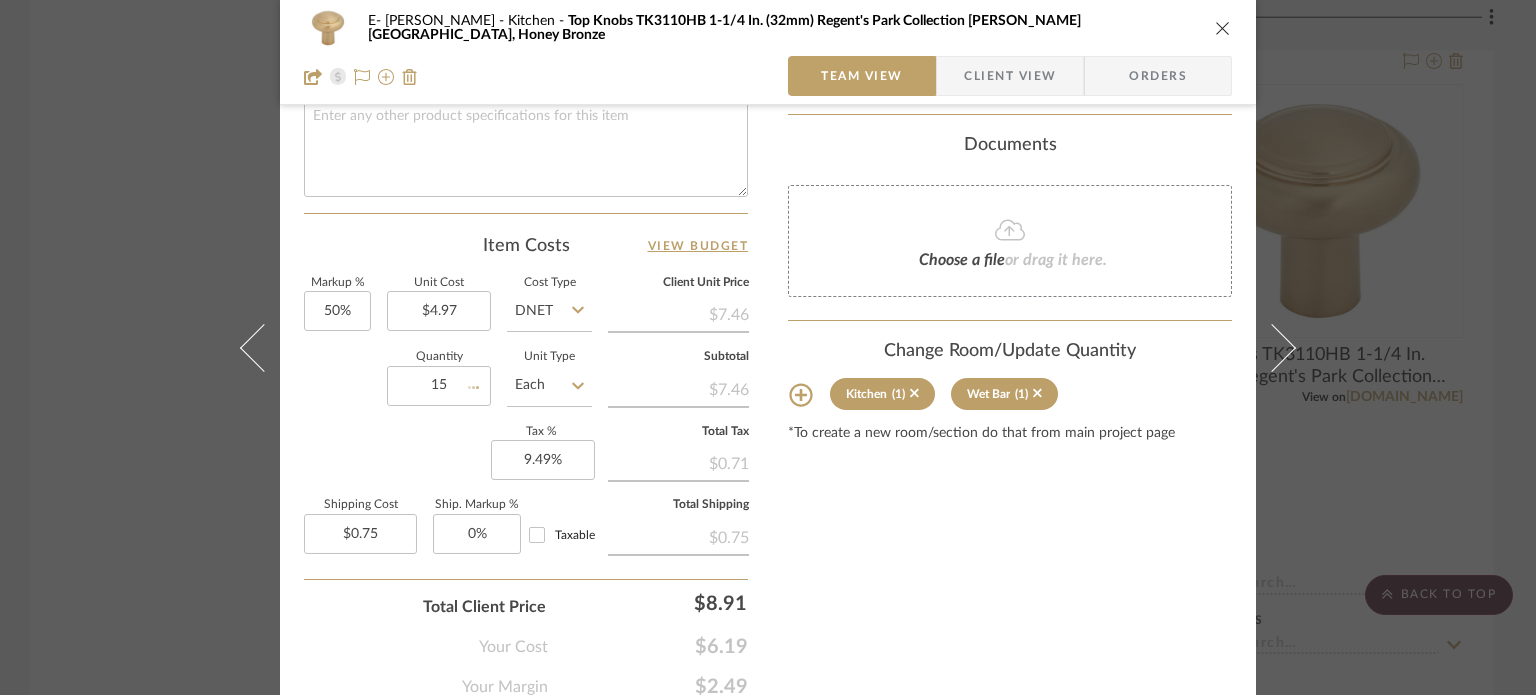 type 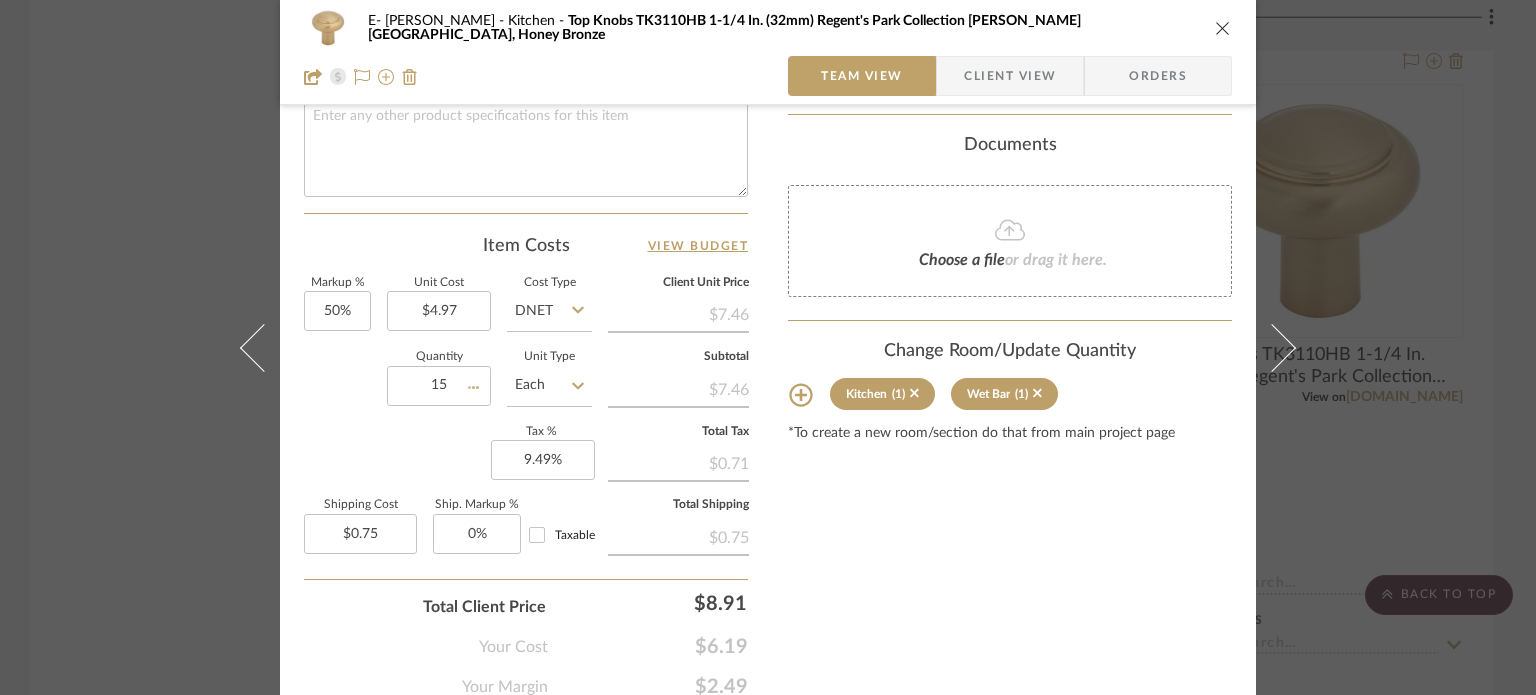 type 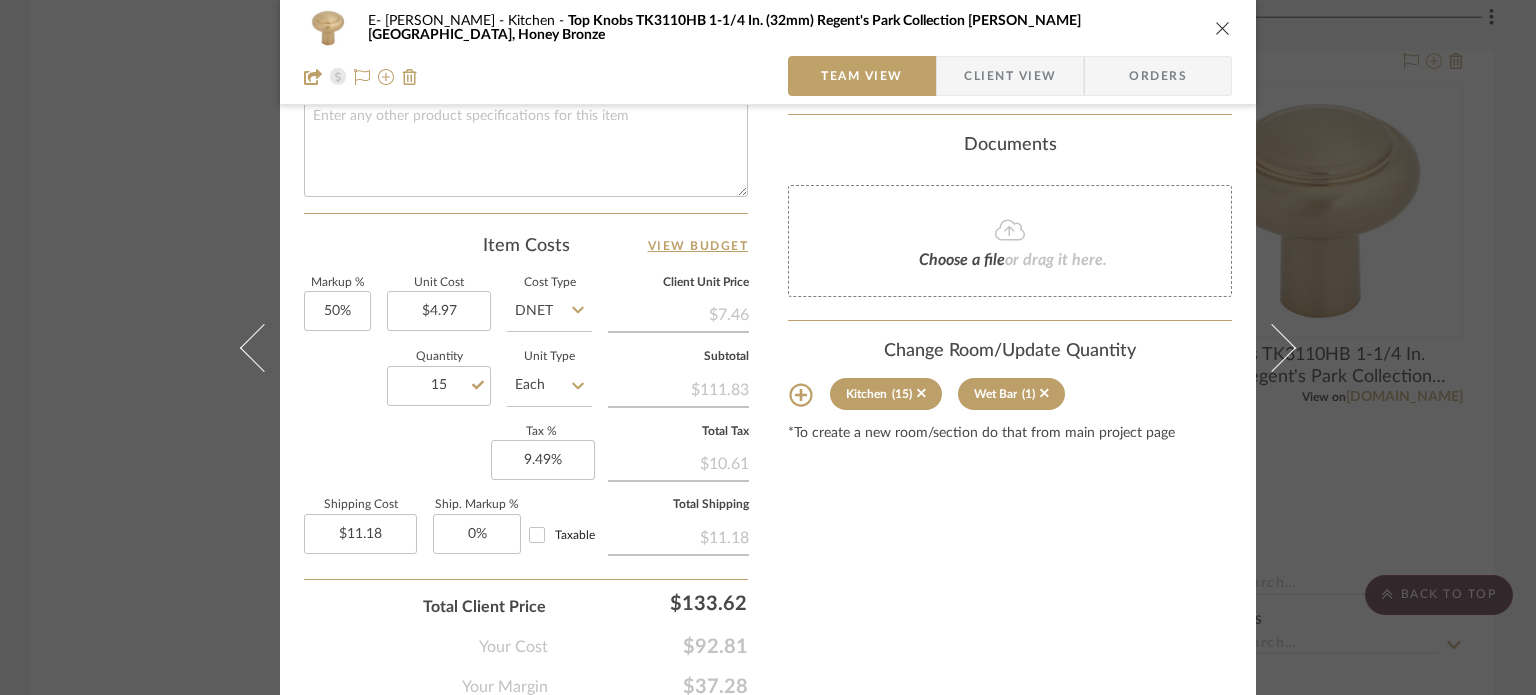 click on "E- [PERSON_NAME] Kitchen Top Knobs TK3110HB 1-1/4 In. (32mm) Regent's Park Collection [PERSON_NAME] Knob, Honey Bronze Team View Client View Orders  Team-Facing Details   Item Name  Top Knobs TK3110HB 1-1/4 In. (32mm) Regent's Park Collection [PERSON_NAME] Knob, Honey Bronze  Brand  Top Knobs  Internal Description   Dimensions   Product Specifications   Item Costs   View Budget   Markup %  50%  Unit Cost  $4.97  Cost Type  DNET  Client Unit Price   $7.46   Quantity  15  Unit Type  Each  Subtotal   $111.83   Tax %  9.49%  Total Tax   $10.61   Shipping Cost  $11.18  Ship. Markup %  0% Taxable  Total Shipping   $11.18  Total Client Price  $133.62  Your Cost  $92.81  Your Margin  $37.28  Content here copies to Client View - confirm visibility there.  Show in Client Dashboard   Include in Budget   View Budget  Team Status  Lead Time  In Stock Weeks  Est. Min   Est. Max   Due Date   Install Date  Tasks / To-Dos /  team Messaging Invite Collaborator Internal Notes  Documents  Choose a file  or drag it here.  Kitchen  (15) (1)" at bounding box center [768, 347] 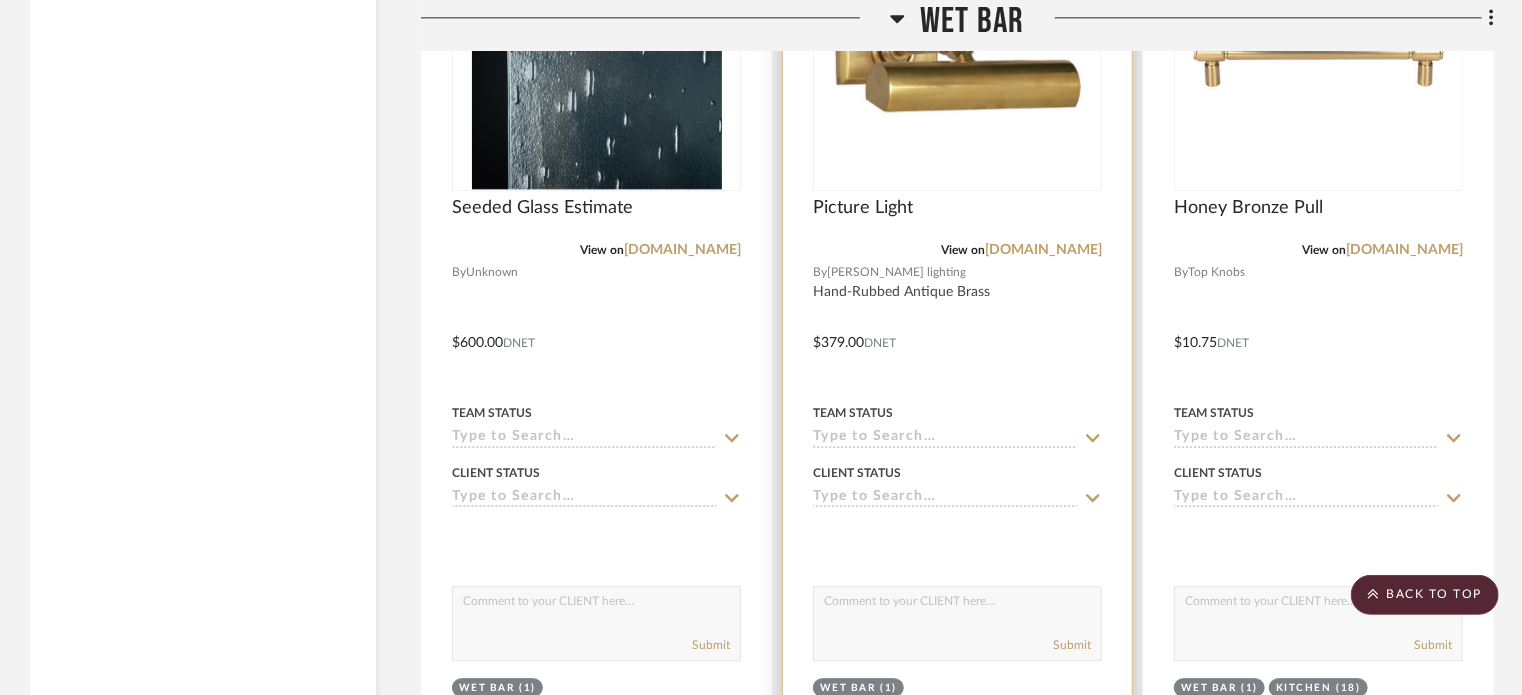 scroll, scrollTop: 6272, scrollLeft: 0, axis: vertical 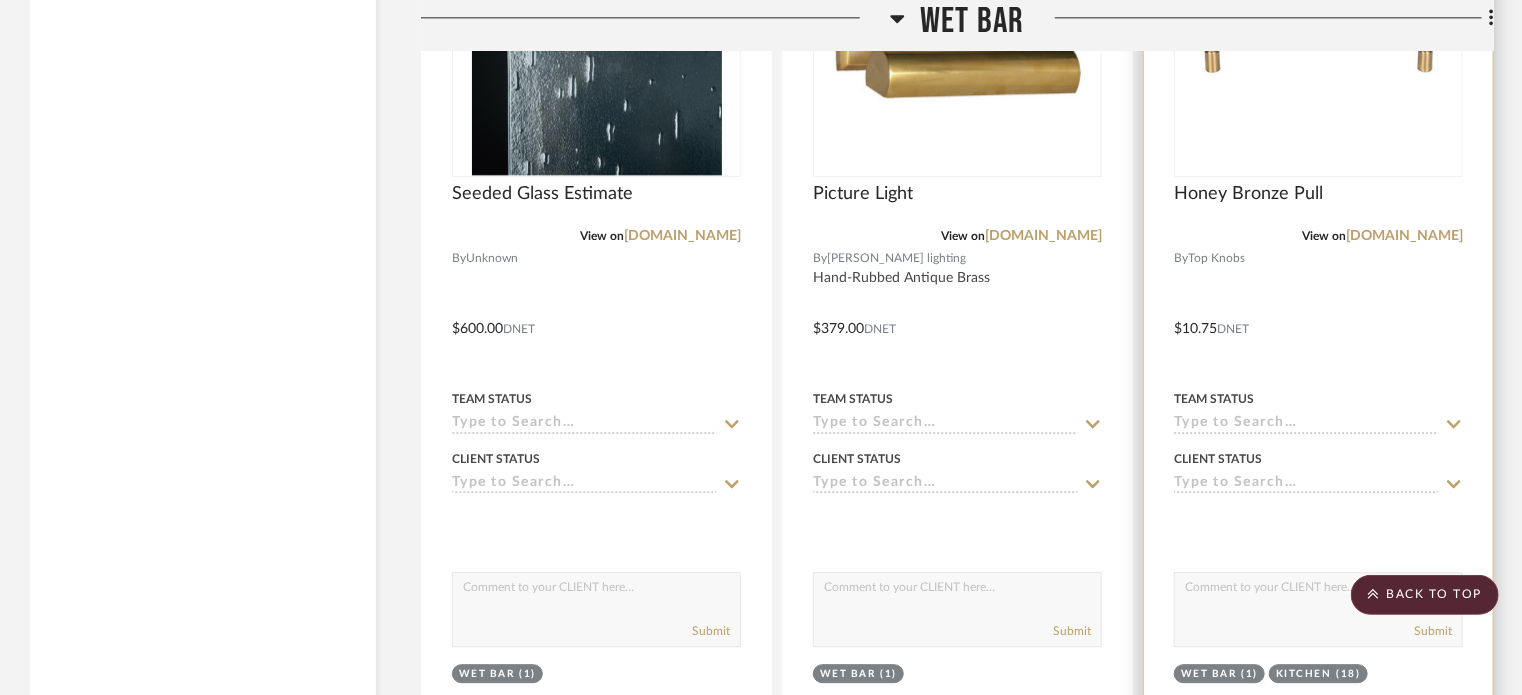 click at bounding box center (1318, 314) 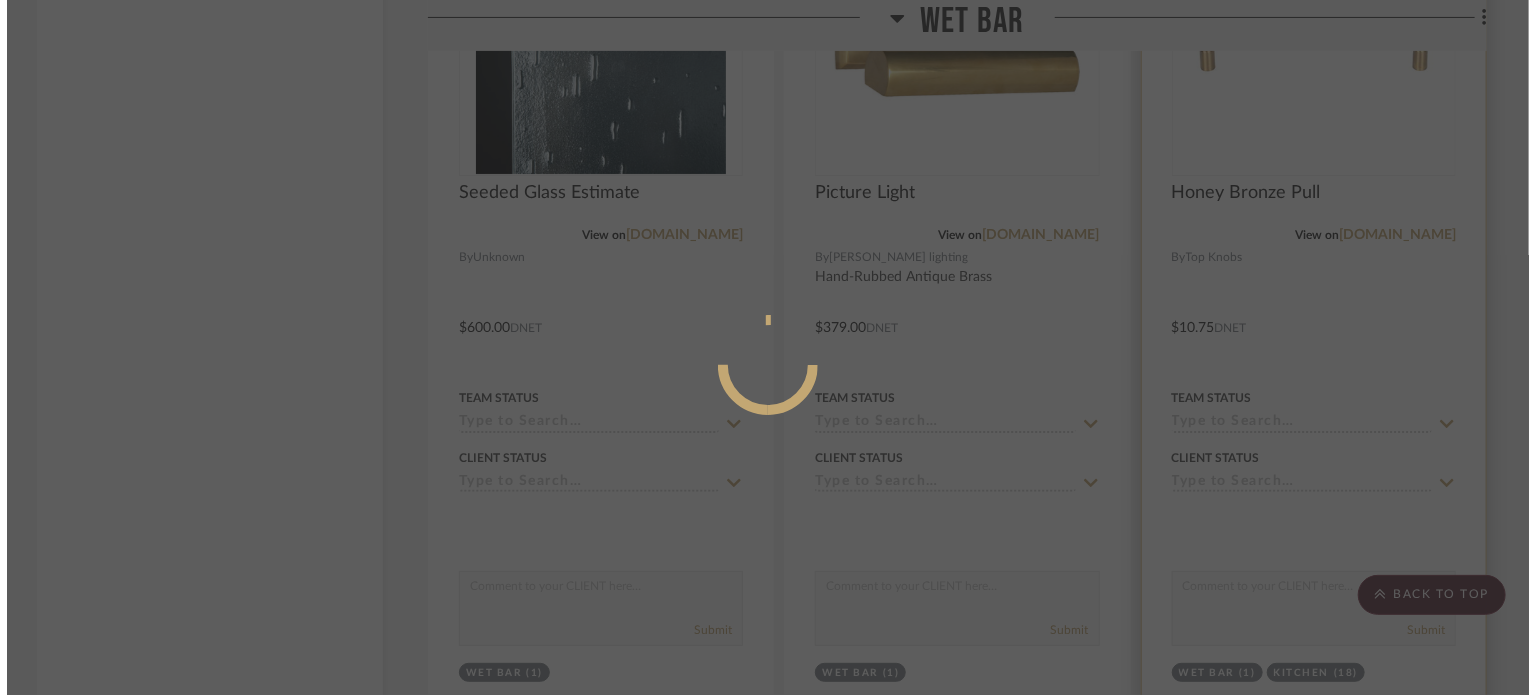 scroll, scrollTop: 0, scrollLeft: 0, axis: both 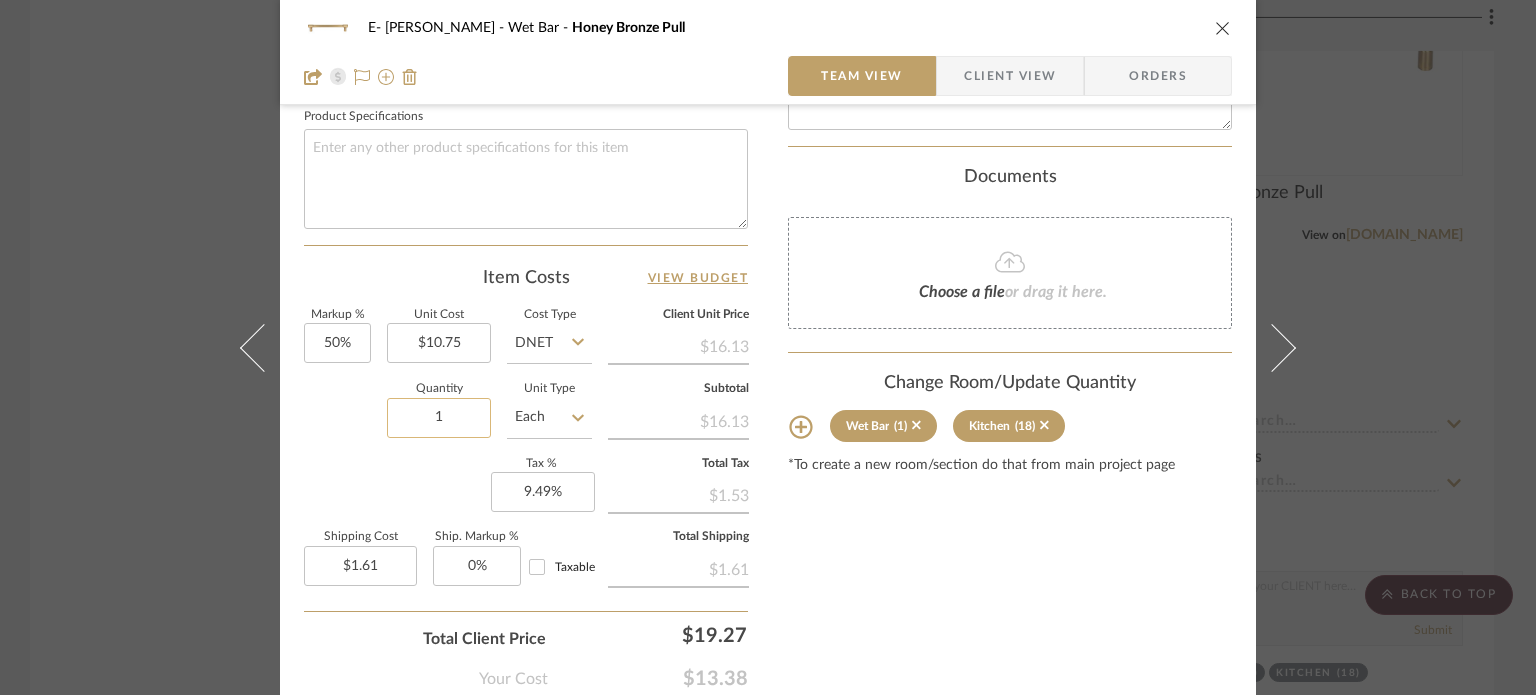 click on "1" 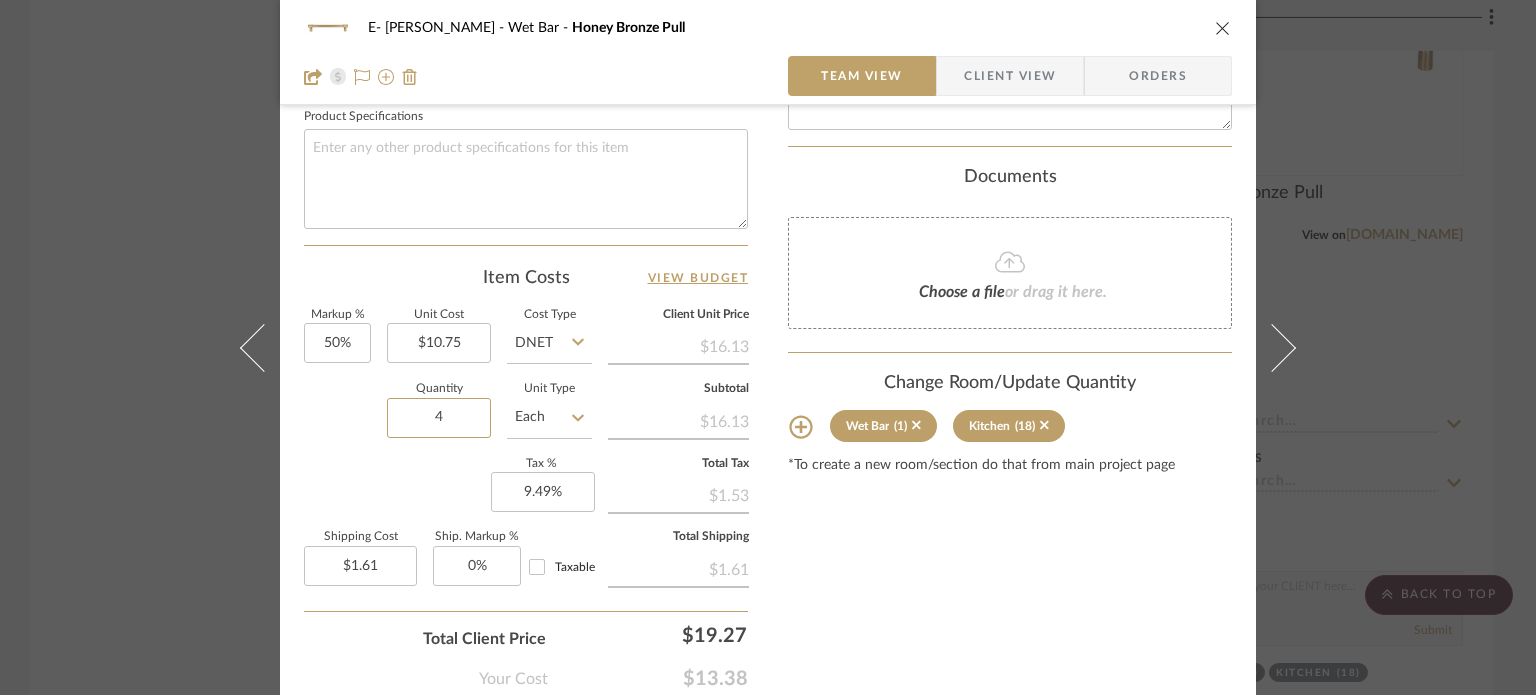 type on "4" 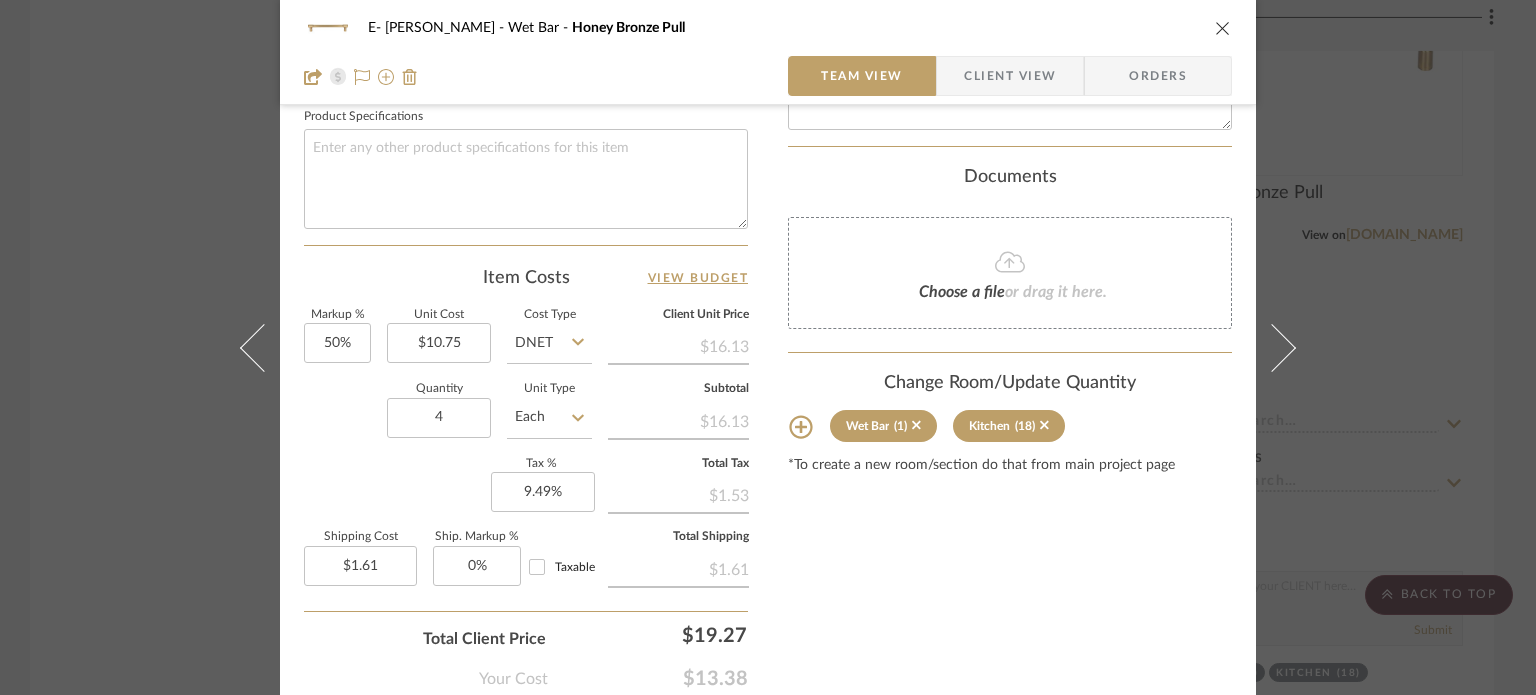 click on "Markup %  50%  Unit Cost  $10.75  Cost Type  DNET  Client Unit Price   $16.13   Quantity  4  Unit Type  Each  Subtotal   $16.13   Tax %  9.49%  Total Tax   $1.53   Shipping Cost  $1.61  Ship. Markup %  0% Taxable  Total Shipping   $1.61" 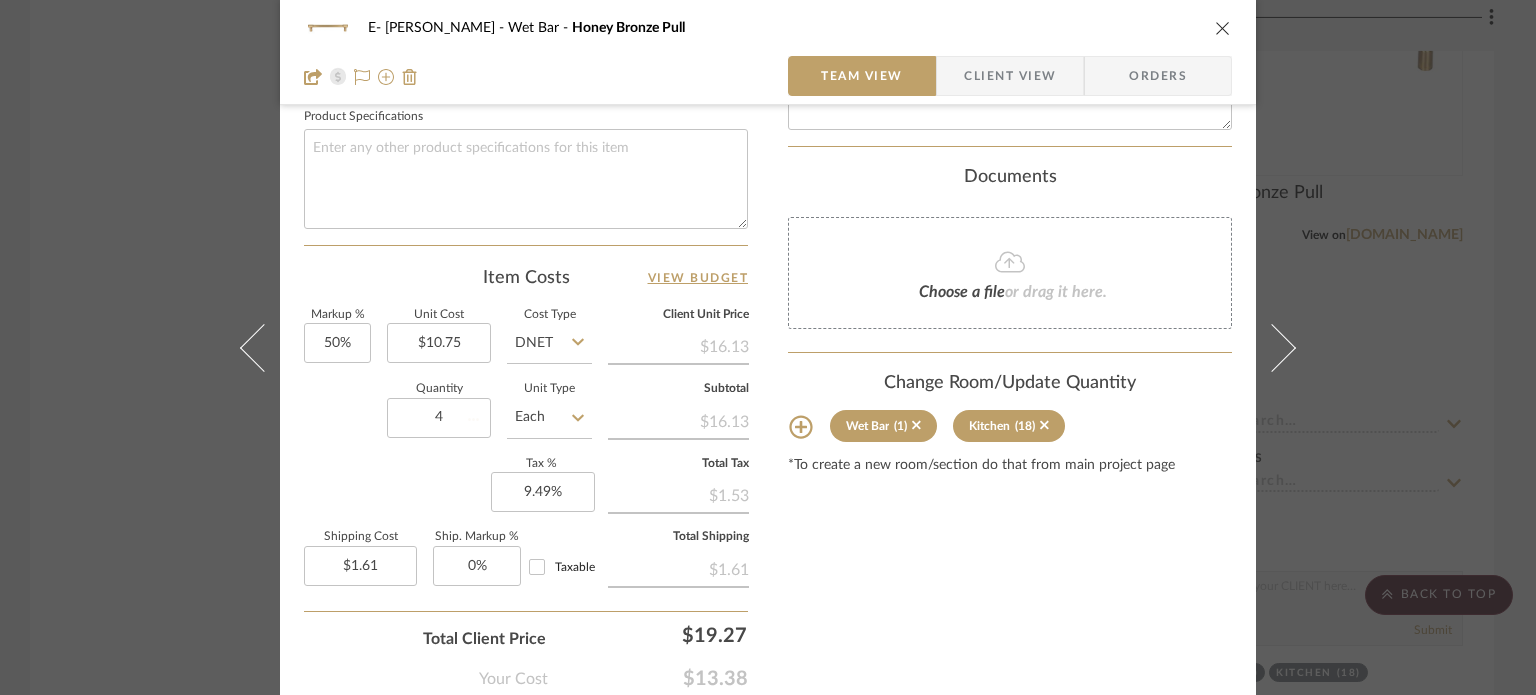 type 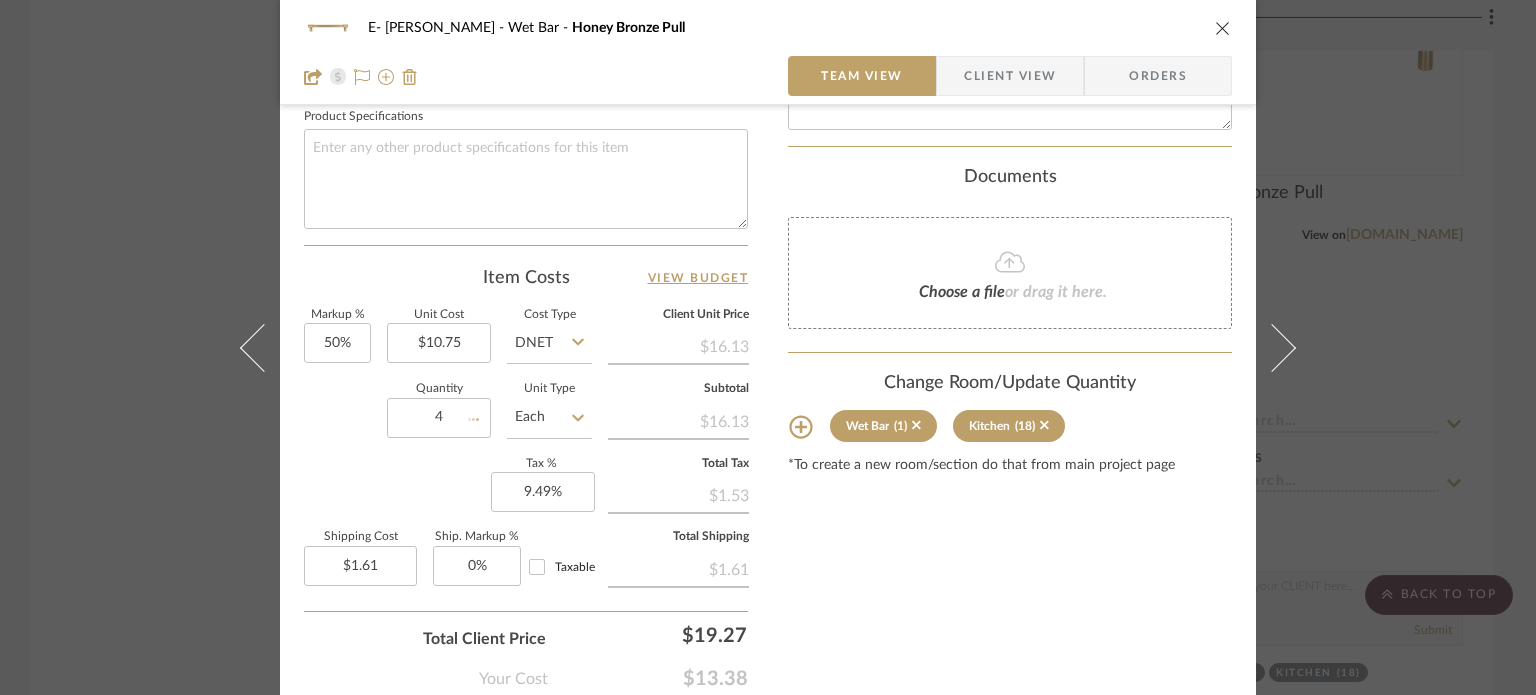type 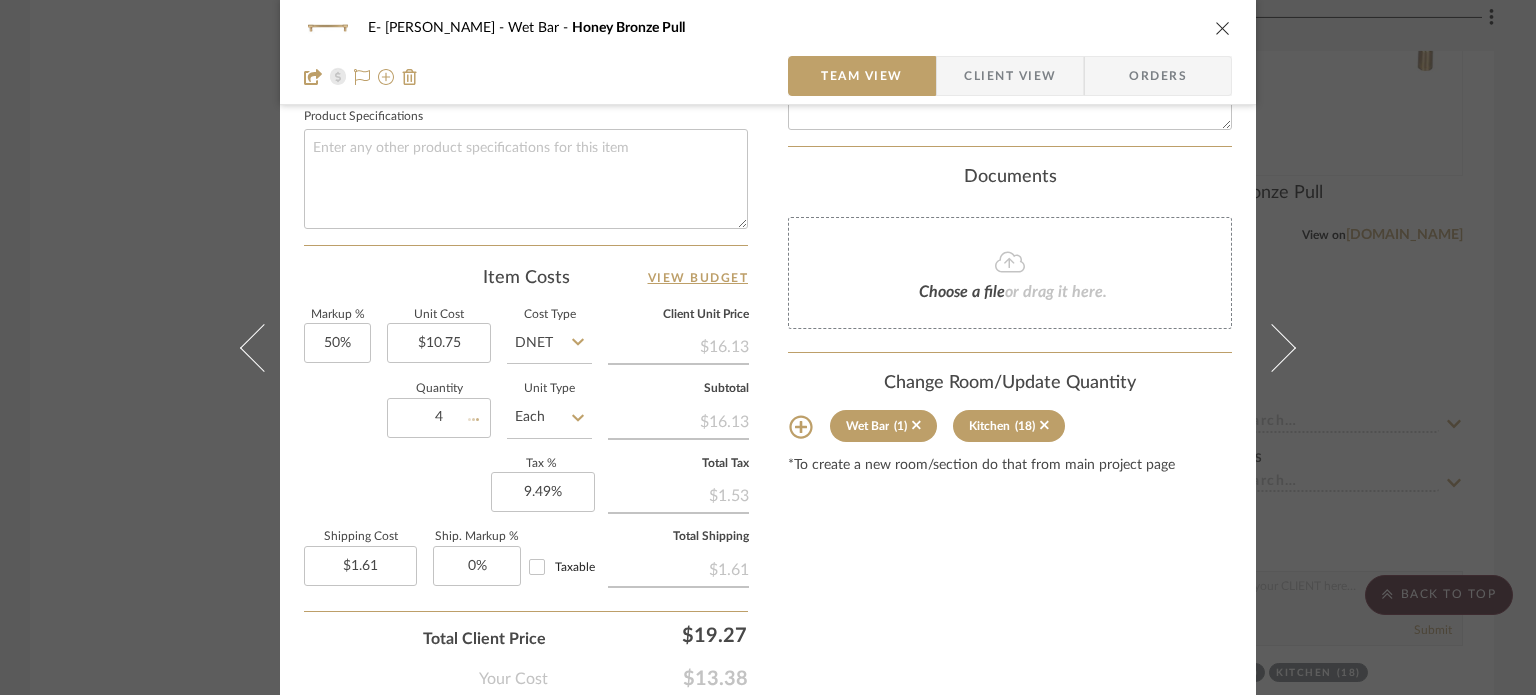 type on "$6.45" 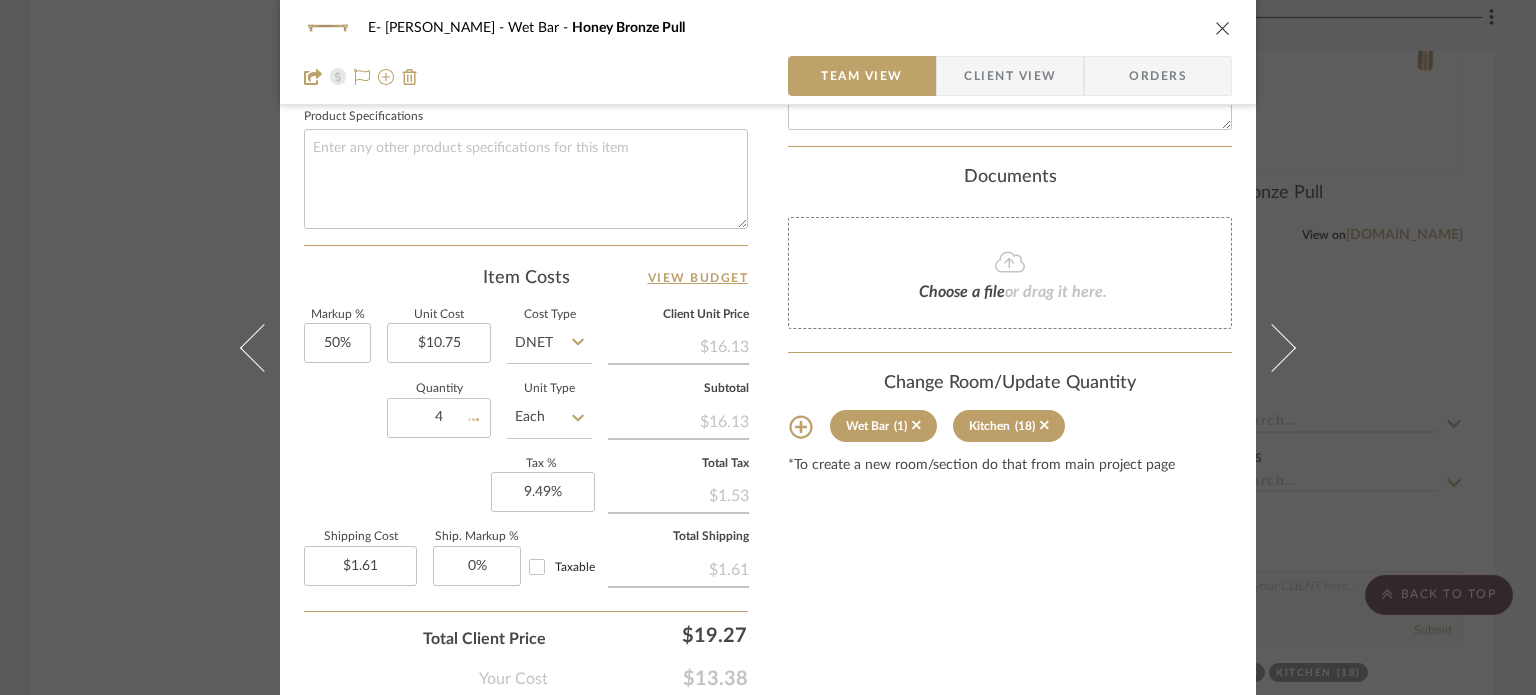 type 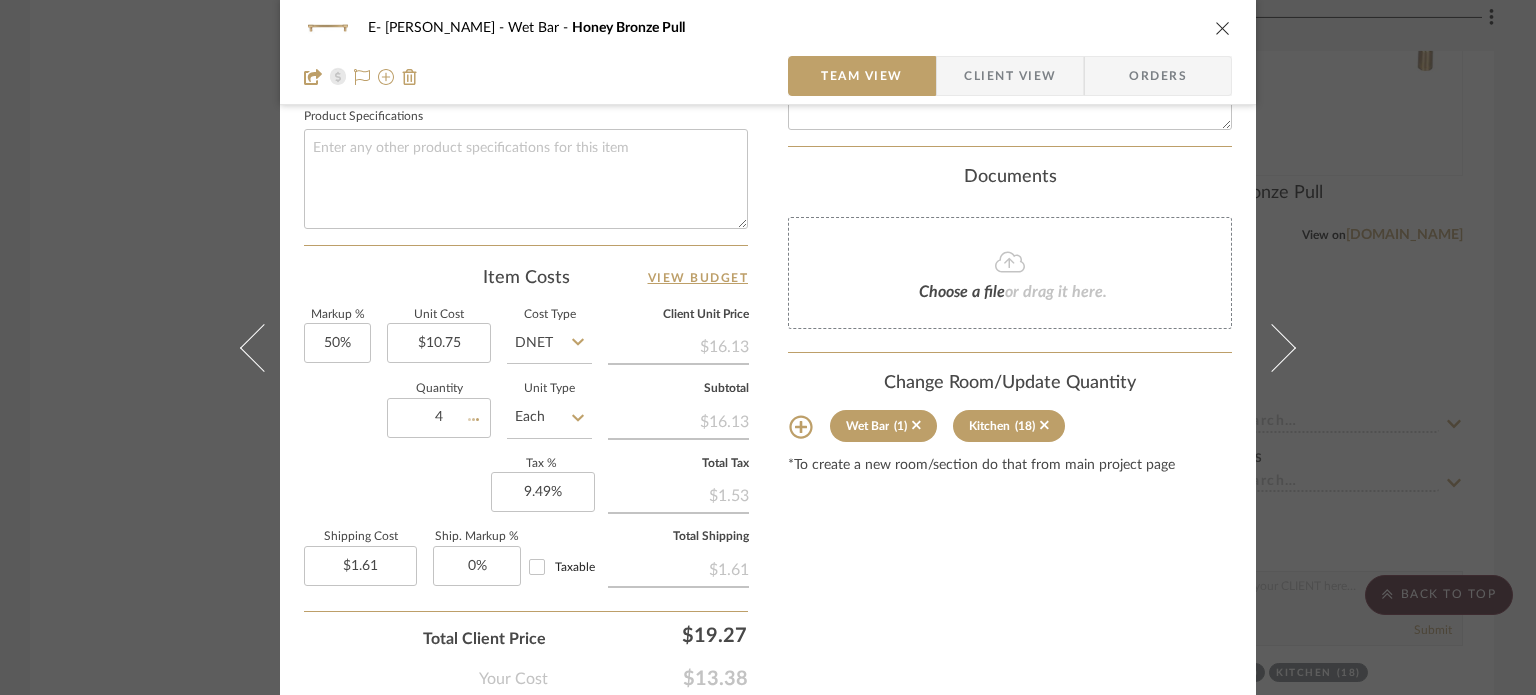 type 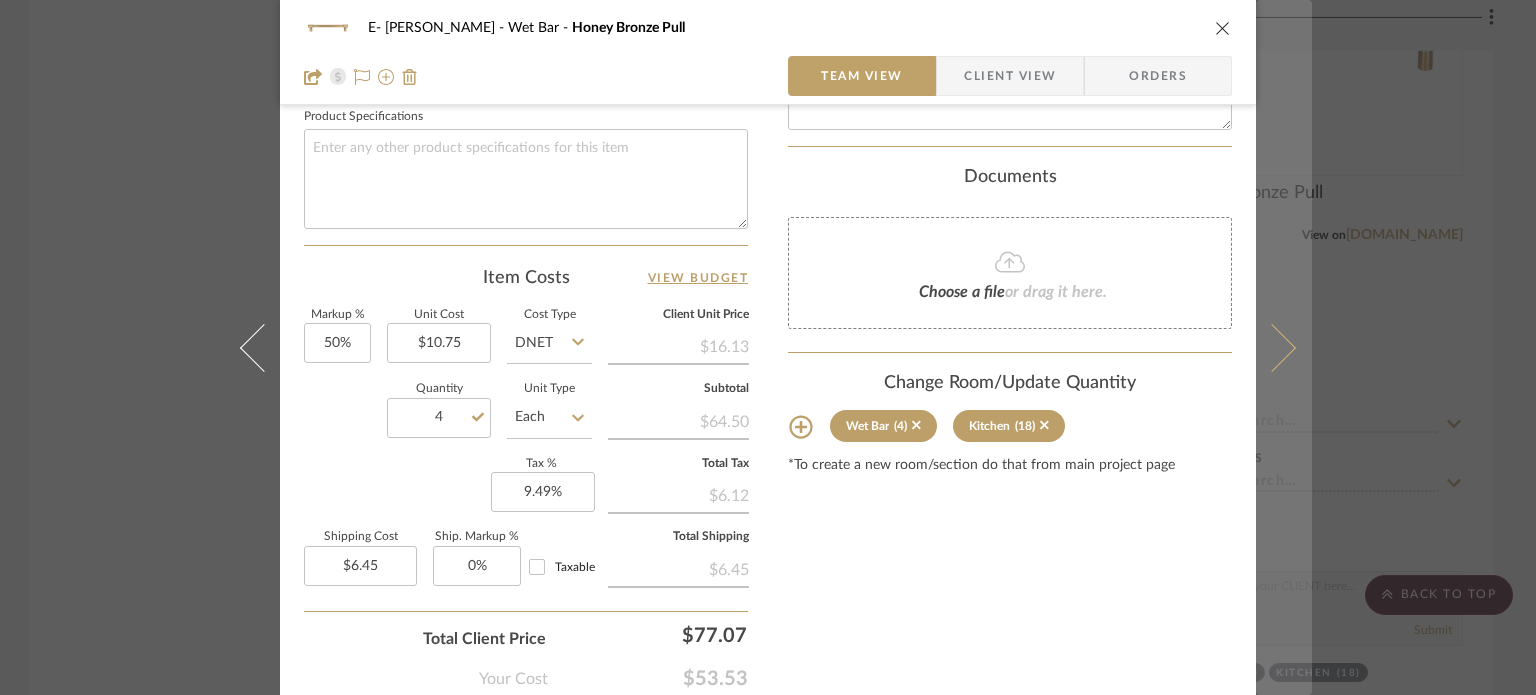 click at bounding box center [1284, 347] 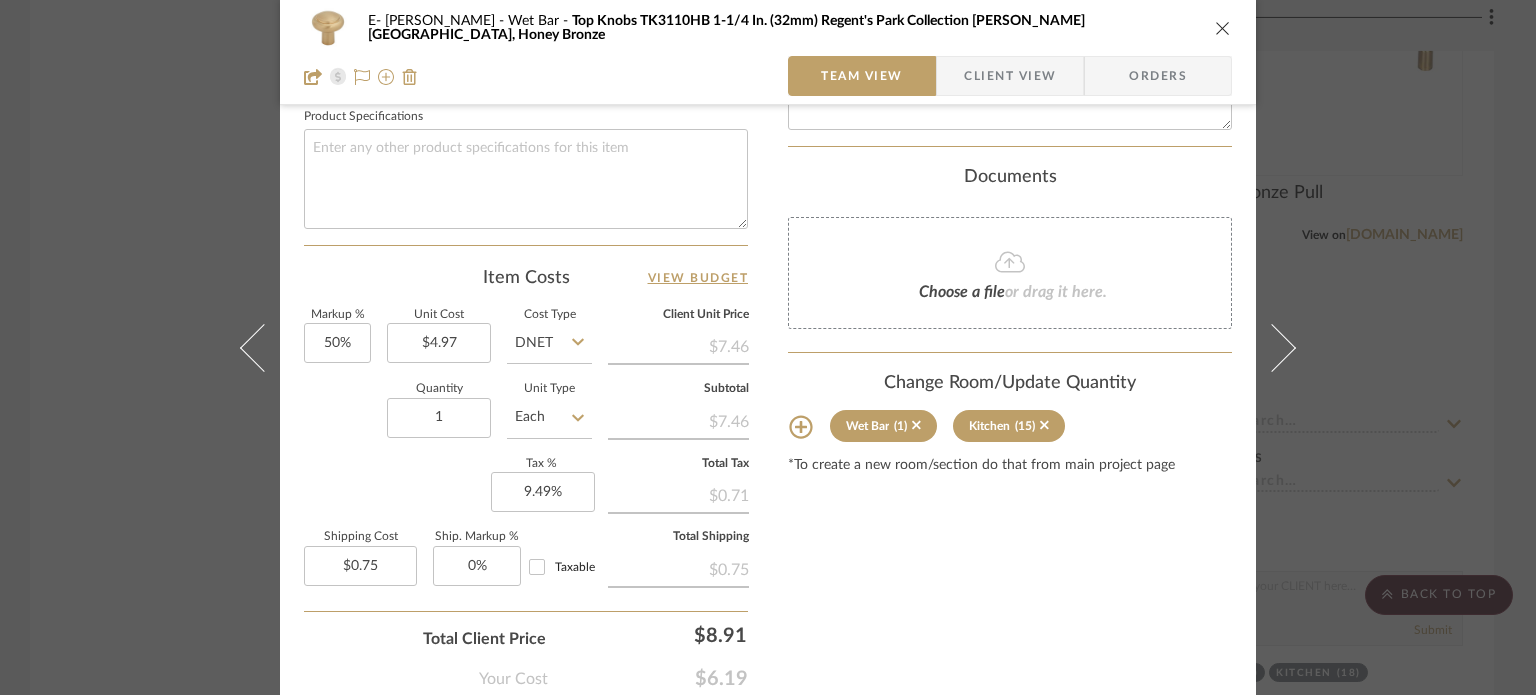 scroll, scrollTop: 1065, scrollLeft: 0, axis: vertical 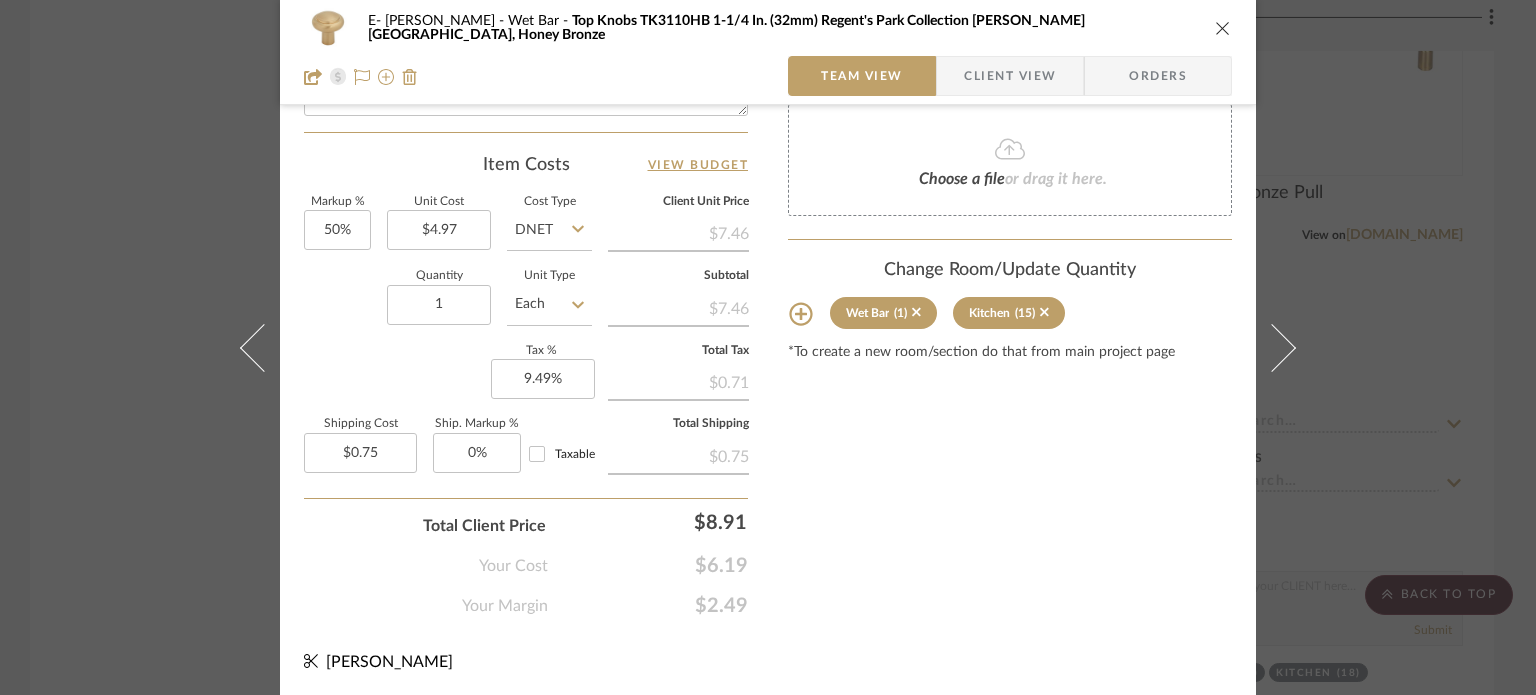 click on "E- [PERSON_NAME] Wet Bar Top Knobs TK3110HB 1-1/4 In. (32mm) Regent's Park Collection [PERSON_NAME] Knob, Honey Bronze Team View Client View Orders  Team-Facing Details   Item Name  Top Knobs TK3110HB 1-1/4 In. (32mm) Regent's Park Collection [PERSON_NAME] Knob, Honey Bronze  Brand  Top Knobs  Internal Description   Dimensions   Product Specifications   Item Costs   View Budget   Markup %  50%  Unit Cost  $4.97  Cost Type  DNET  Client Unit Price   $7.46   Quantity  1  Unit Type  Each  Subtotal   $7.46   Tax %  9.49%  Total Tax   $0.71   Shipping Cost  $0.75  Ship. Markup %  0% Taxable  Total Shipping   $0.75  Total Client Price  $8.91  Your Cost  $6.19  Your Margin  $2.49  Content here copies to Client View - confirm visibility there.  Show in Client Dashboard   Include in Budget   View Budget  Team Status  Lead Time  In Stock Weeks  Est. Min   Est. Max   Due Date   Install Date  Tasks / To-Dos /  team Messaging Invite Collaborator Internal Notes  Documents  Choose a file  or drag it here. Change Room/Update Quantity (1)" at bounding box center [768, 347] 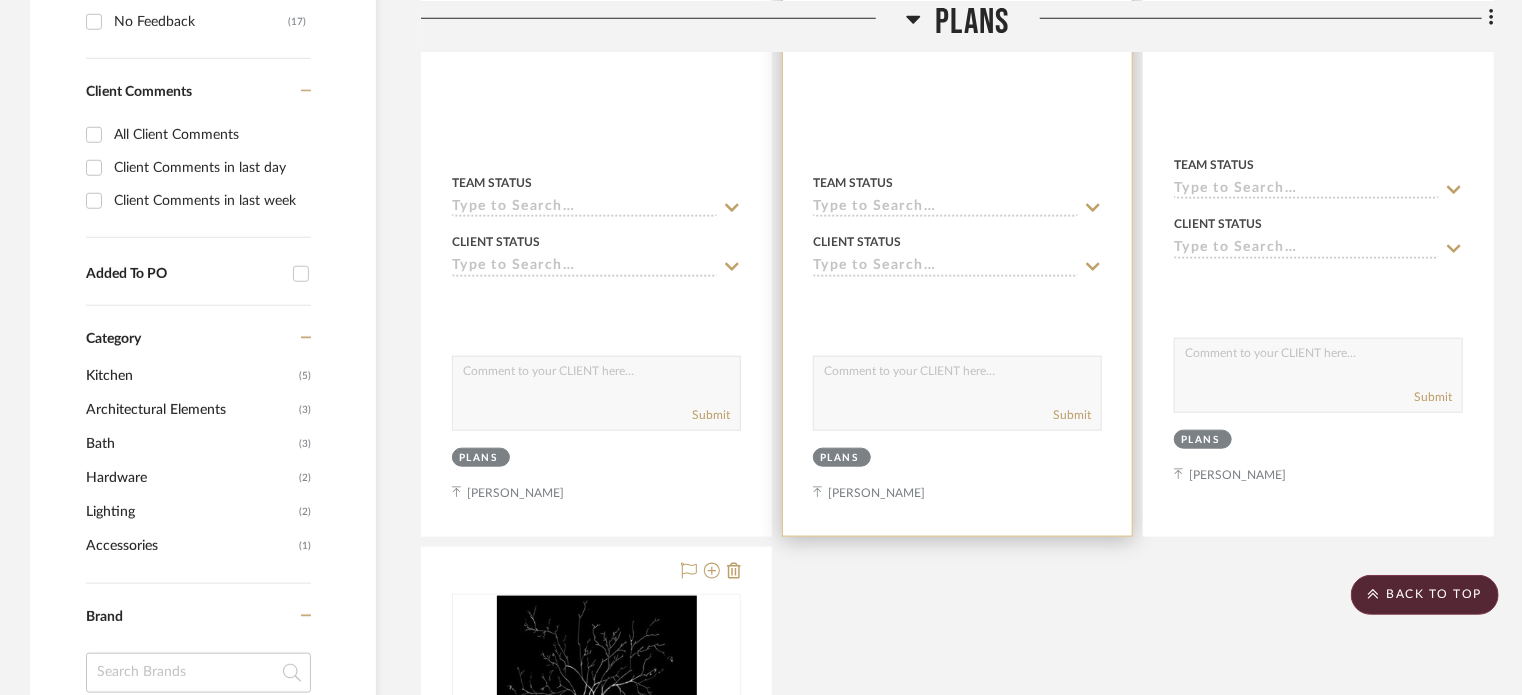scroll, scrollTop: 0, scrollLeft: 0, axis: both 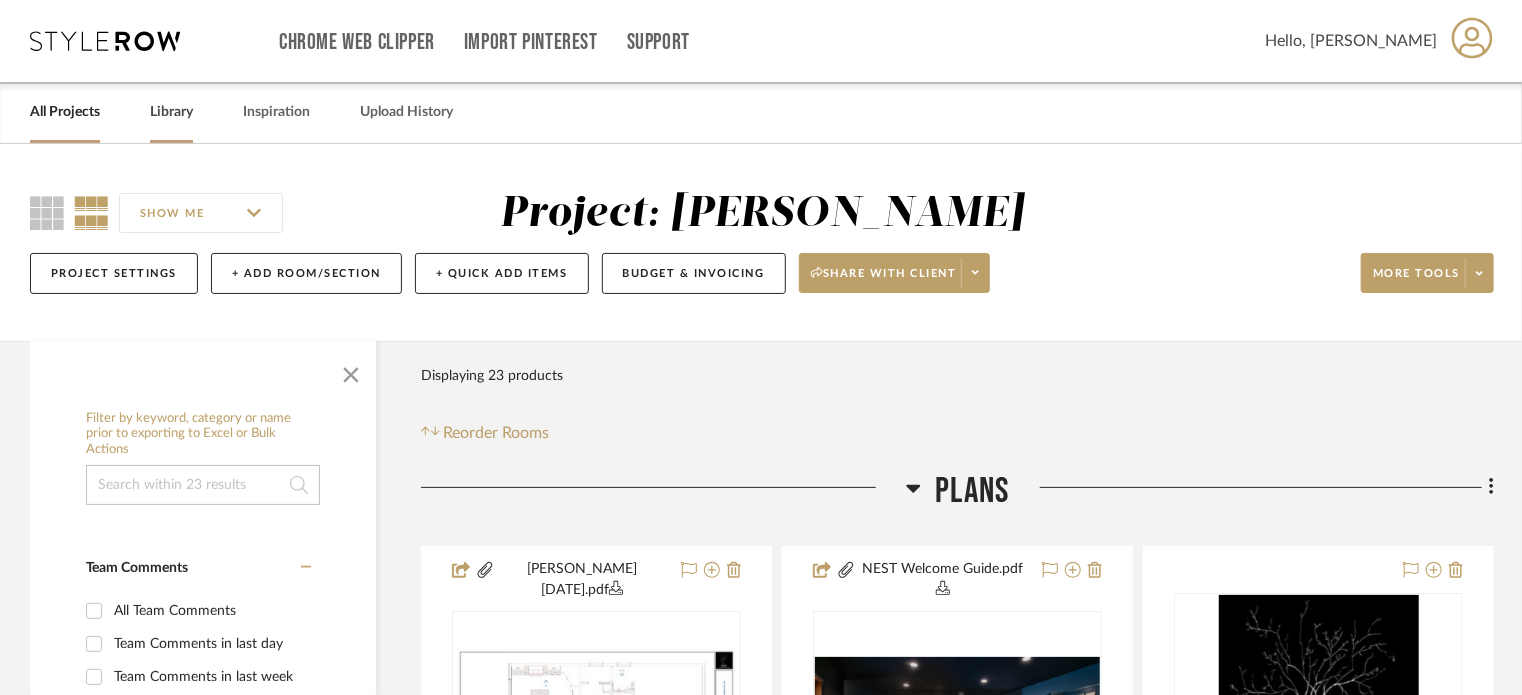 click on "Library" at bounding box center (171, 112) 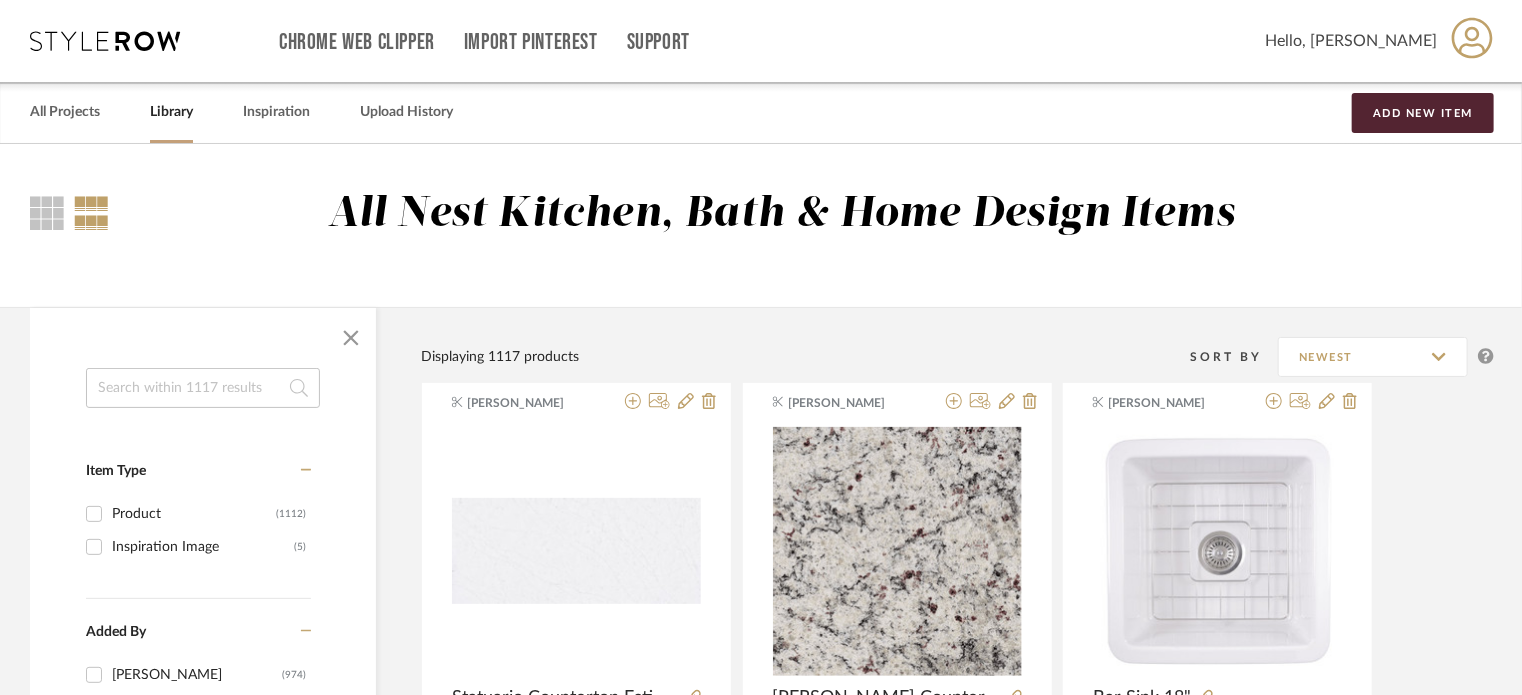 click 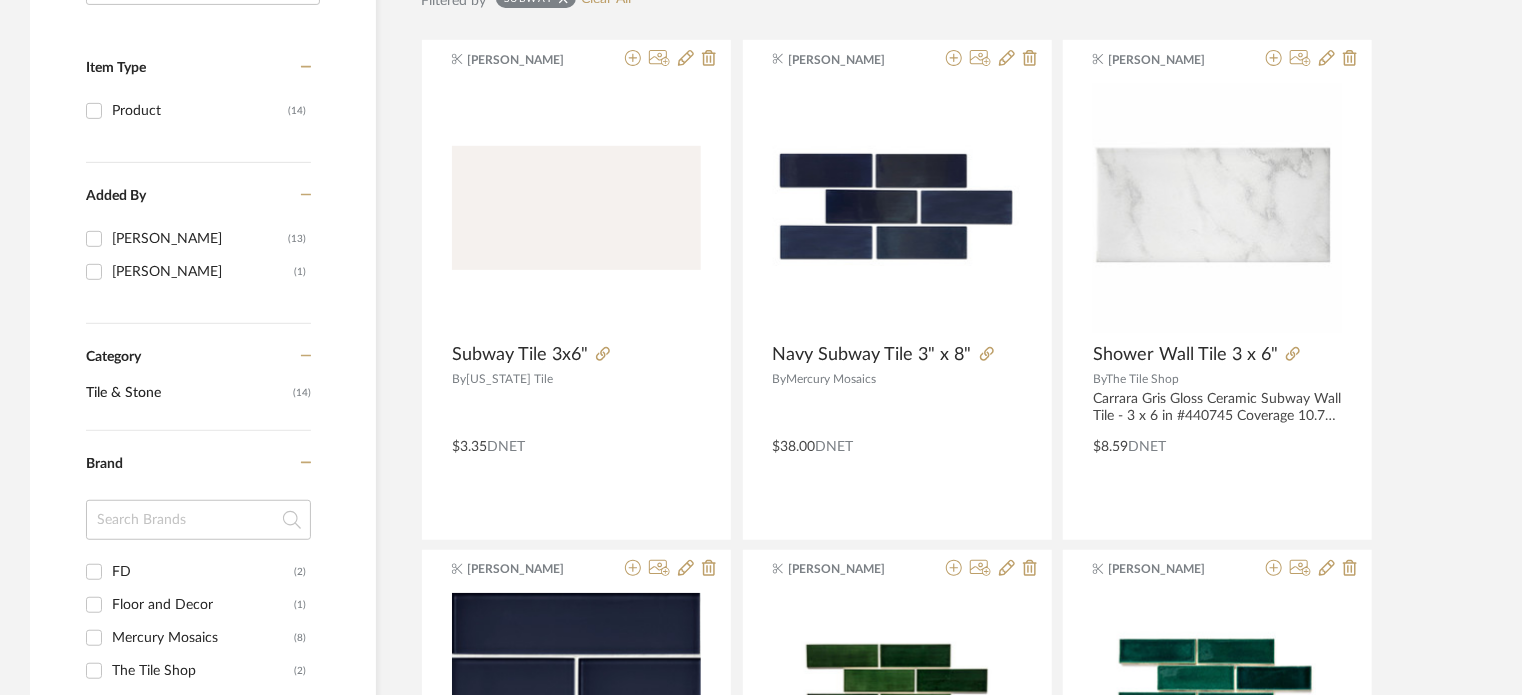scroll, scrollTop: 380, scrollLeft: 0, axis: vertical 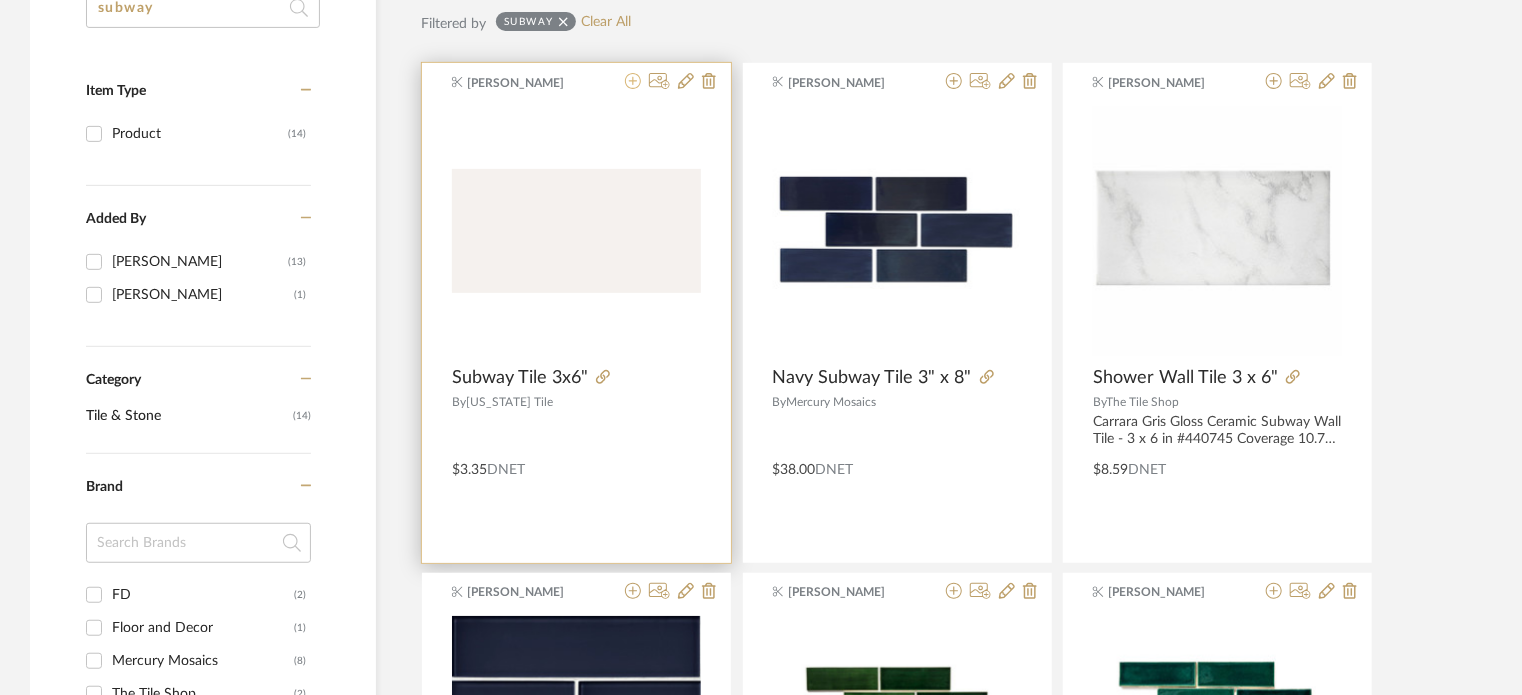 type on "subway" 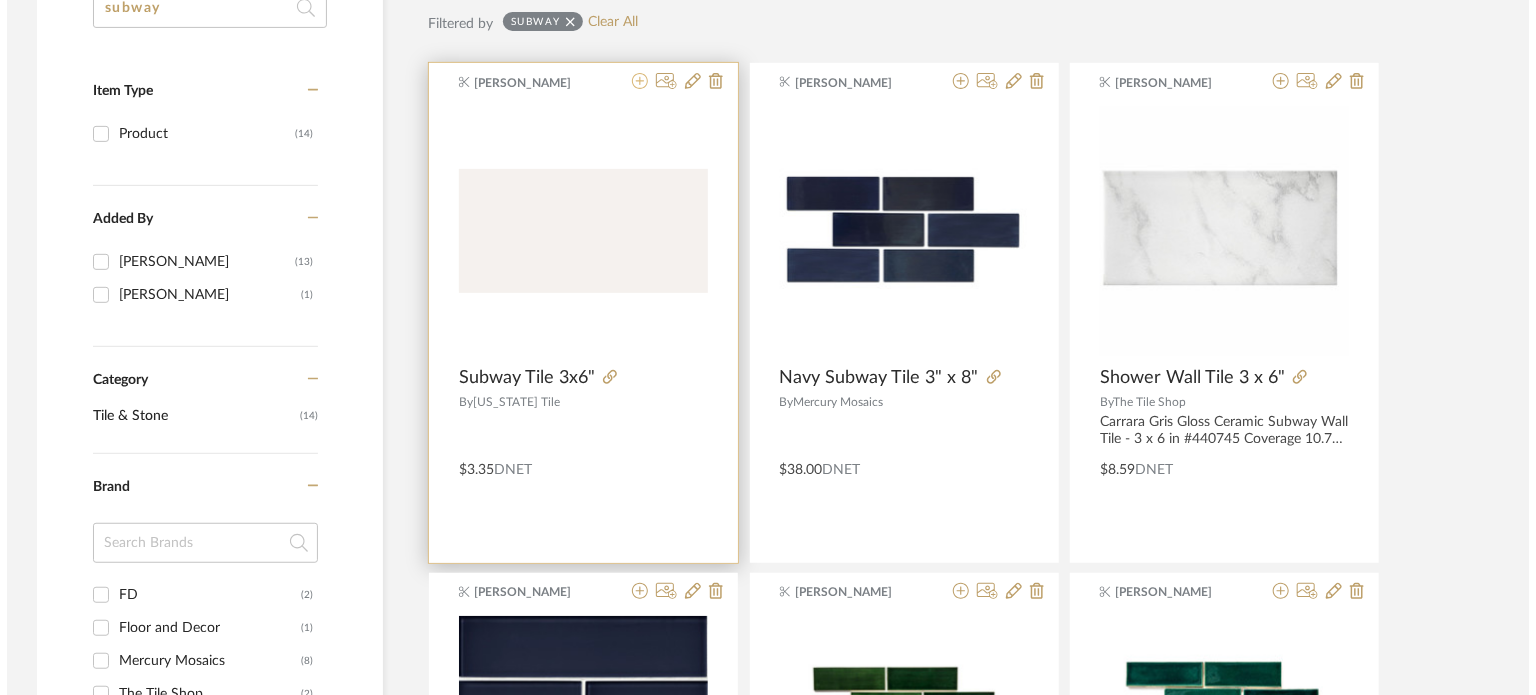 scroll, scrollTop: 0, scrollLeft: 0, axis: both 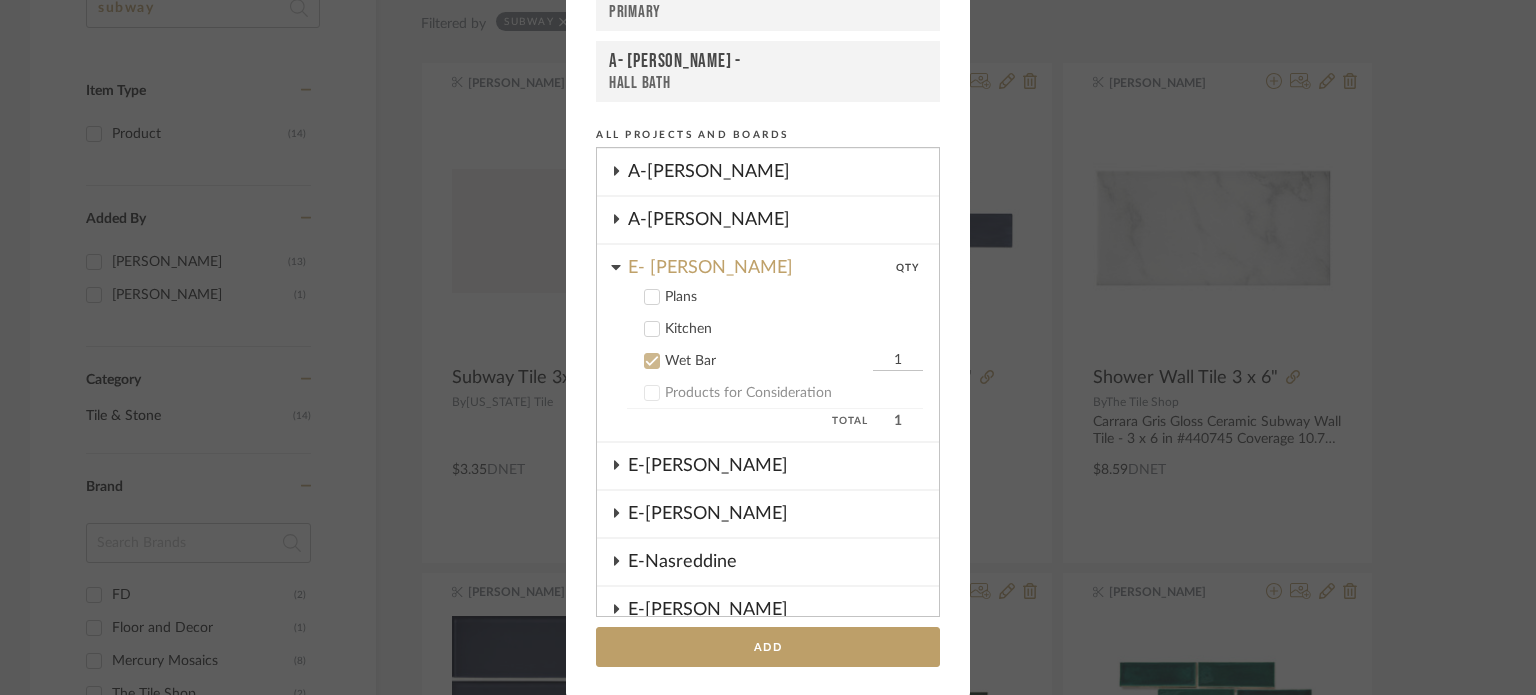 click 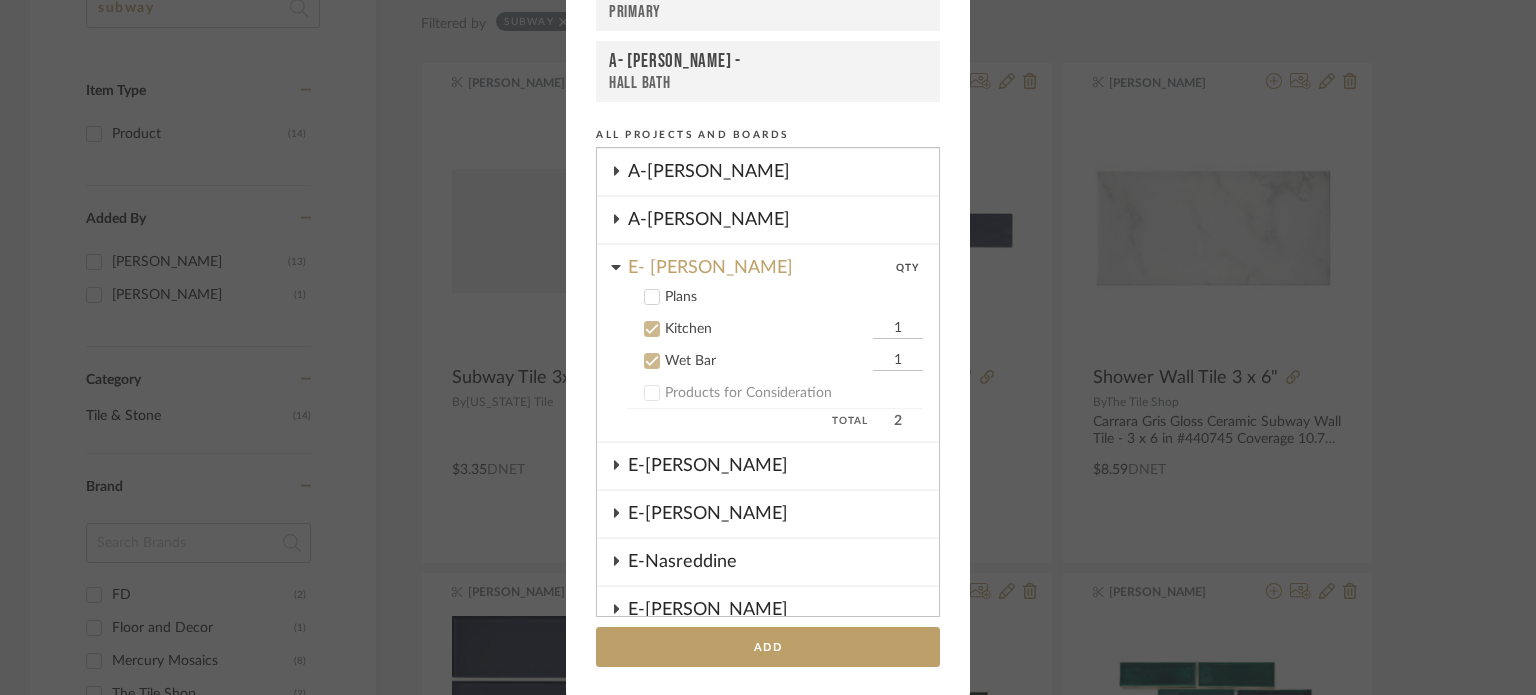 click 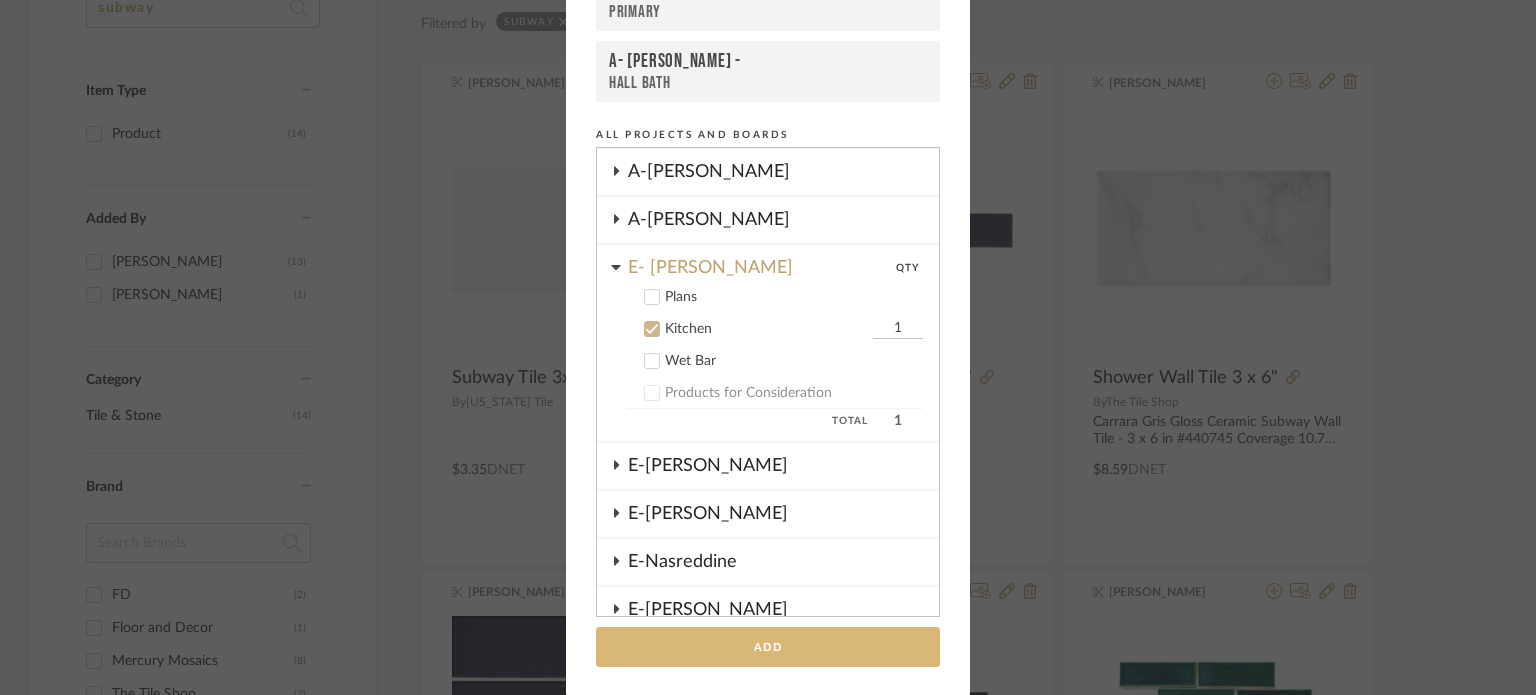 click on "Add" at bounding box center [768, 647] 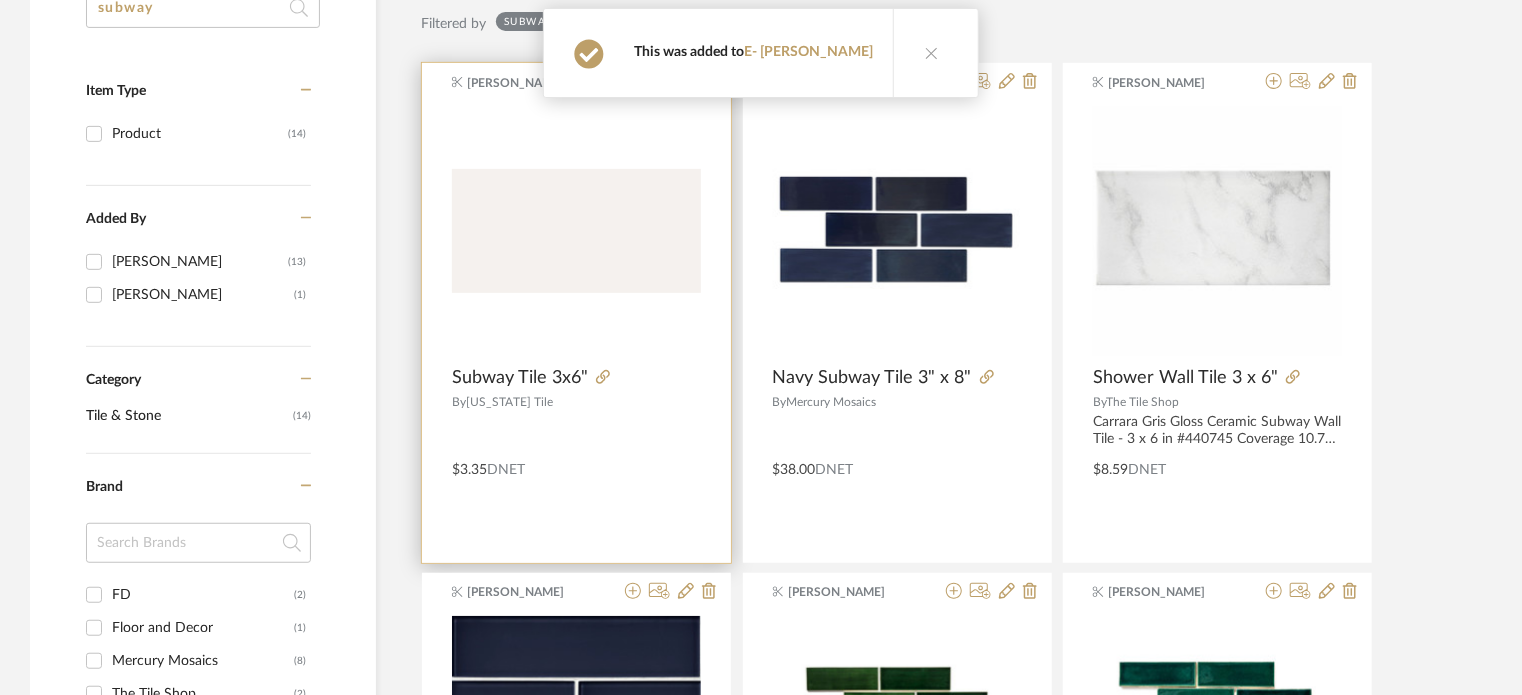 scroll, scrollTop: 0, scrollLeft: 0, axis: both 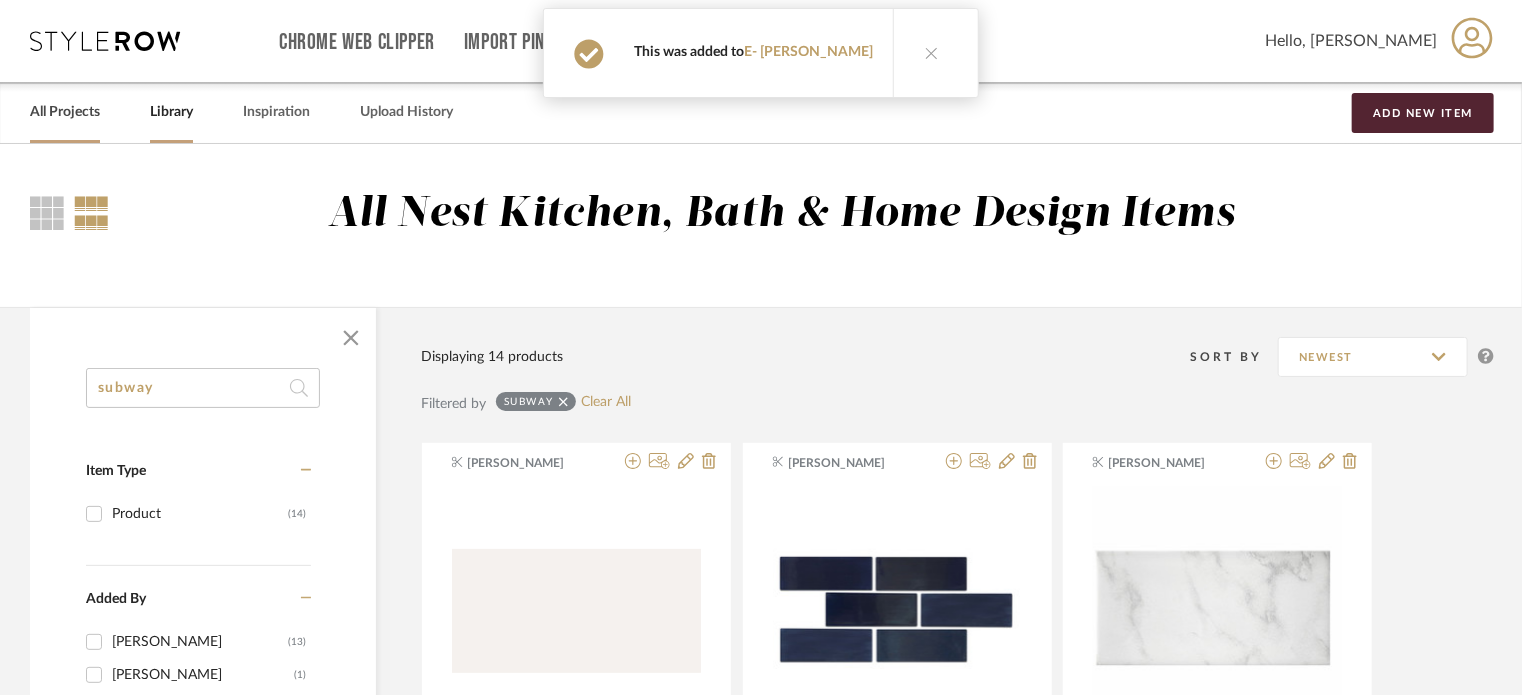 click on "All Projects" at bounding box center [65, 112] 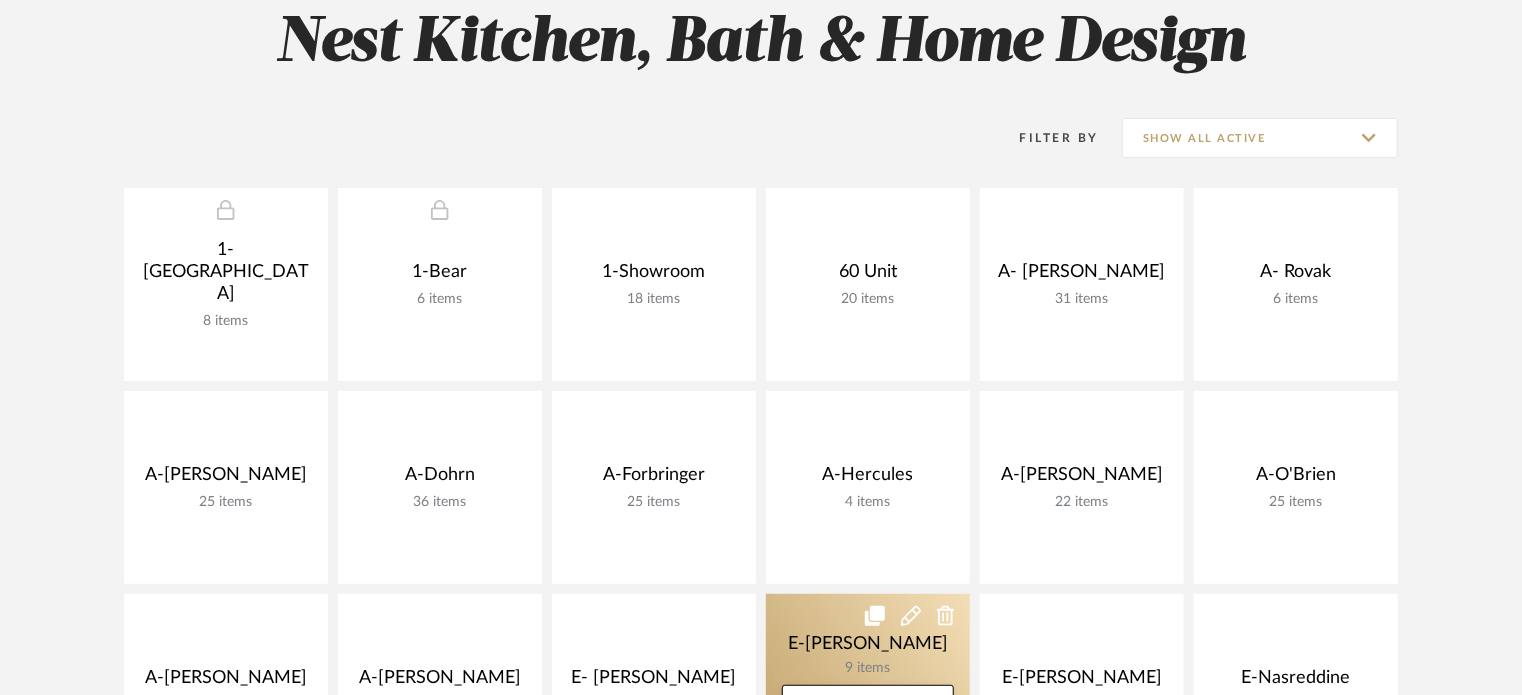 scroll, scrollTop: 191, scrollLeft: 0, axis: vertical 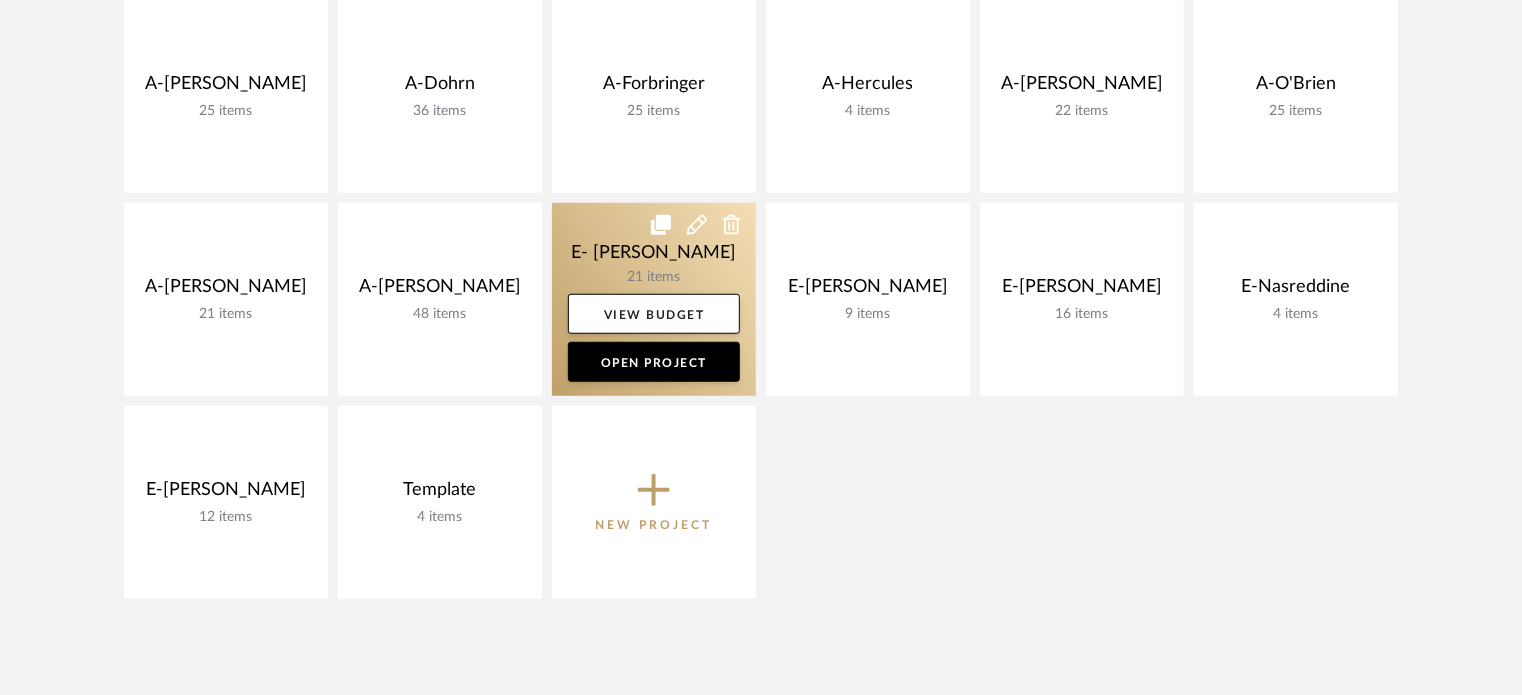 click 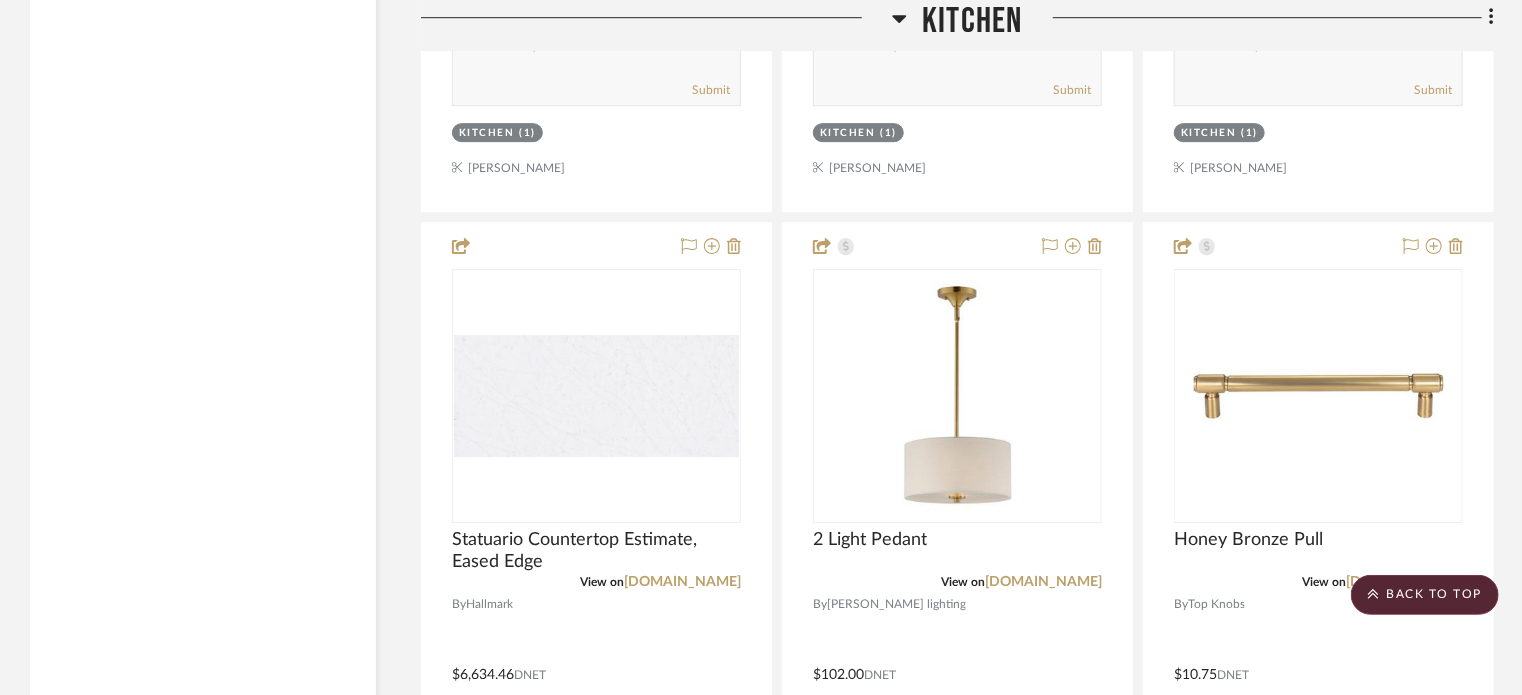 scroll, scrollTop: 3096, scrollLeft: 0, axis: vertical 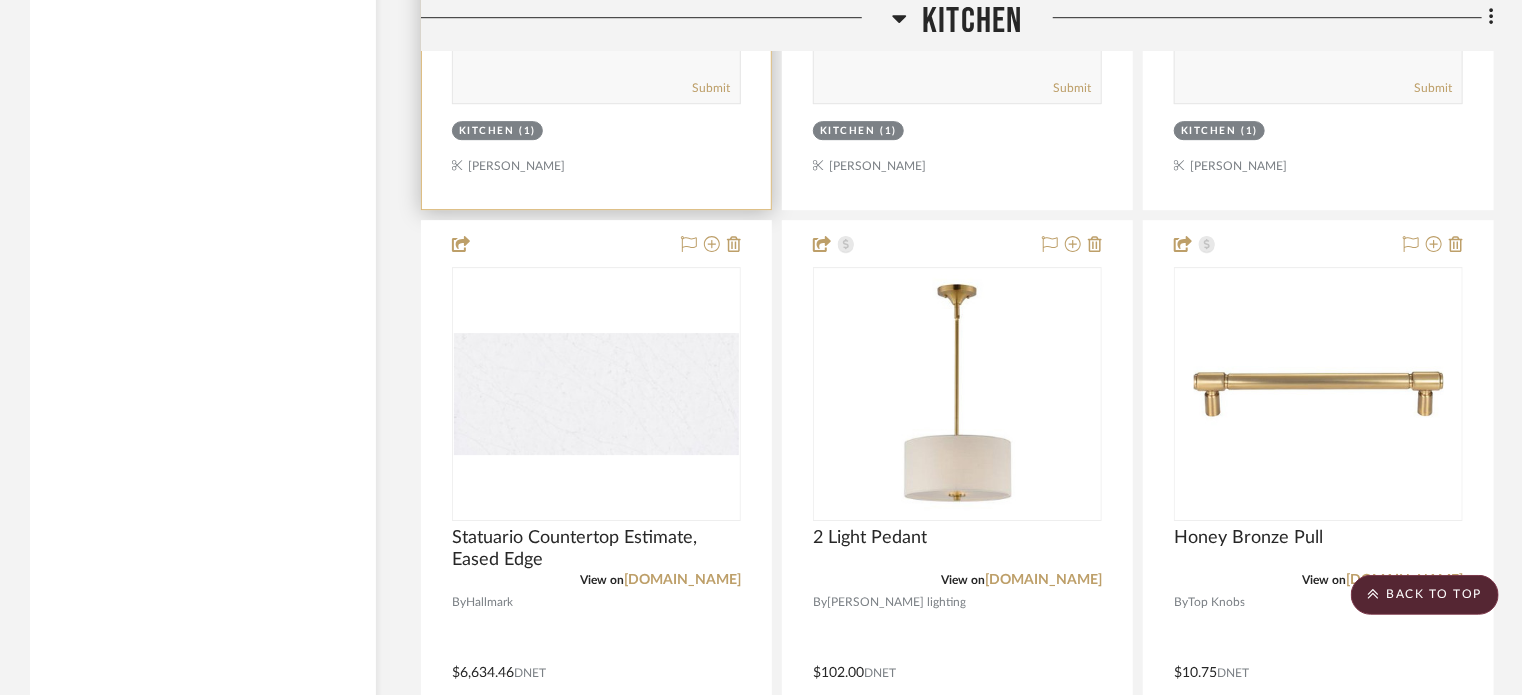 type 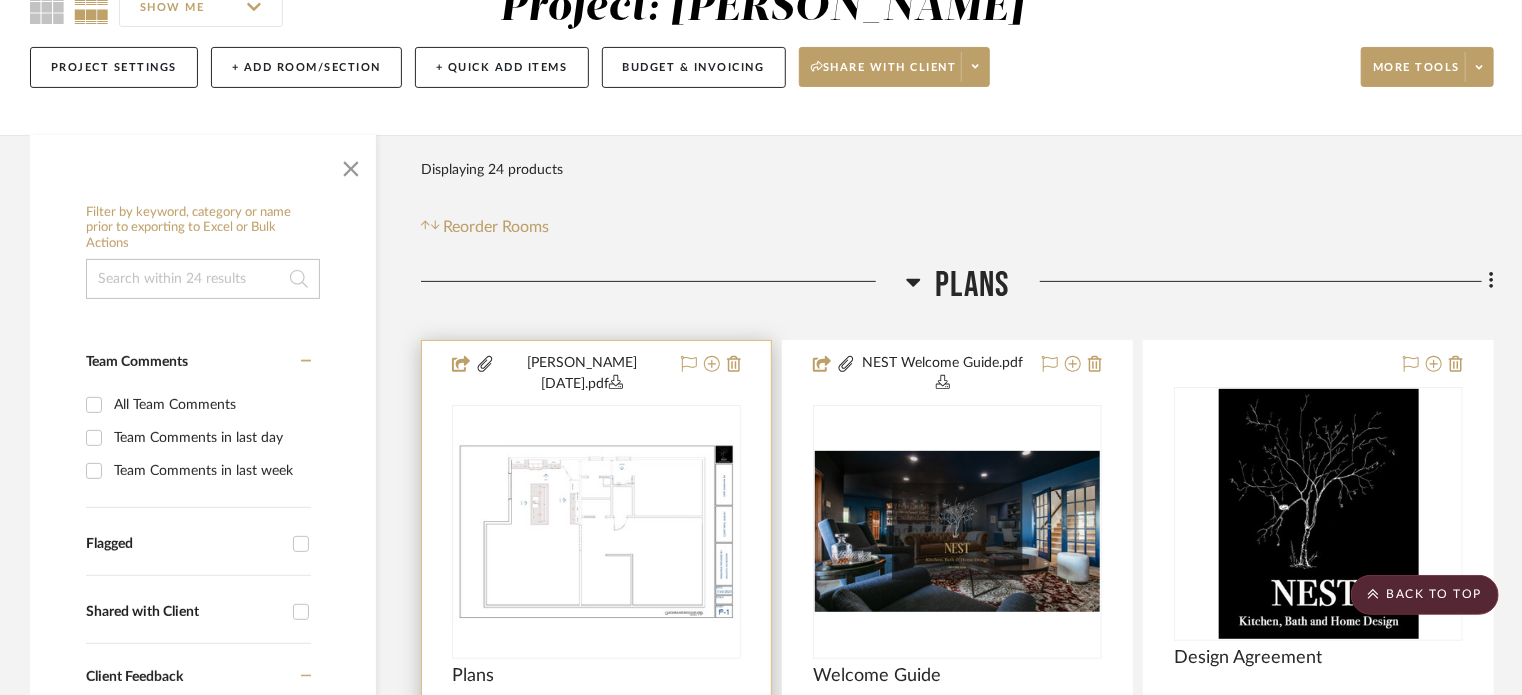 scroll, scrollTop: 0, scrollLeft: 0, axis: both 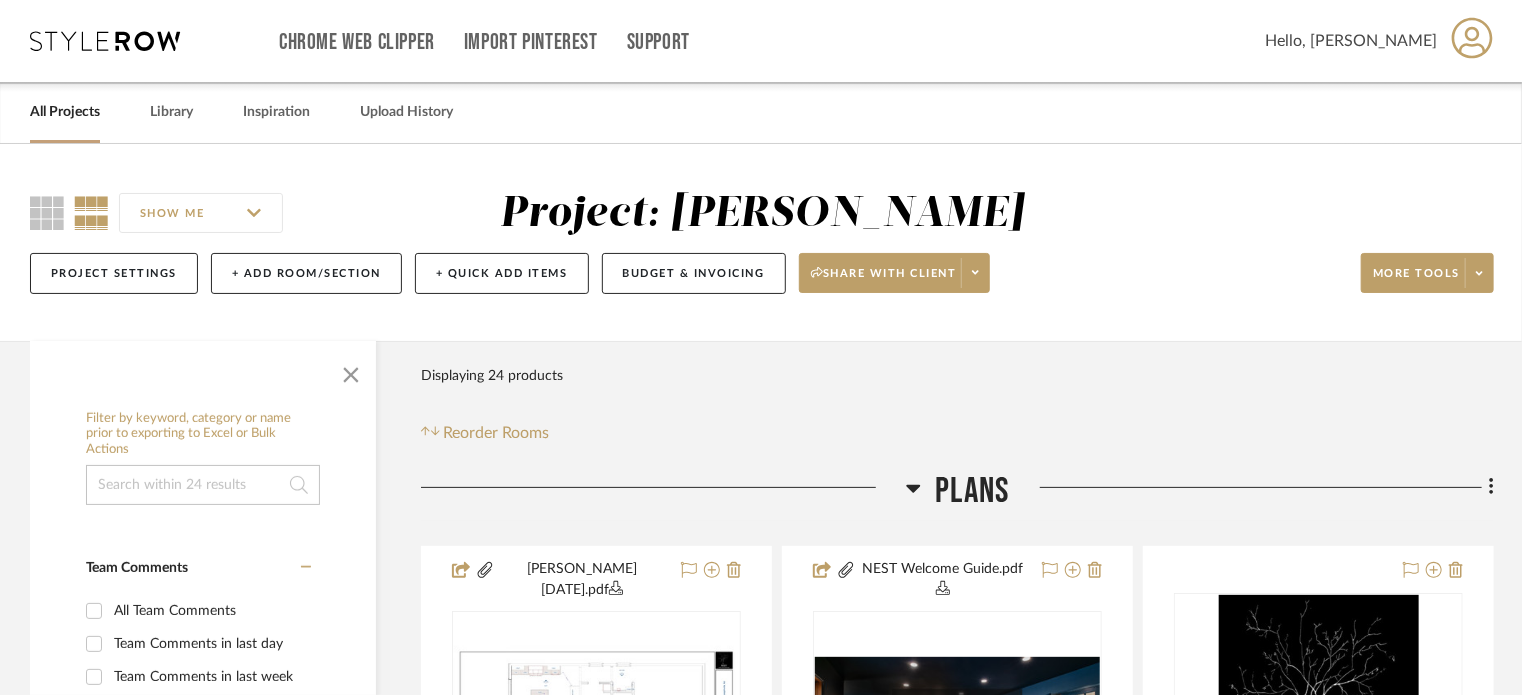click on "All Projects" at bounding box center (65, 112) 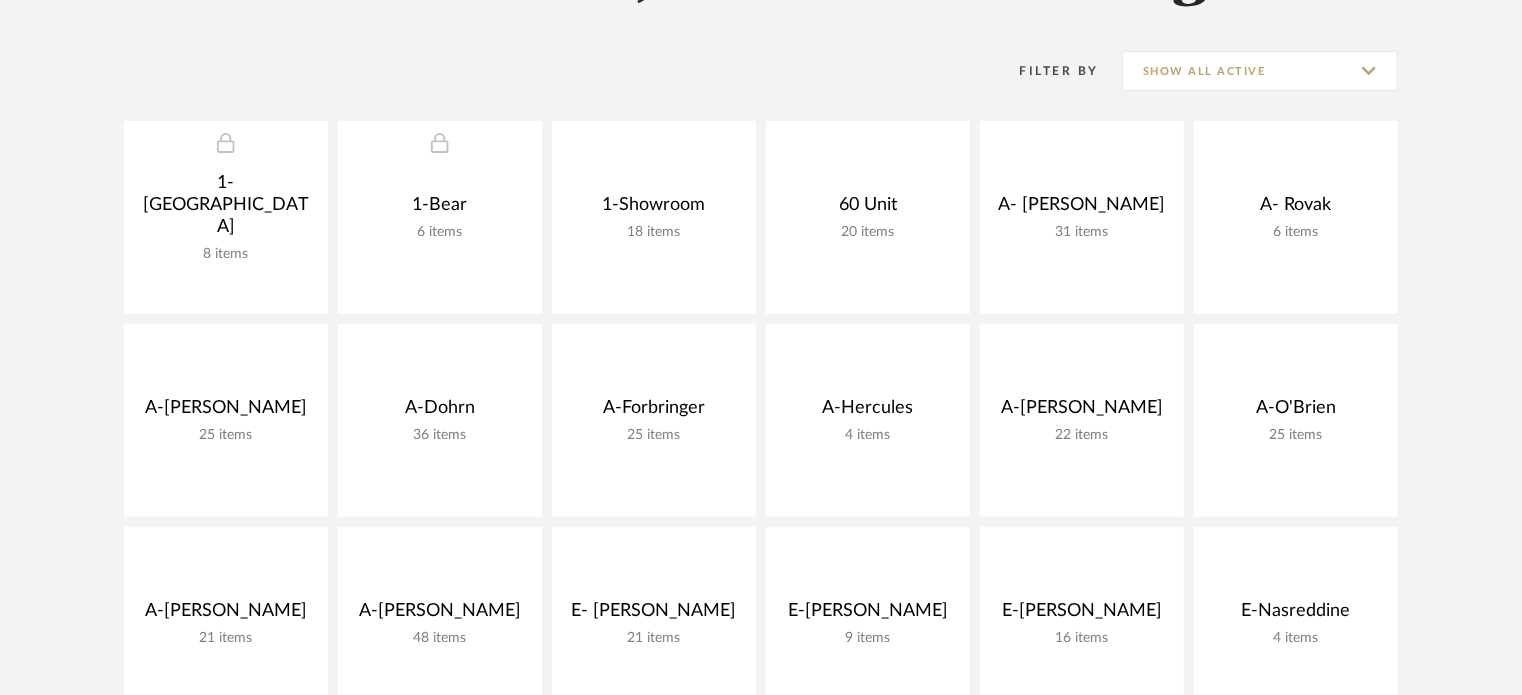 scroll, scrollTop: 256, scrollLeft: 0, axis: vertical 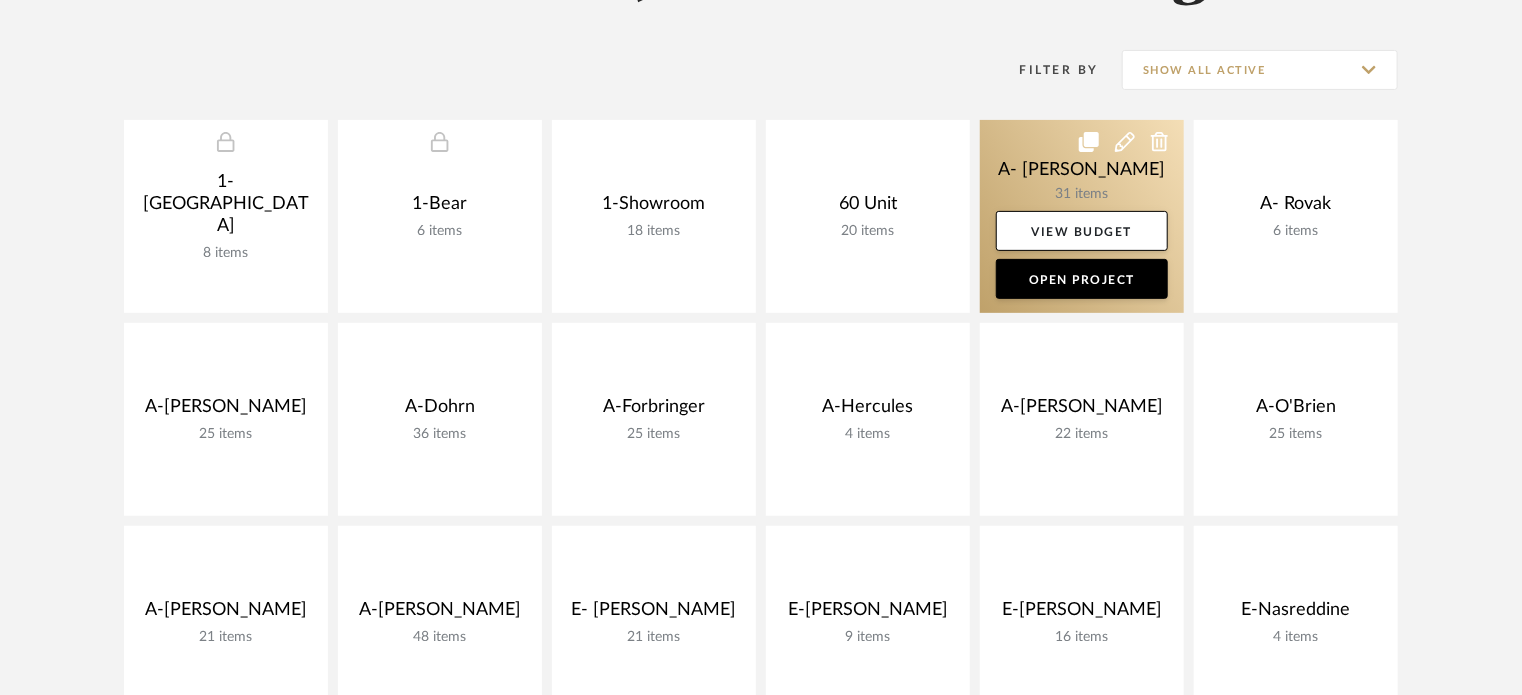 click 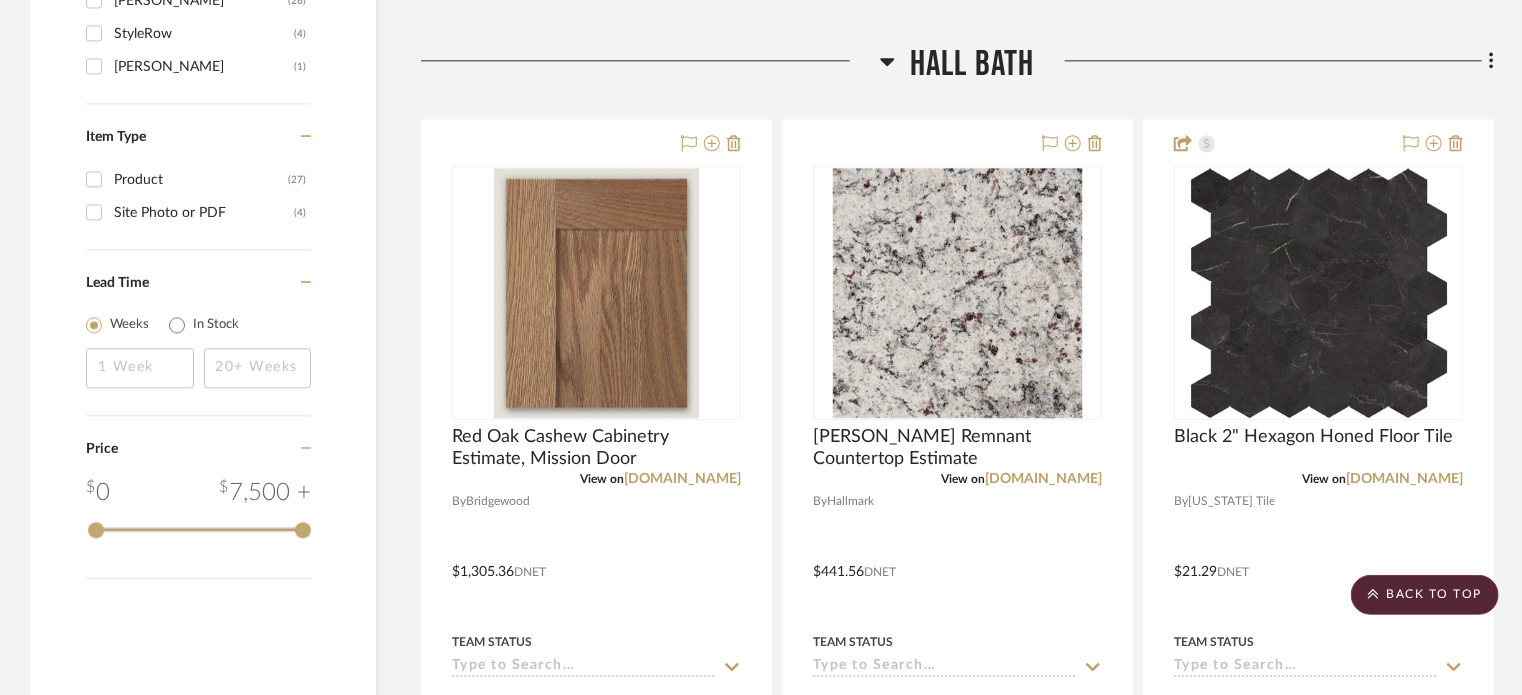 scroll, scrollTop: 2336, scrollLeft: 0, axis: vertical 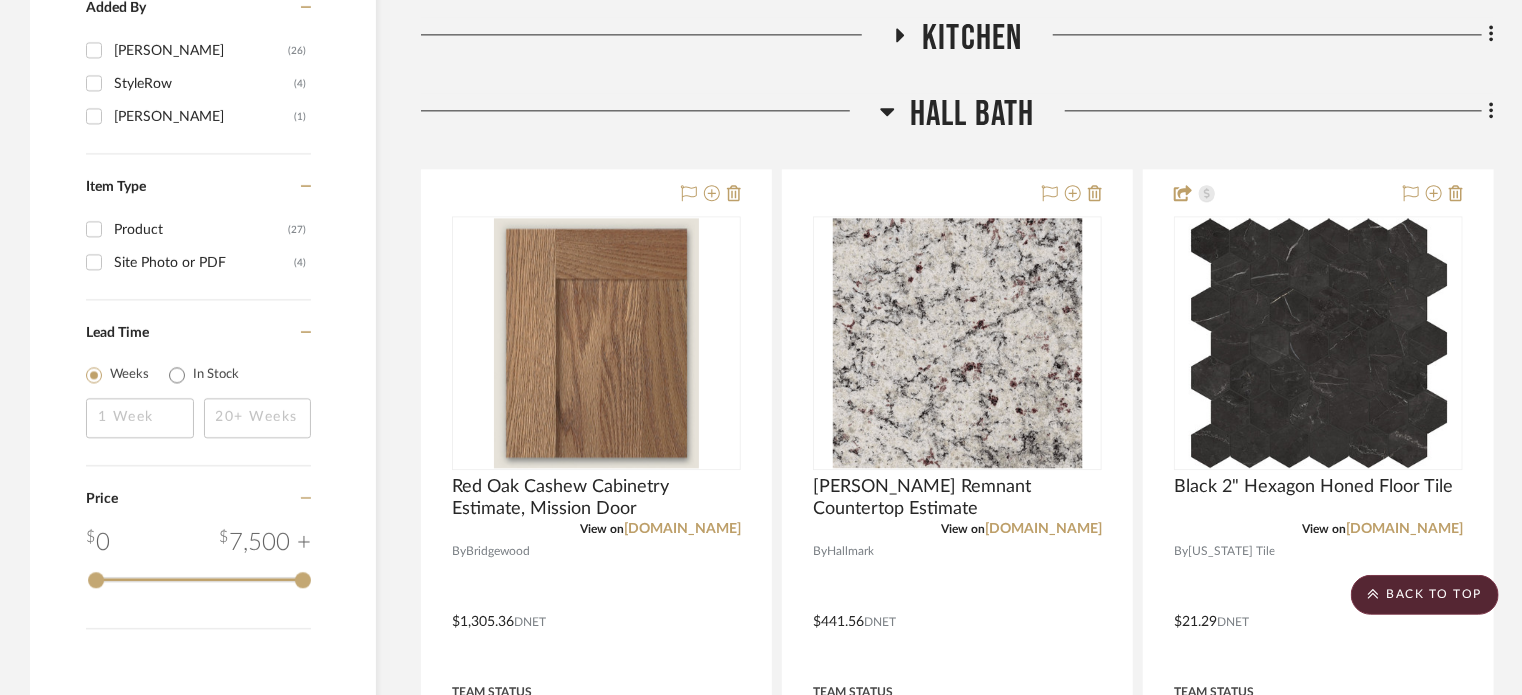 click 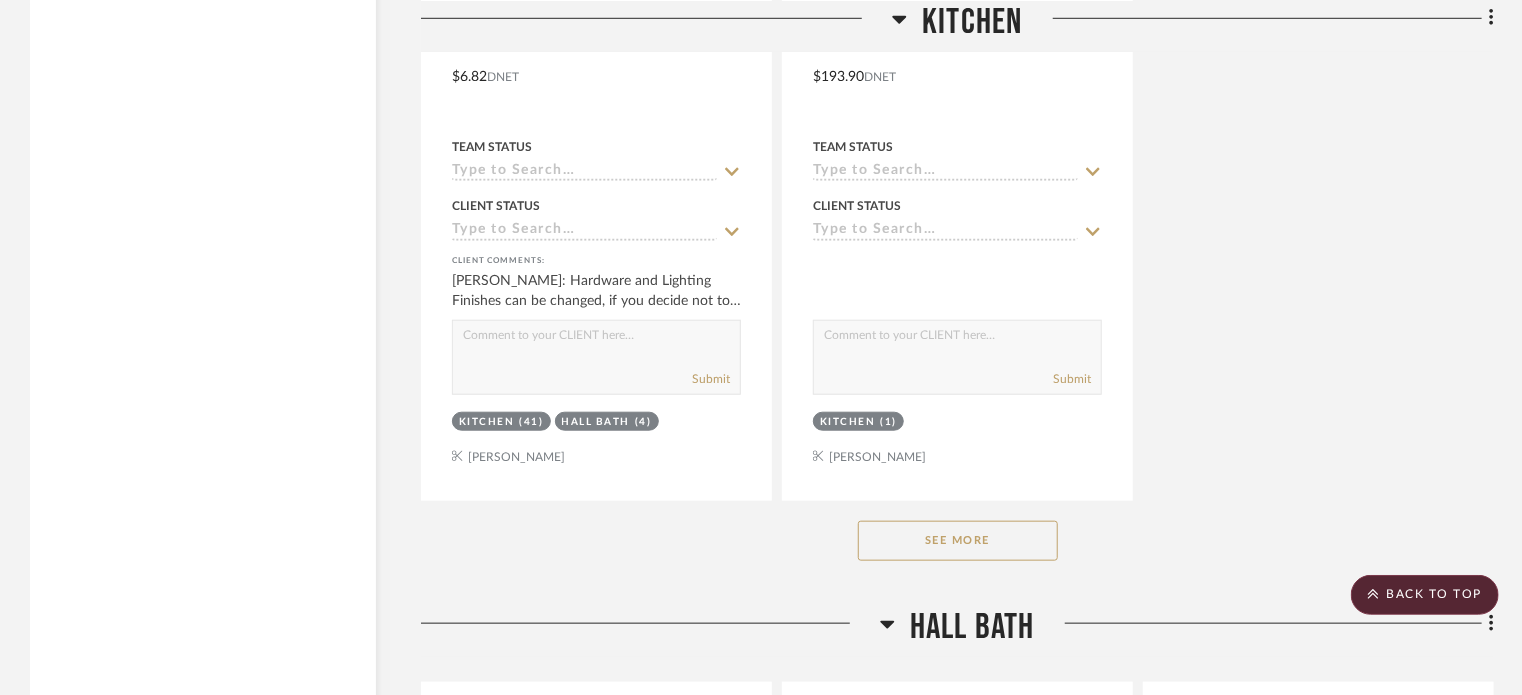 scroll, scrollTop: 4664, scrollLeft: 0, axis: vertical 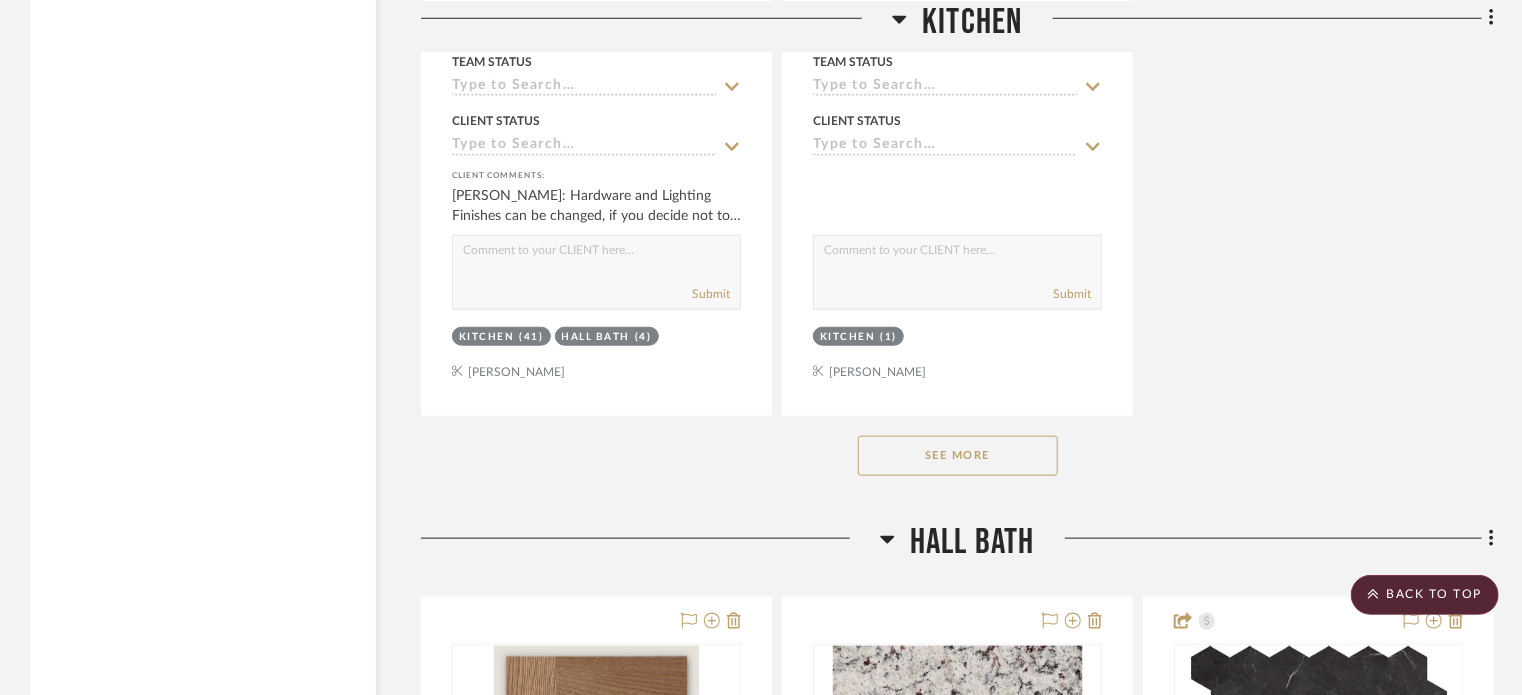 click on "See More" 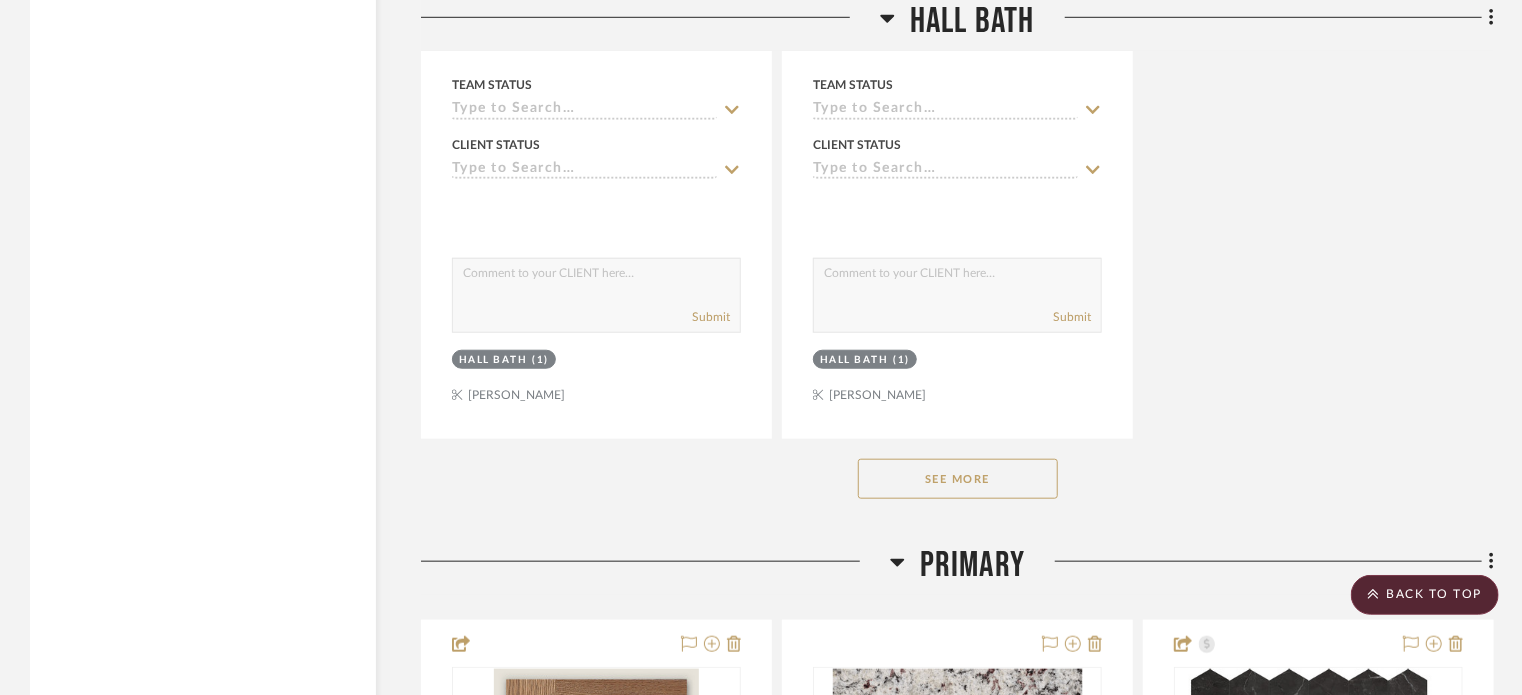 scroll, scrollTop: 8398, scrollLeft: 0, axis: vertical 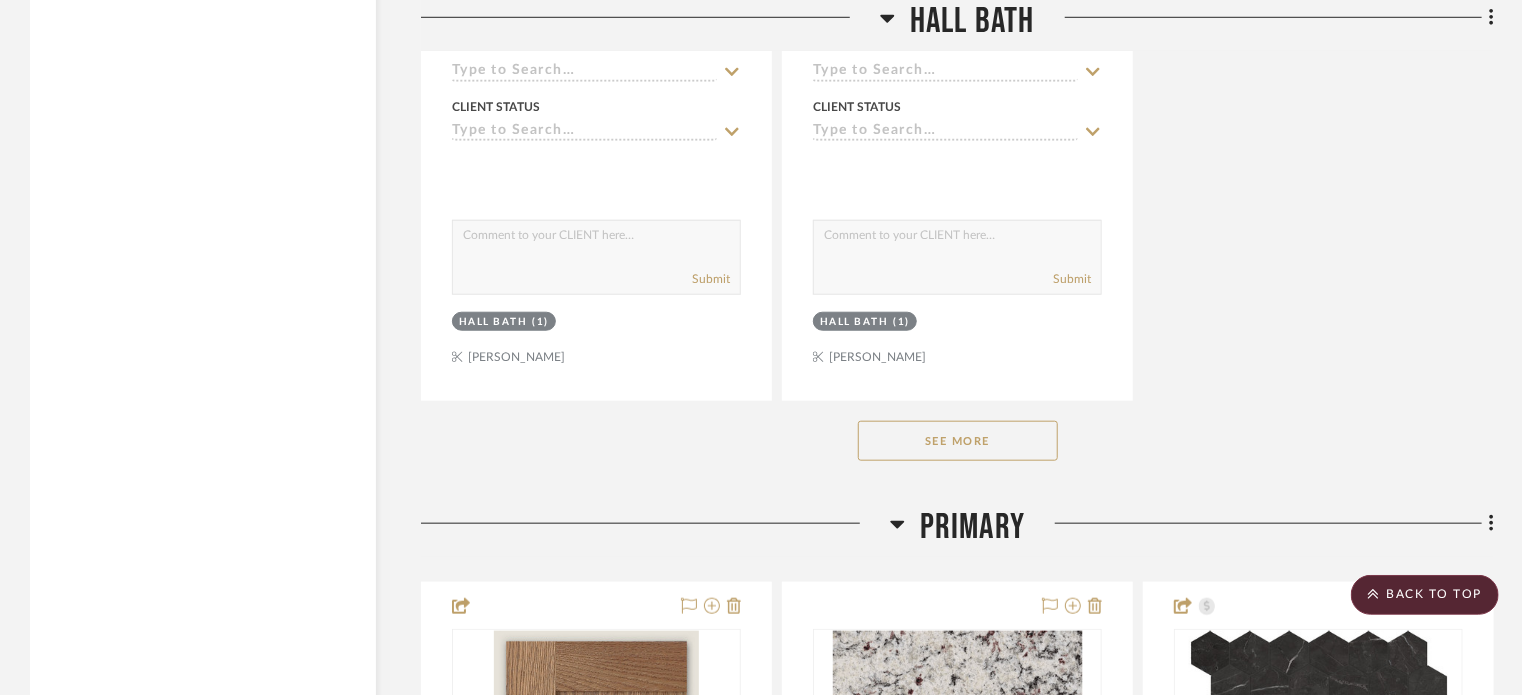 click on "See More" 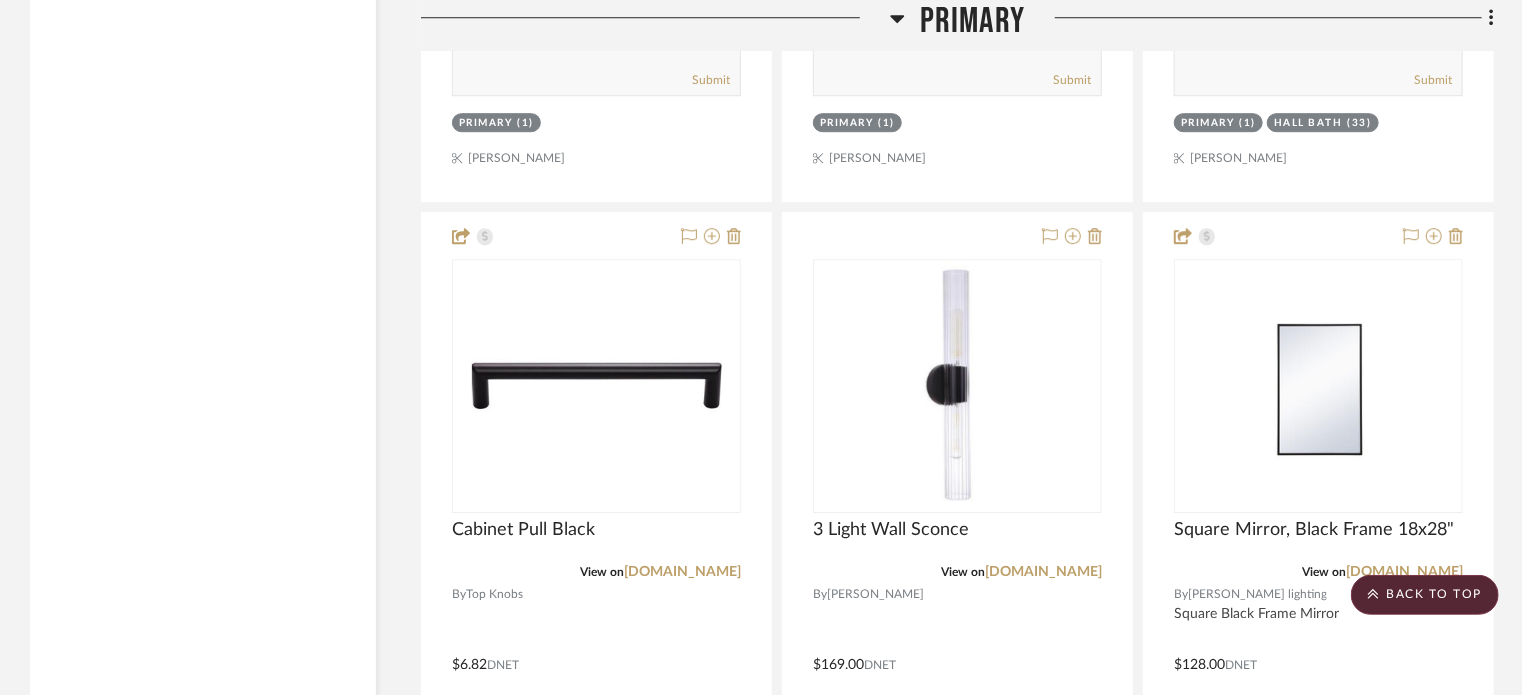 scroll, scrollTop: 10515, scrollLeft: 0, axis: vertical 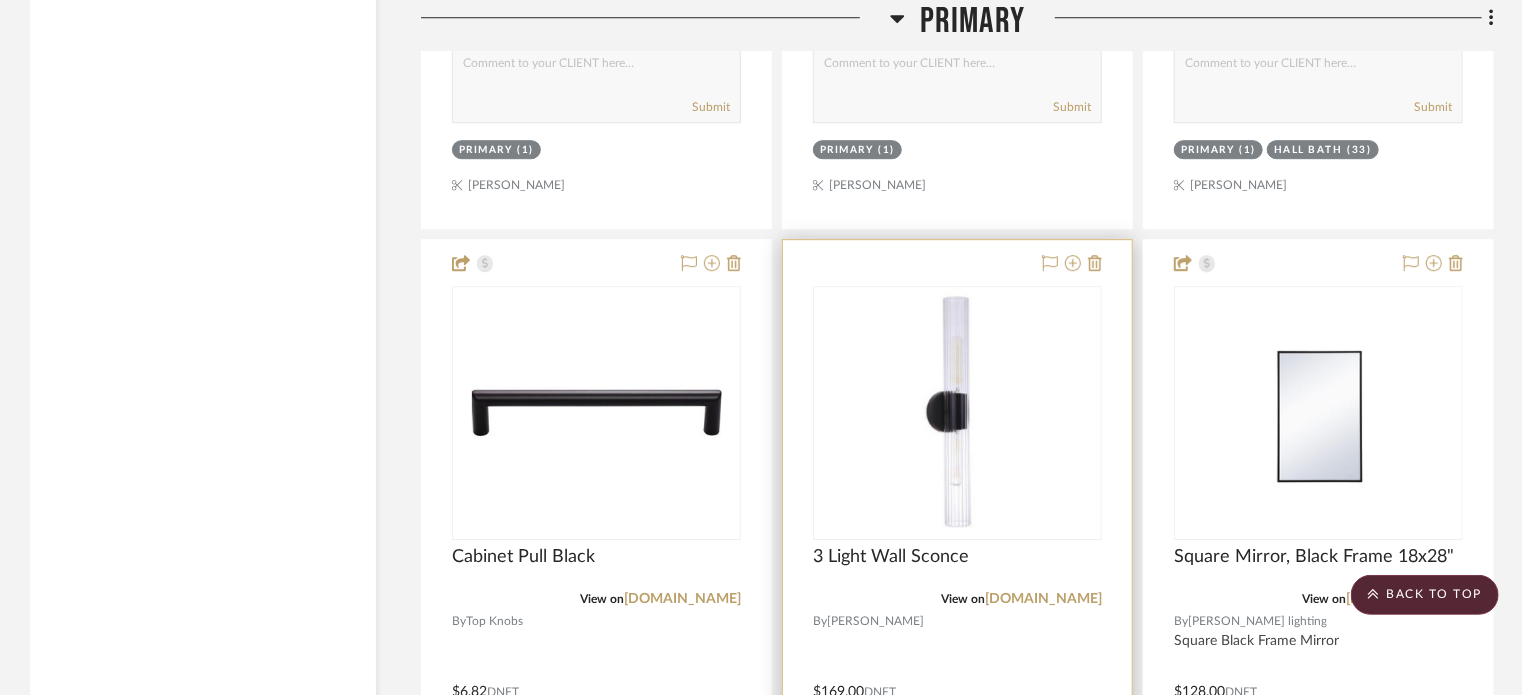 type 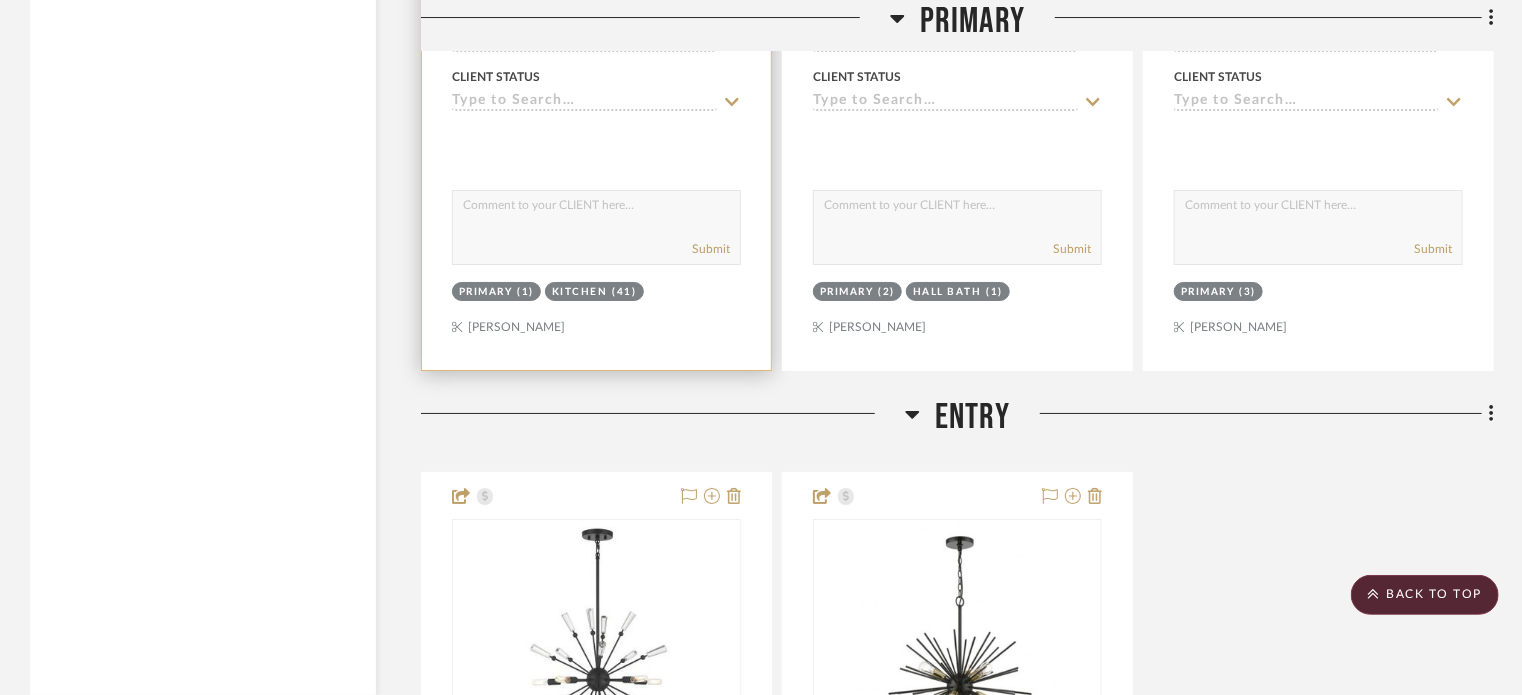 scroll, scrollTop: 11698, scrollLeft: 0, axis: vertical 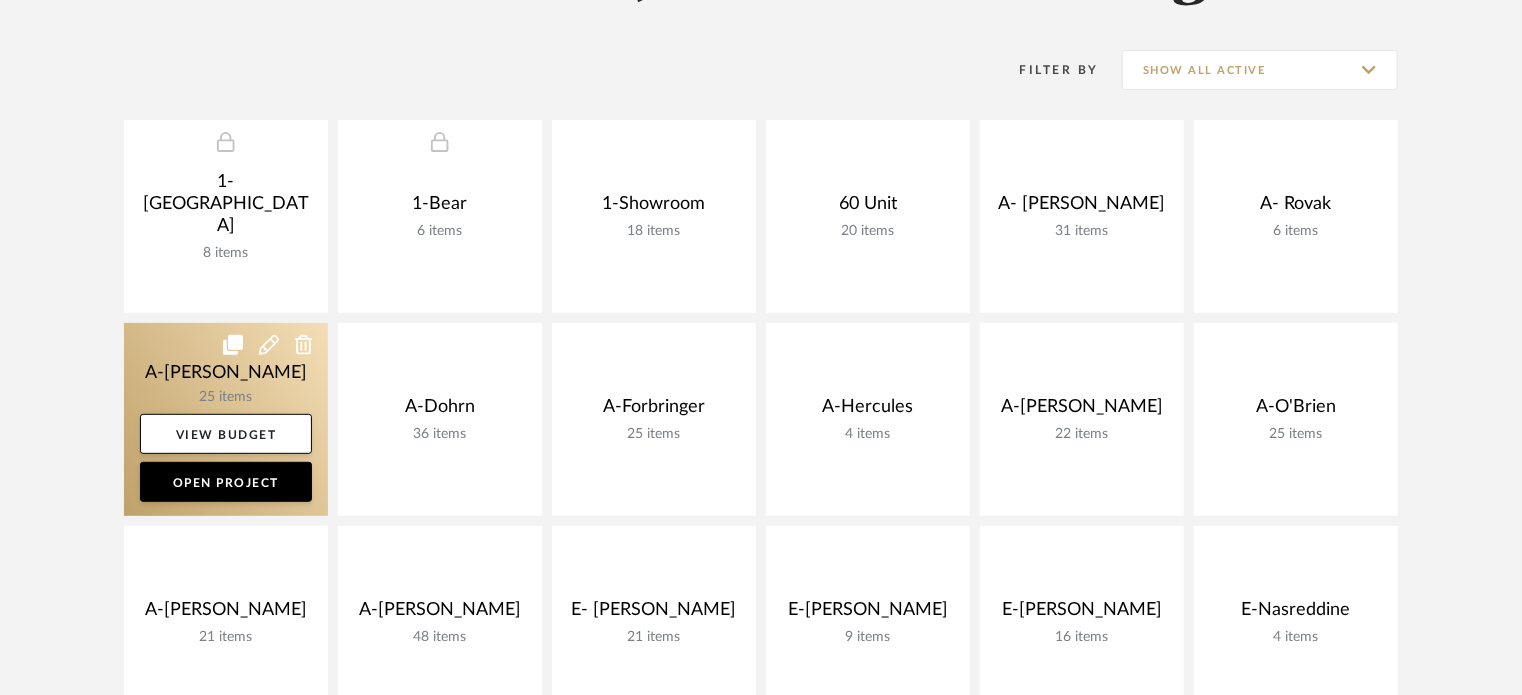 click 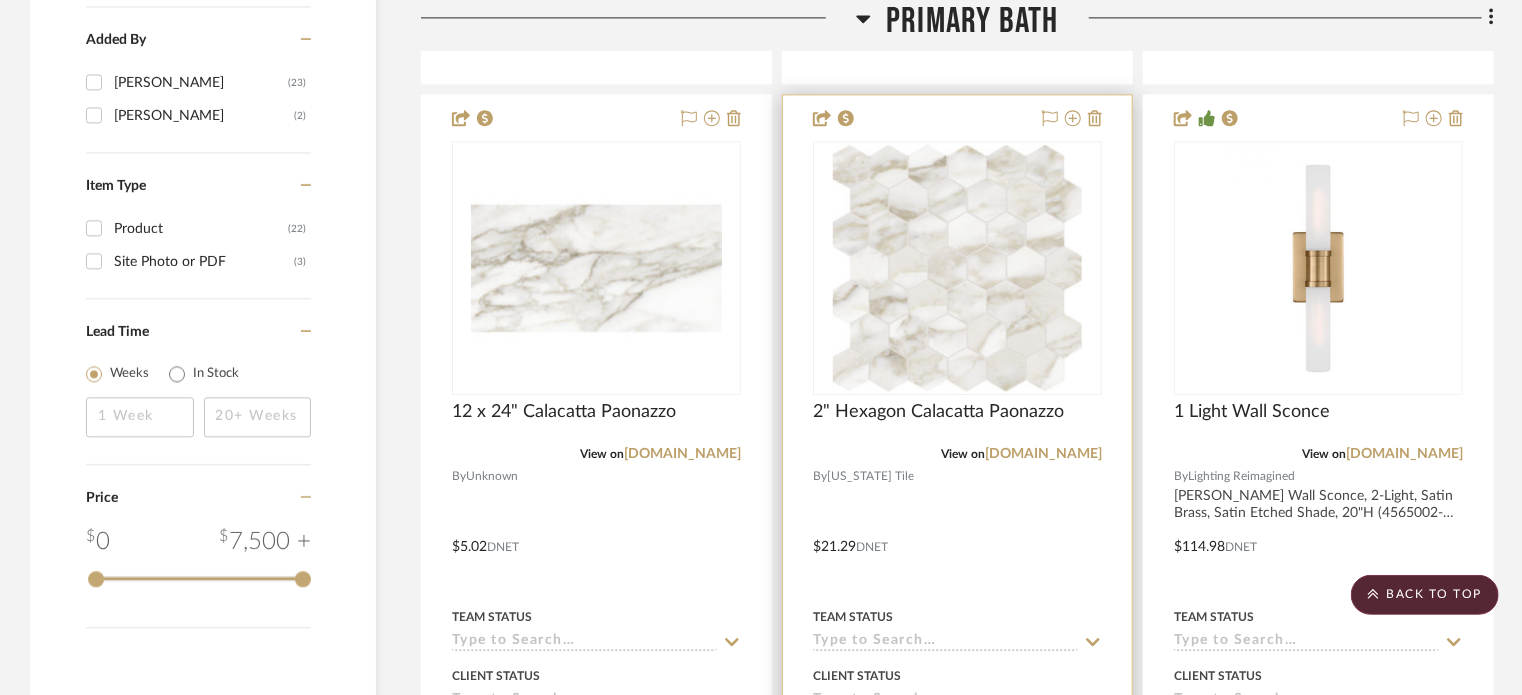 scroll, scrollTop: 2331, scrollLeft: 0, axis: vertical 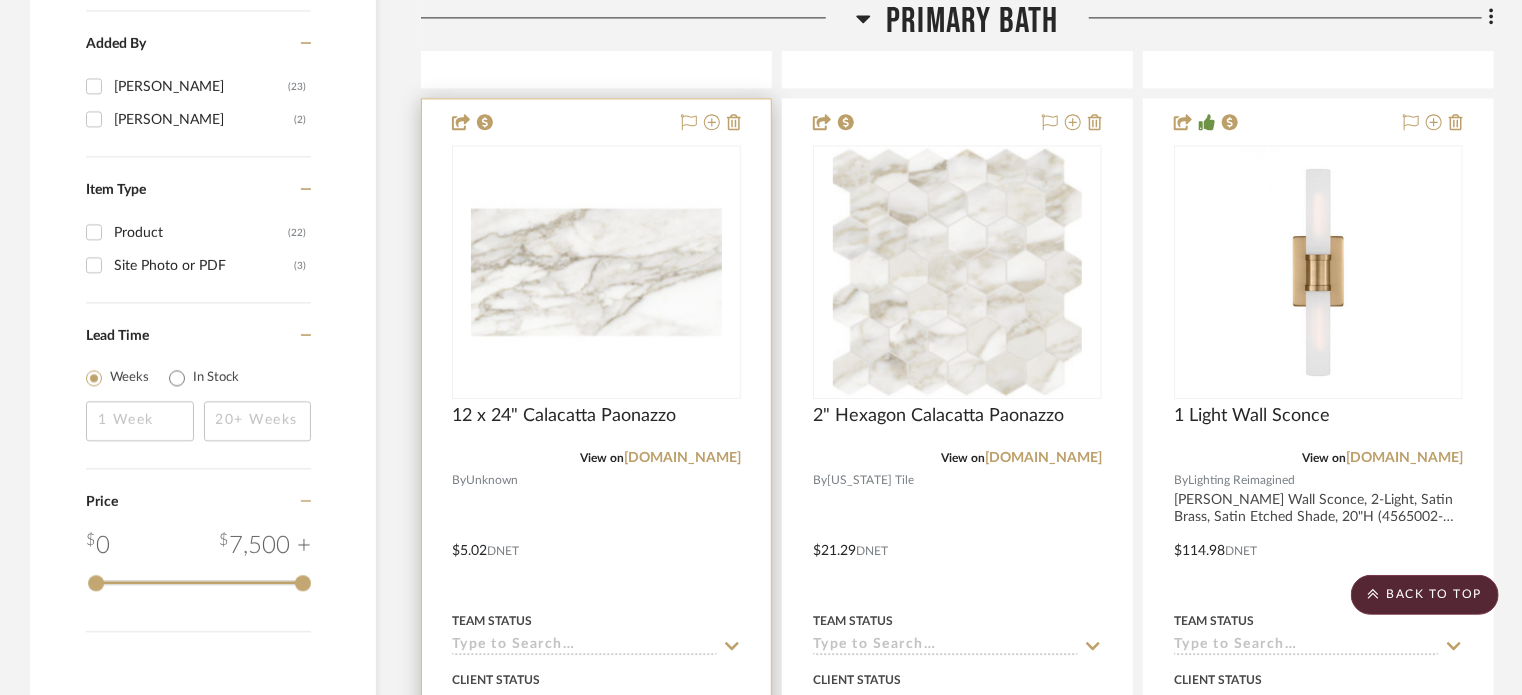 click at bounding box center [596, 536] 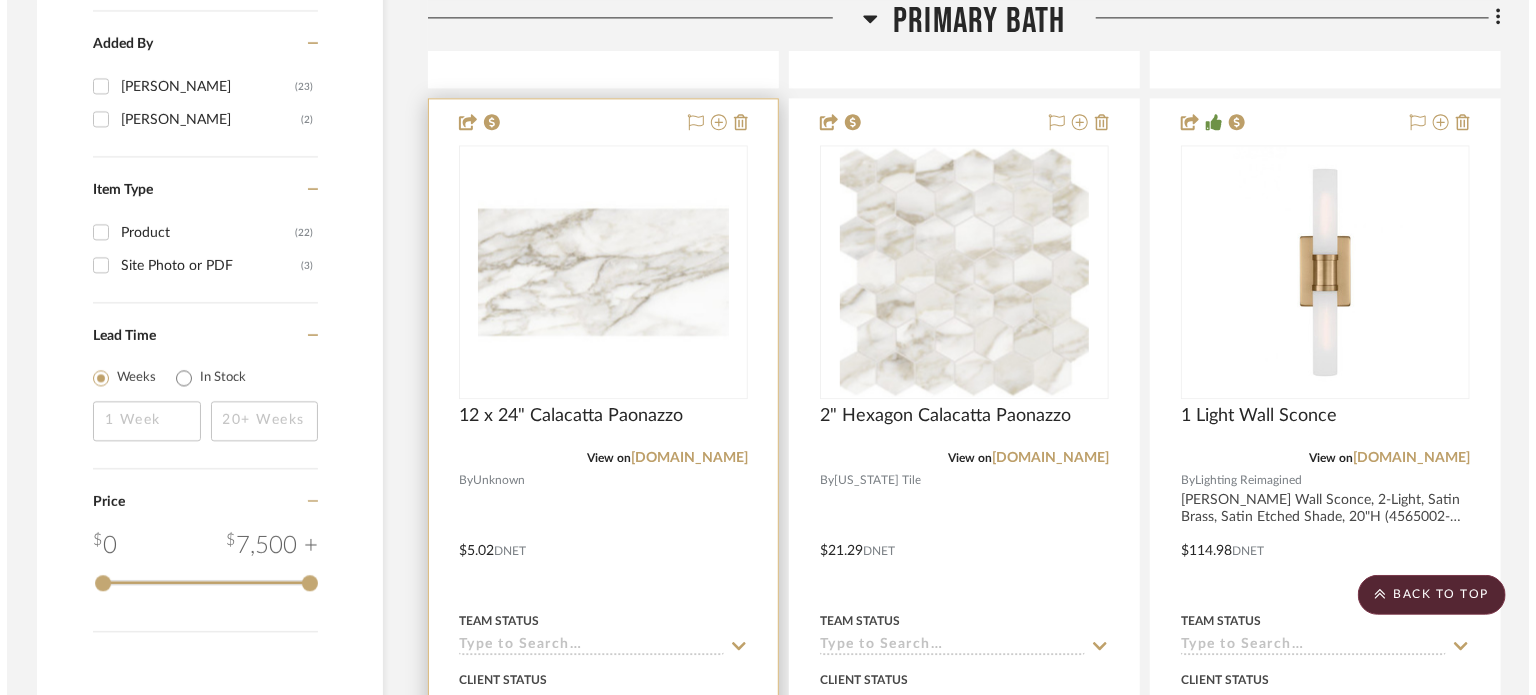 scroll, scrollTop: 0, scrollLeft: 0, axis: both 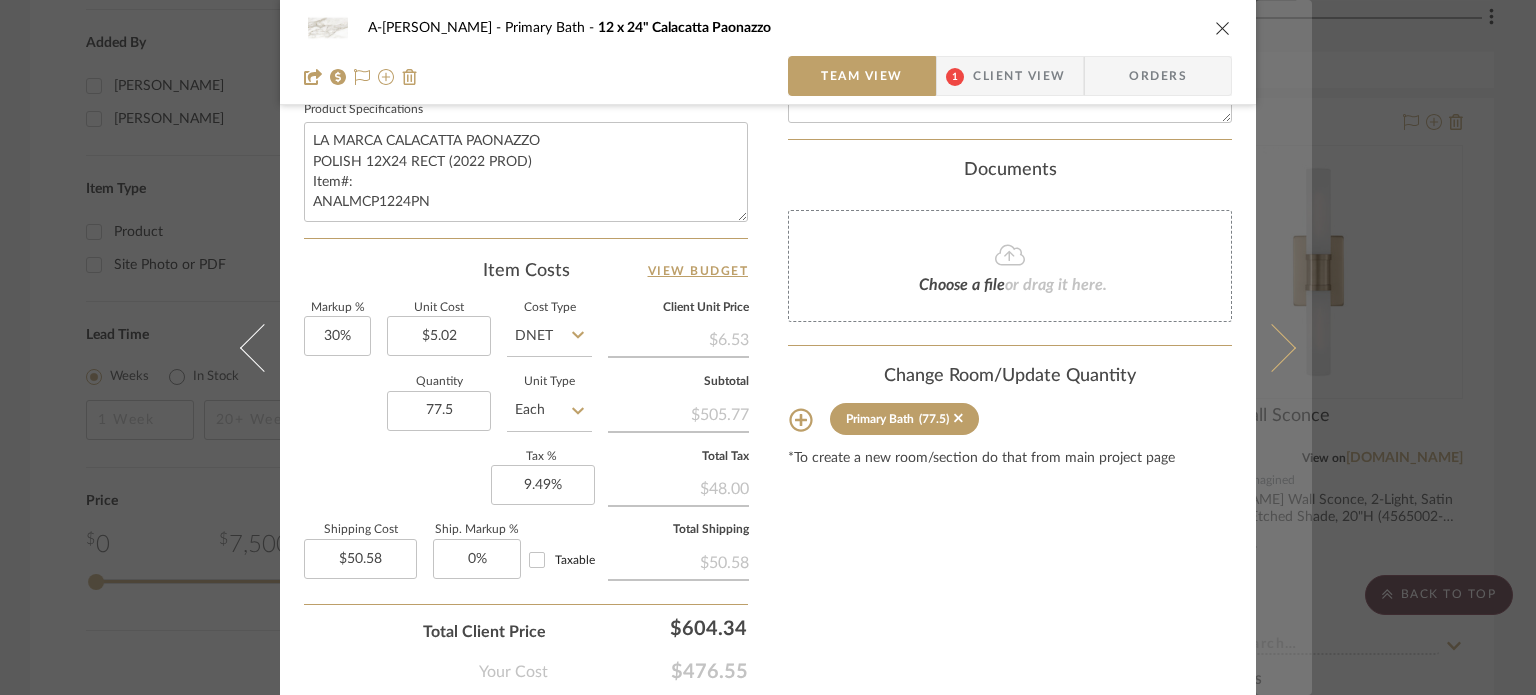 click at bounding box center [1284, 347] 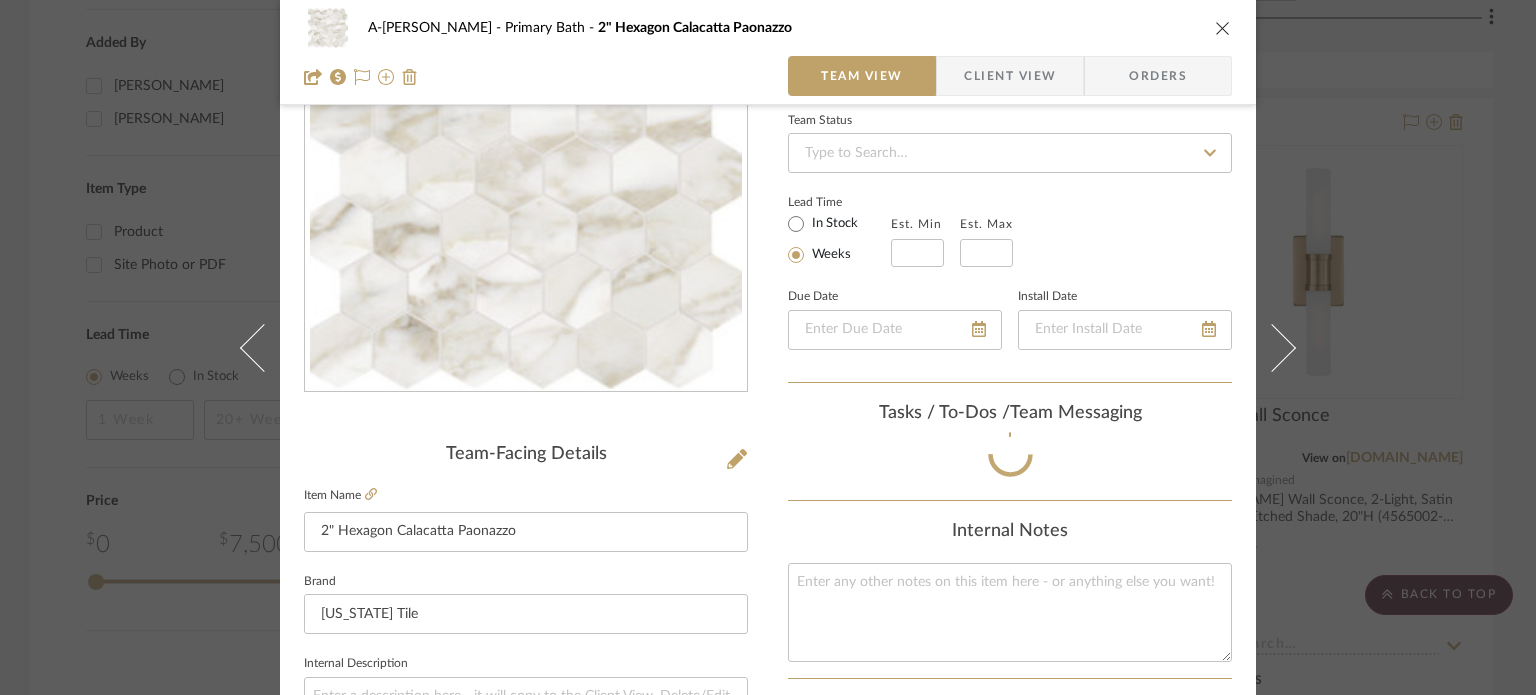 scroll, scrollTop: 959, scrollLeft: 0, axis: vertical 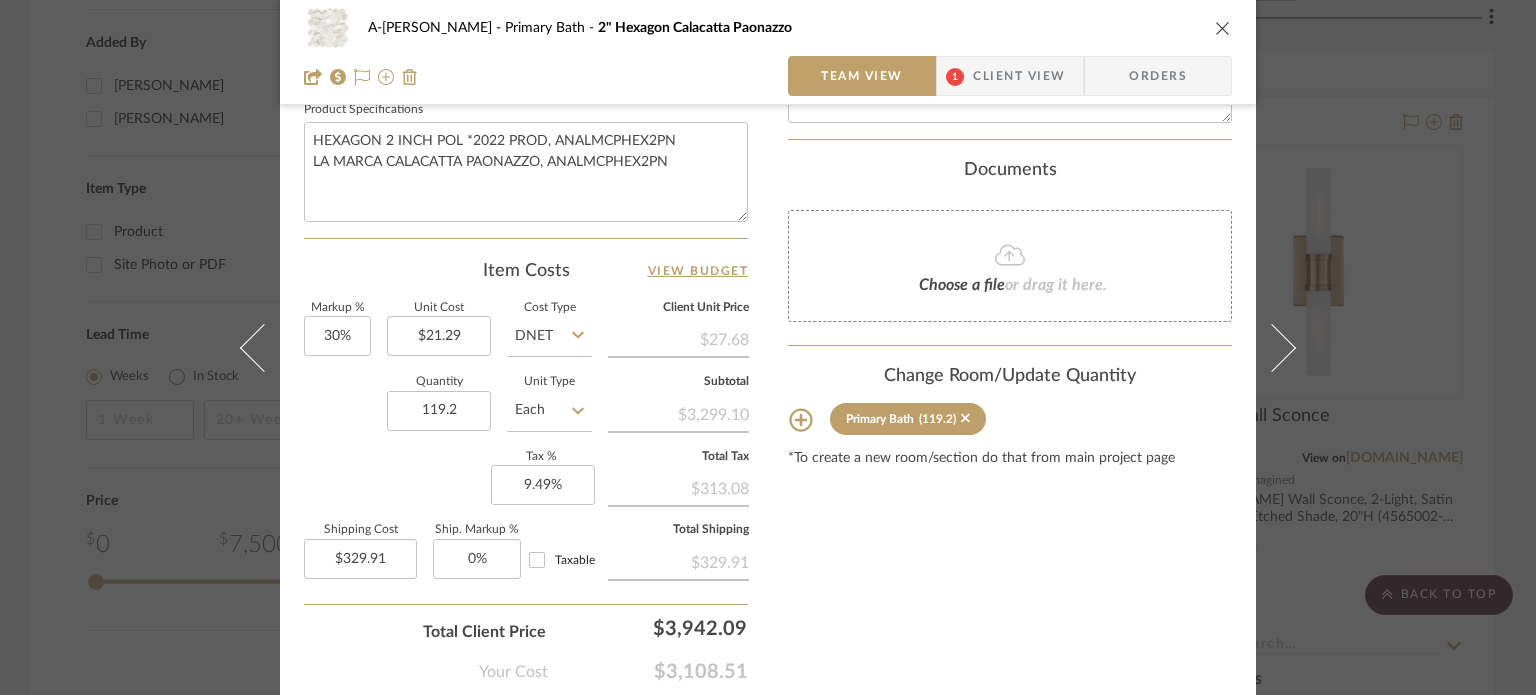 click on "A-[PERSON_NAME] Primary Bath 2" Hexagon Calacatta Paonazzo Team View  1  Client View Orders  Team-Facing Details   Item Name  2" Hexagon Calacatta Paonazzo  Brand  [US_STATE] Tile  Internal Description   Dimensions   Product Specifications  HEXAGON 2 INCH POL *2022 PROD, ANALMCPHEX2PN
LA MARCA CALACATTA PAONAZZO, ANALMCPHEX2PN  Item Costs   View Budget   Markup %  30%  Unit Cost  $21.29  Cost Type  DNET  Client Unit Price   $27.68   Quantity  119.2  Unit Type  Each  Subtotal   $3,299.10   Tax %  9.49%  Total Tax   $313.08   Shipping Cost  $329.91  Ship. Markup %  0% Taxable  Total Shipping   $329.91  Total Client Price  $3,942.09  Your Cost  $3,108.51  Your Margin  $761.33  Content here copies to Client View - confirm visibility there.  Show in Client Dashboard   Include in Budget   View Budget  Team Status  Lead Time  In Stock Weeks  Est. Min   Est. Max   Due Date   Install Date  Tasks / To-Dos /  team Messaging Invite Collaborator Internal Notes  Documents  Choose a file  or drag it here. Change Room/Update Quantity" at bounding box center [768, 347] 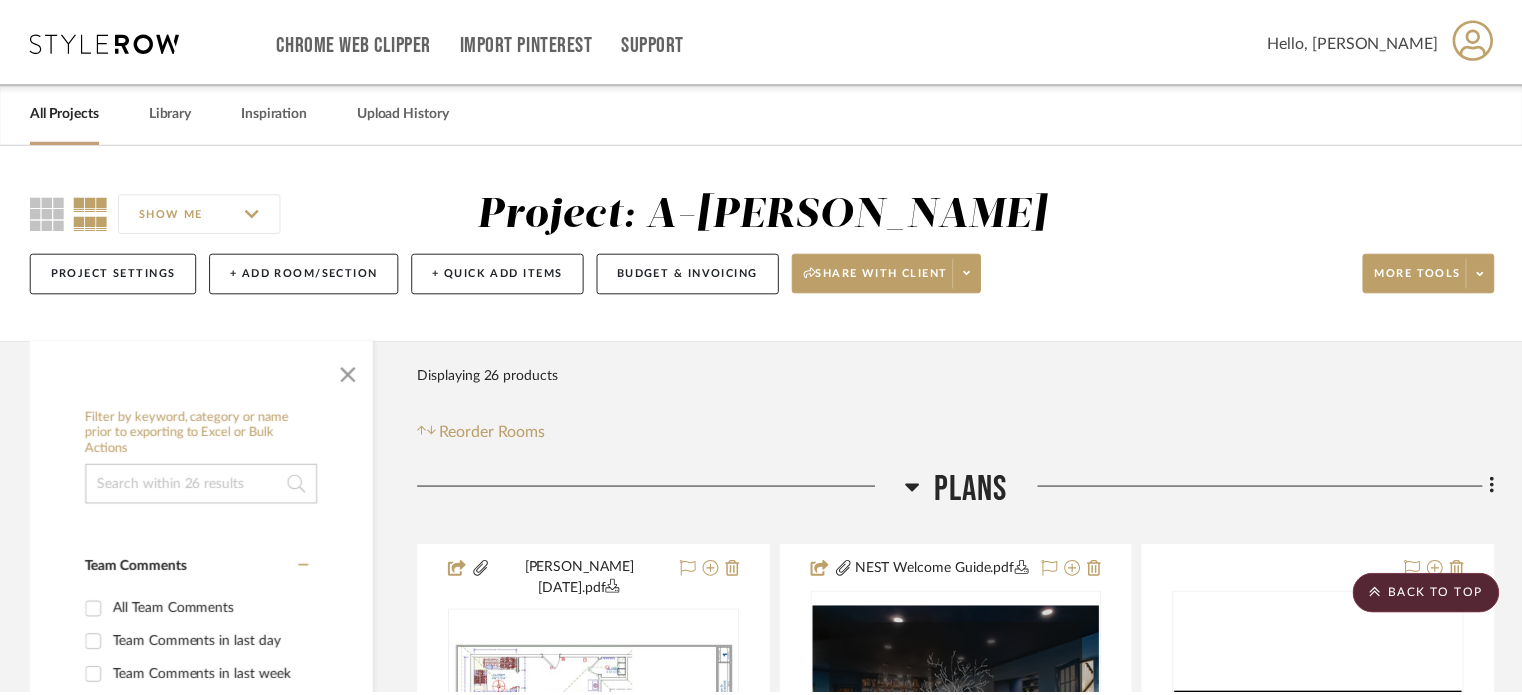 scroll, scrollTop: 2331, scrollLeft: 0, axis: vertical 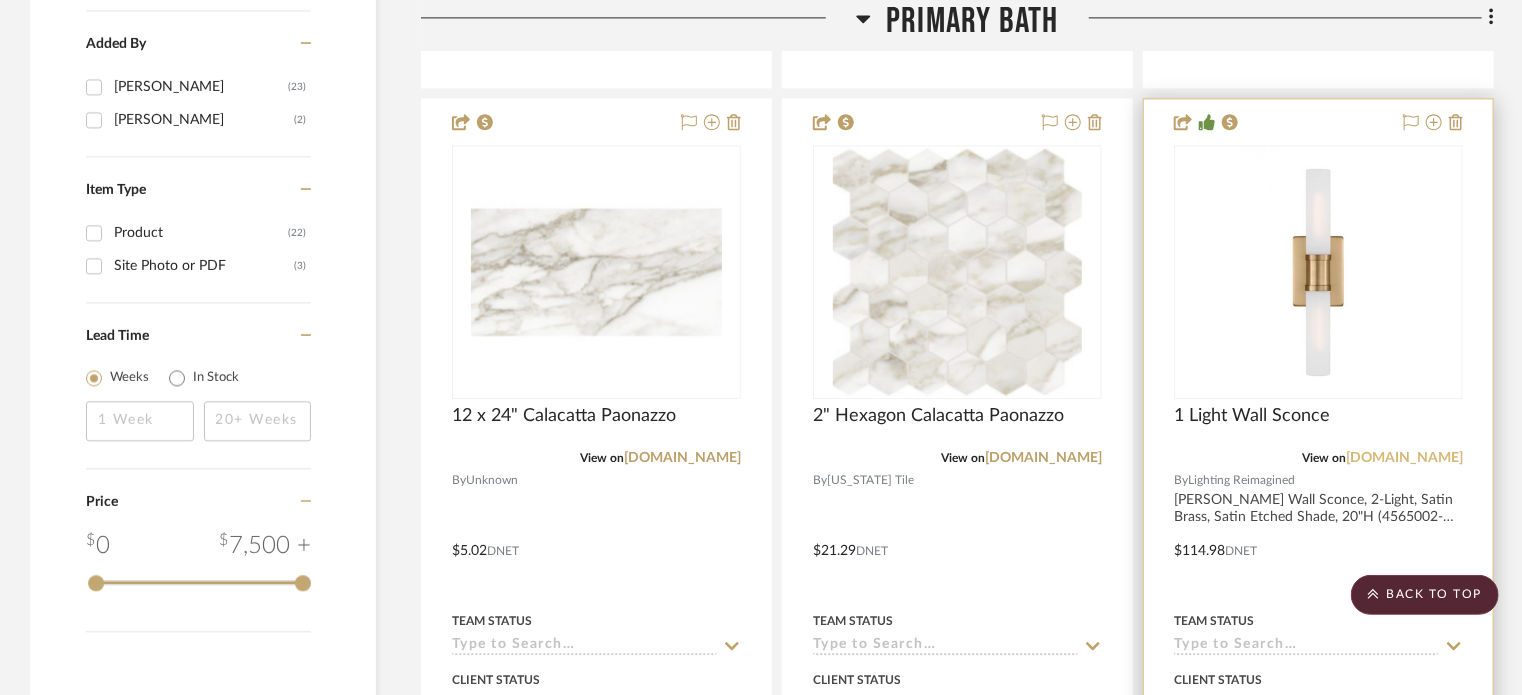 click on "[DOMAIN_NAME]" at bounding box center (1404, 458) 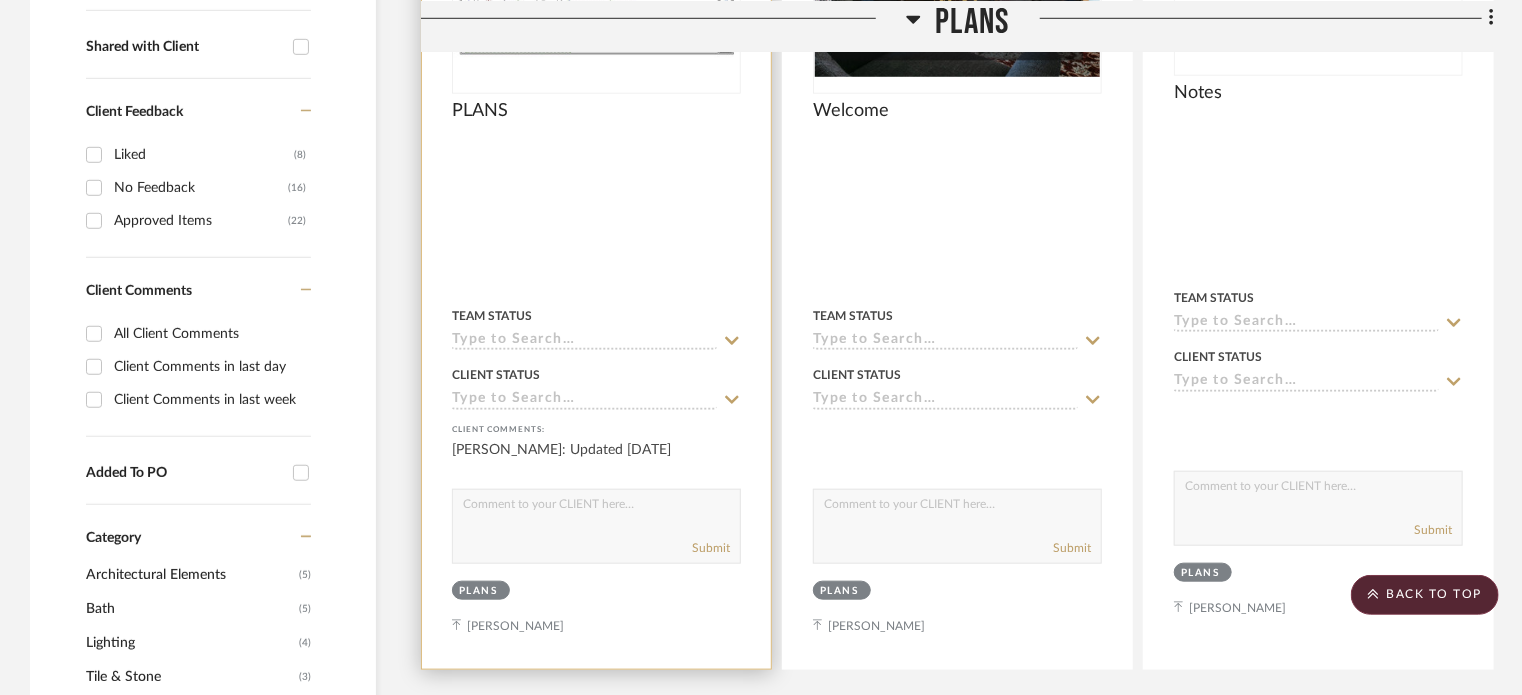 scroll, scrollTop: 0, scrollLeft: 0, axis: both 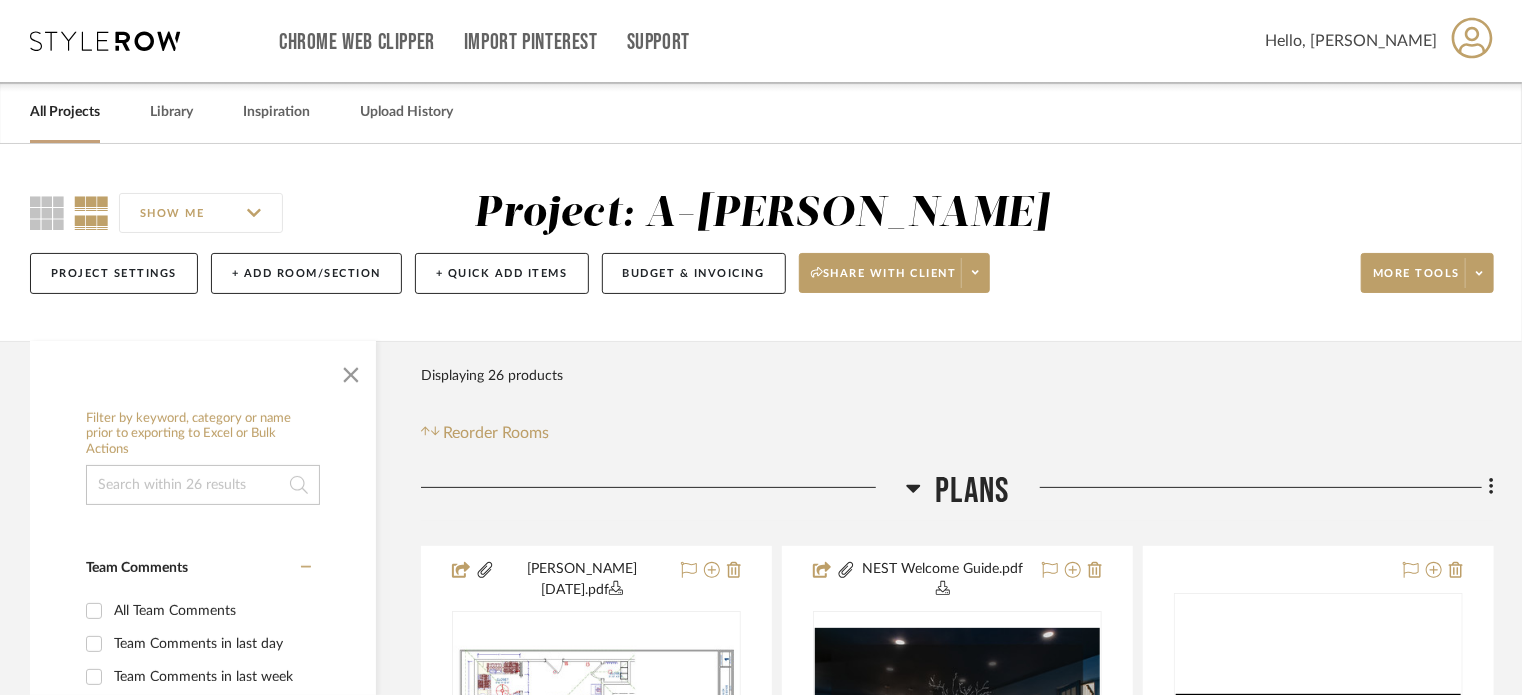 click on "All Projects" at bounding box center (65, 112) 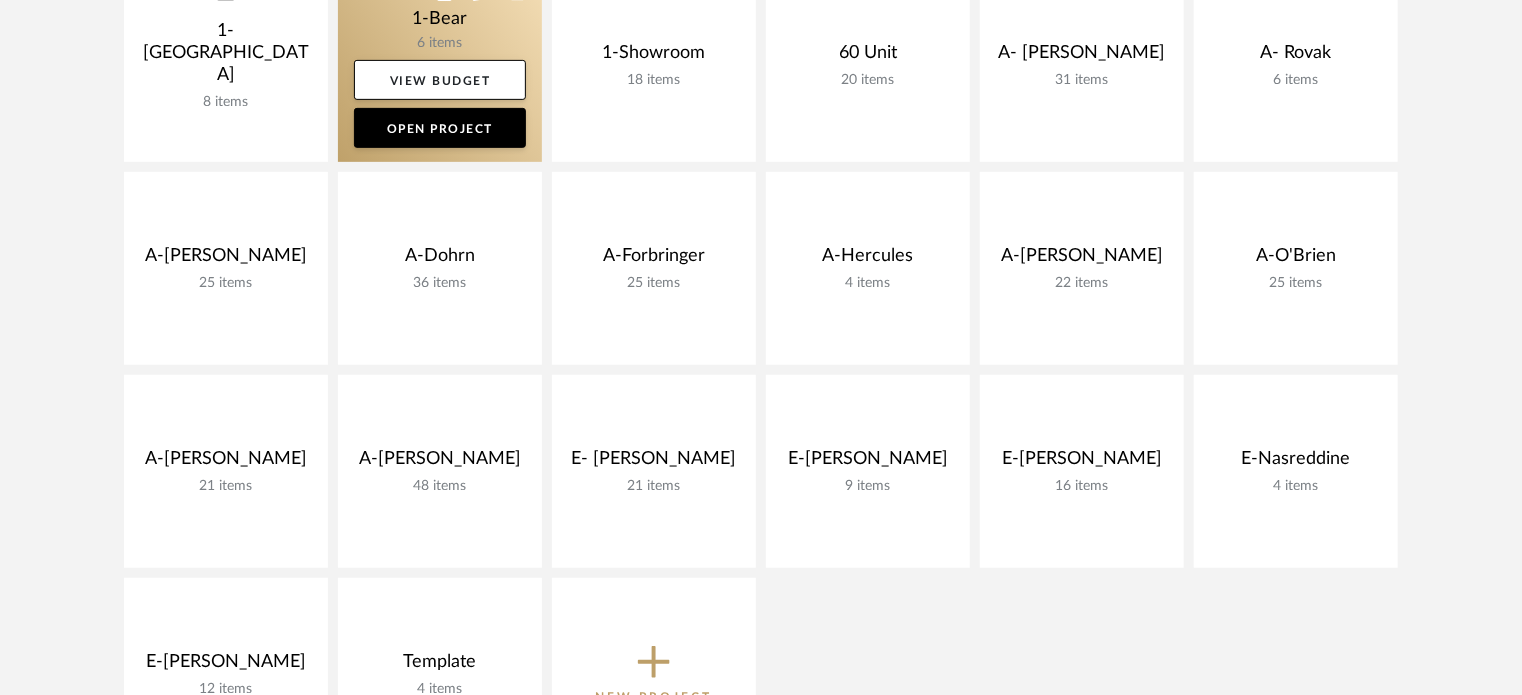 scroll, scrollTop: 424, scrollLeft: 0, axis: vertical 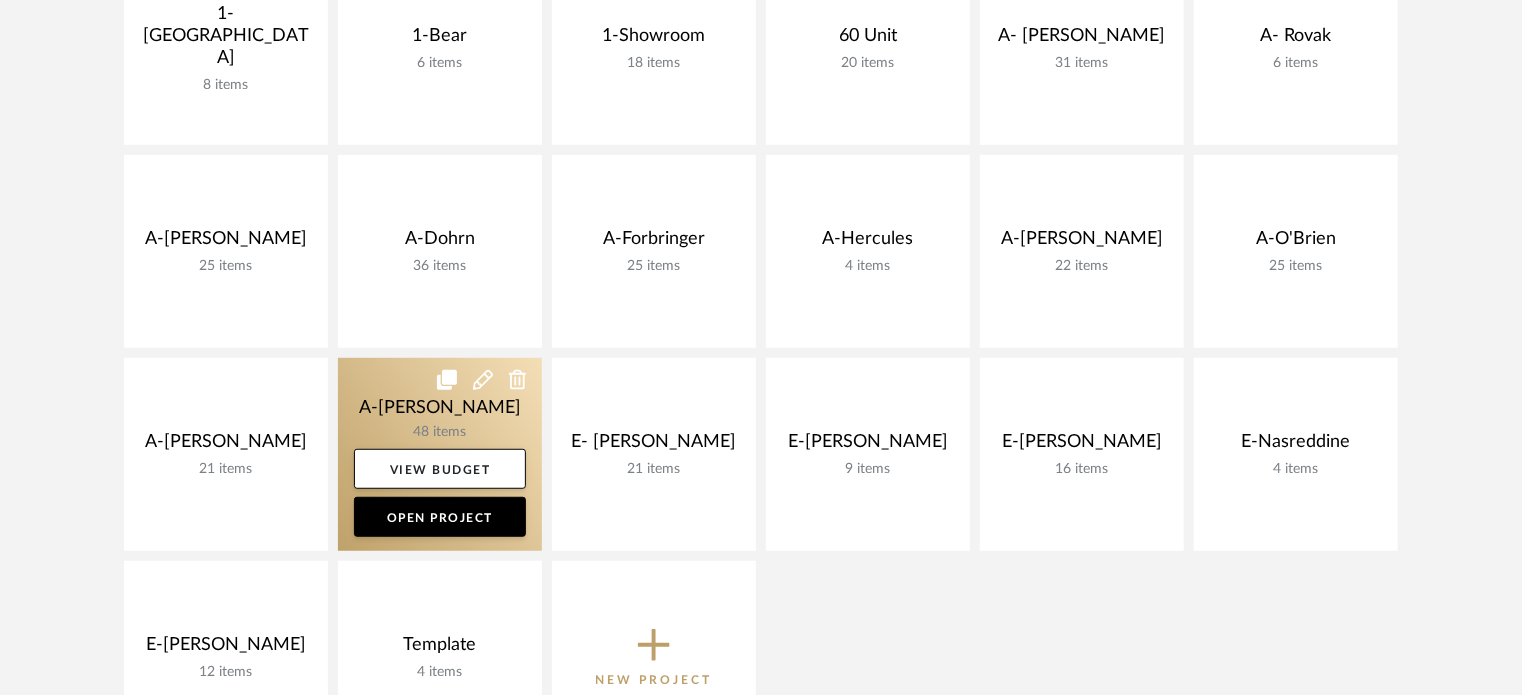 click 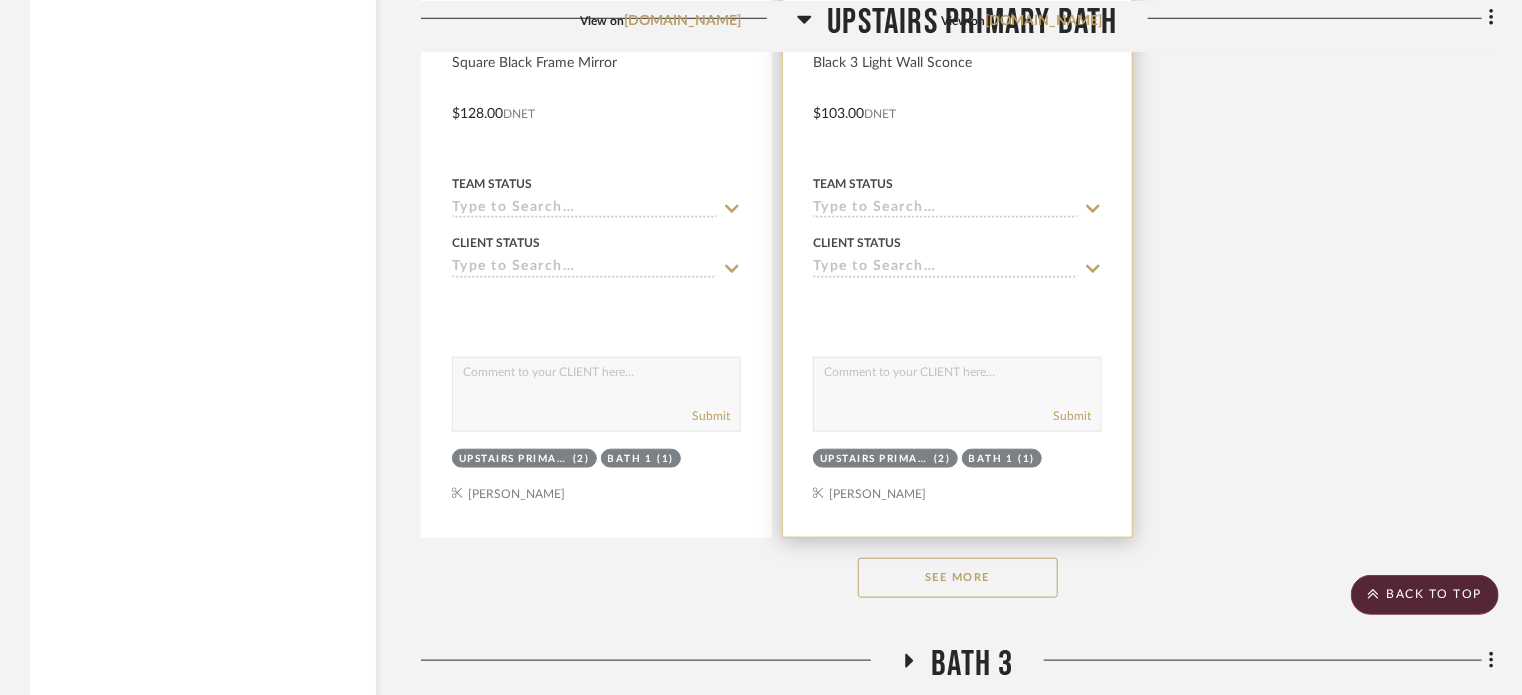 scroll, scrollTop: 12240, scrollLeft: 0, axis: vertical 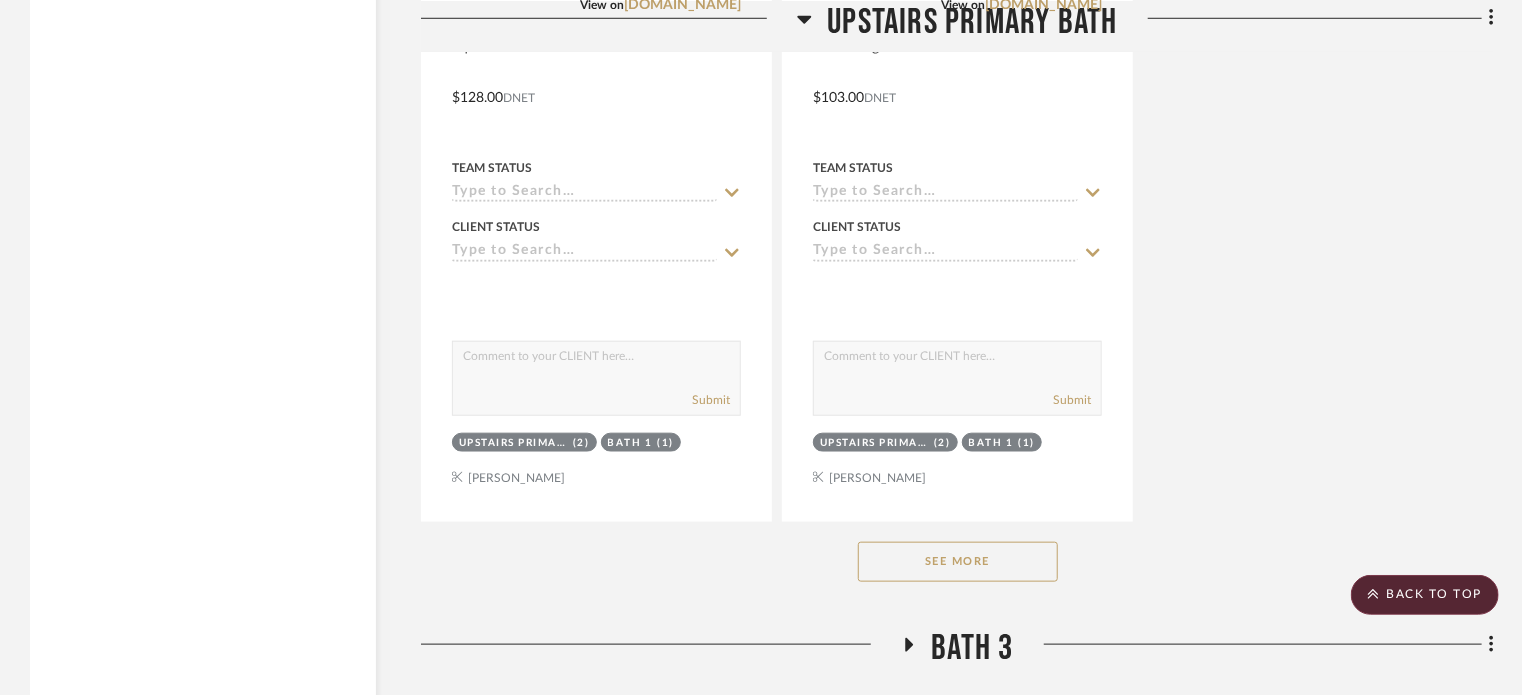 click on "See More" 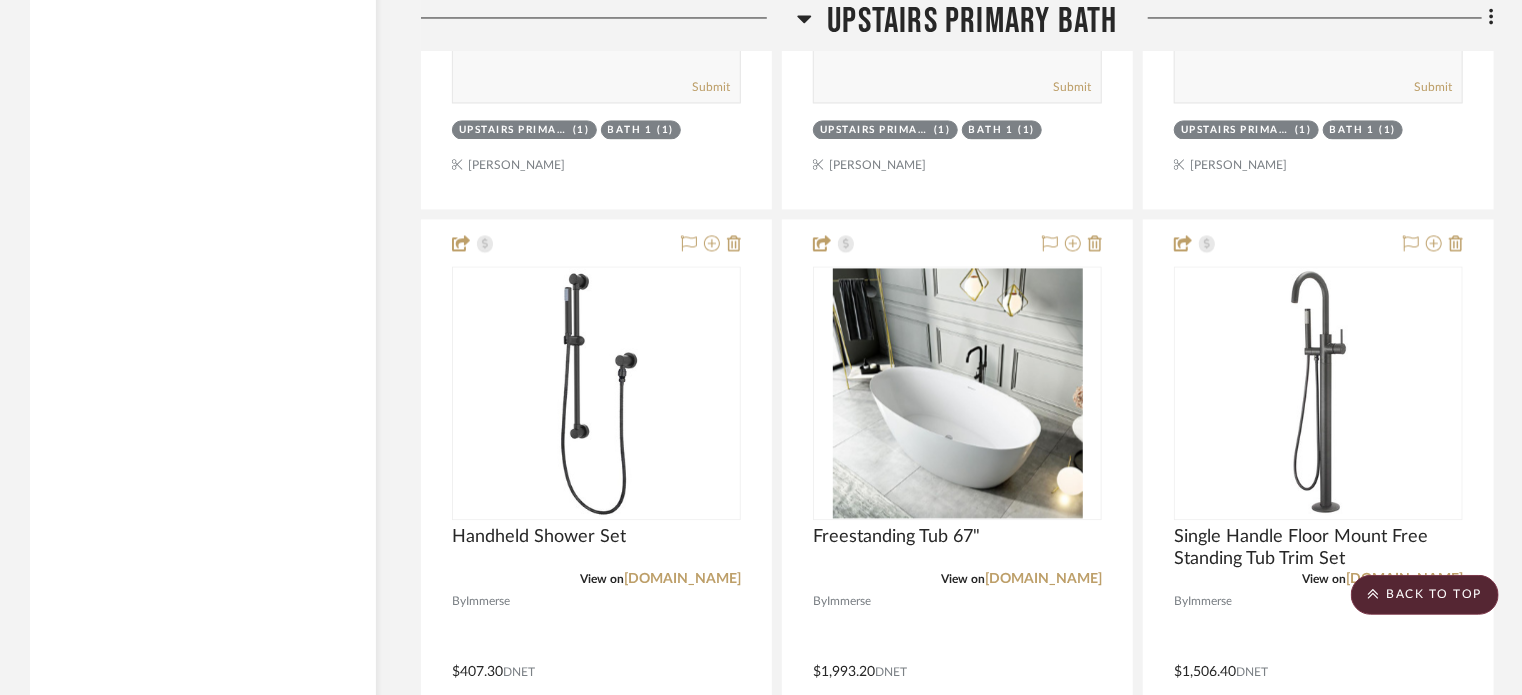 scroll, scrollTop: 13440, scrollLeft: 0, axis: vertical 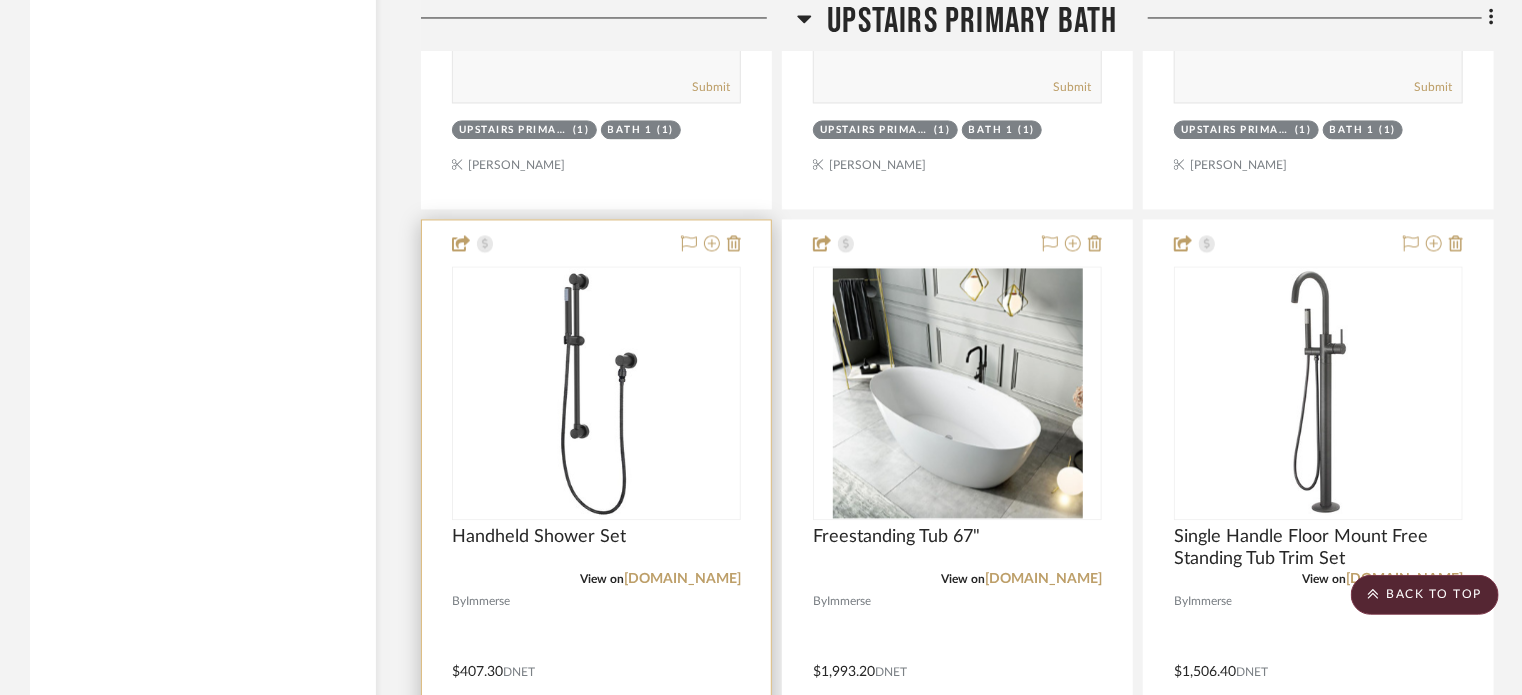 click at bounding box center (596, 657) 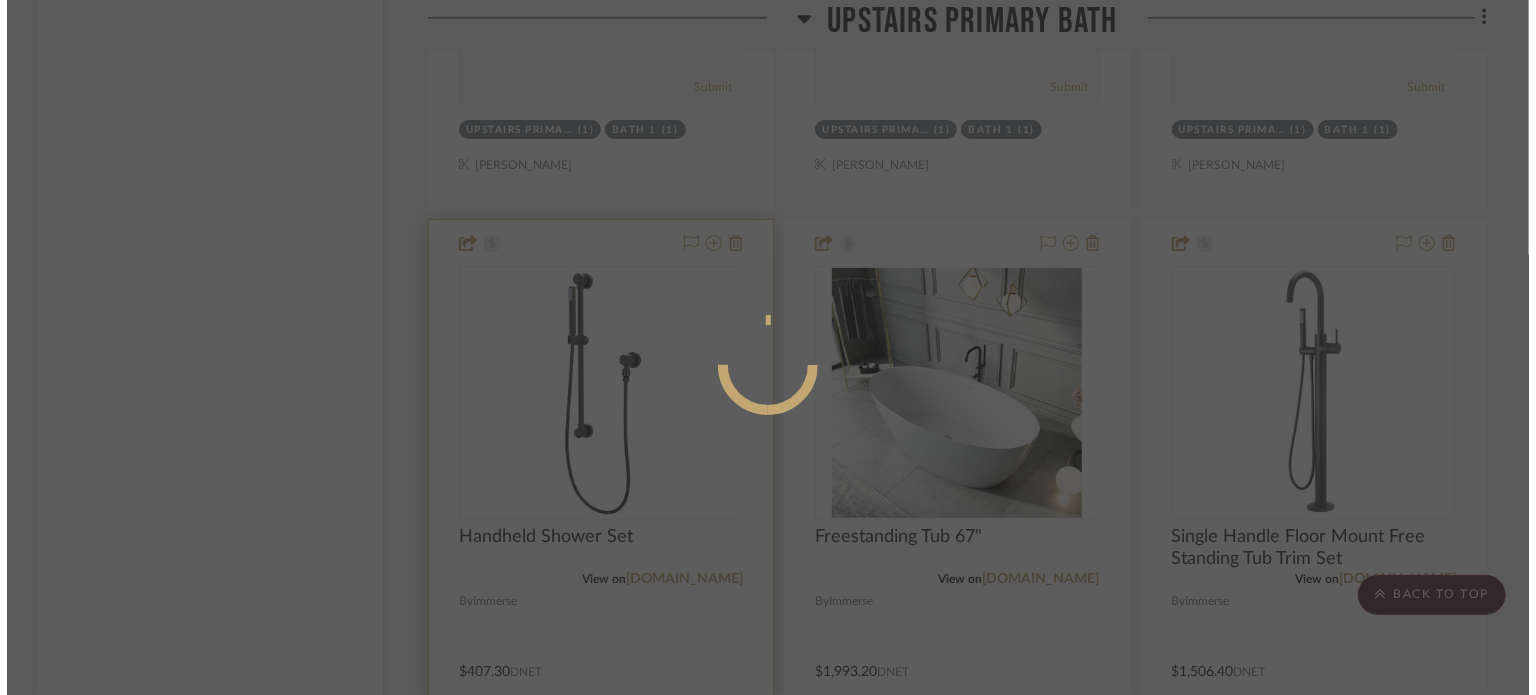 scroll, scrollTop: 0, scrollLeft: 0, axis: both 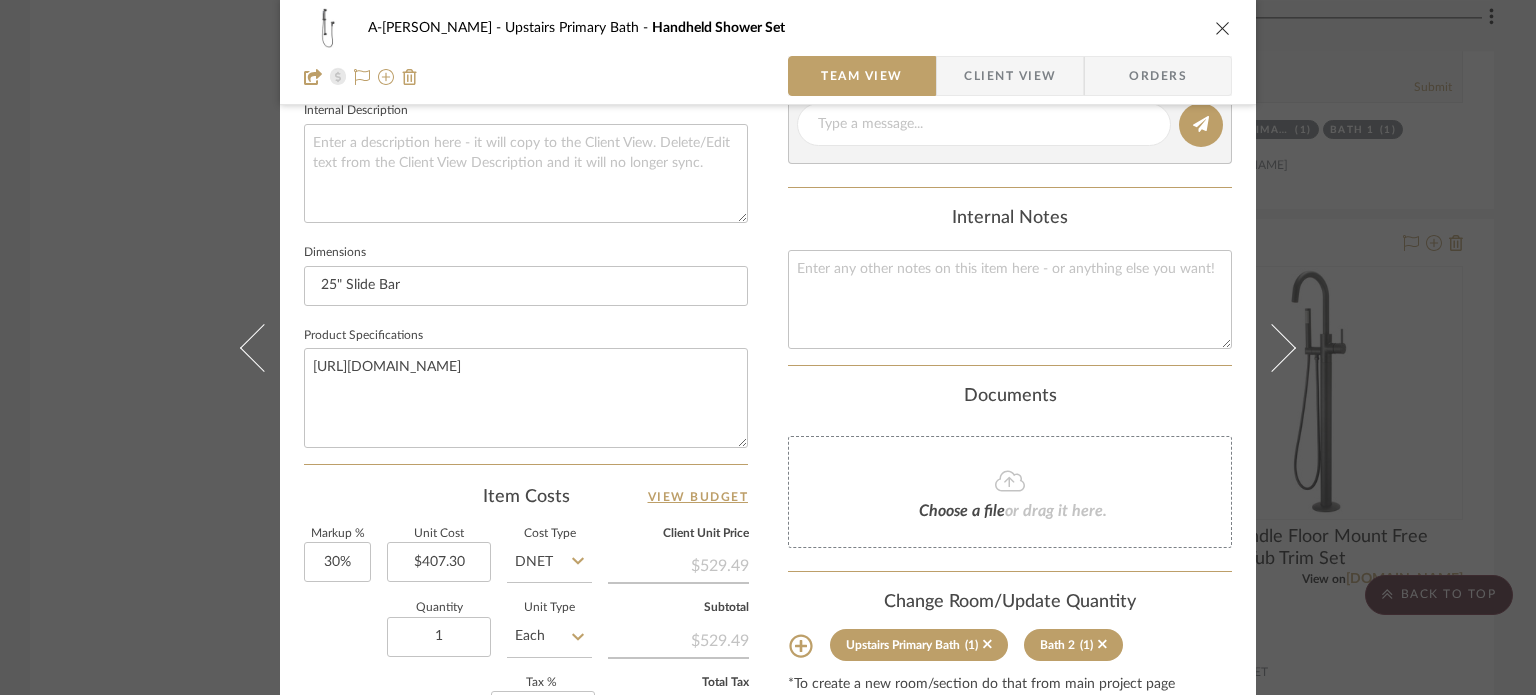 click on "A-[PERSON_NAME] Upstairs Primary Bath Handheld Shower Set Team View Client View Orders  Team-Facing Details   Item Name  Handheld Shower Set  Brand  Immerse  Internal Description   Dimensions  25" Slide Bar  Product Specifications  [URL][DOMAIN_NAME]  Item Costs   View Budget   Markup %  30%  Unit Cost  $407.30  Cost Type  DNET  Client Unit Price   $529.49   Quantity  1  Unit Type  Each  Subtotal   $529.49   Tax %  9.49%  Total Tax   $50.25   Shipping Cost  $52.95  Ship. Markup %  0% Taxable  Total Shipping   $52.95  Total Client Price  $632.69  Your Cost  $498.90  Your Margin  $122.19  Content here copies to Client View - confirm visibility there.  Show in Client Dashboard   Include in Budget   View Budget  Team Status  Lead Time  In Stock Weeks  Est. Min   Est. Max   Due Date   Install Date  Tasks / To-Dos /  team Messaging  Leave yourself a note here or share next steps with your team. You will receive emails when they
respond!   Documents" at bounding box center (768, 347) 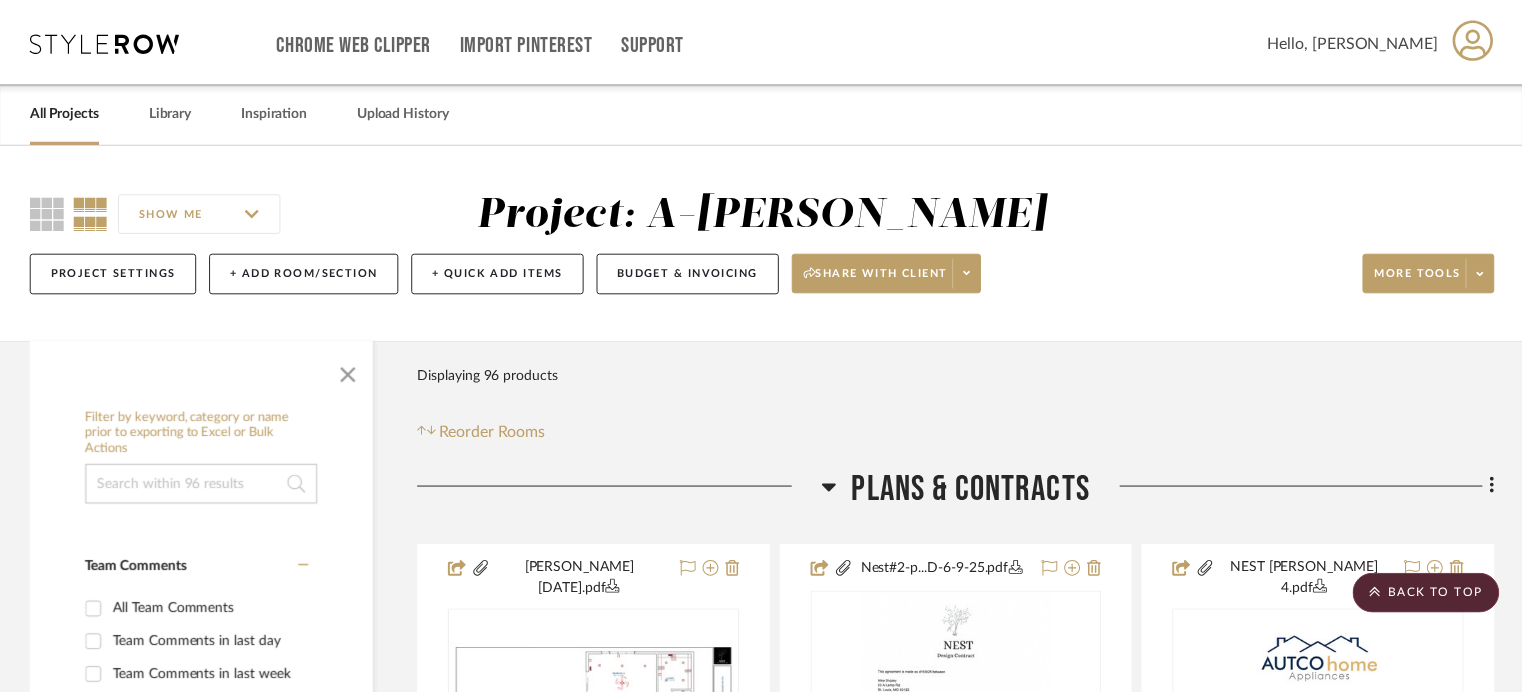 scroll, scrollTop: 13440, scrollLeft: 0, axis: vertical 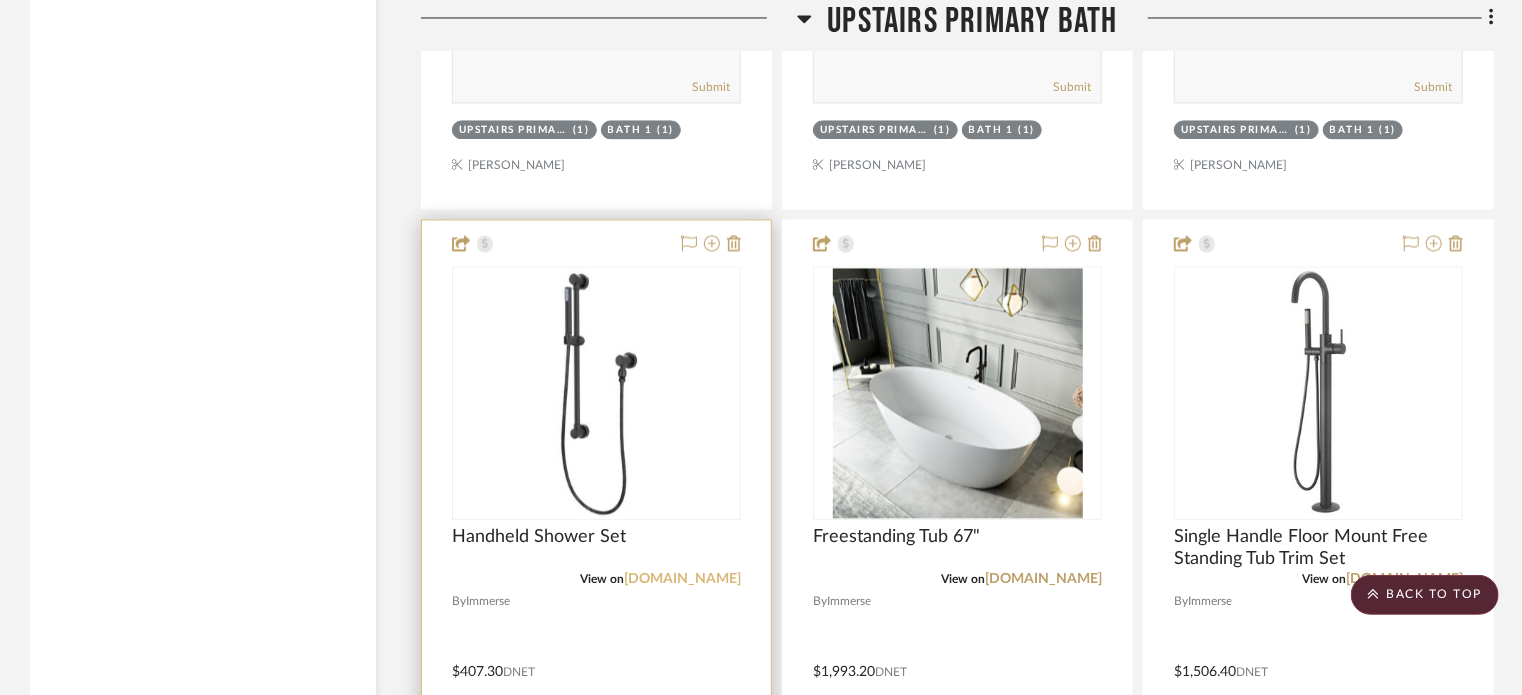 click on "[DOMAIN_NAME]" at bounding box center (682, 579) 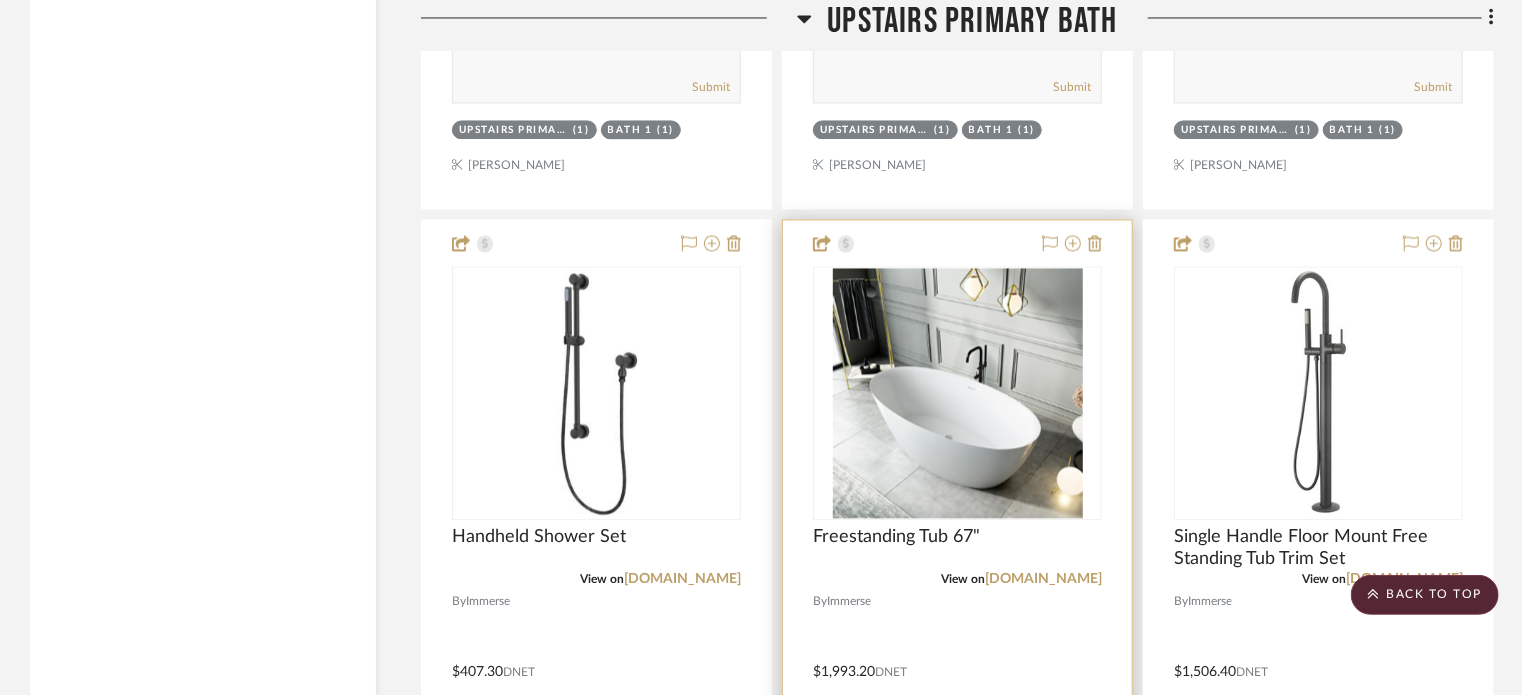 scroll, scrollTop: 13664, scrollLeft: 0, axis: vertical 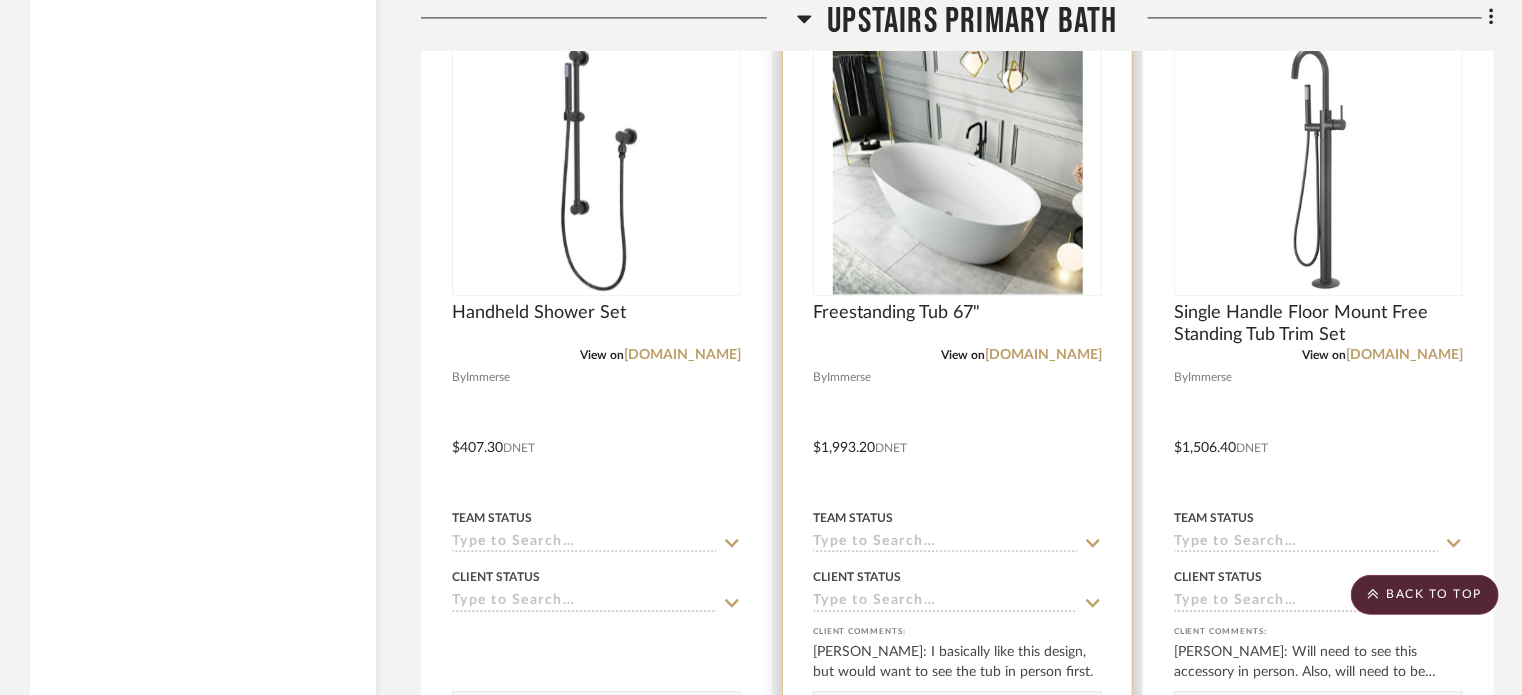 click at bounding box center (957, 433) 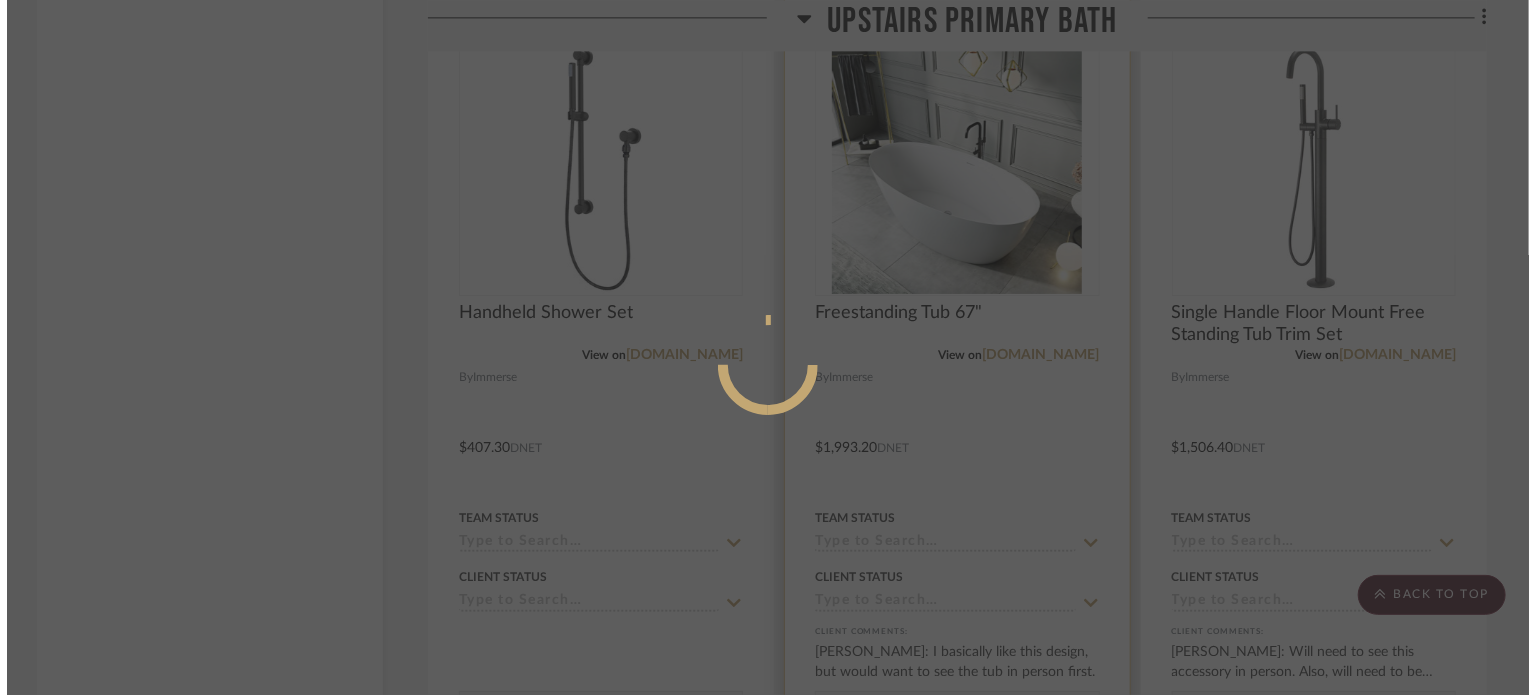 scroll, scrollTop: 0, scrollLeft: 0, axis: both 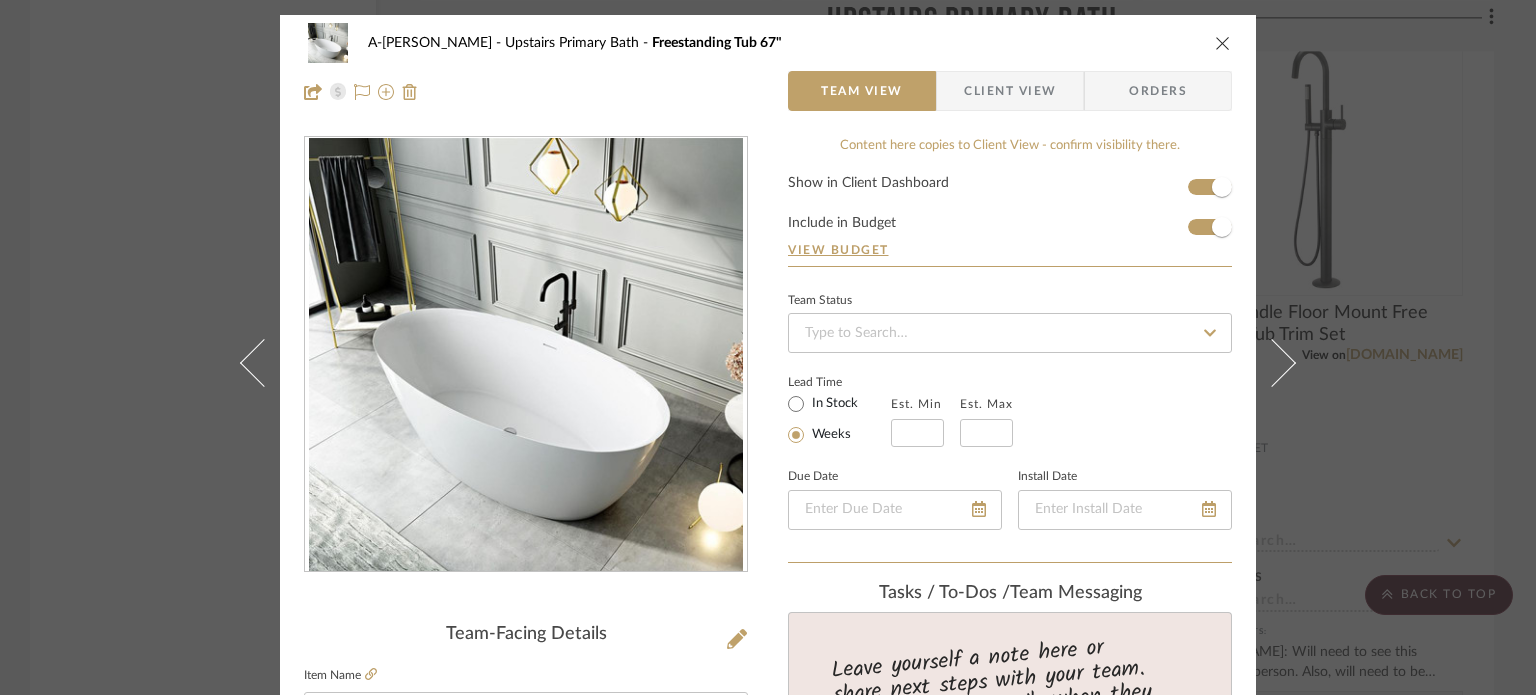 click on "Client View" at bounding box center [1010, 91] 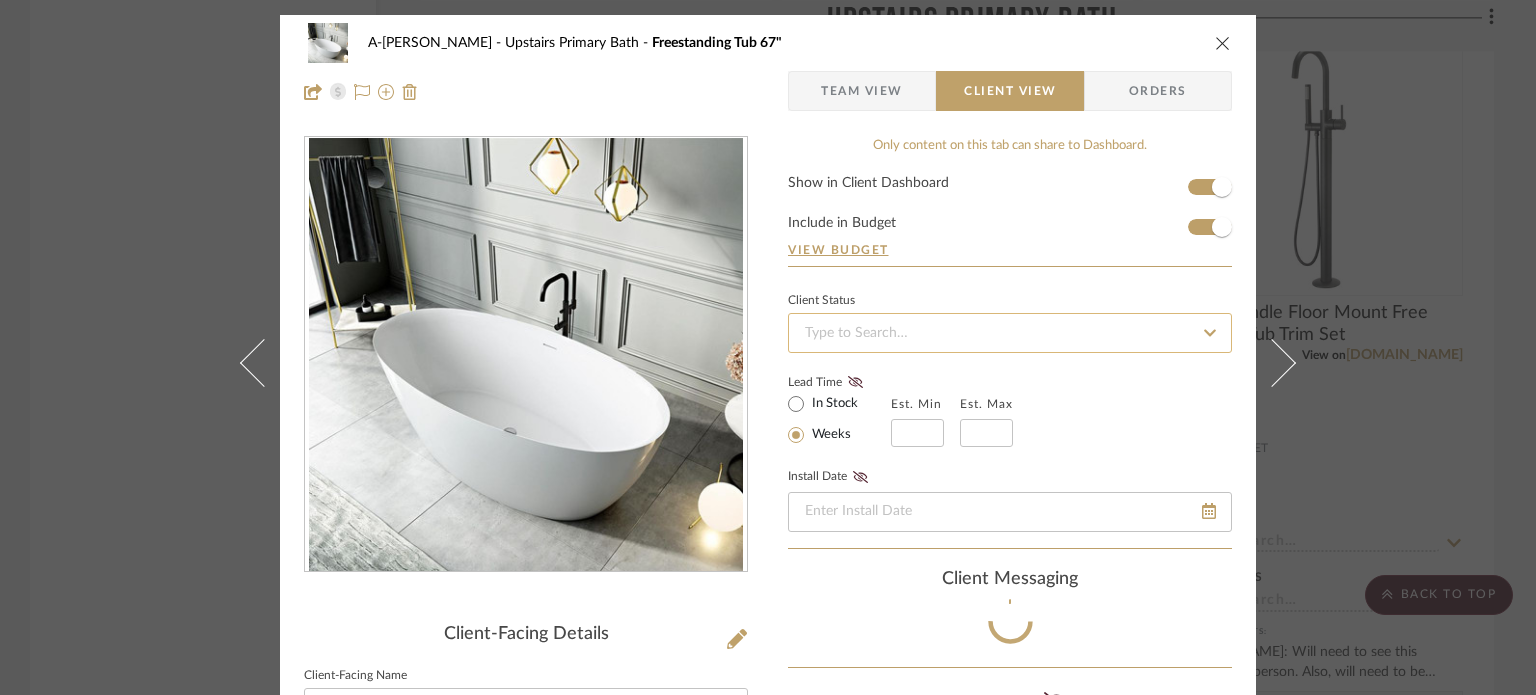 type 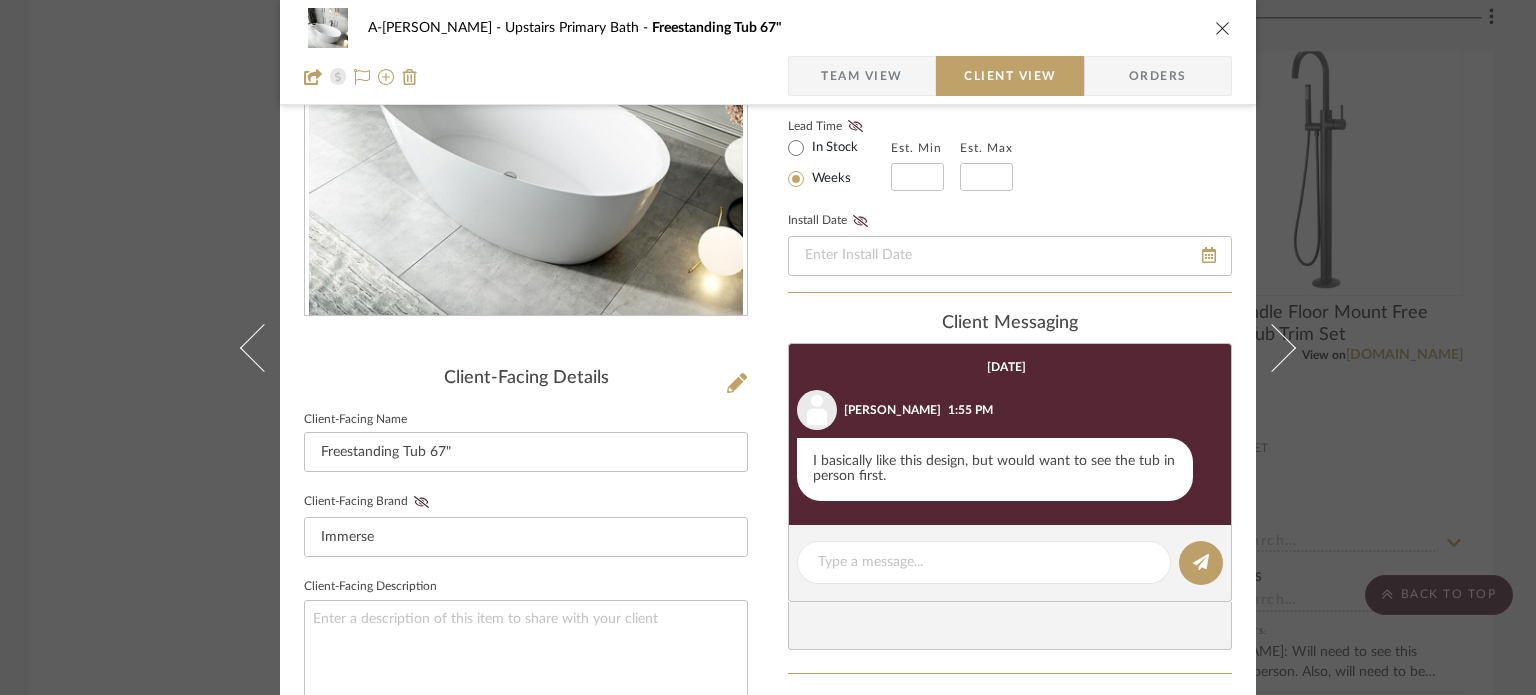 scroll, scrollTop: 0, scrollLeft: 0, axis: both 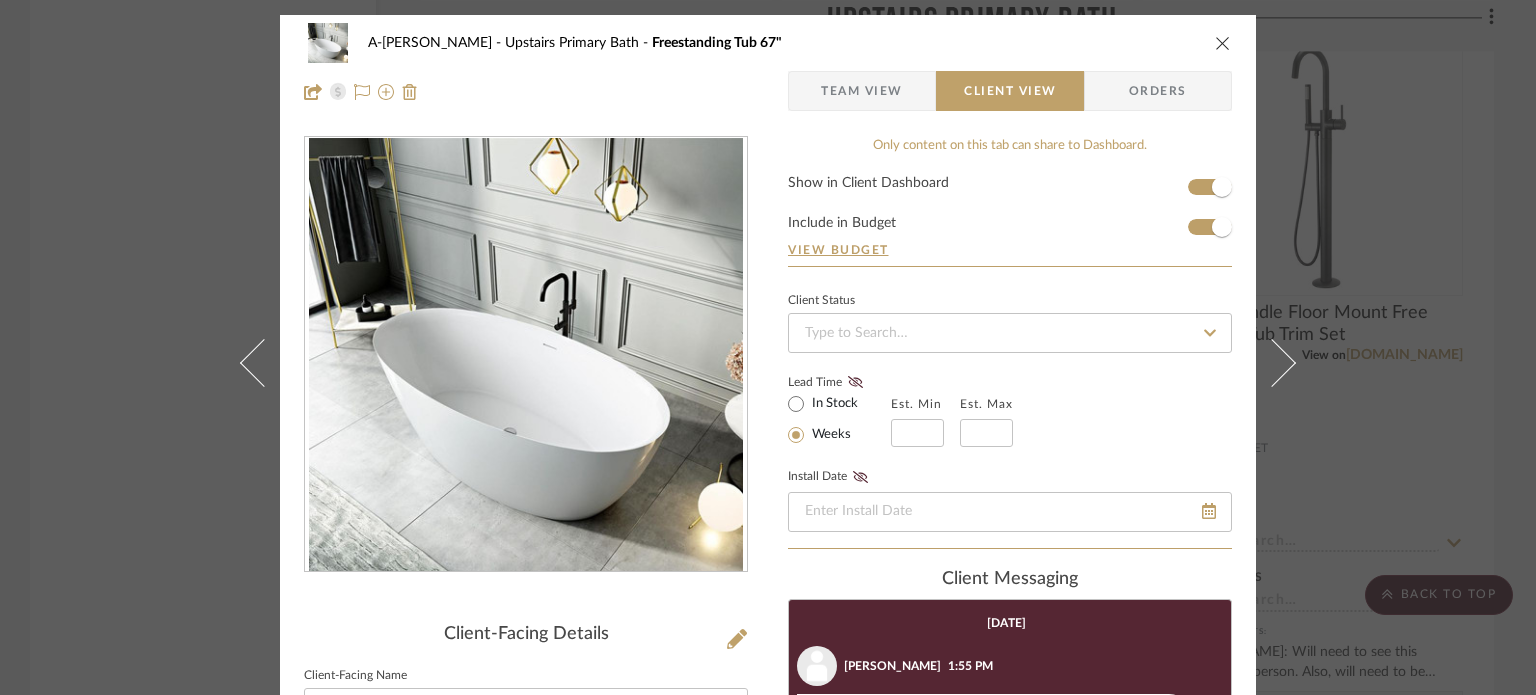 click on "A-[PERSON_NAME] Upstairs Primary Bath Freestanding Tub 67" Team View Client View Orders  Client-Facing Details   Client-Facing Name  Freestanding Tub 67"  Client-Facing Brand  Immerse  Client-Facing Description   Client-Facing Dimensions  67"  Client-Facing URL  [URL][DOMAIN_NAME]  Client-Facing Product Specifications   Export Tearsheet   Client Dashboard Pricing   Client Unit Price   $2,591.16      X  Quantity  1    Each      =  Subtotal   $2,591.16  Include Tax Include Shipping Total Client Price  (incl. tax & shipping)  $3,096.18  Only content on this tab can share to Dashboard.  Show in Client Dashboard   Include in Budget   View Budget  Client Status  Lead Time  In Stock Weeks  Est. Min   Est. Max   Install Date  client Messaging [DATE]  [PERSON_NAME]   1:55 PM  I basically like this design, but would want to see the tub in person first.  Documents  Choose a file  or drag it here.    [PERSON_NAME]" at bounding box center [768, 347] 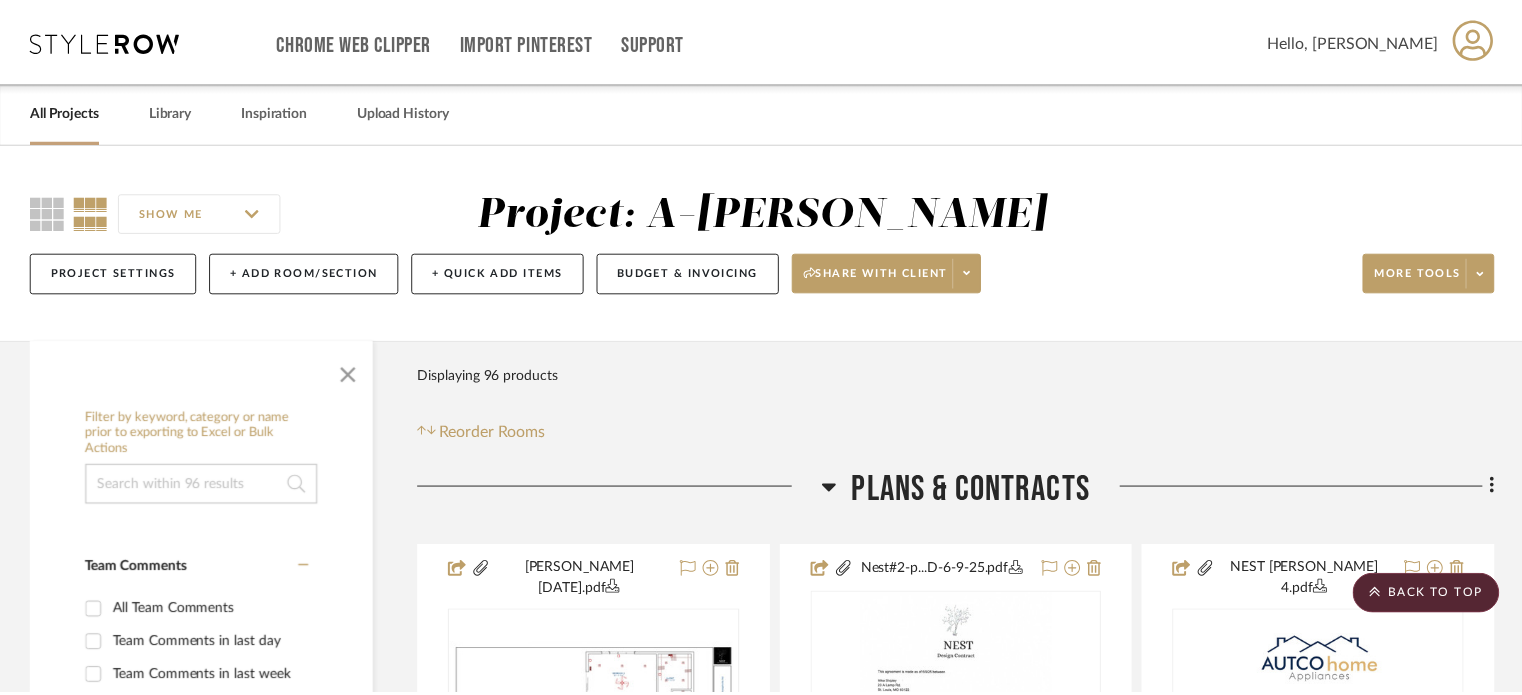 scroll, scrollTop: 13664, scrollLeft: 0, axis: vertical 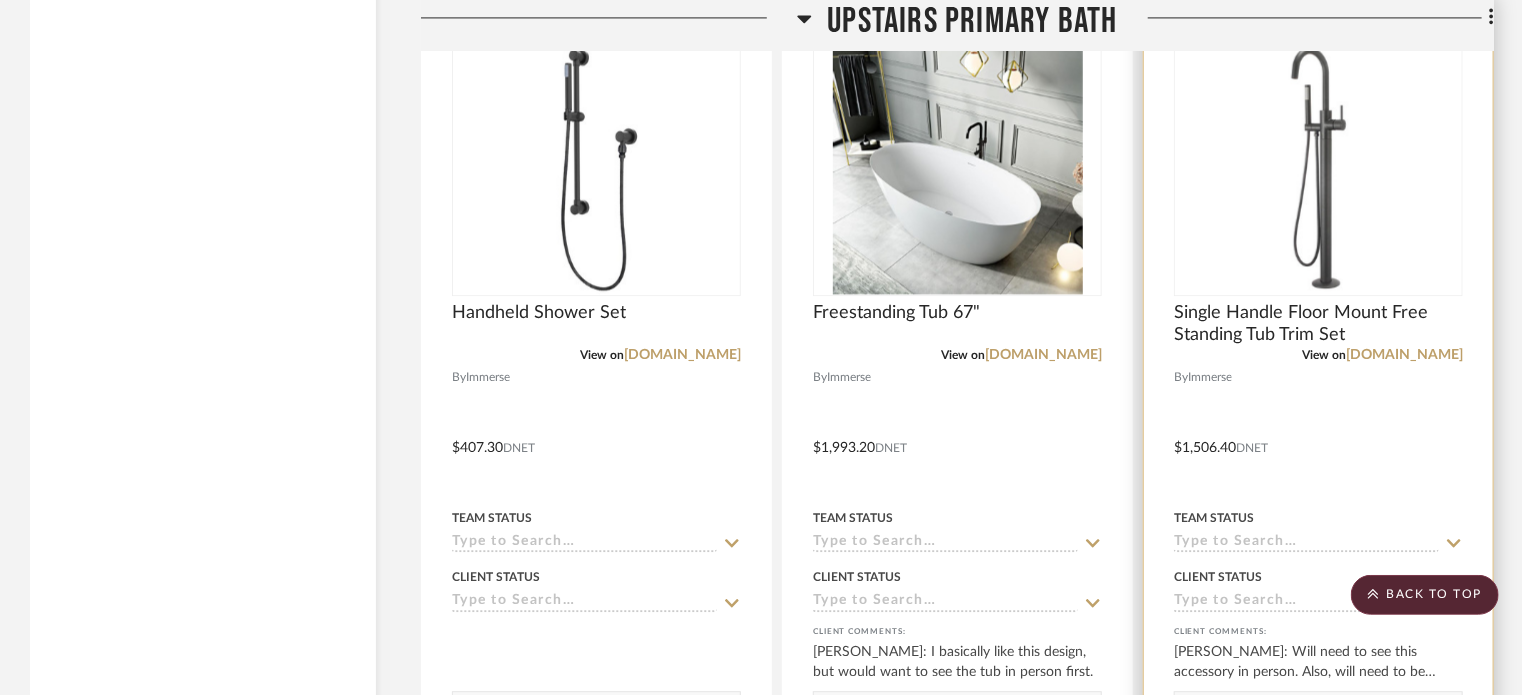 click at bounding box center (1318, 433) 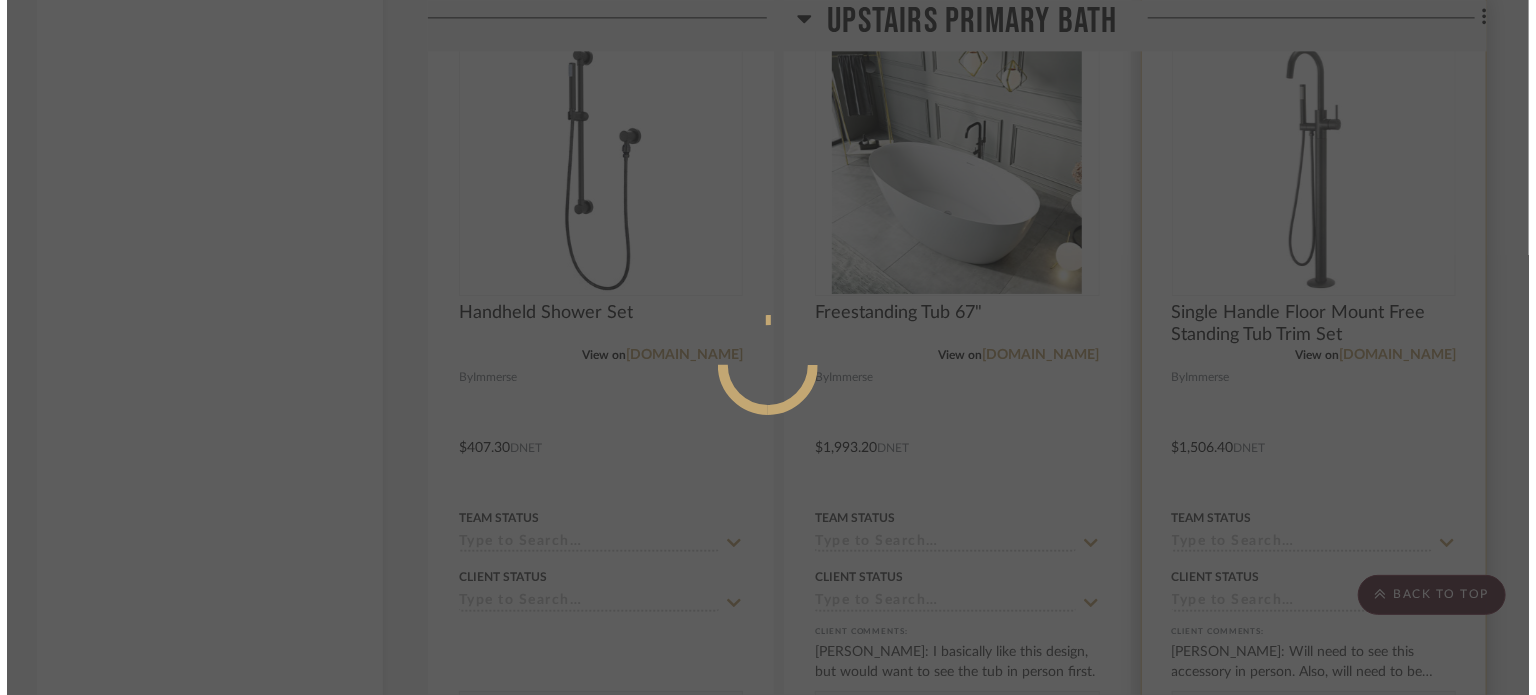 scroll, scrollTop: 0, scrollLeft: 0, axis: both 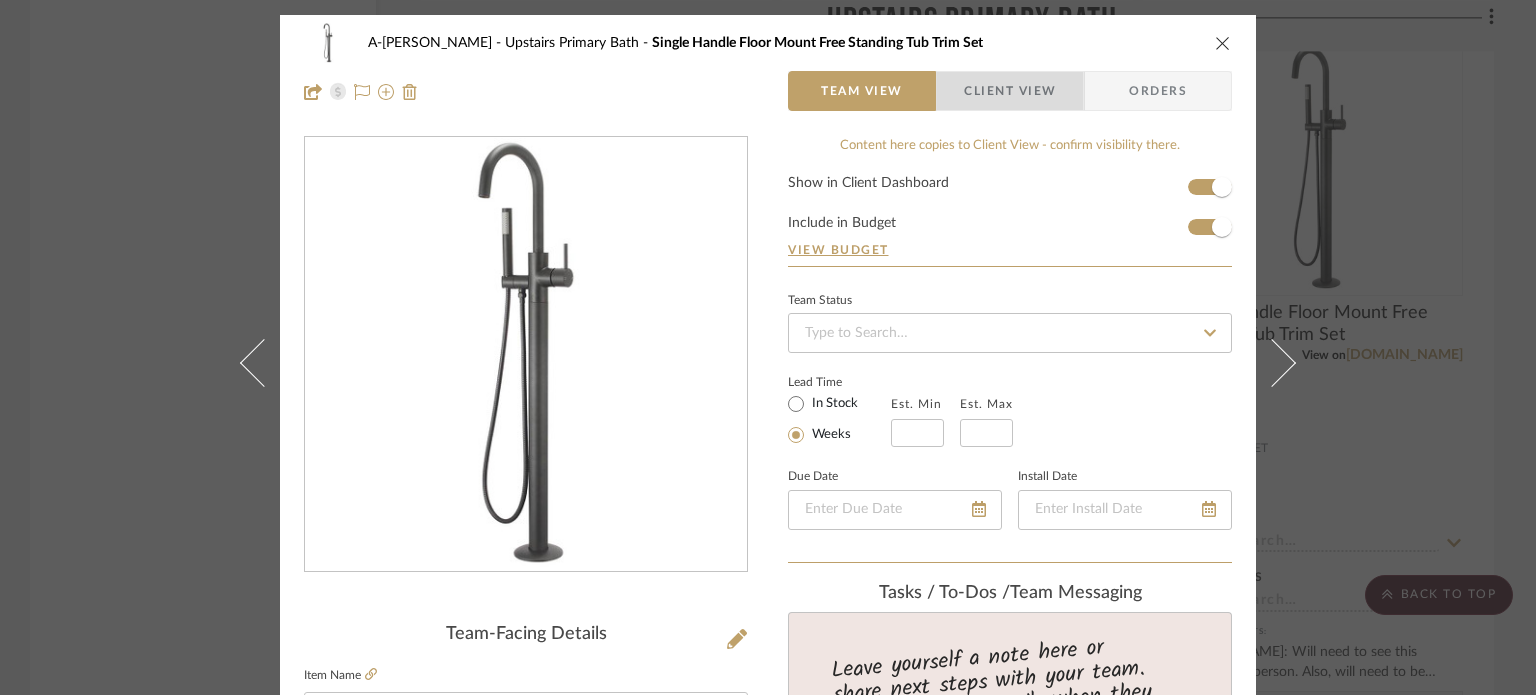 click on "Client View" at bounding box center [1010, 91] 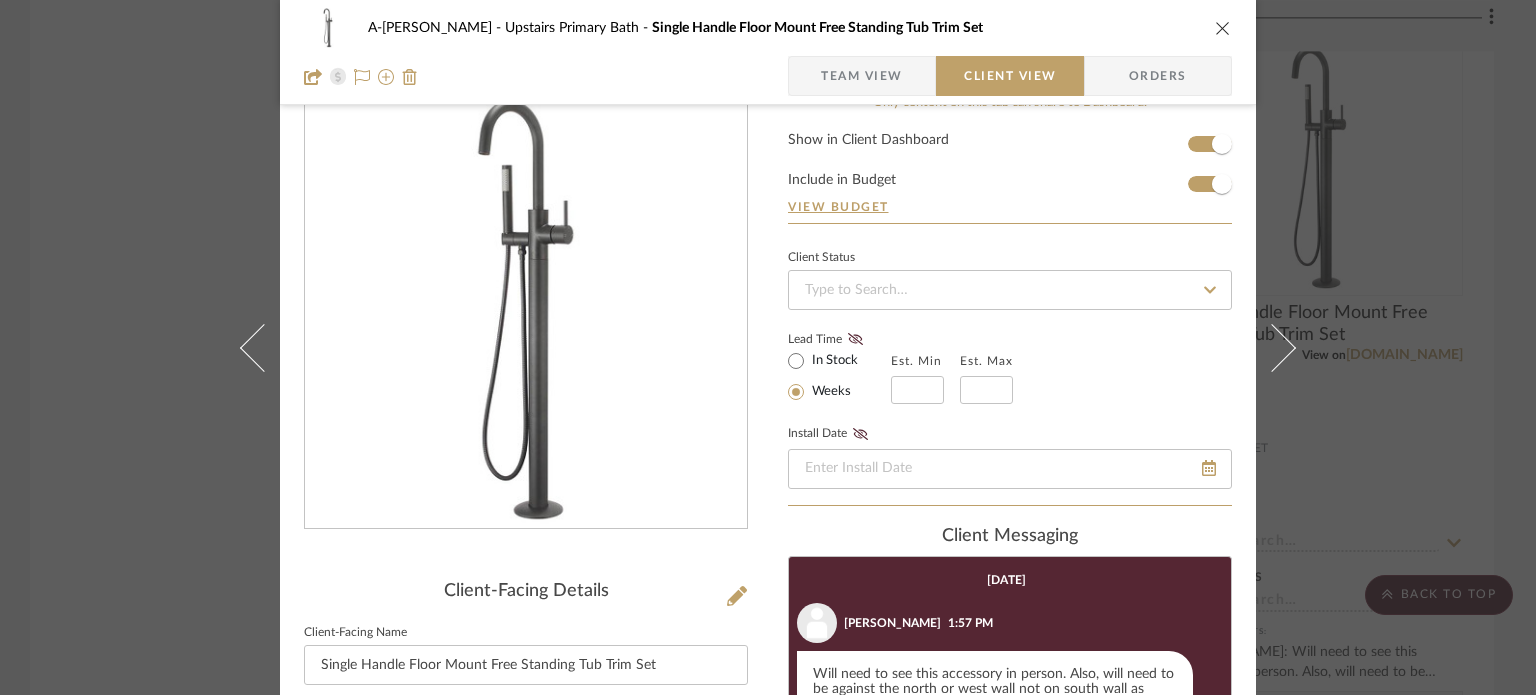 scroll, scrollTop: 0, scrollLeft: 0, axis: both 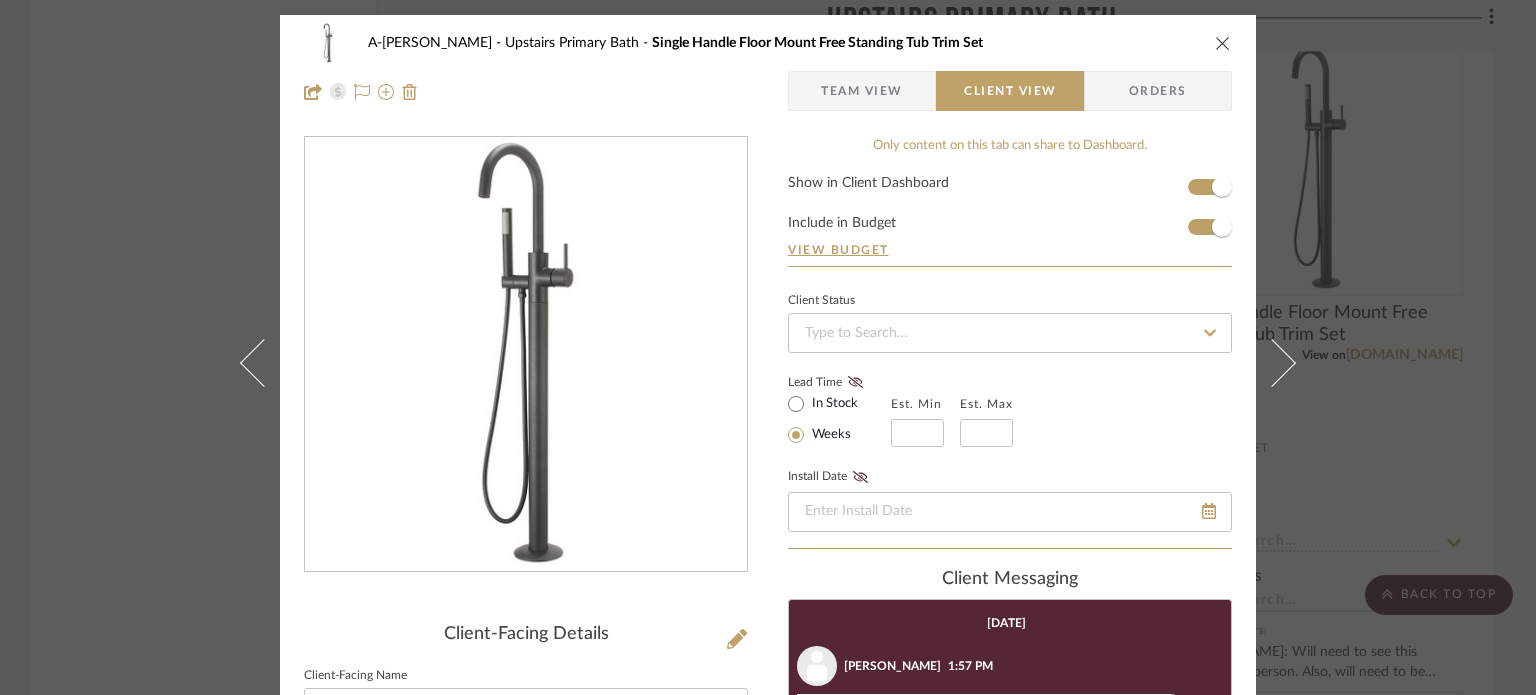 click on "A-[PERSON_NAME] Upstairs Primary Bath Single Handle Floor Mount Free Standing Tub Trim Set Team View Client View Orders  Client-Facing Details   Client-Facing Name  Single Handle Floor Mount Free Standing Tub Trim Set  Client-Facing Brand  Immerse  Client-Facing Description   Client-Facing Dimensions  Length 11.13"  Width 8.38"  Height 44.69"  Weight 16.7 lbs.  Client-Facing URL  [URL][DOMAIN_NAME]  Client-Facing Product Specifications   Export Tearsheet   Client Dashboard Pricing   Client Unit Price   $1,958.32      X  Quantity  1    Each      =  Subtotal   $1,958.32  Include Tax Include Shipping Total Client Price  (incl. tax & shipping)  $2,339.99  Only content on this tab can share to Dashboard.  Show in Client Dashboard   Include in Budget   View Budget  Client Status  Lead Time  In Stock Weeks  Est. Min   Est. Max   Install Date  client Messaging [DATE]  [PERSON_NAME]   1:57 PM   Documents  Choose a file  or drag it here." at bounding box center (768, 347) 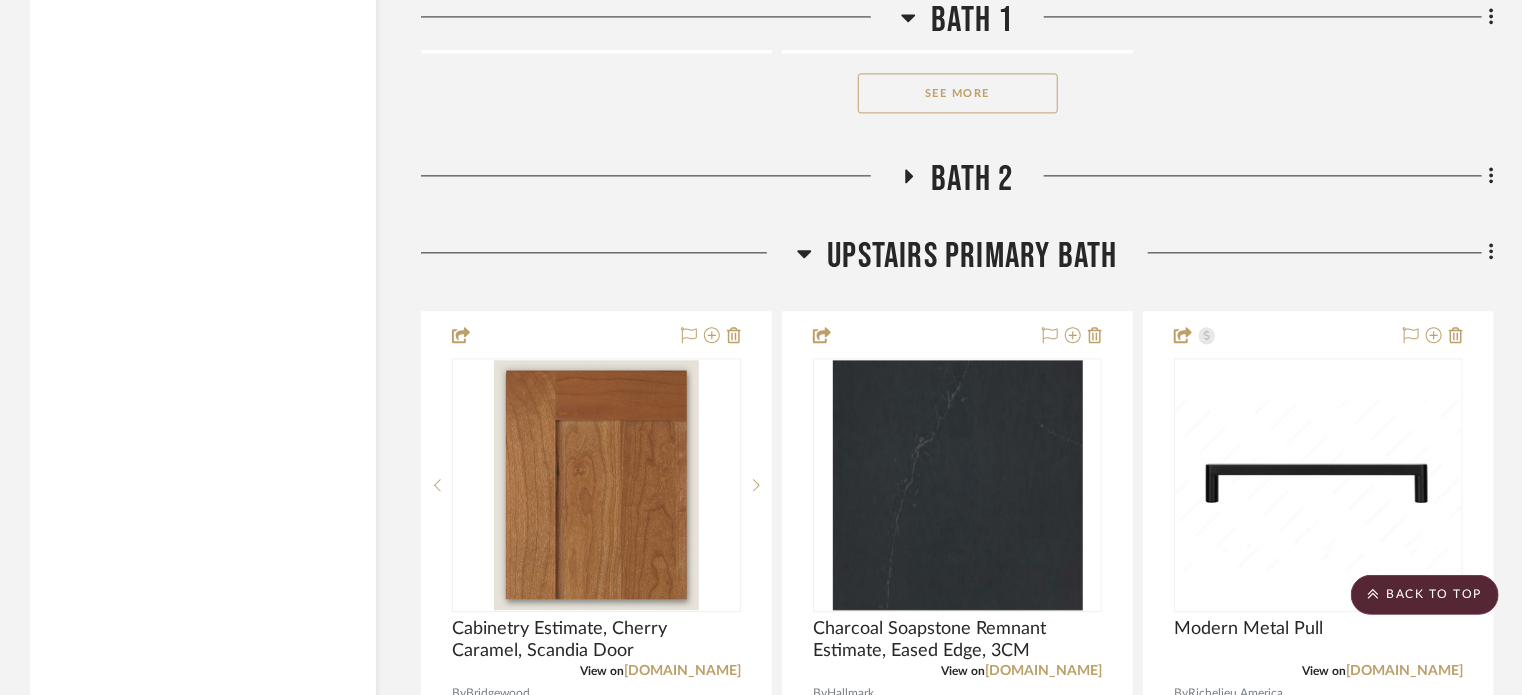 scroll, scrollTop: 9810, scrollLeft: 0, axis: vertical 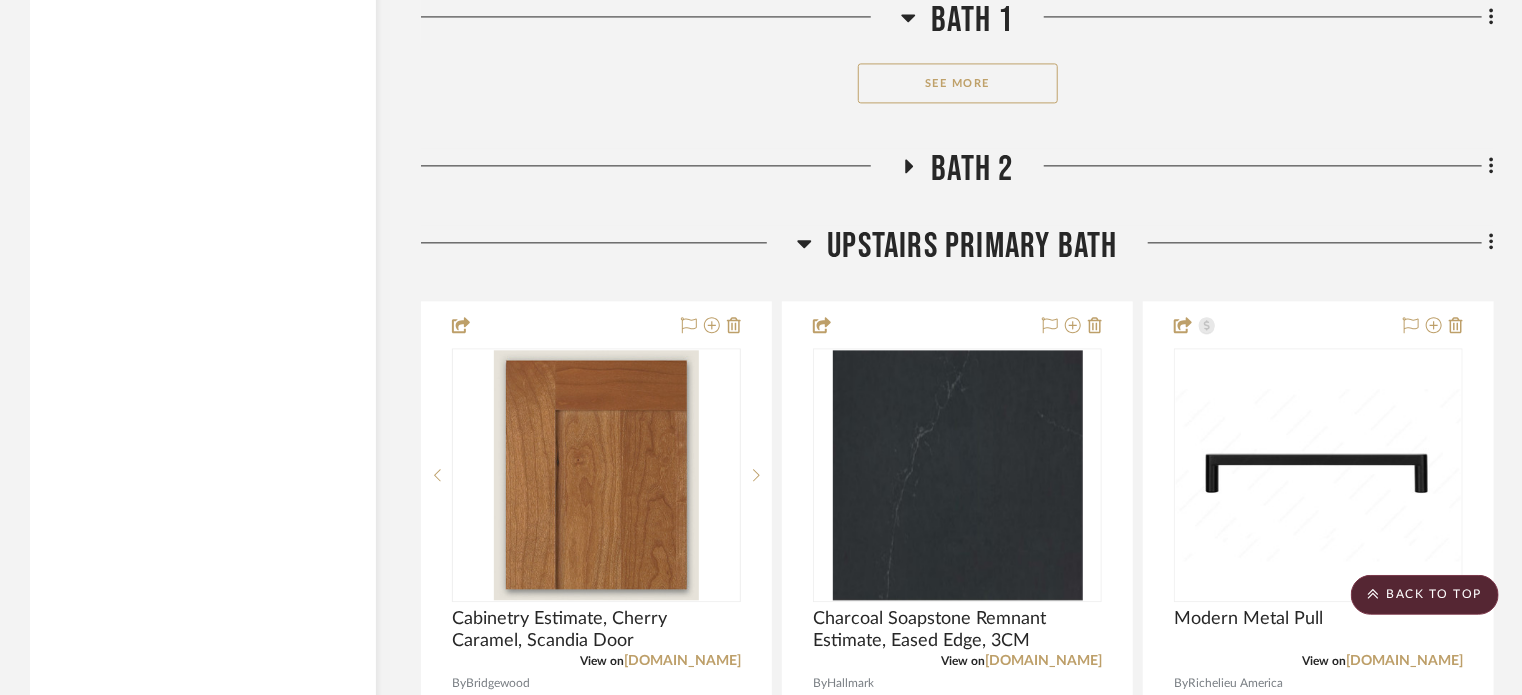 click 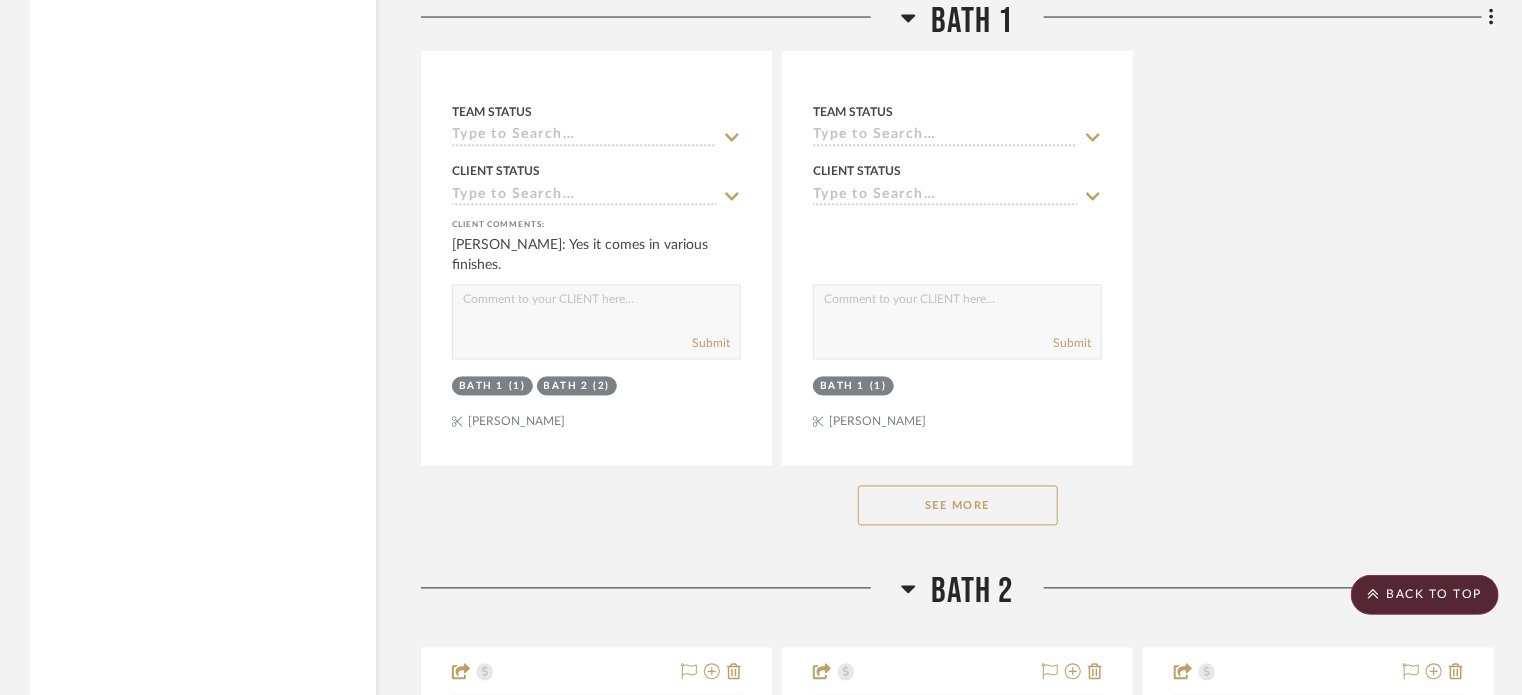 scroll, scrollTop: 9535, scrollLeft: 0, axis: vertical 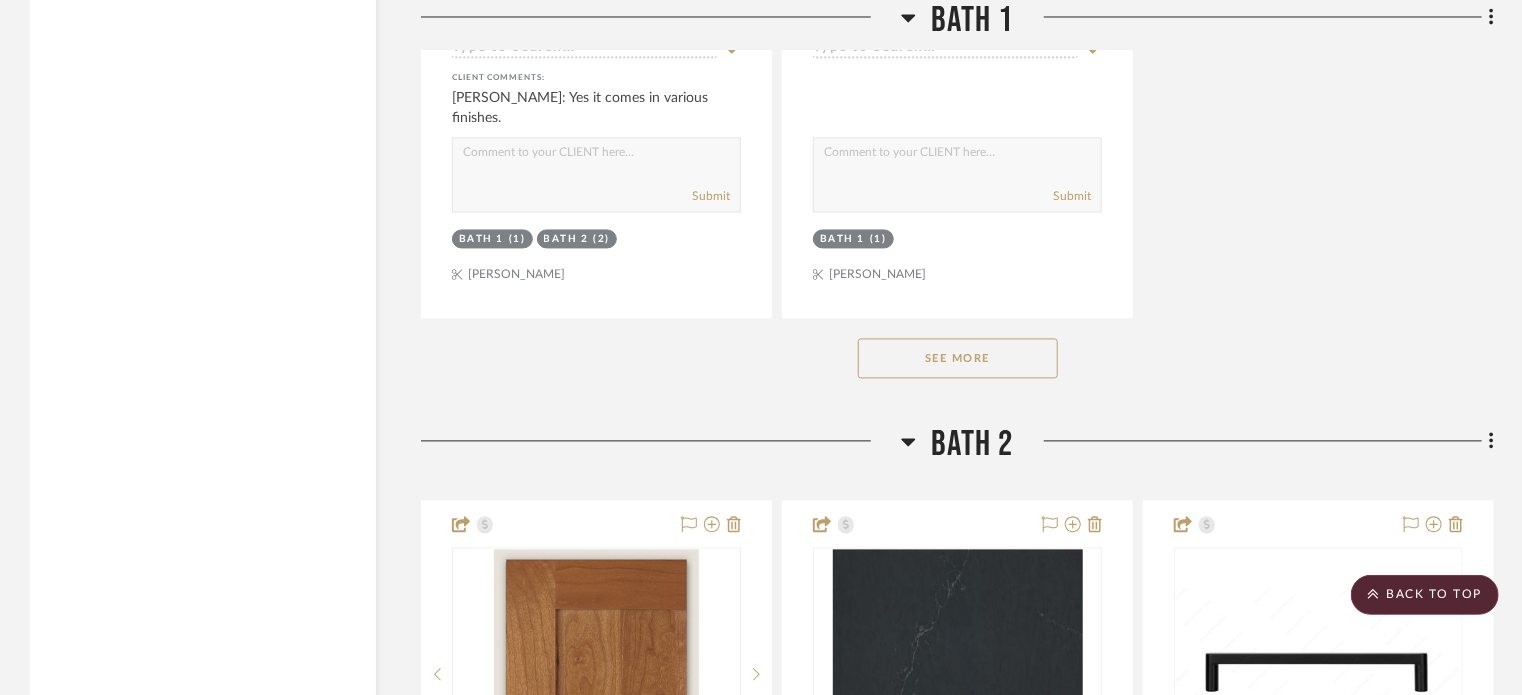 click on "See More" 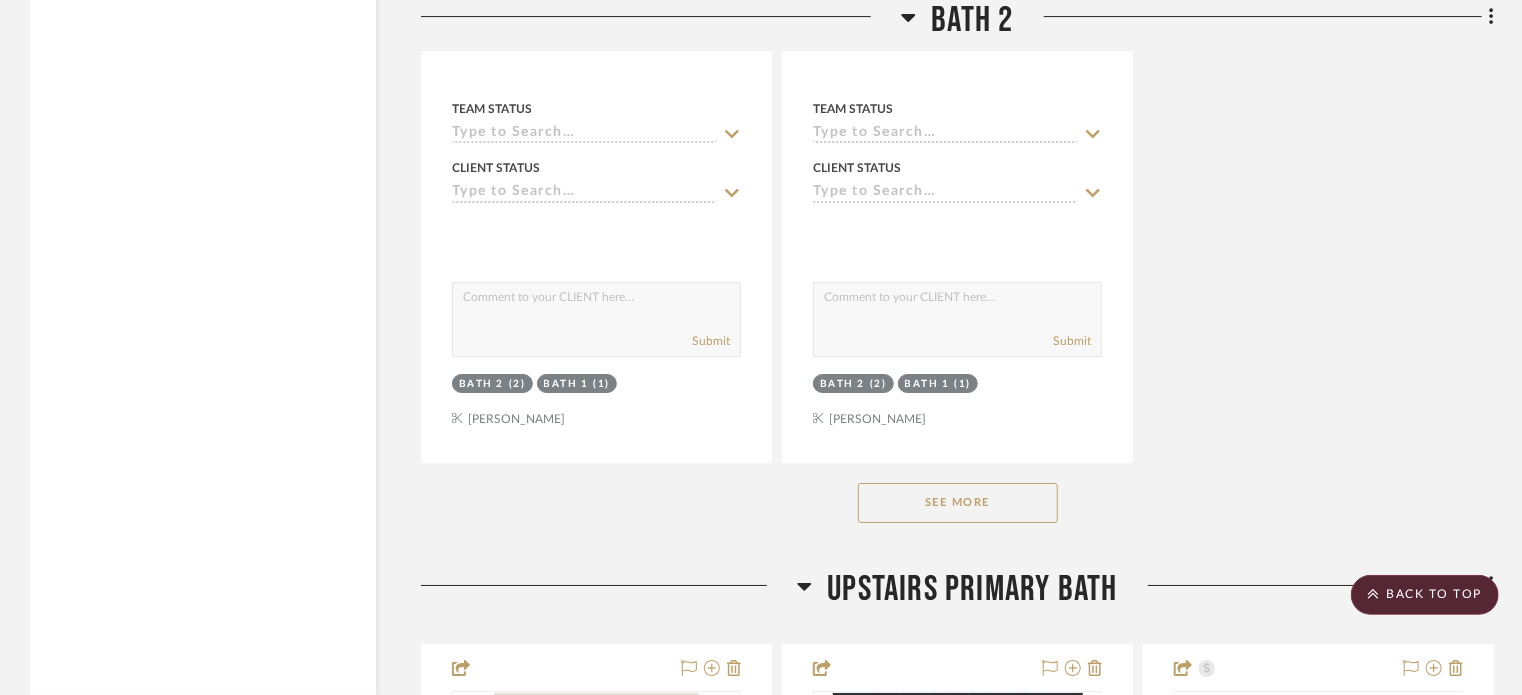 scroll, scrollTop: 14922, scrollLeft: 0, axis: vertical 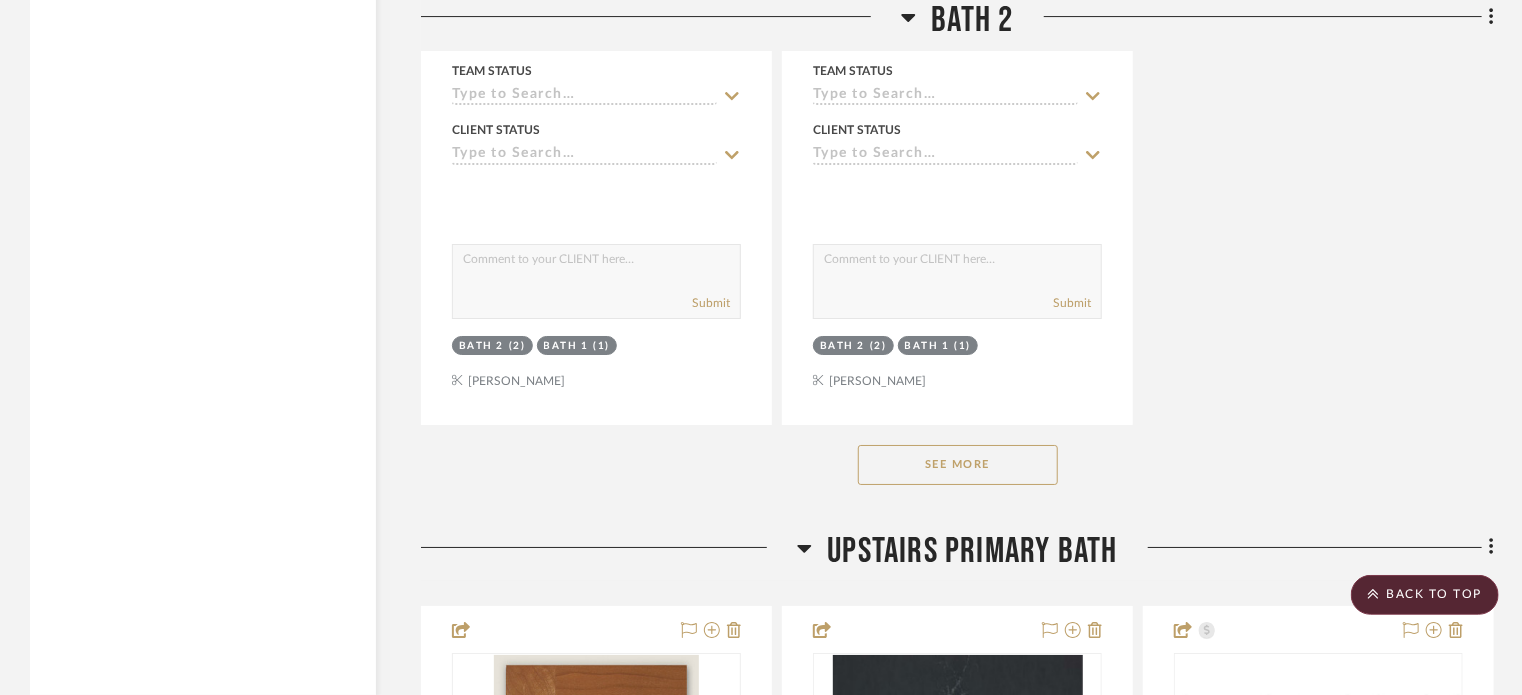 click on "See More" 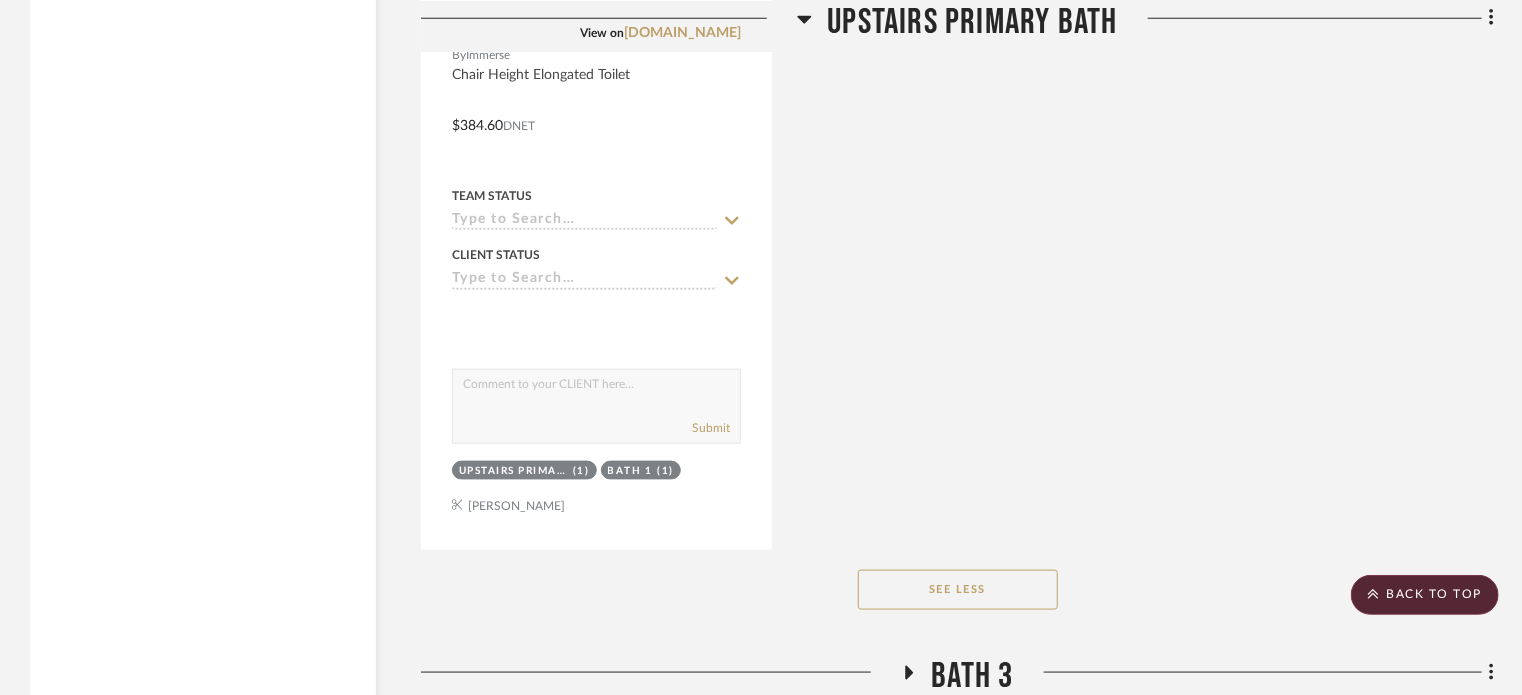 scroll, scrollTop: 24074, scrollLeft: 0, axis: vertical 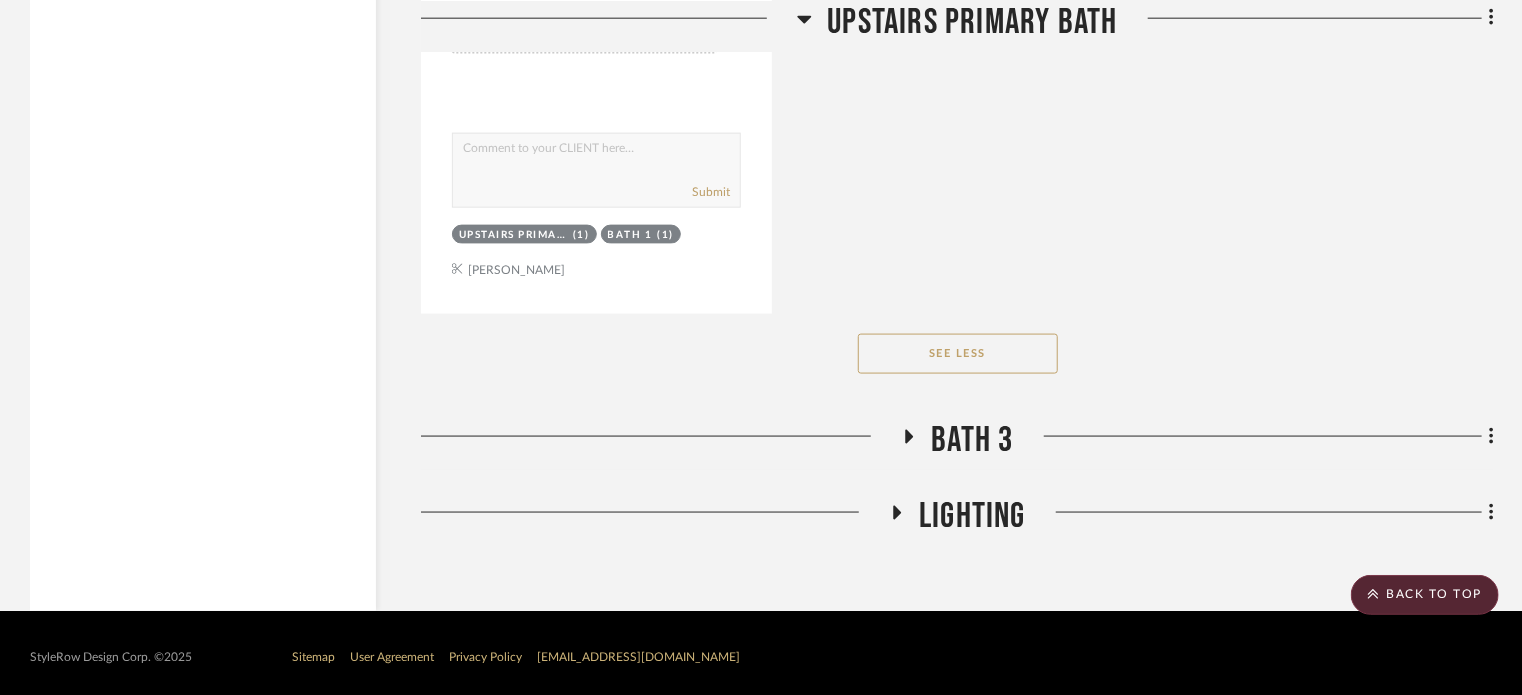 click 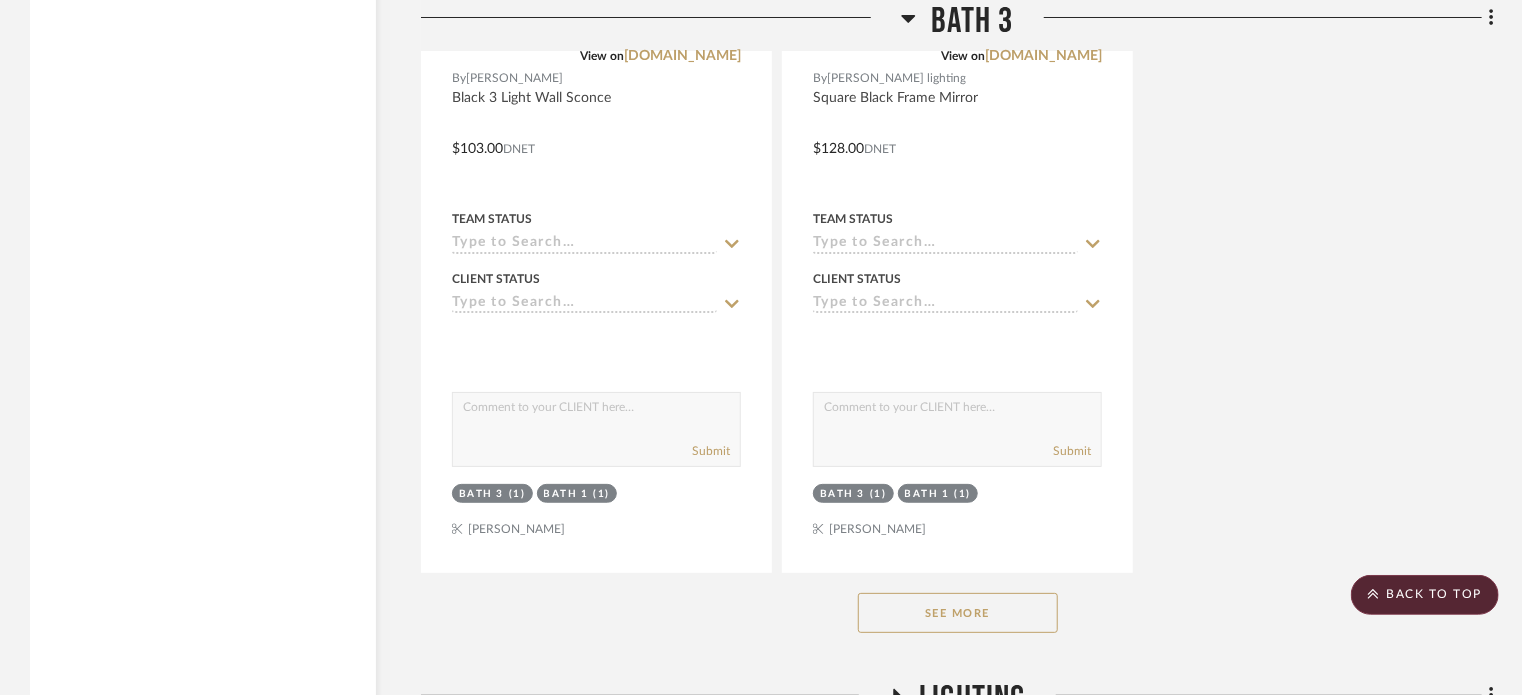 scroll, scrollTop: 26831, scrollLeft: 0, axis: vertical 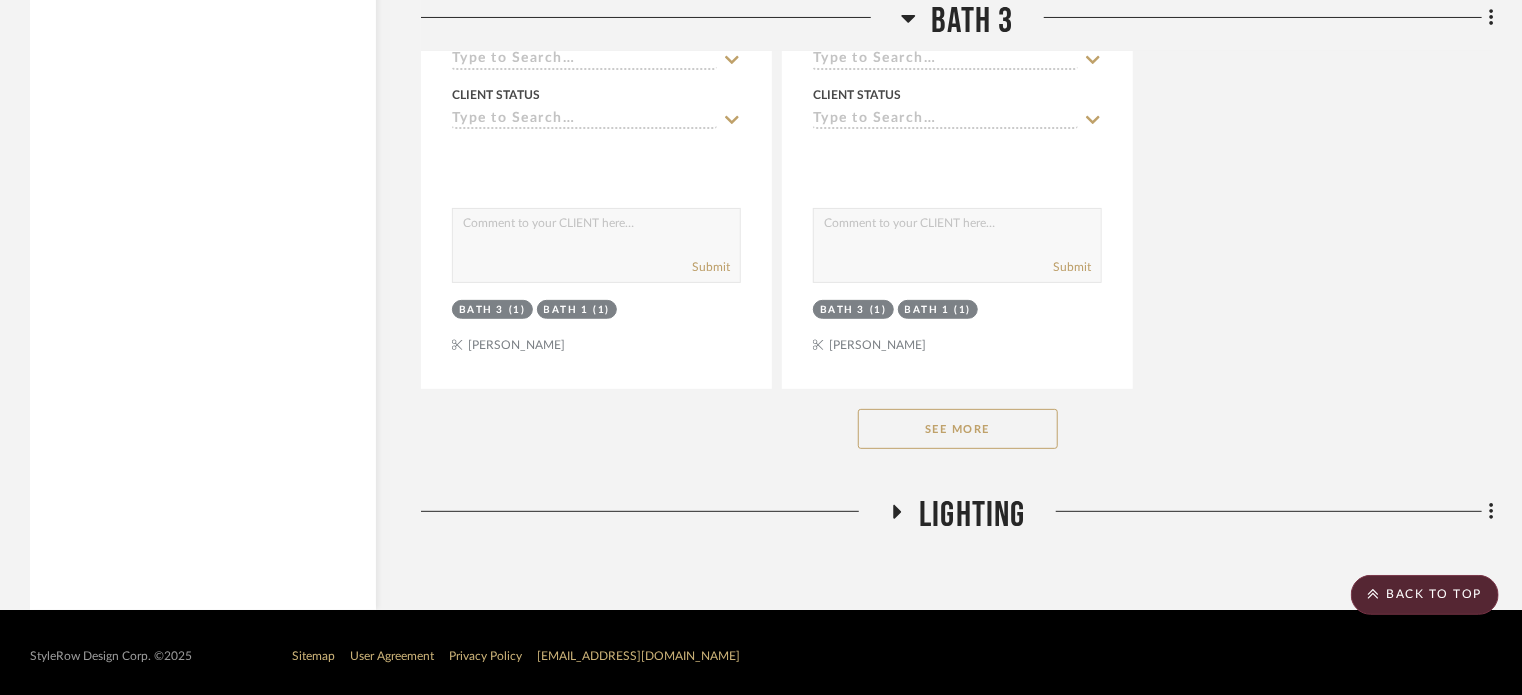 click 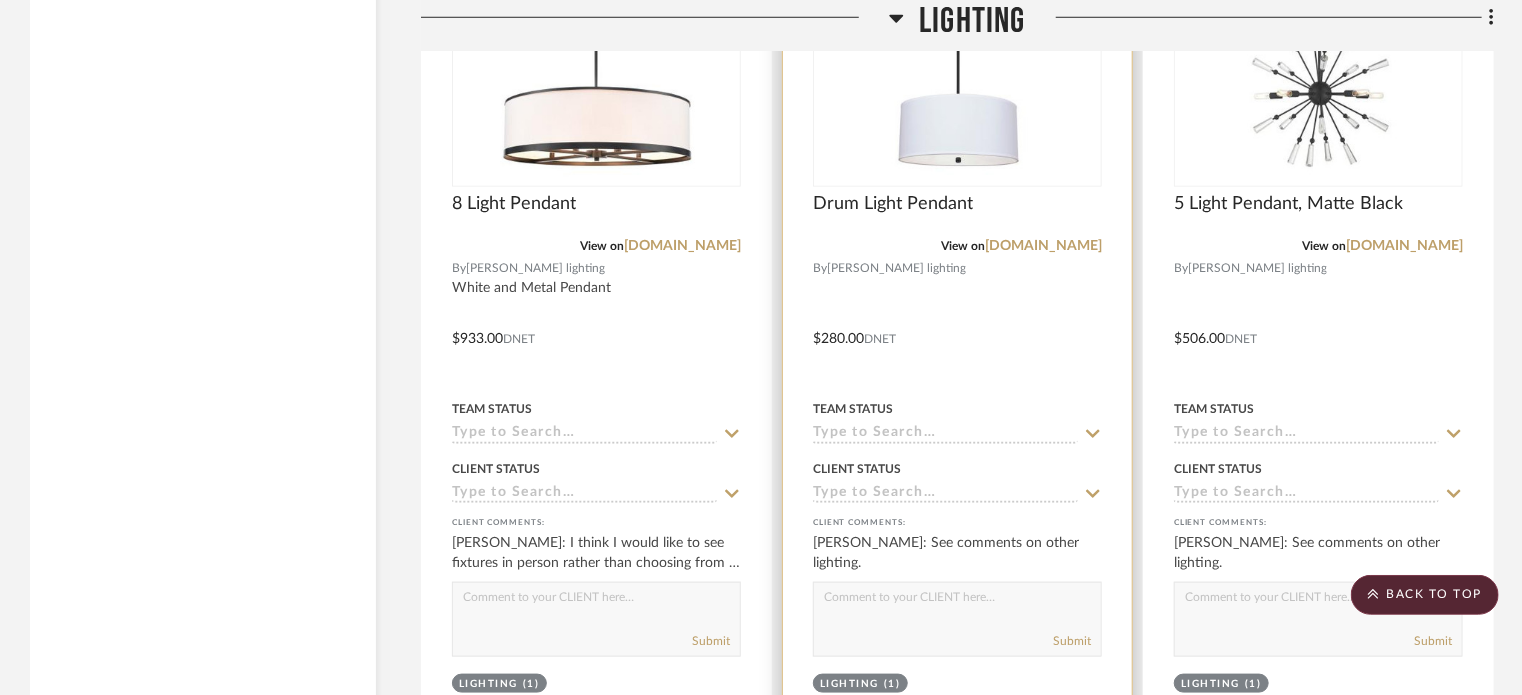 scroll, scrollTop: 28244, scrollLeft: 0, axis: vertical 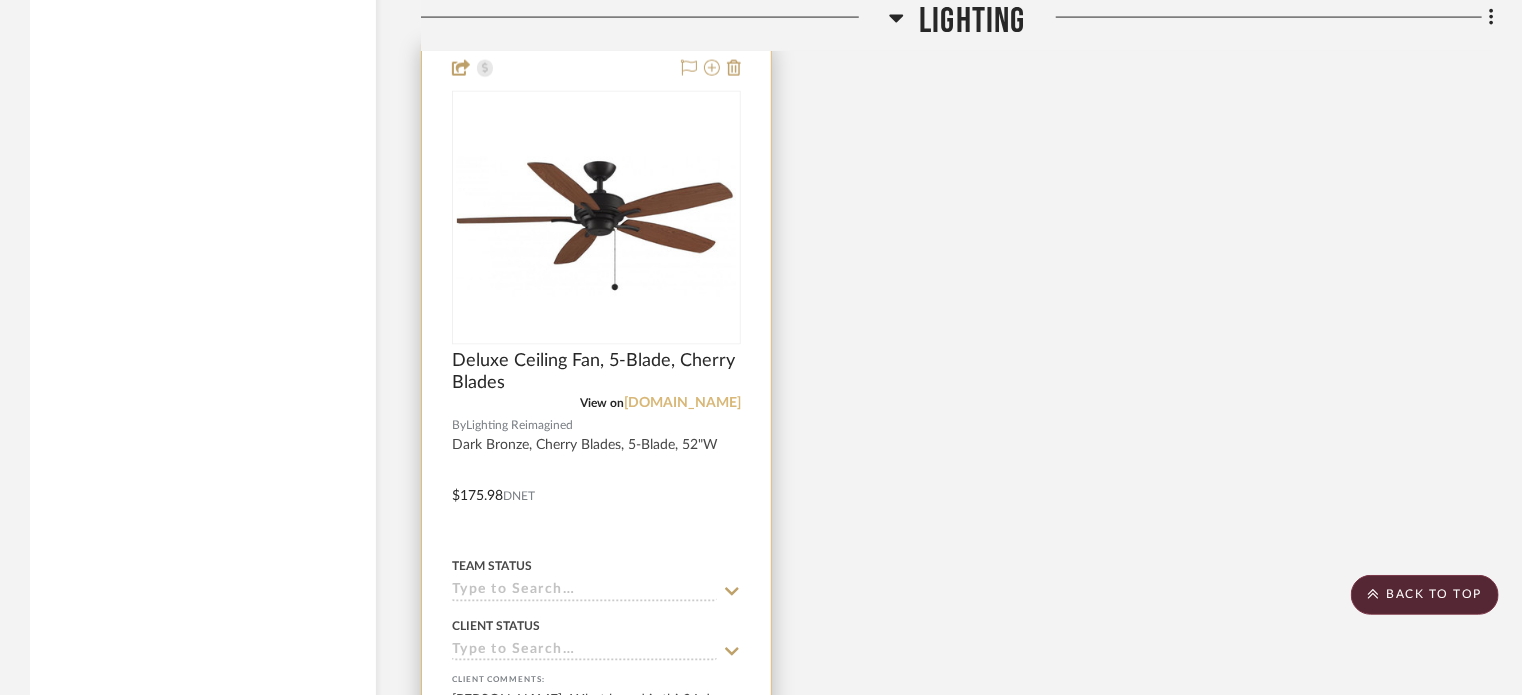 click on "[DOMAIN_NAME]" at bounding box center (682, 404) 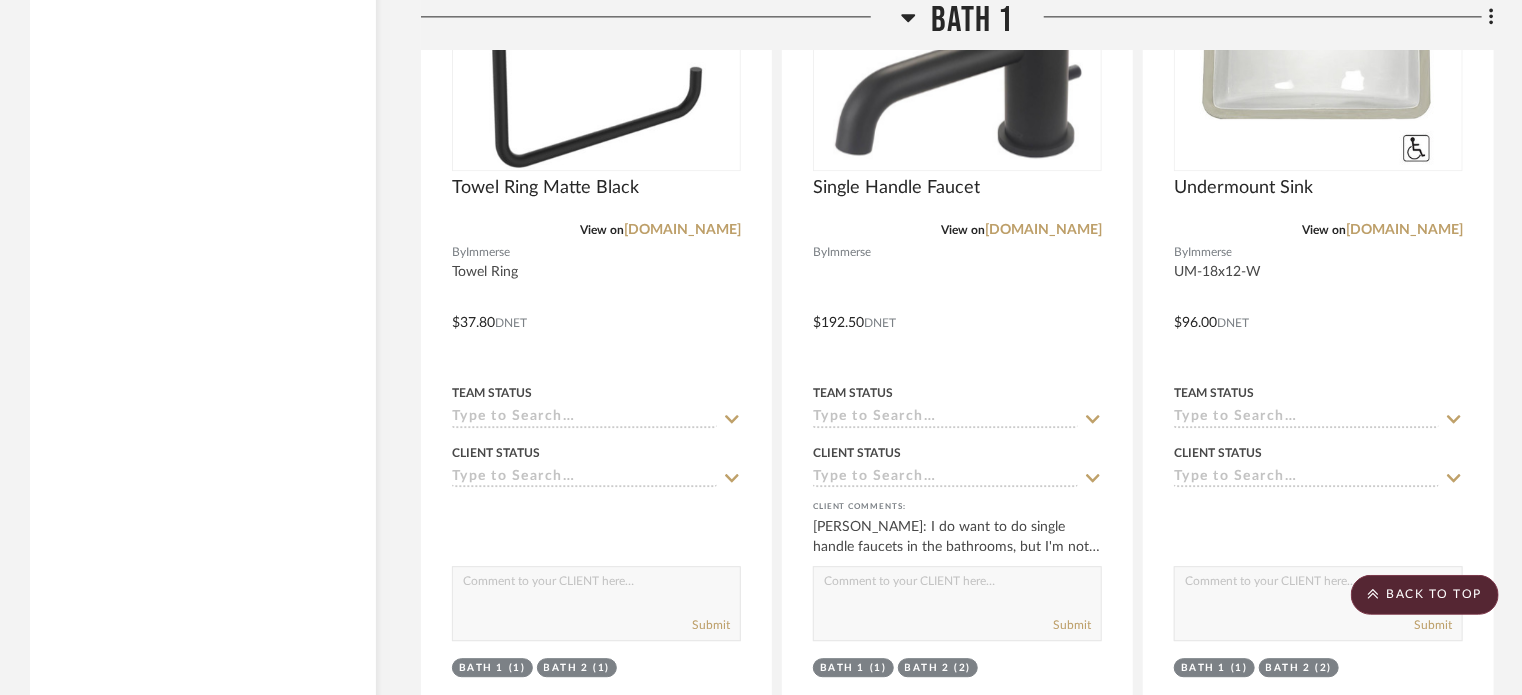 scroll, scrollTop: 9969, scrollLeft: 0, axis: vertical 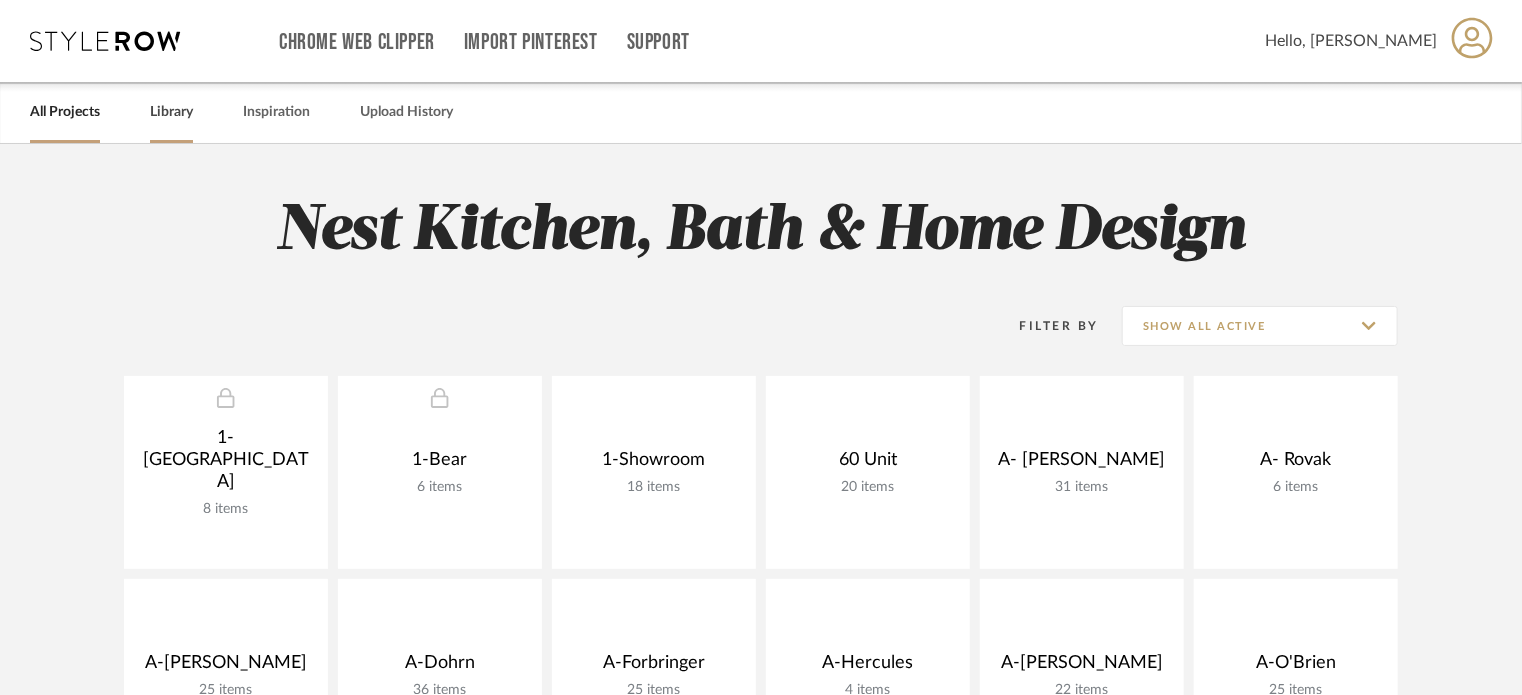 click on "Library" at bounding box center (171, 112) 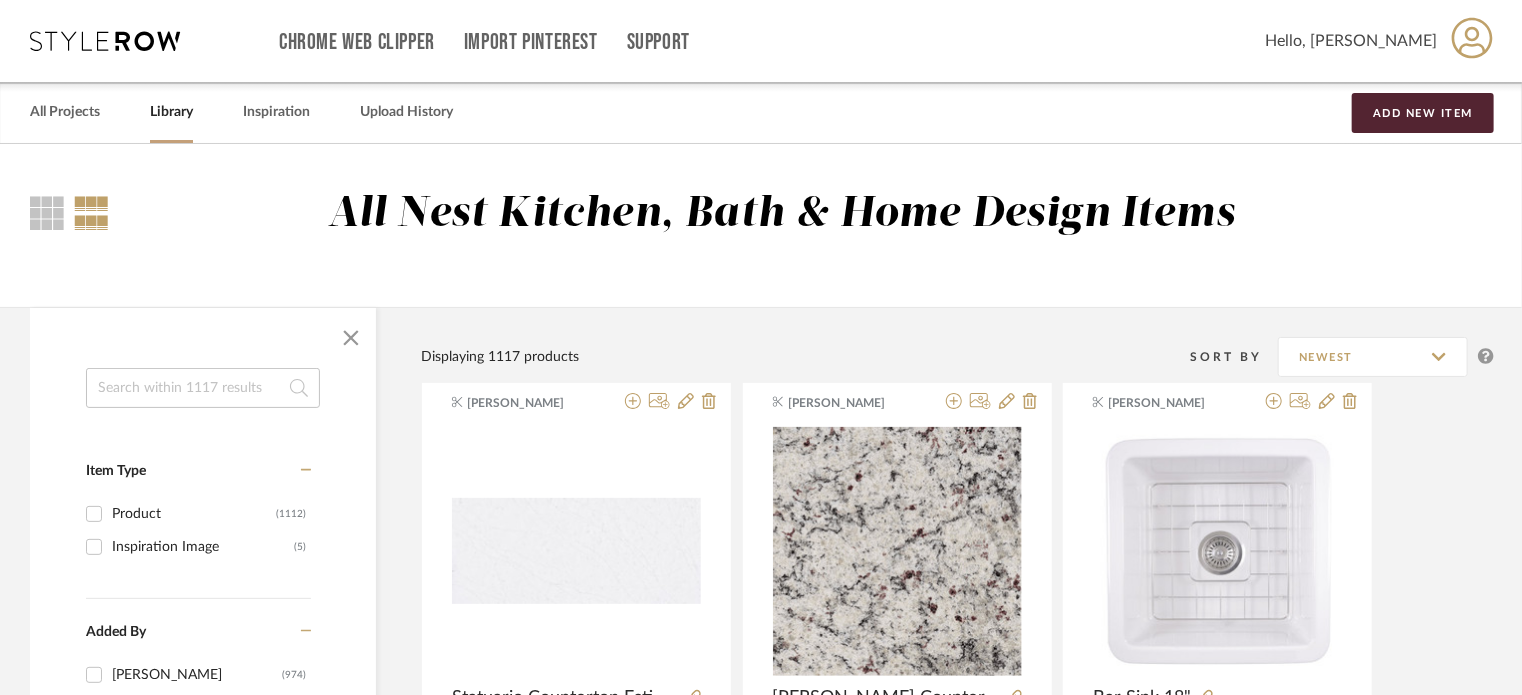 click 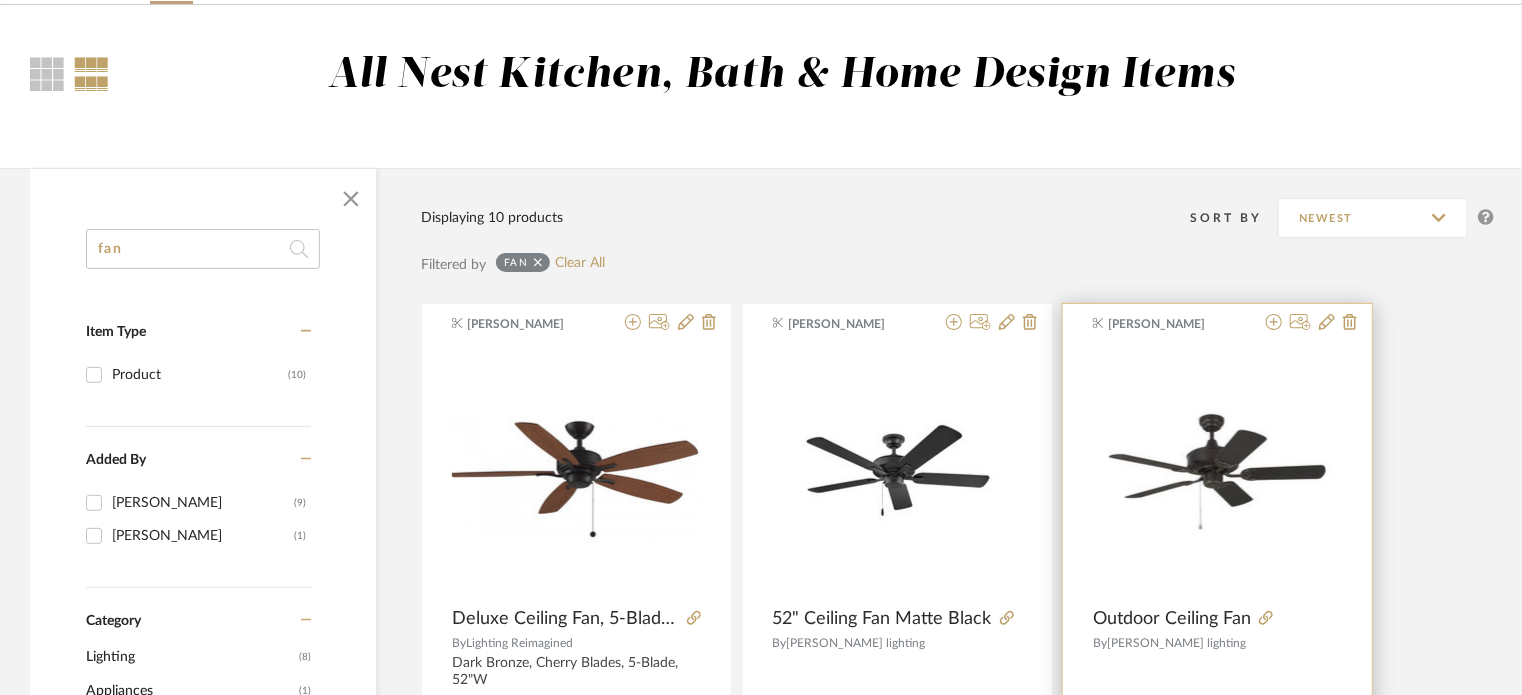 scroll, scrollTop: 0, scrollLeft: 0, axis: both 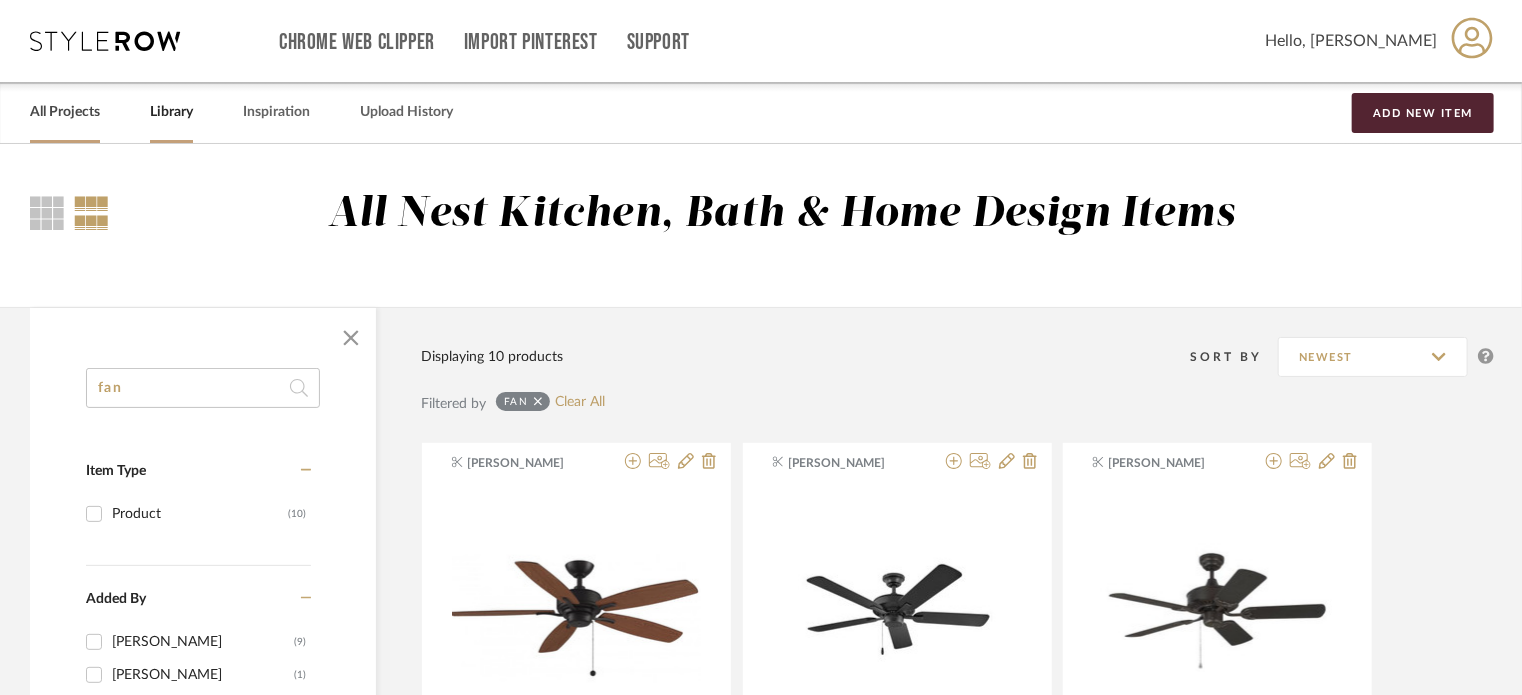 type on "fan" 